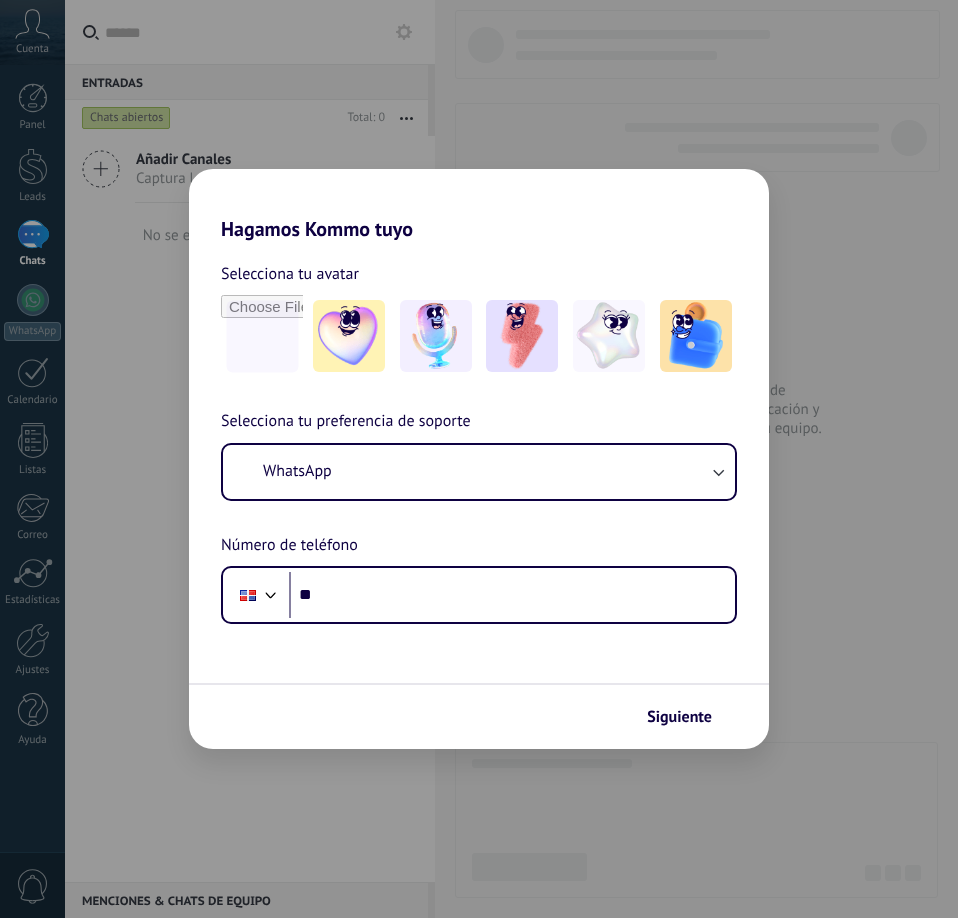 scroll, scrollTop: 0, scrollLeft: 0, axis: both 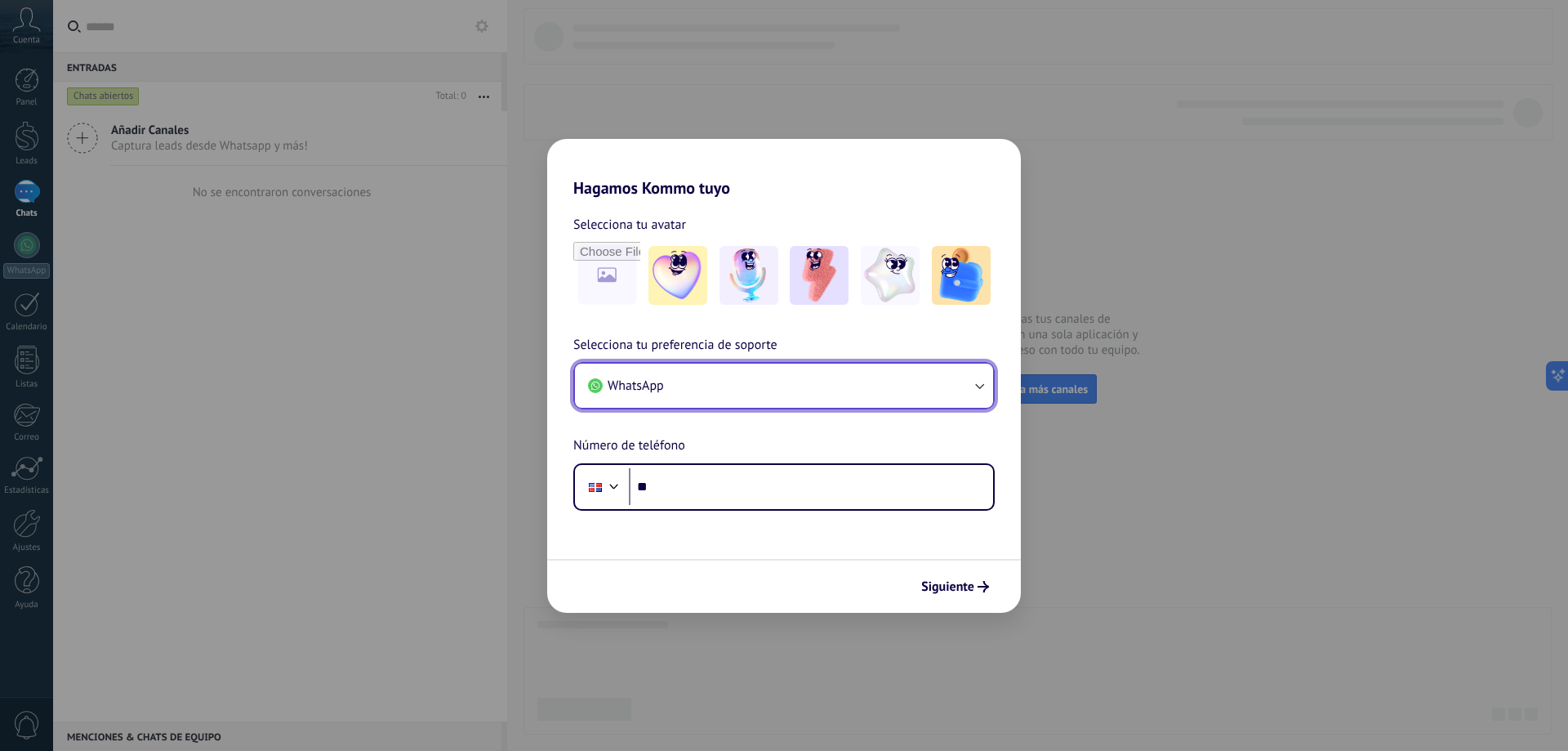 click on "WhatsApp" at bounding box center [784, 386] 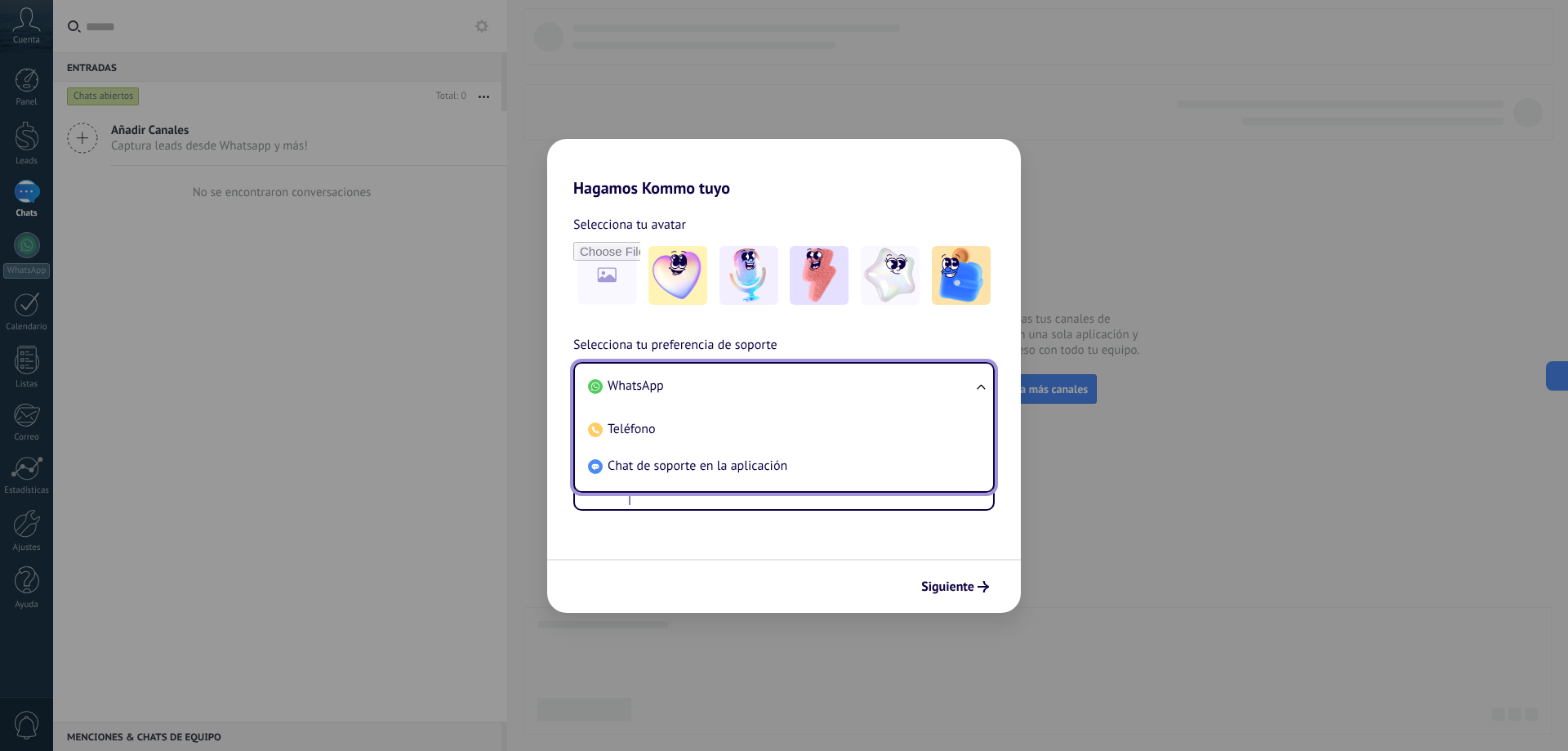 click on "WhatsApp" at bounding box center (781, 386) 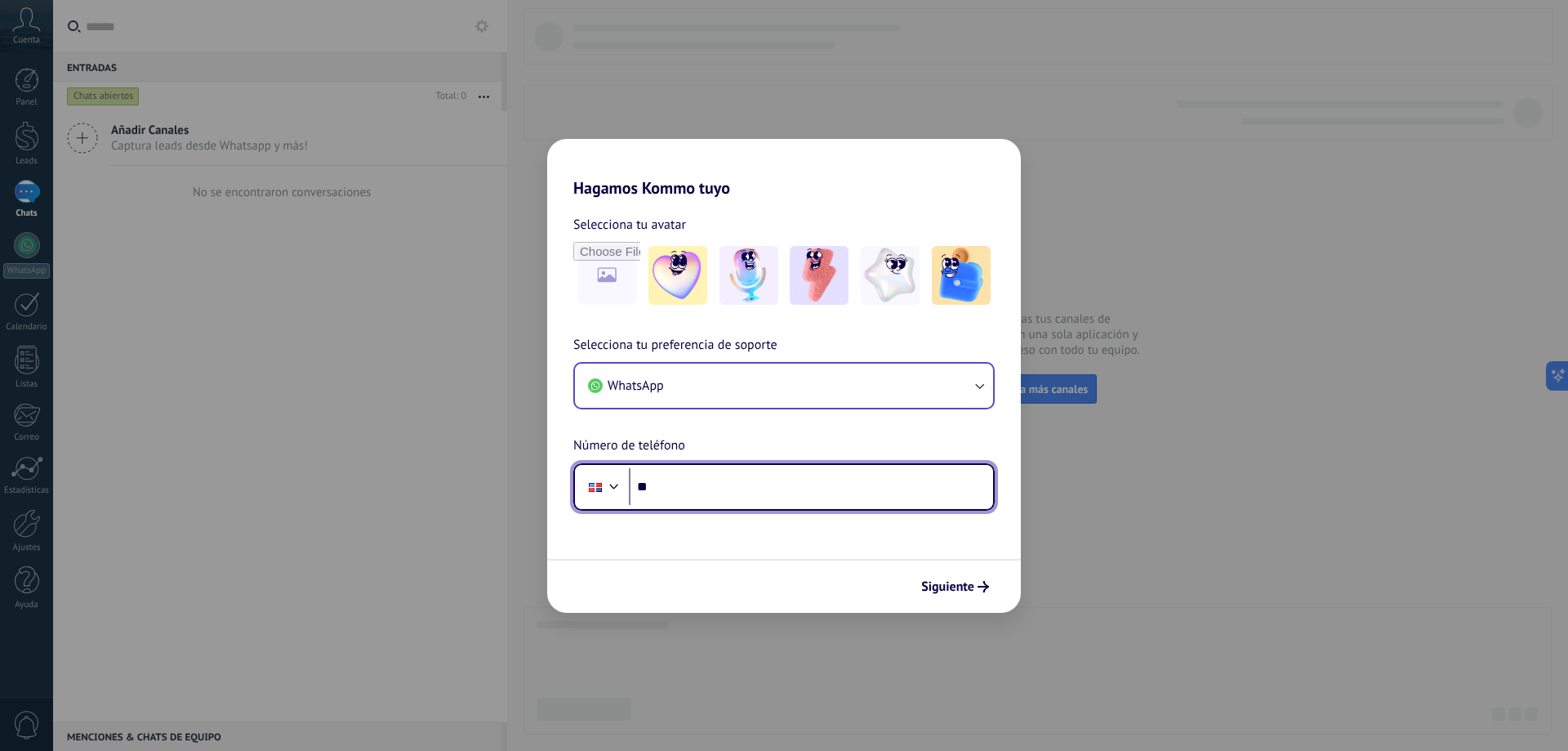 click on "**" at bounding box center (811, 487) 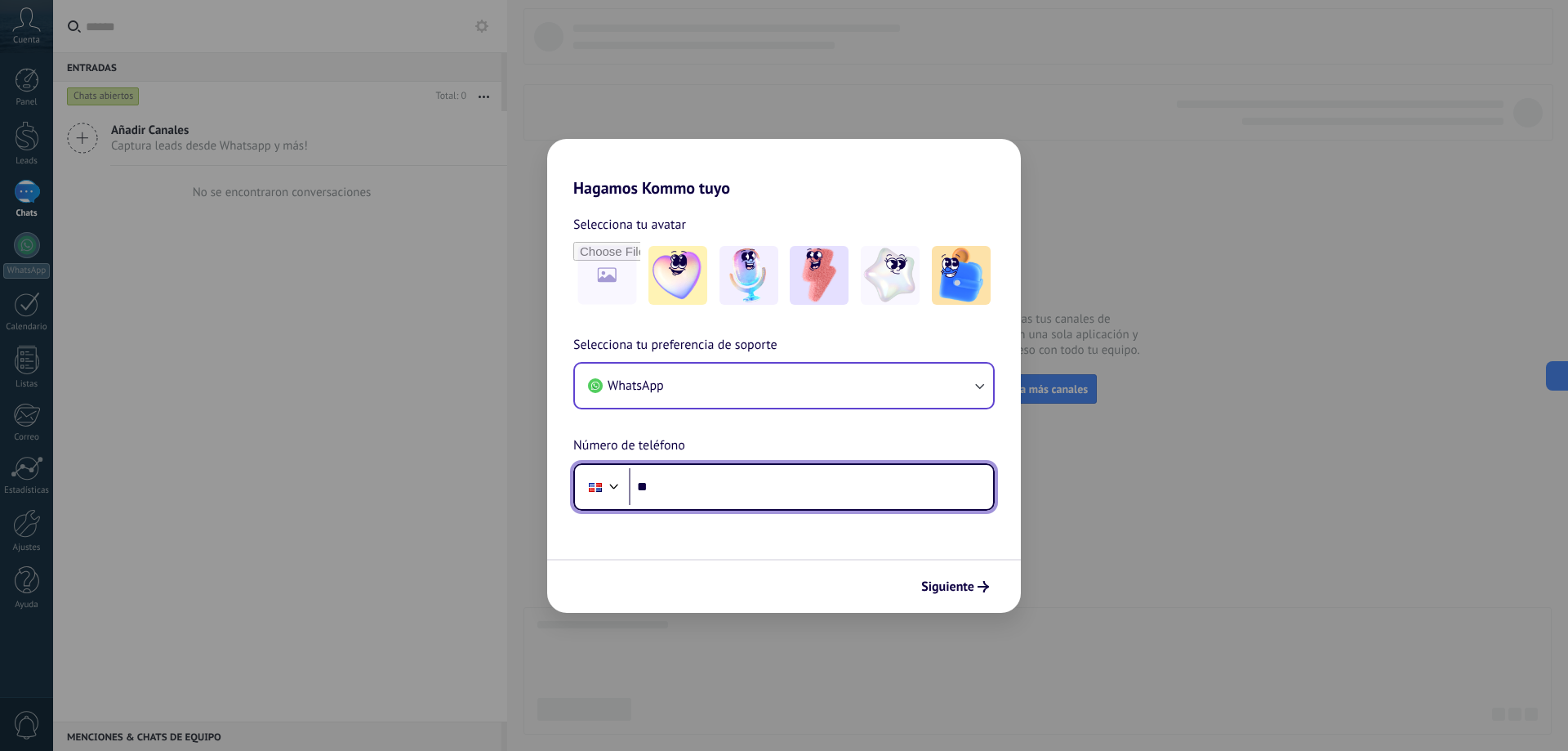 click on "**" at bounding box center (811, 487) 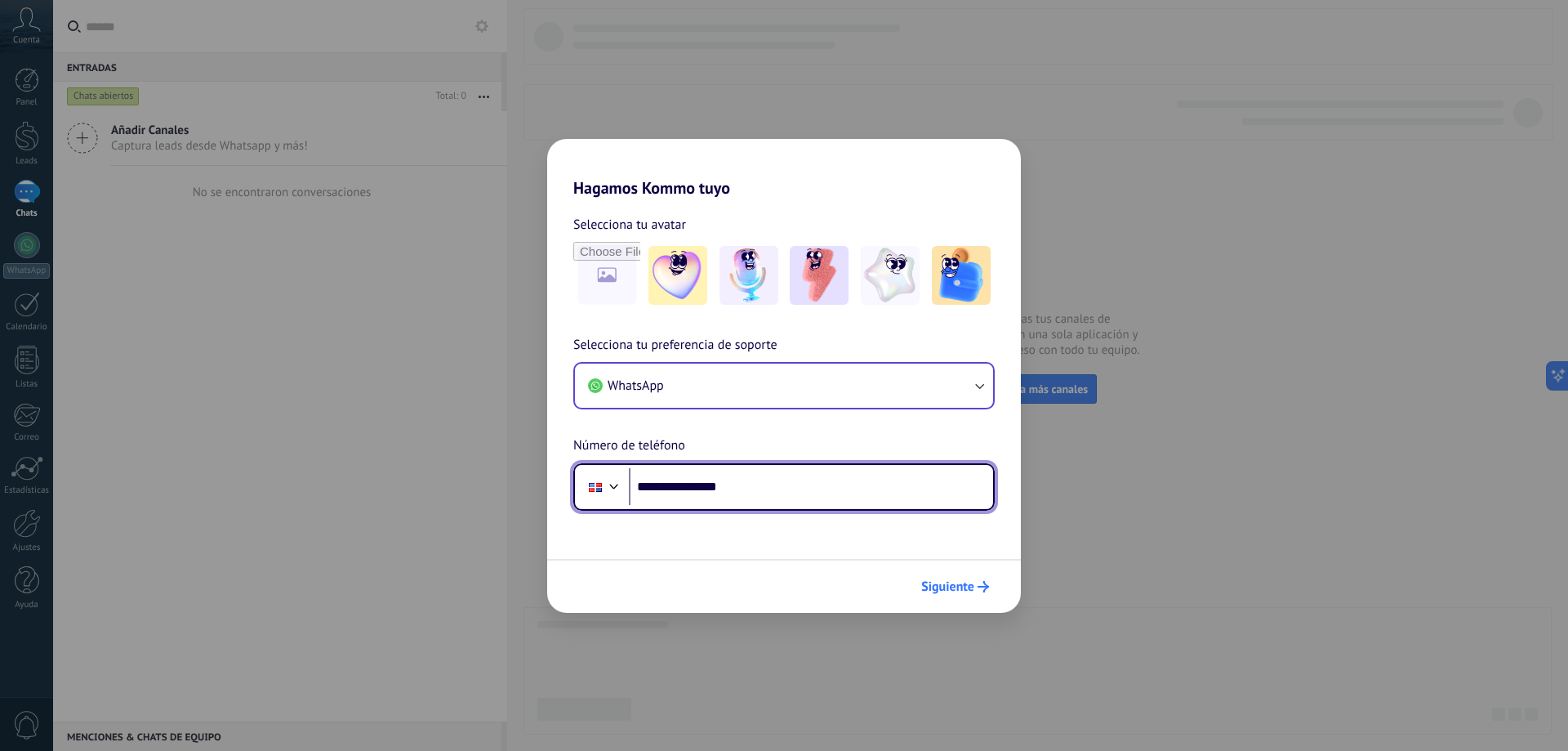 type on "**********" 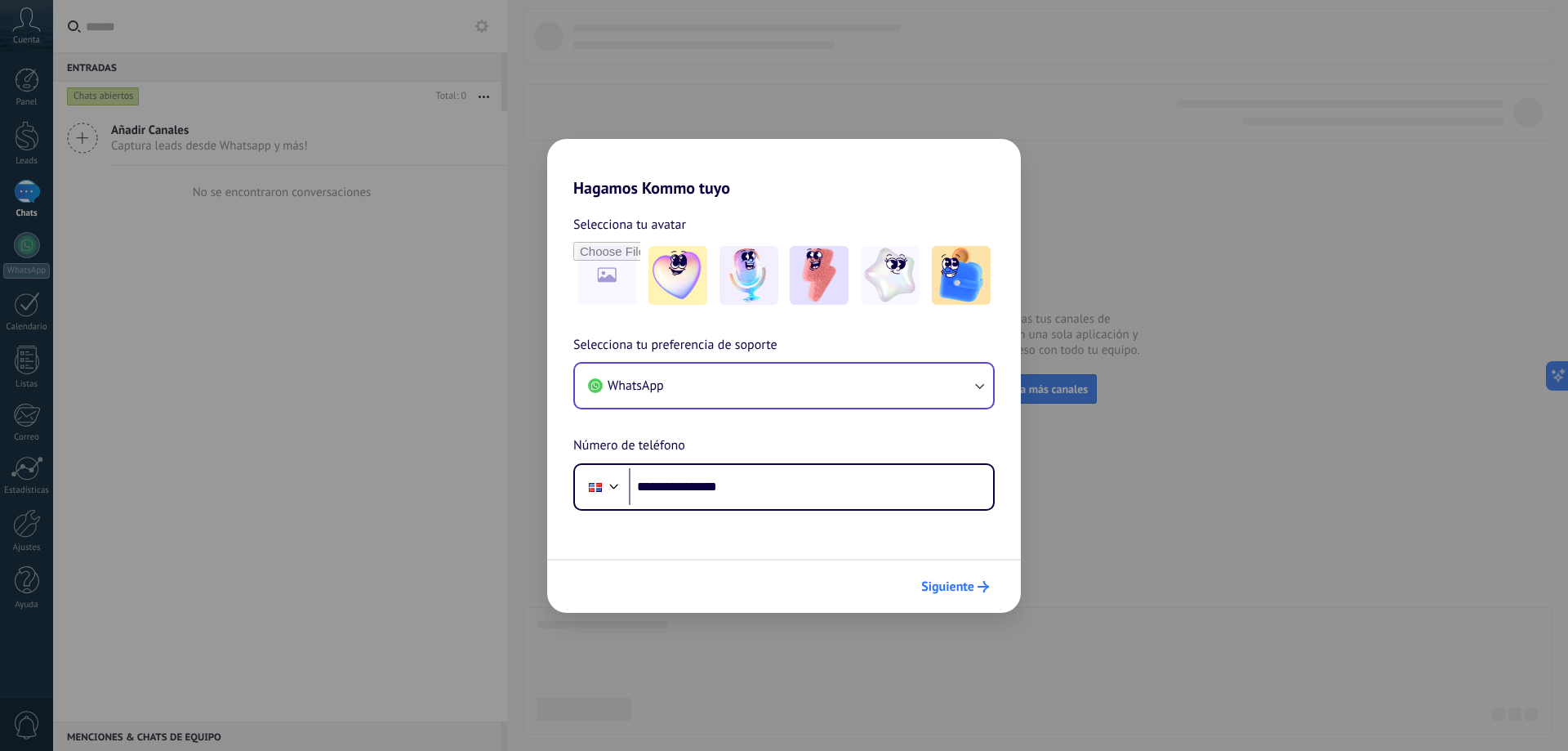 click 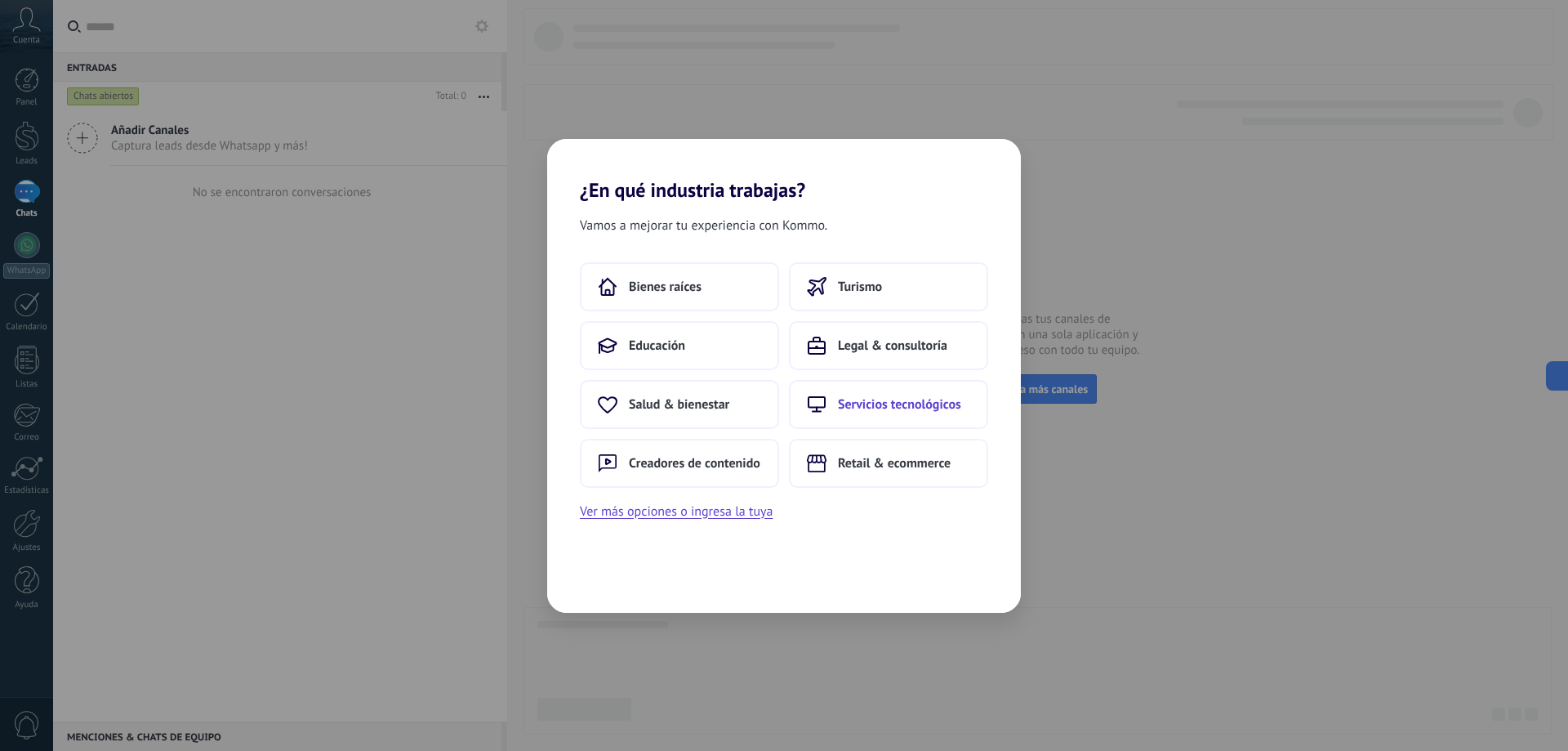click on "Servicios tecnológicos" at bounding box center [889, 405] 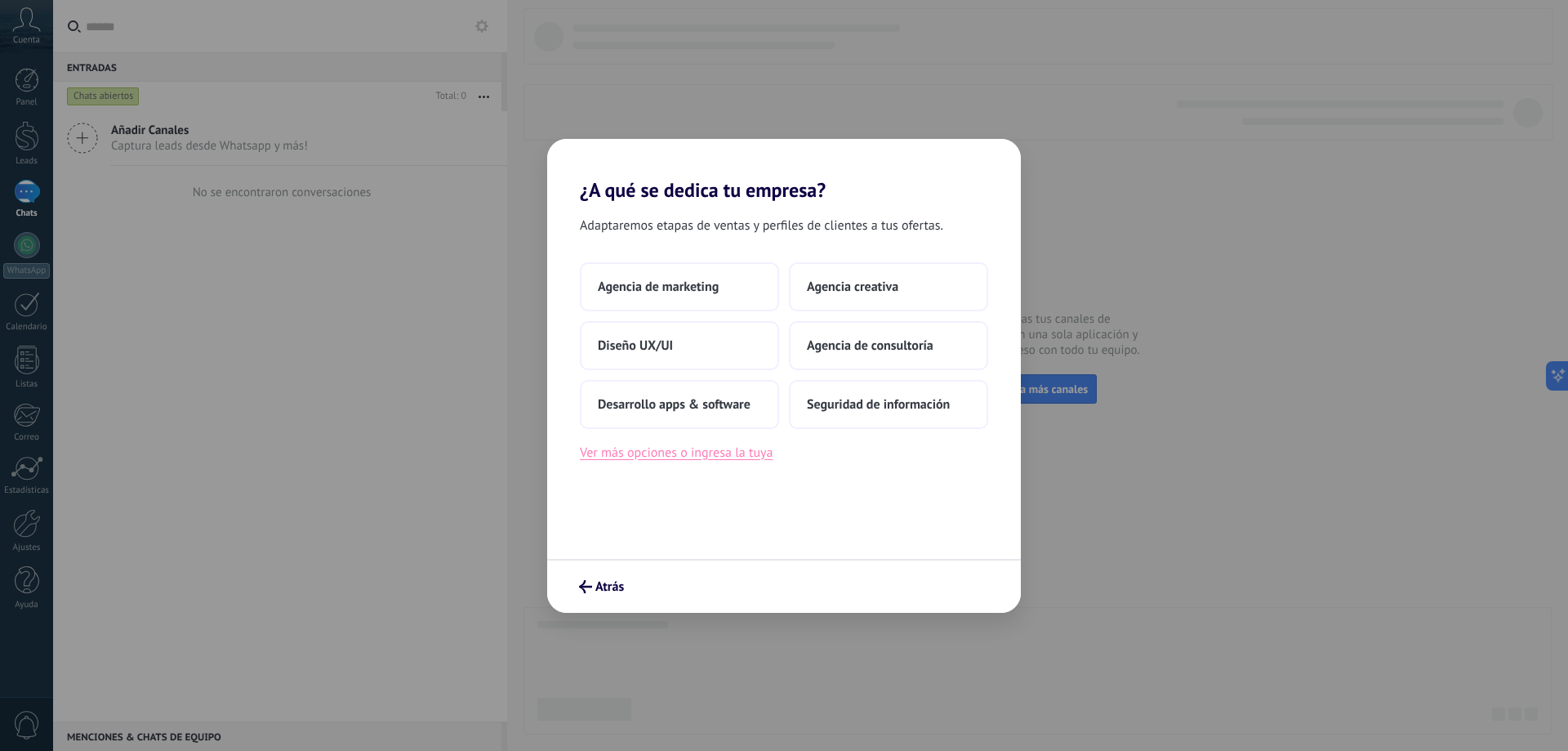 click on "Ver más opciones o ingresa la tuya" at bounding box center [676, 453] 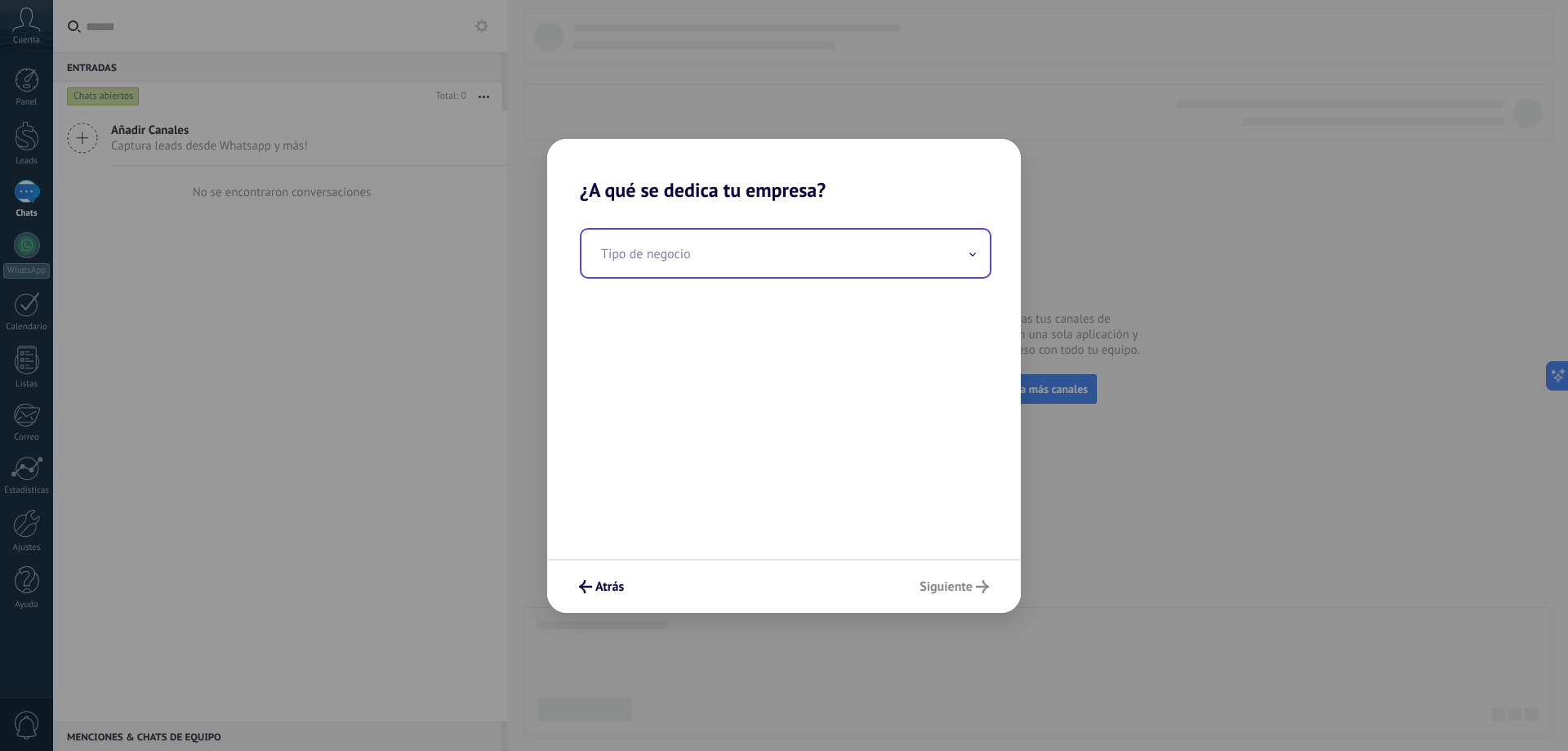 click at bounding box center [786, 253] 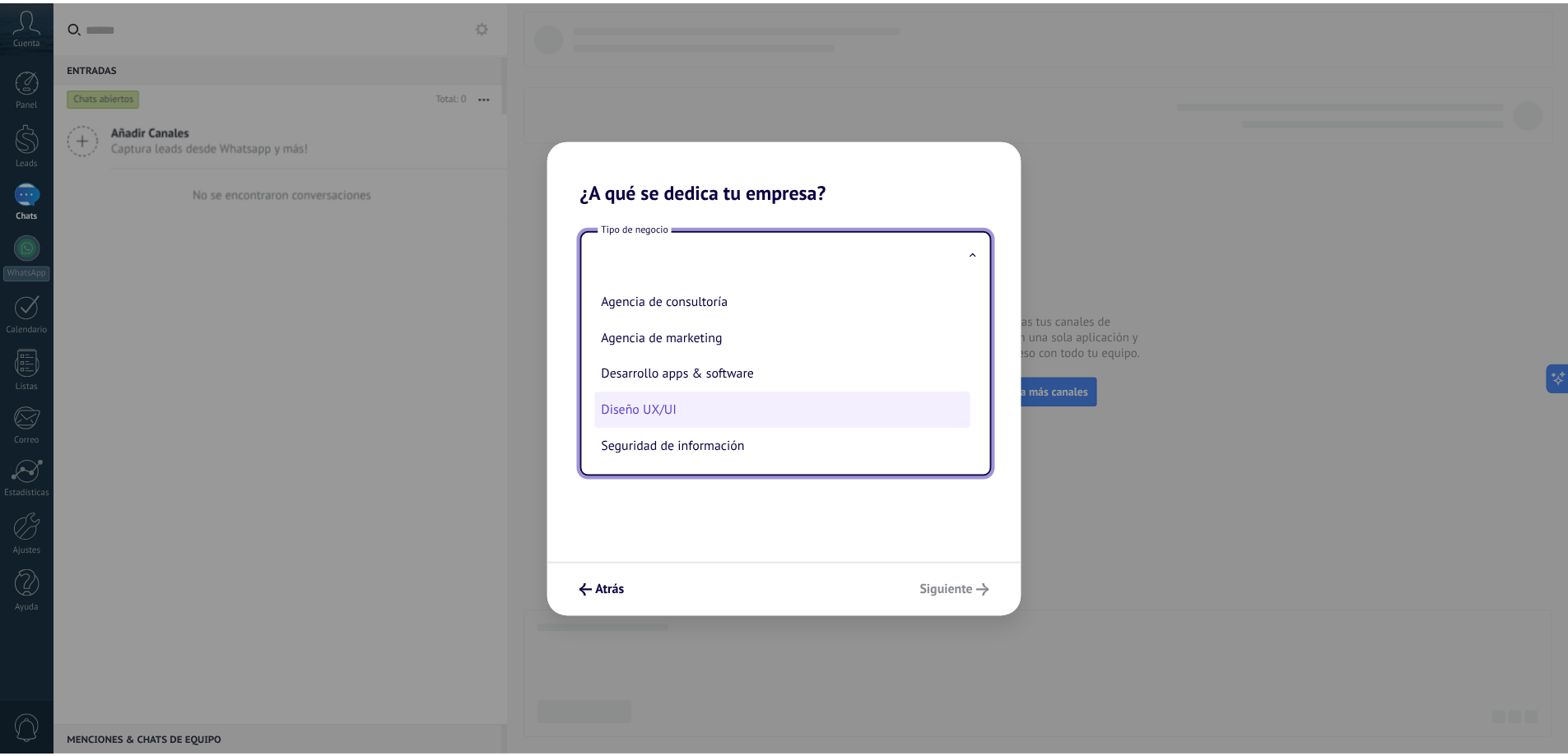 scroll, scrollTop: 38, scrollLeft: 0, axis: vertical 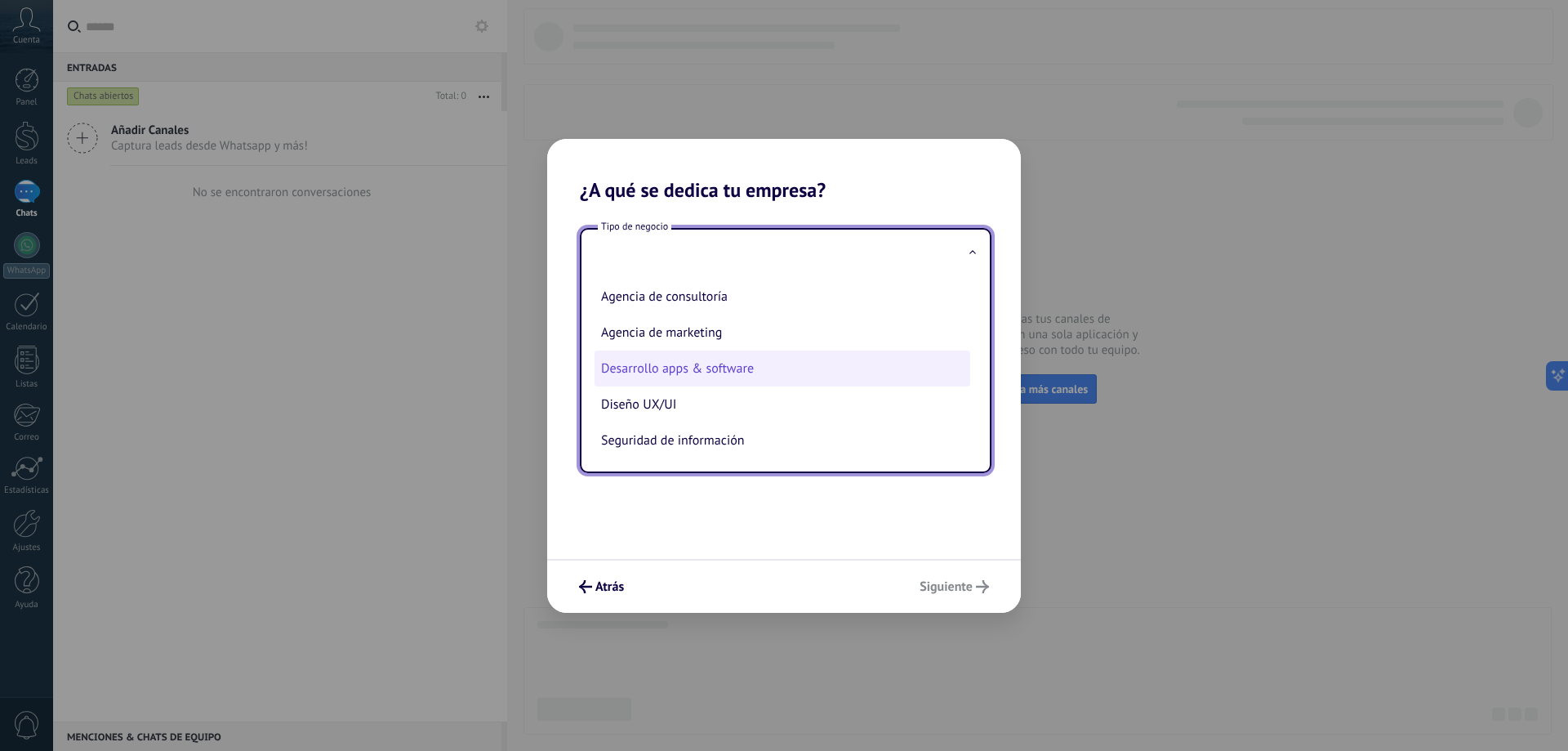 click on "Desarrollo apps & software" at bounding box center (782, 369) 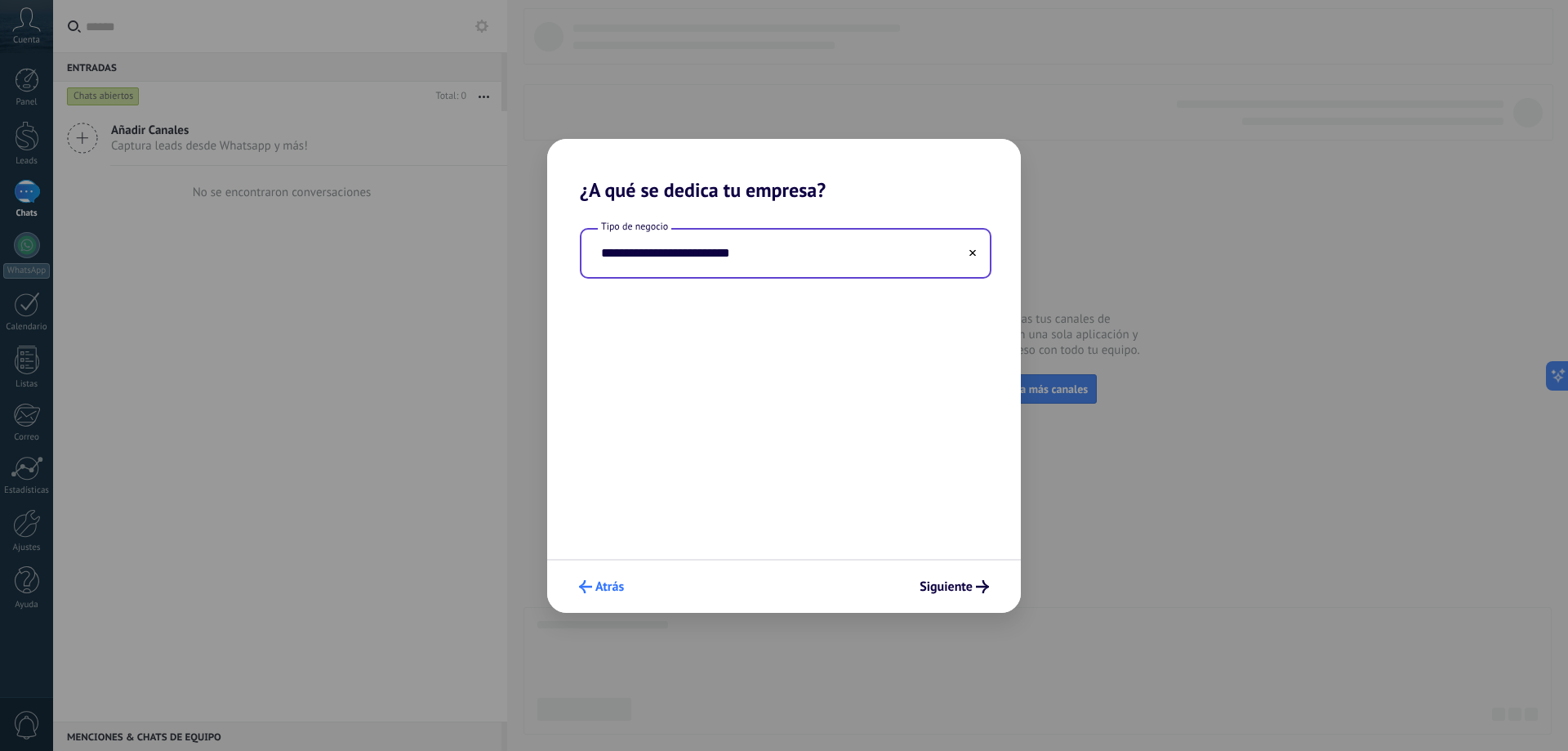 click on "Atrás" at bounding box center [609, 587] 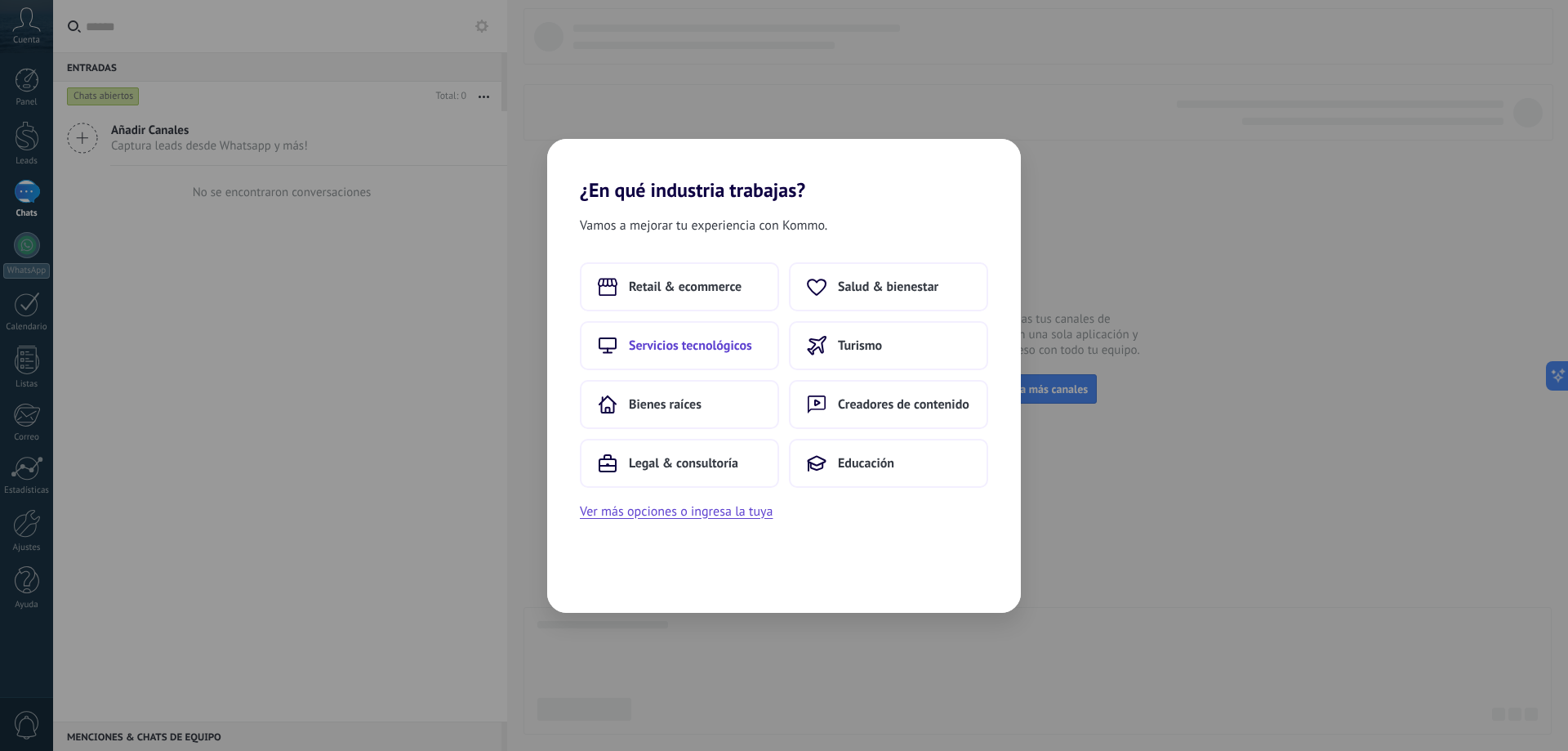 click on "Servicios tecnológicos" at bounding box center [690, 346] 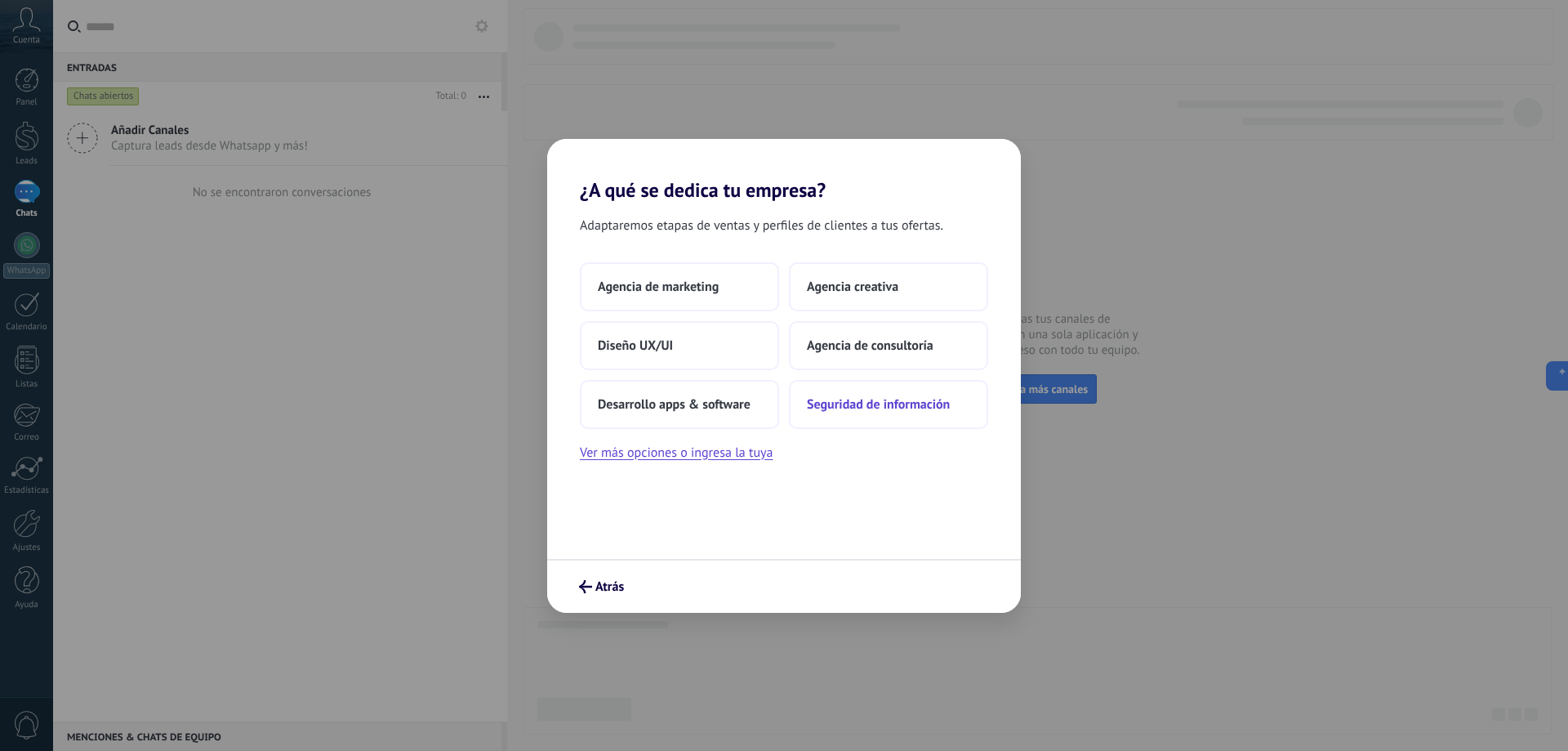 click on "Seguridad de información" at bounding box center (878, 405) 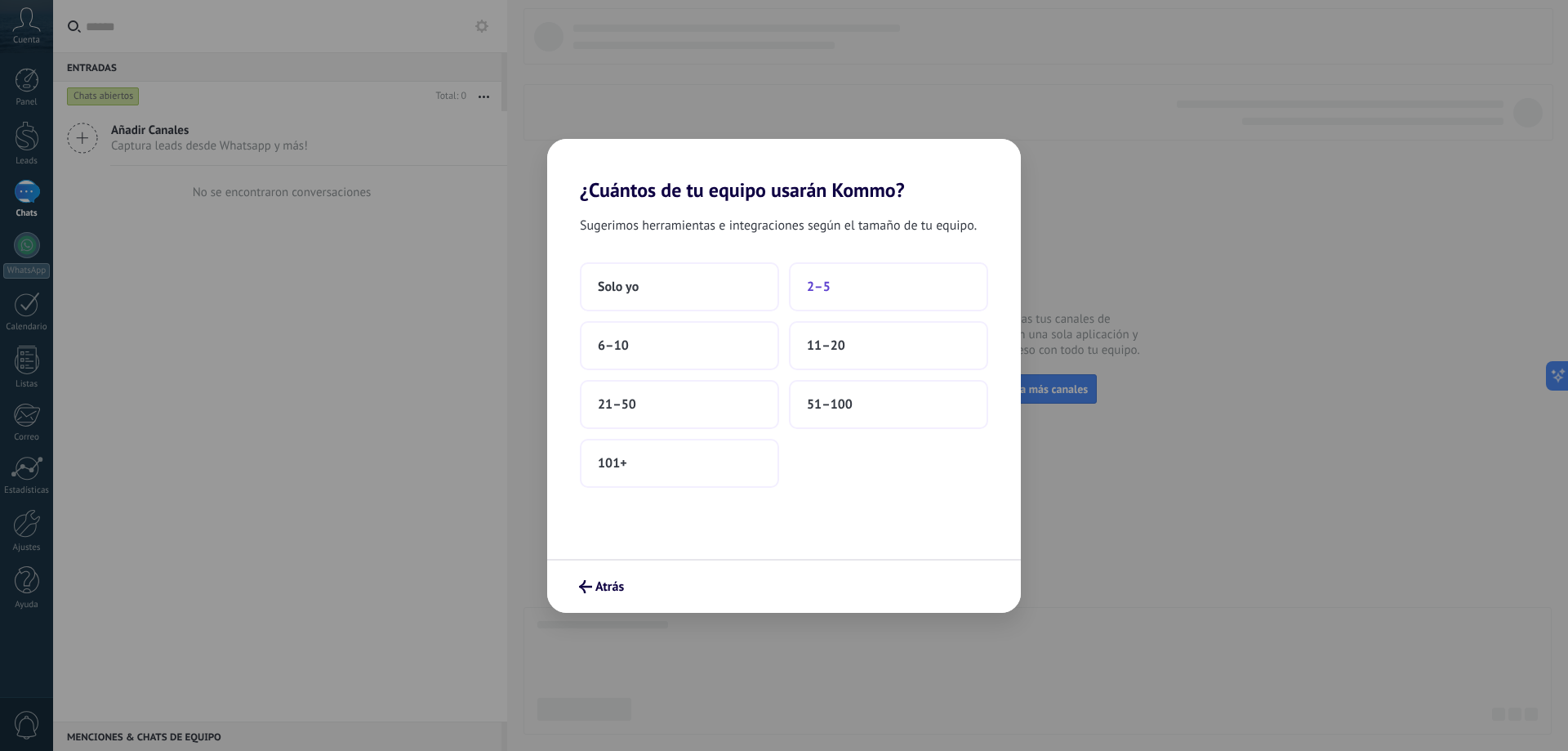 click on "2–5" at bounding box center (889, 287) 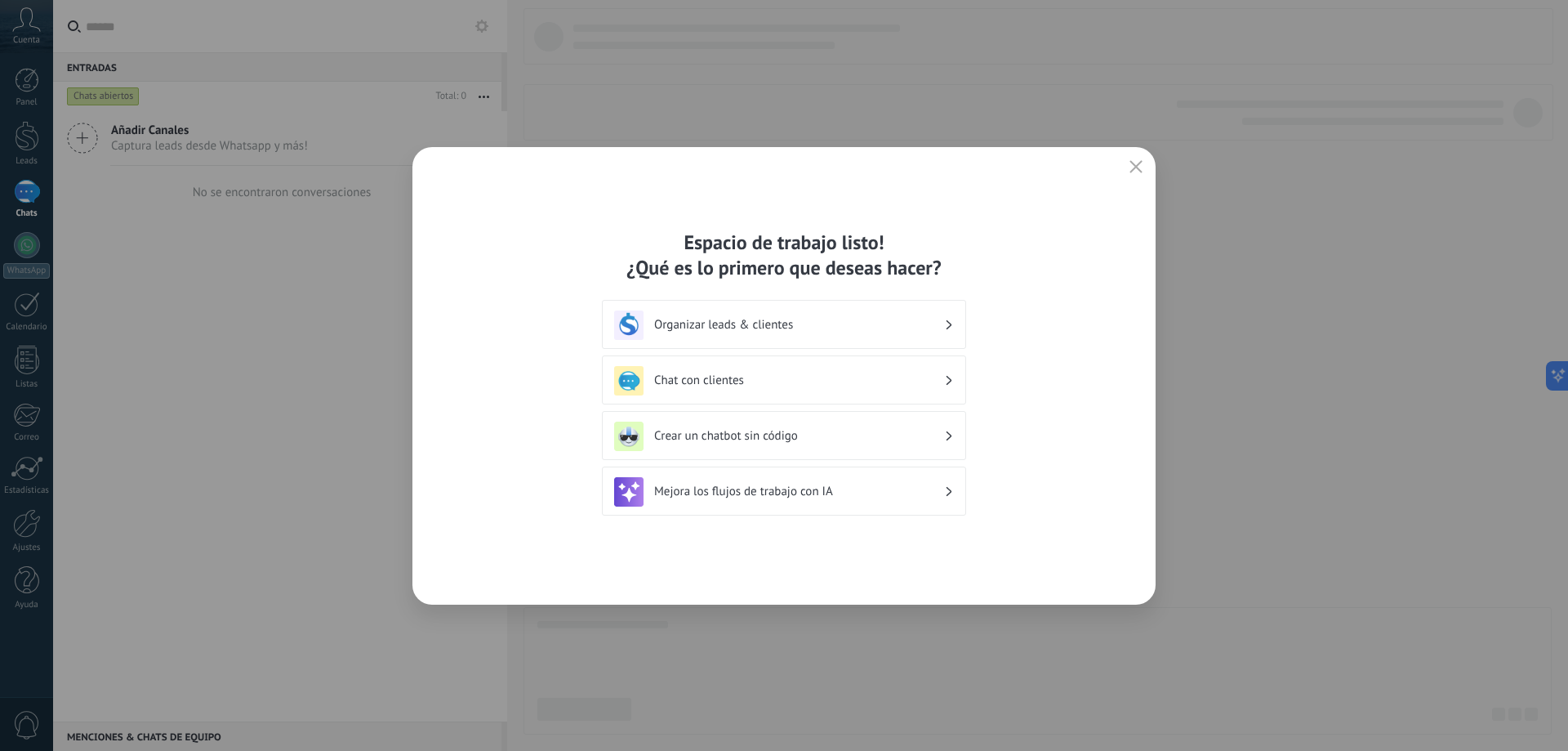 click 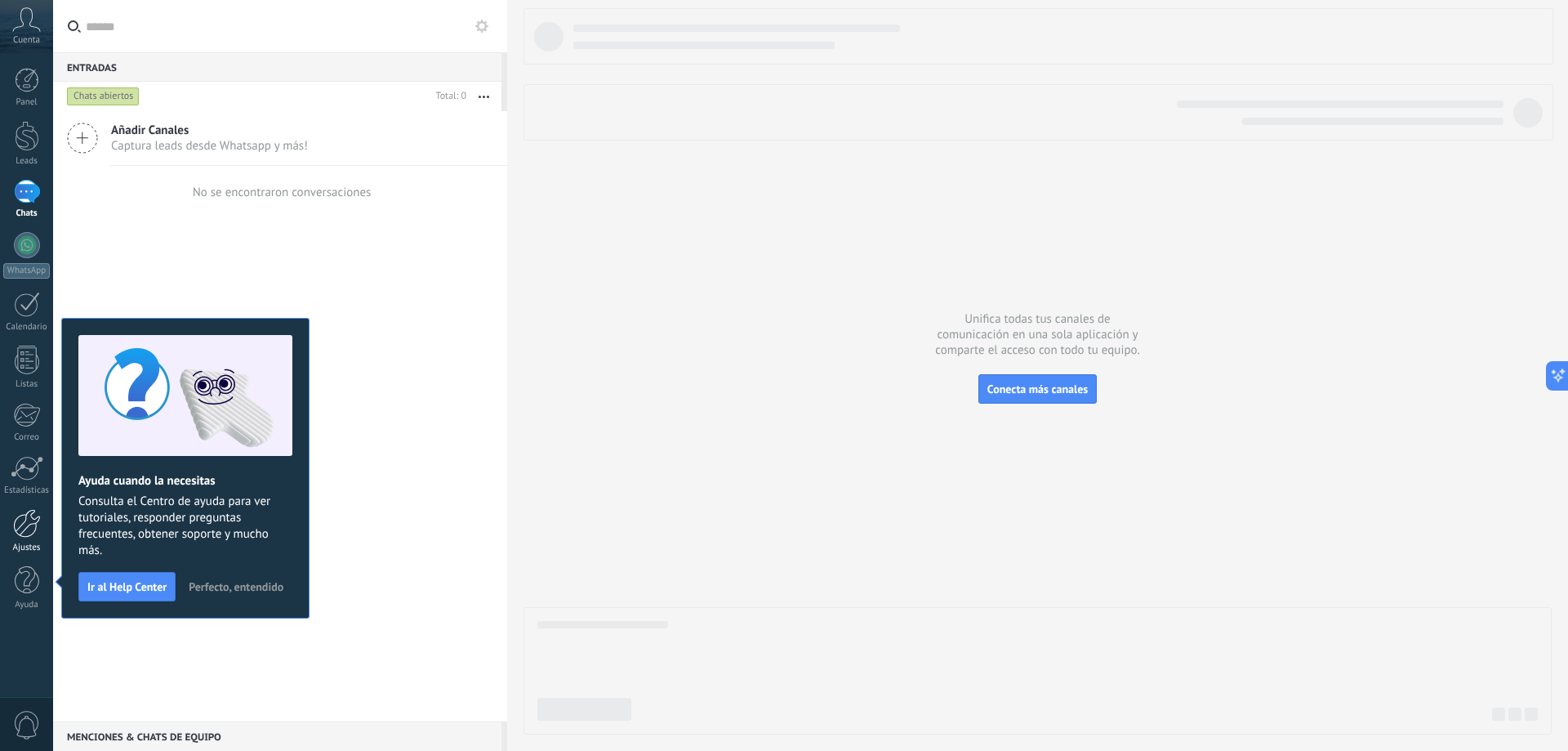 click at bounding box center (27, 523) 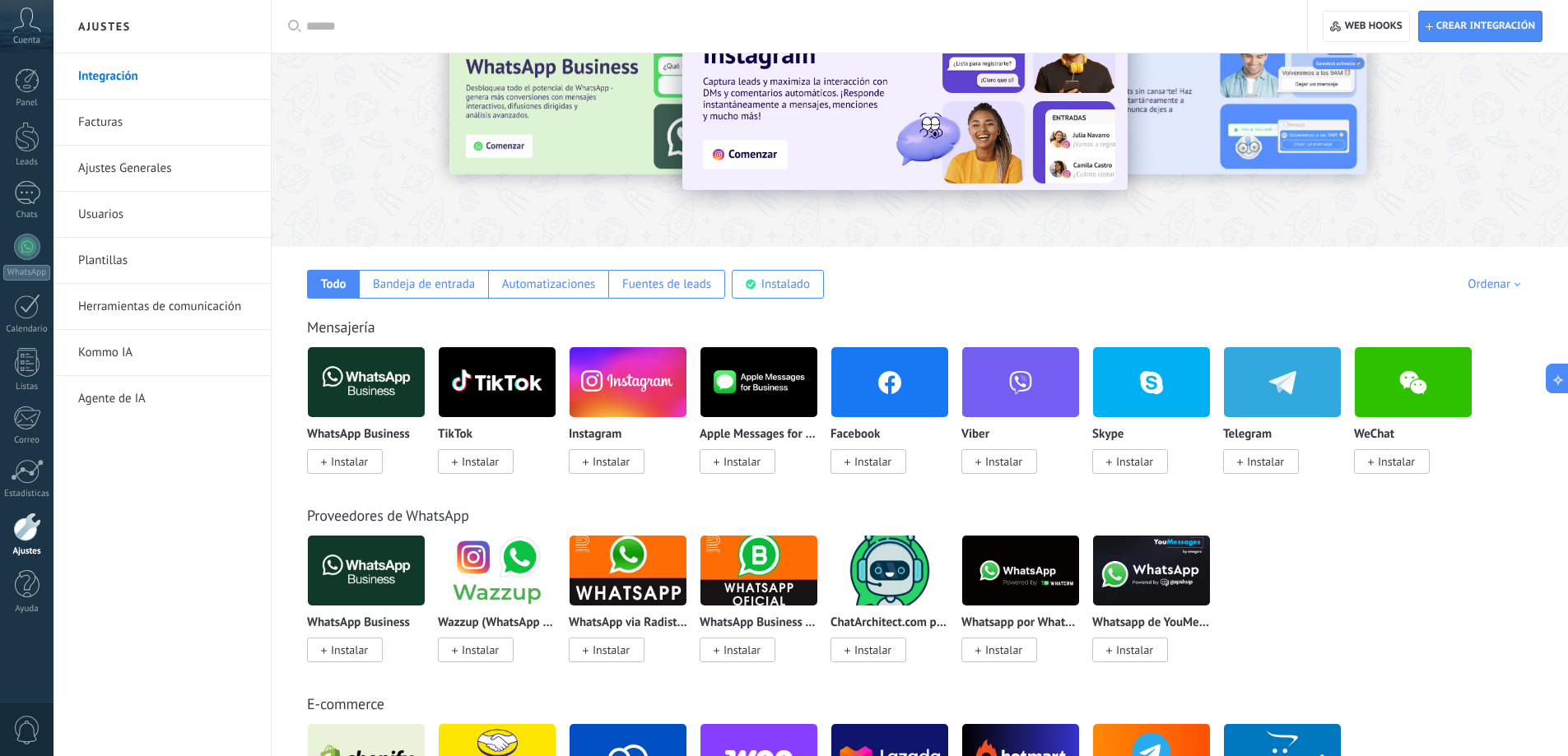 scroll, scrollTop: 82, scrollLeft: 0, axis: vertical 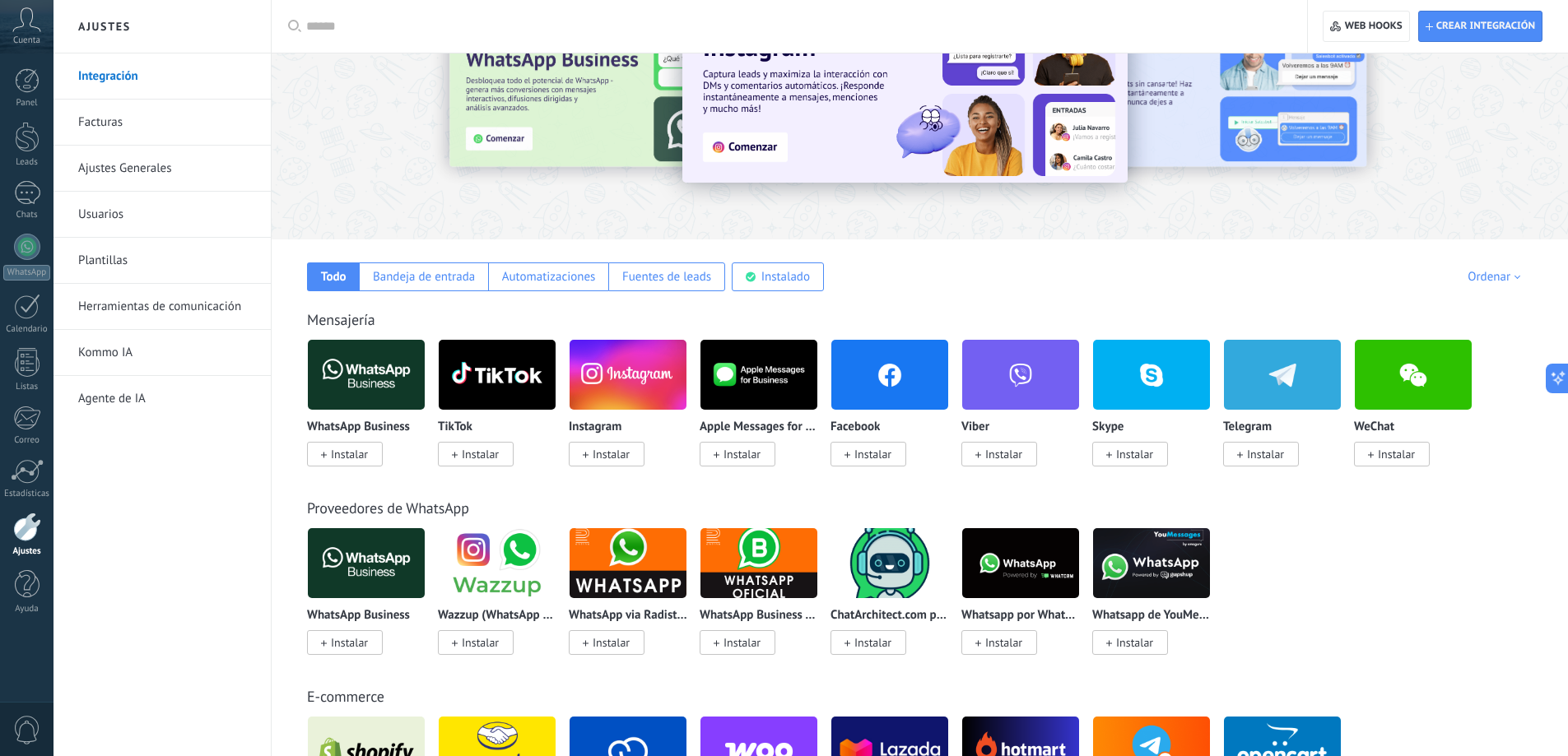 click on "Instalar" at bounding box center (349, 454) 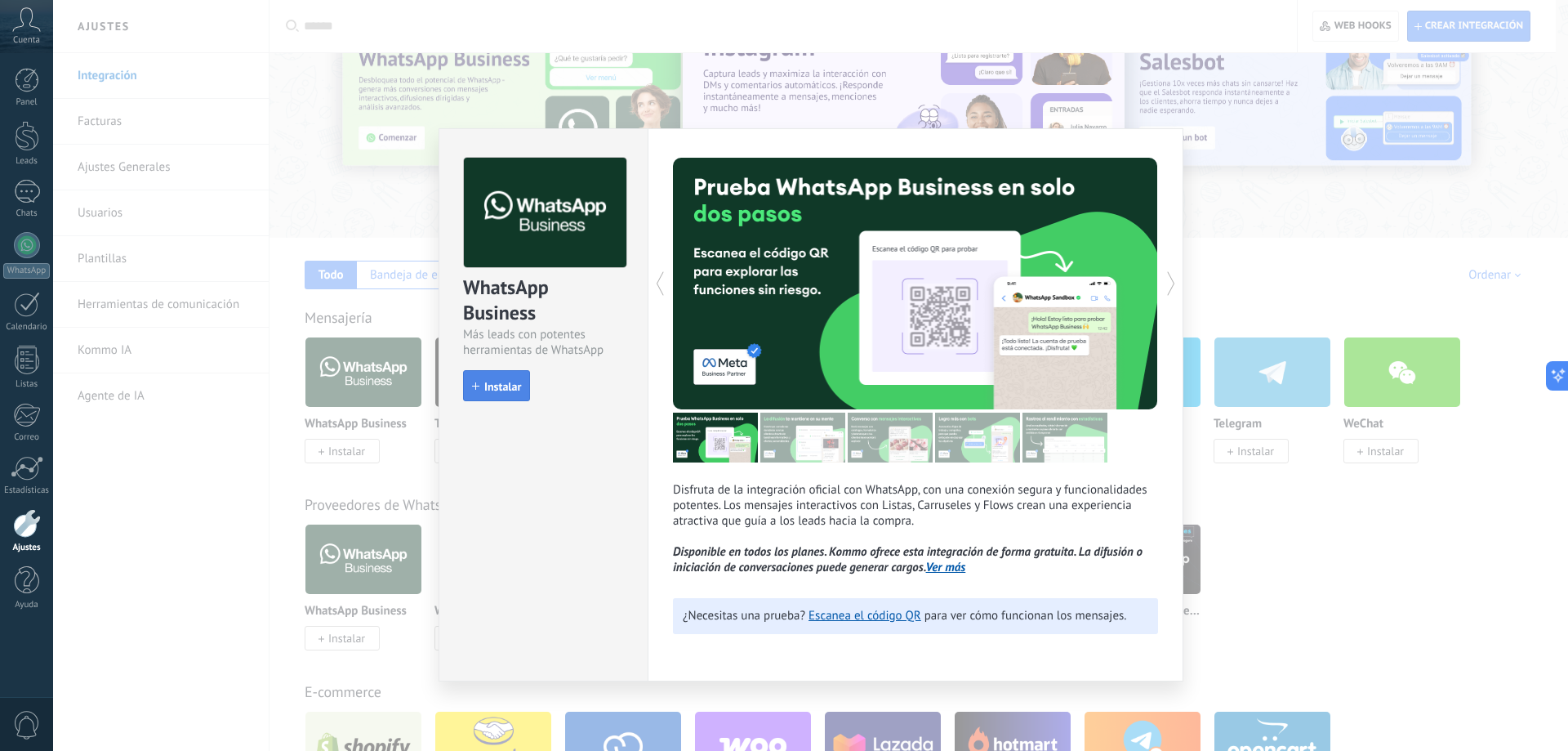 click on "Instalar" at bounding box center (502, 387) 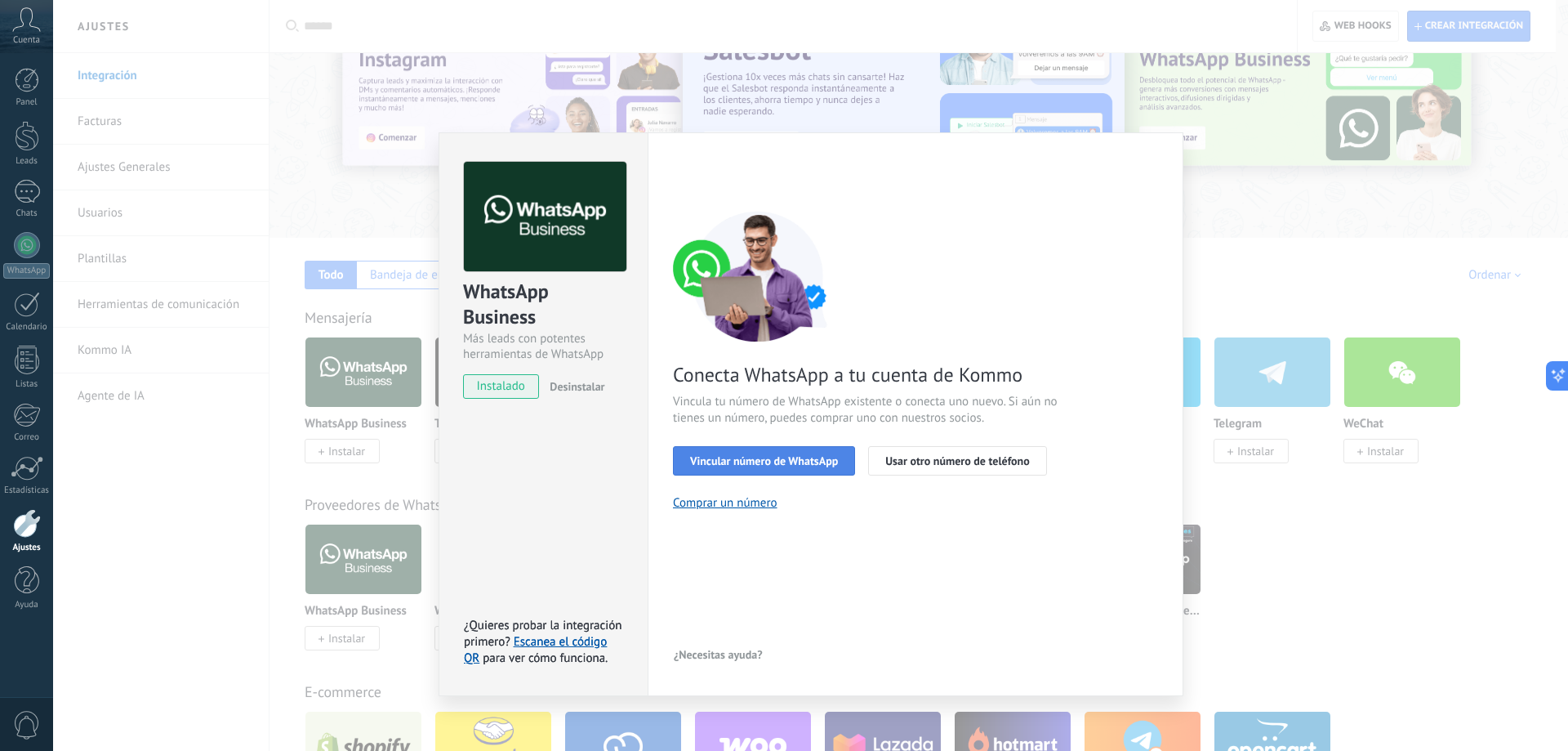 click on "Vincular número de WhatsApp" at bounding box center (764, 461) 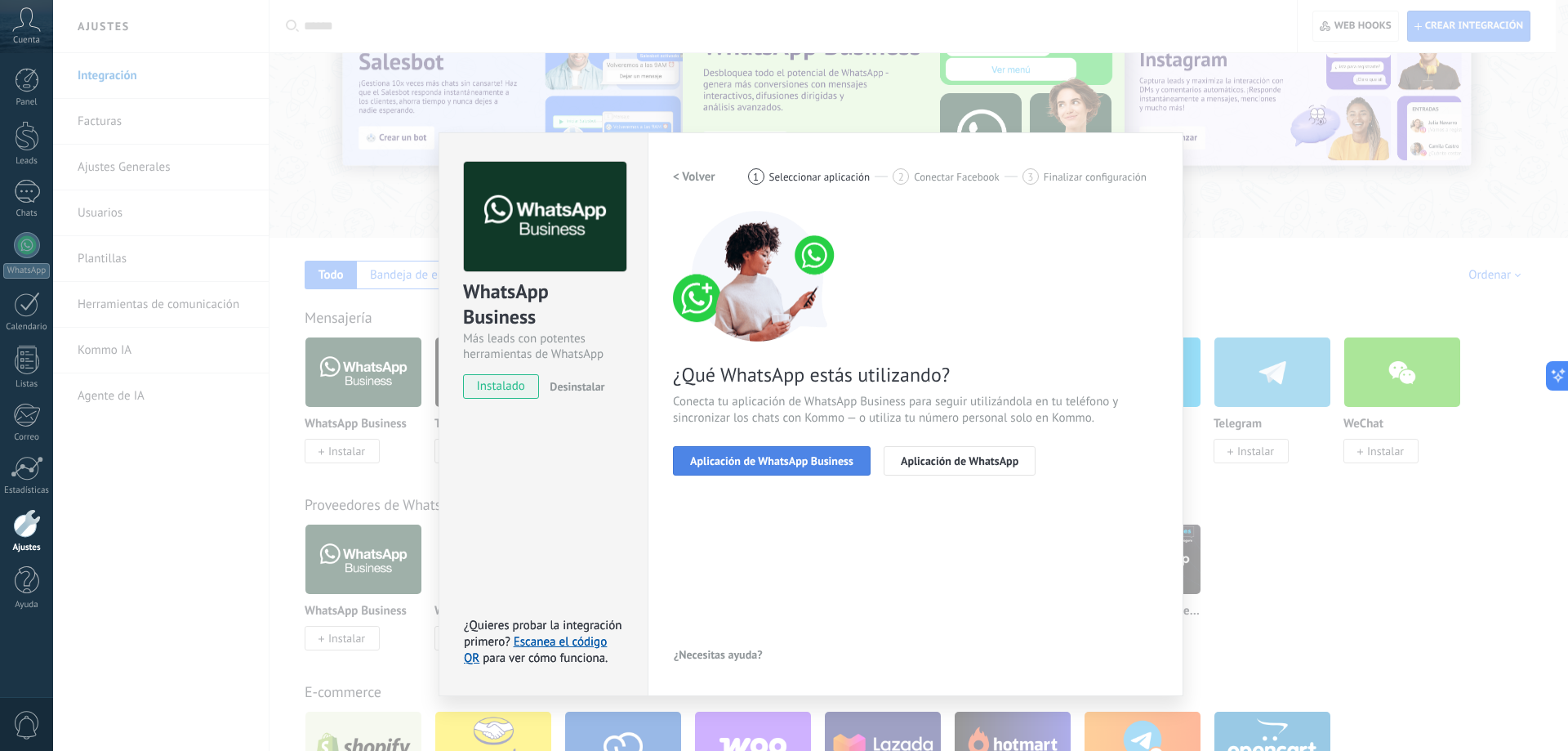 click on "Aplicación de WhatsApp Business" at bounding box center (772, 461) 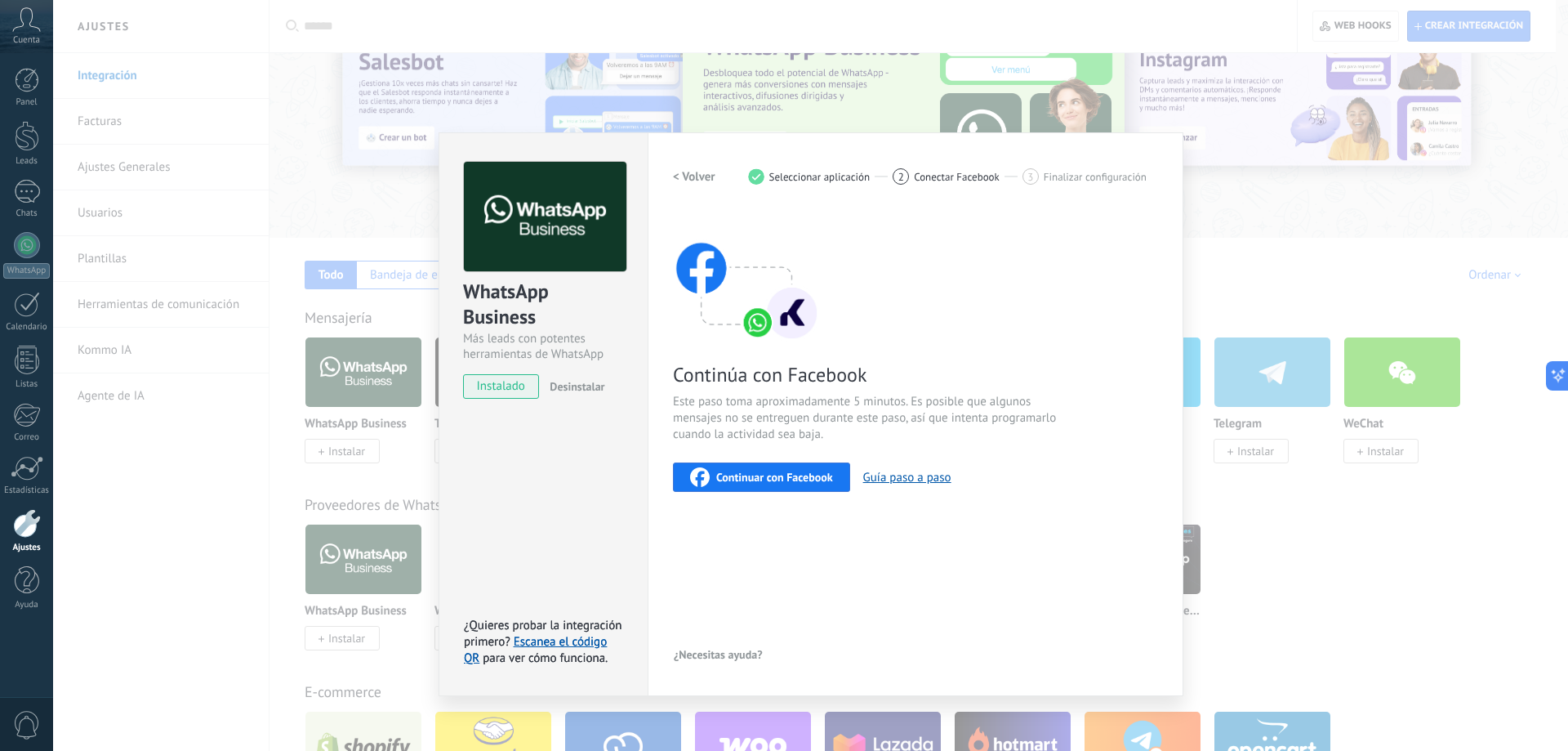 click on "WhatsApp Business Más leads con potentes herramientas de WhatsApp instalado Desinstalar ¿Quieres probar la integración primero?   Escanea el código QR   para ver cómo funciona. ¿Quieres probar la integración primero?   Escanea el código QR   para ver cómo funciona. Configuraciones Autorizaciones Esta pestaña registra a los usuarios que han concedido acceso a las integración a esta cuenta. Si deseas remover la posibilidad que un usuario pueda enviar solicitudes a la cuenta en nombre de esta integración, puedes revocar el acceso. Si el acceso a todos los usuarios es revocado, la integración dejará de funcionar. Esta aplicacion está instalada, pero nadie le ha dado acceso aun. WhatsApp Cloud API más _:  Guardar < Volver 1 Seleccionar aplicación 2 Conectar Facebook  3 Finalizar configuración Continúa con Facebook Este paso toma aproximadamente 5 minutos. Es posible que algunos mensajes no se entreguen durante este paso, así que intenta programarlo cuando la actividad sea baja." at bounding box center [810, 375] 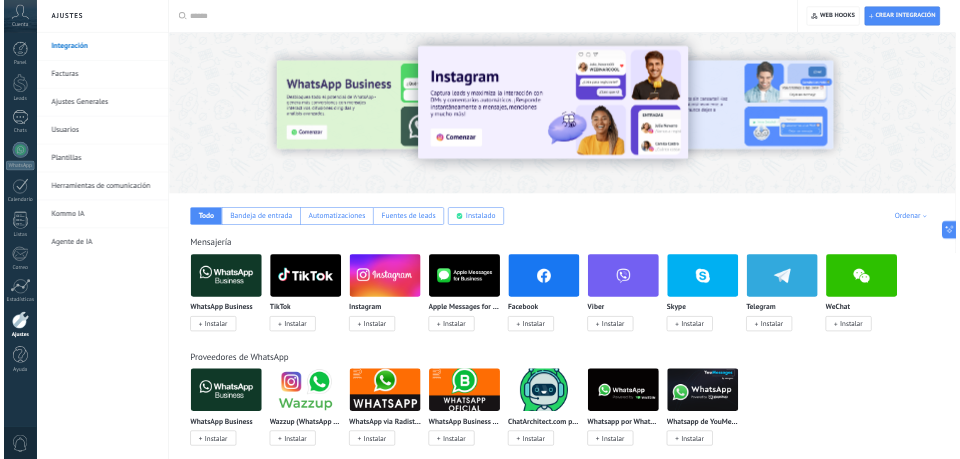 scroll, scrollTop: 0, scrollLeft: 0, axis: both 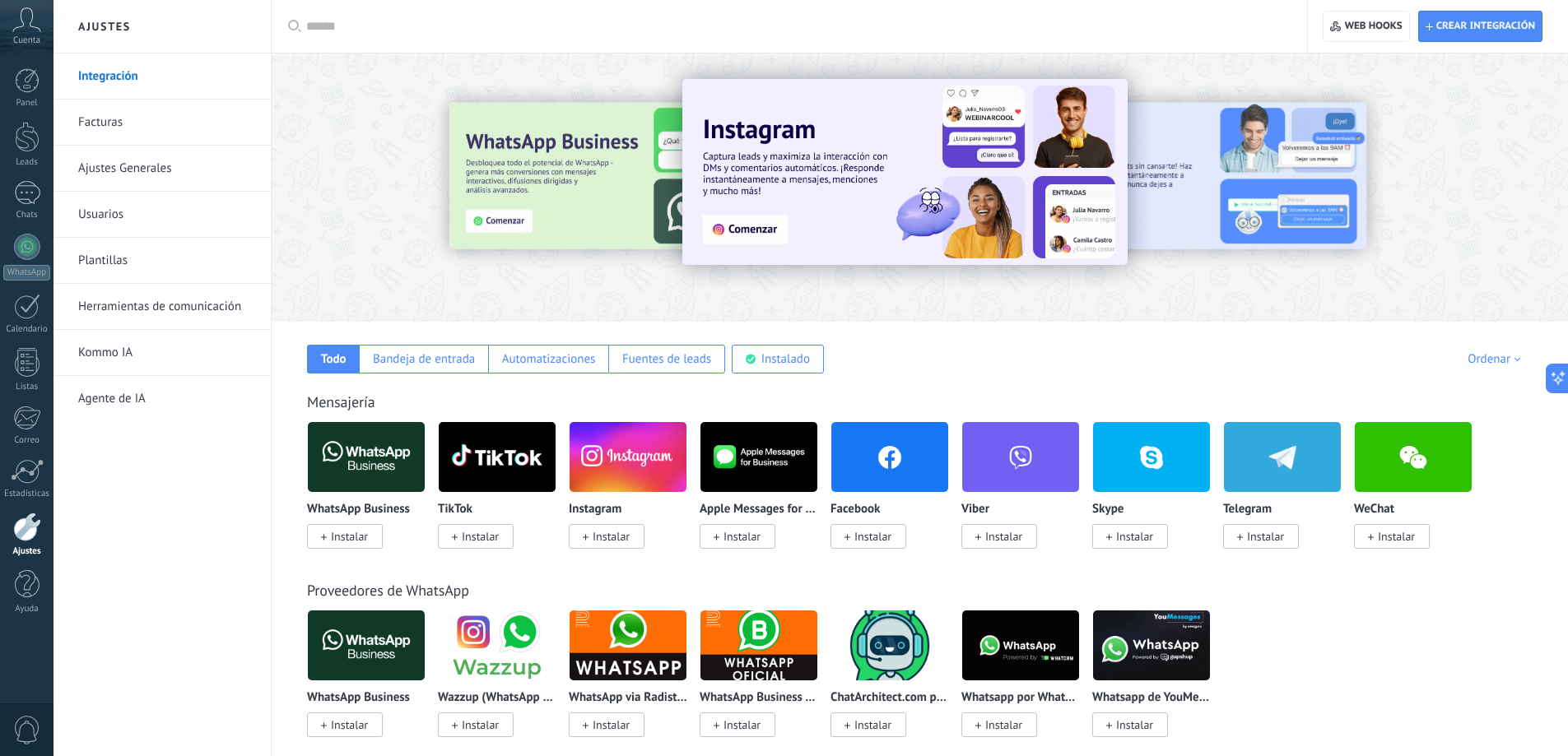 click at bounding box center (795, 26) 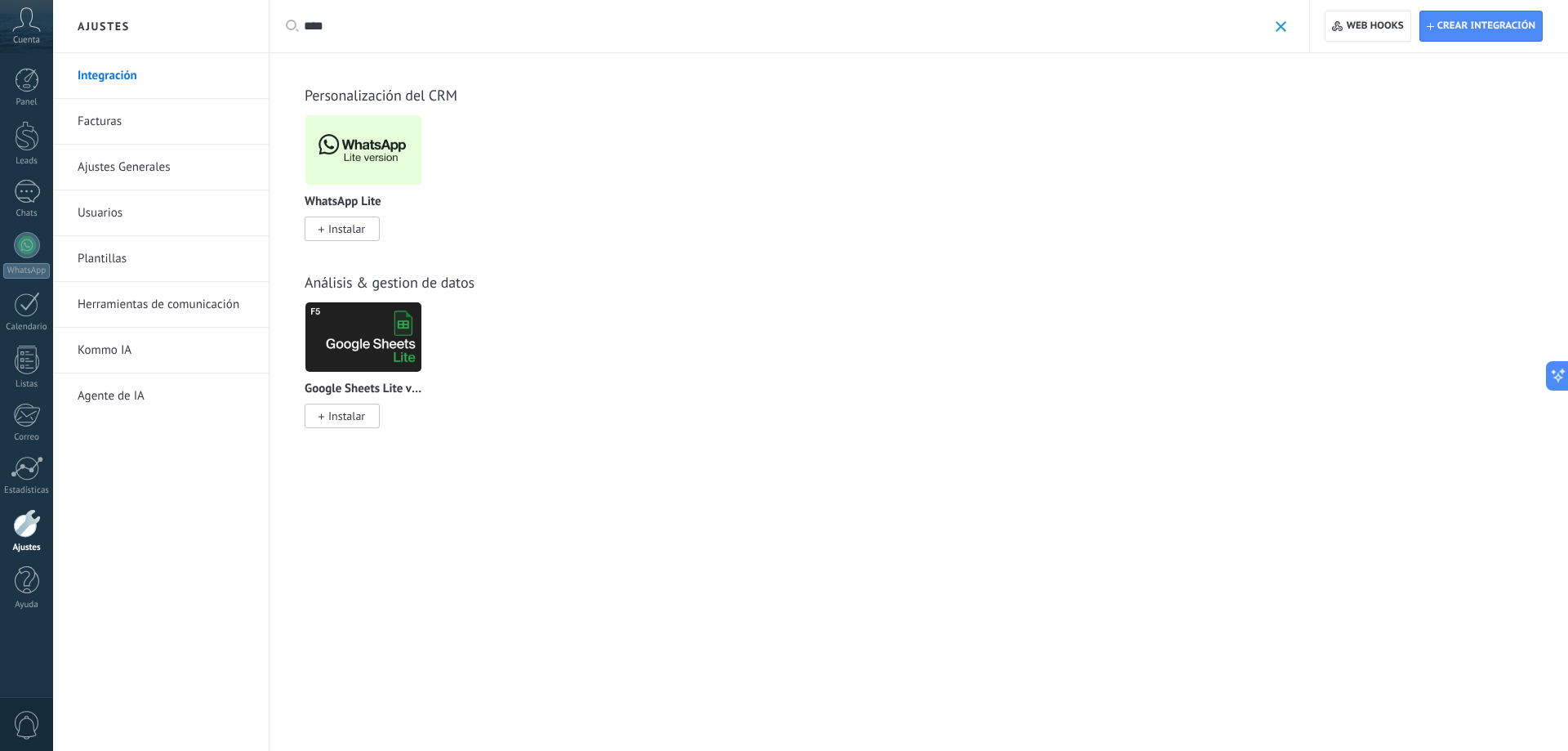 click on "****" at bounding box center (786, 26) 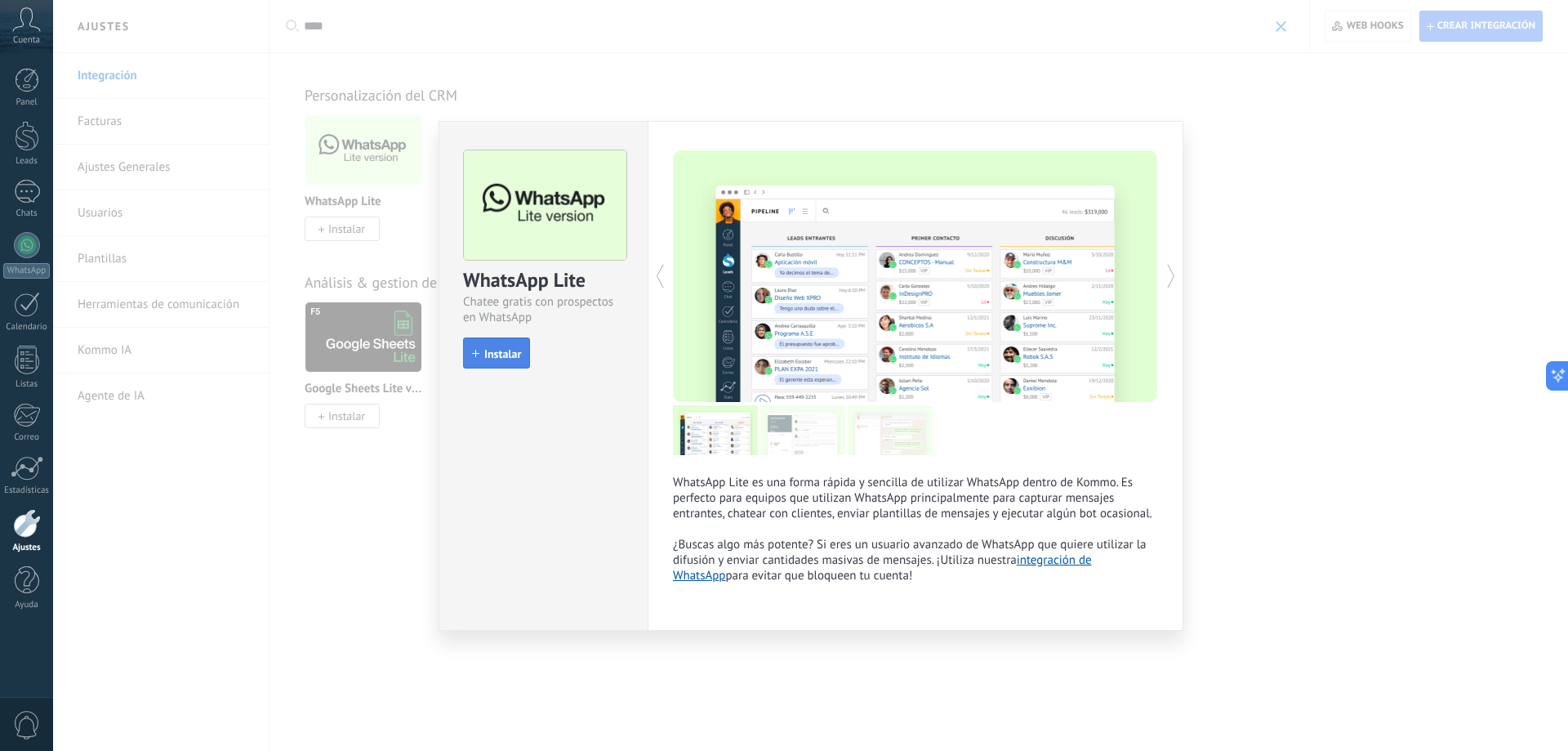 click on "Instalar" at bounding box center [502, 354] 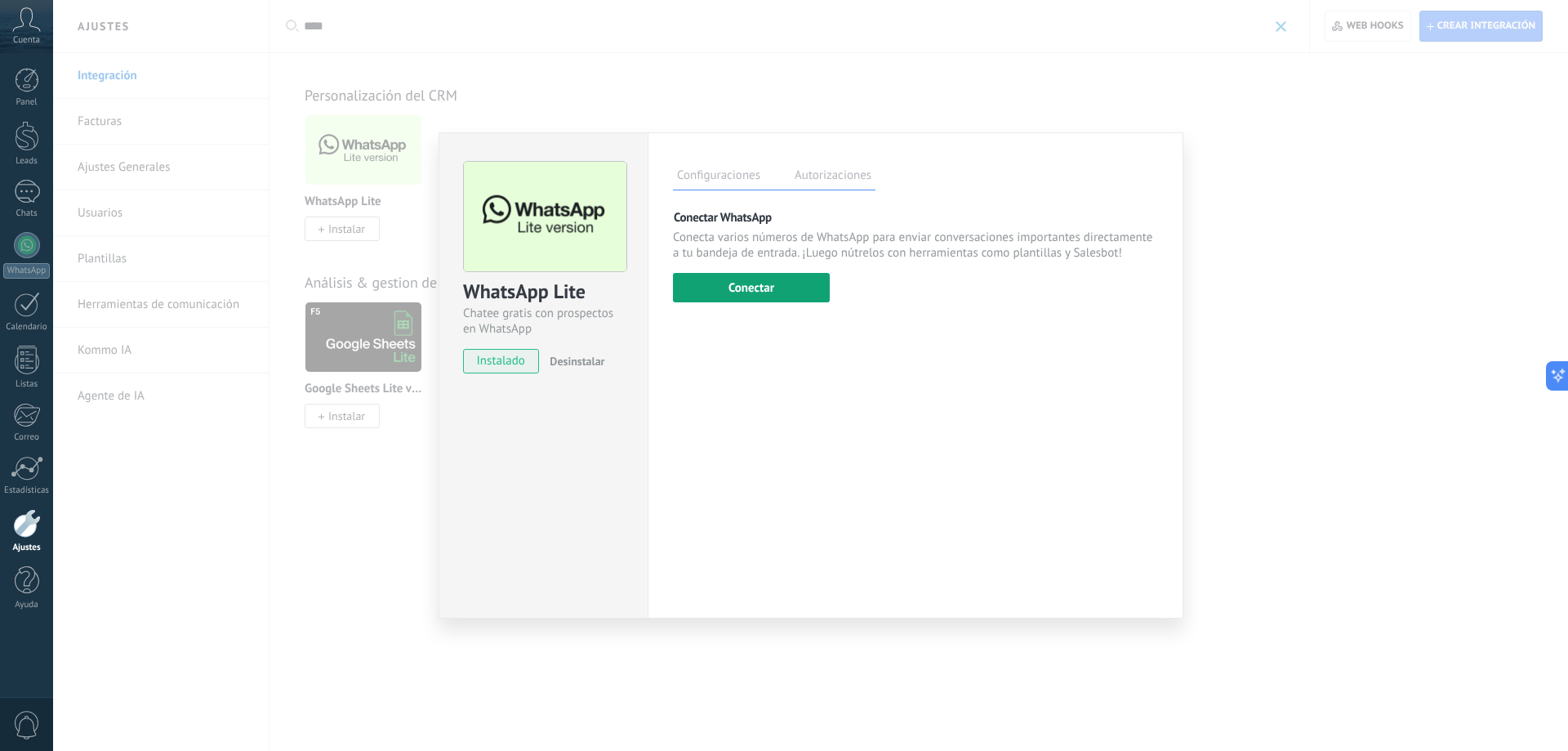 click on "Conectar" at bounding box center (751, 288) 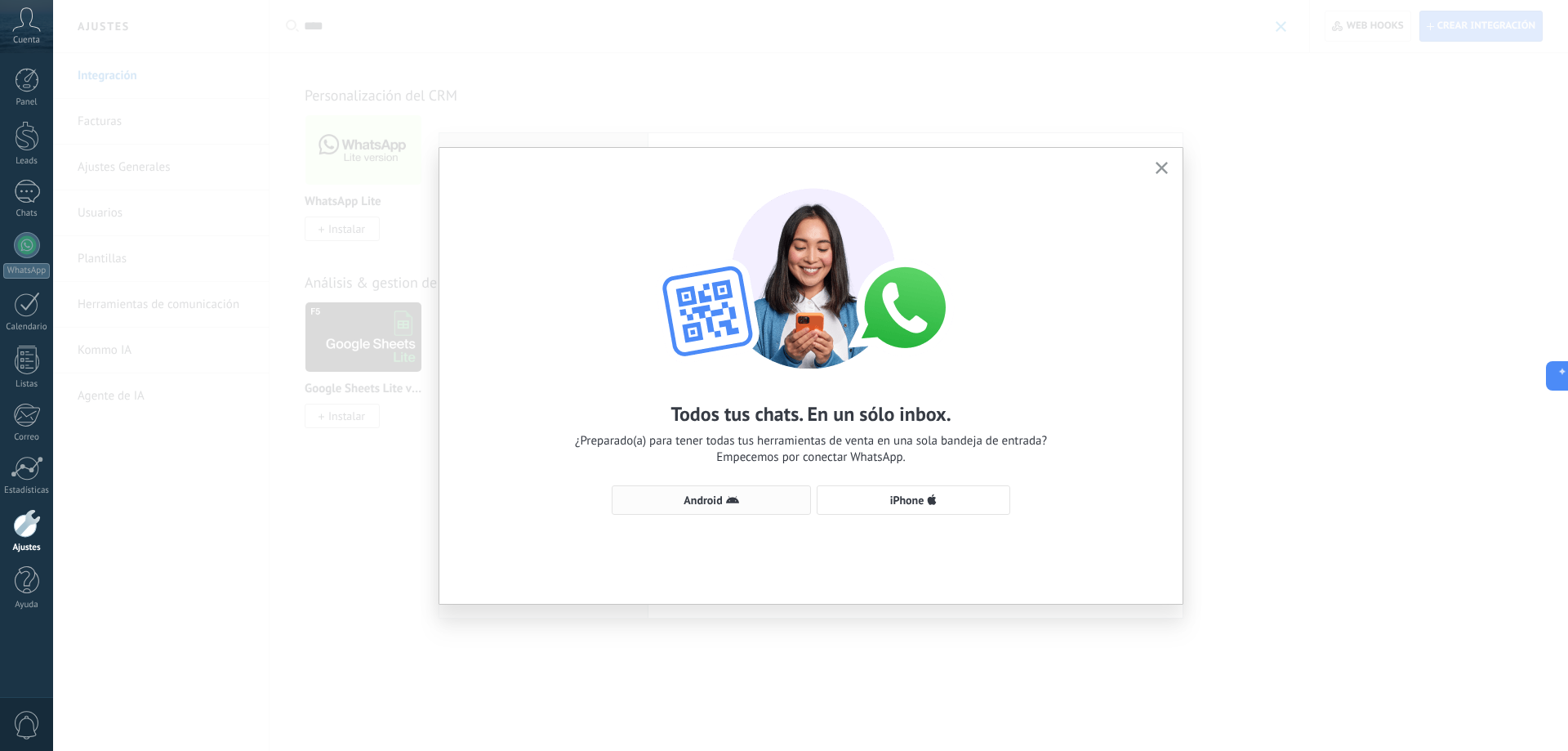 click on "Android" at bounding box center [711, 500] 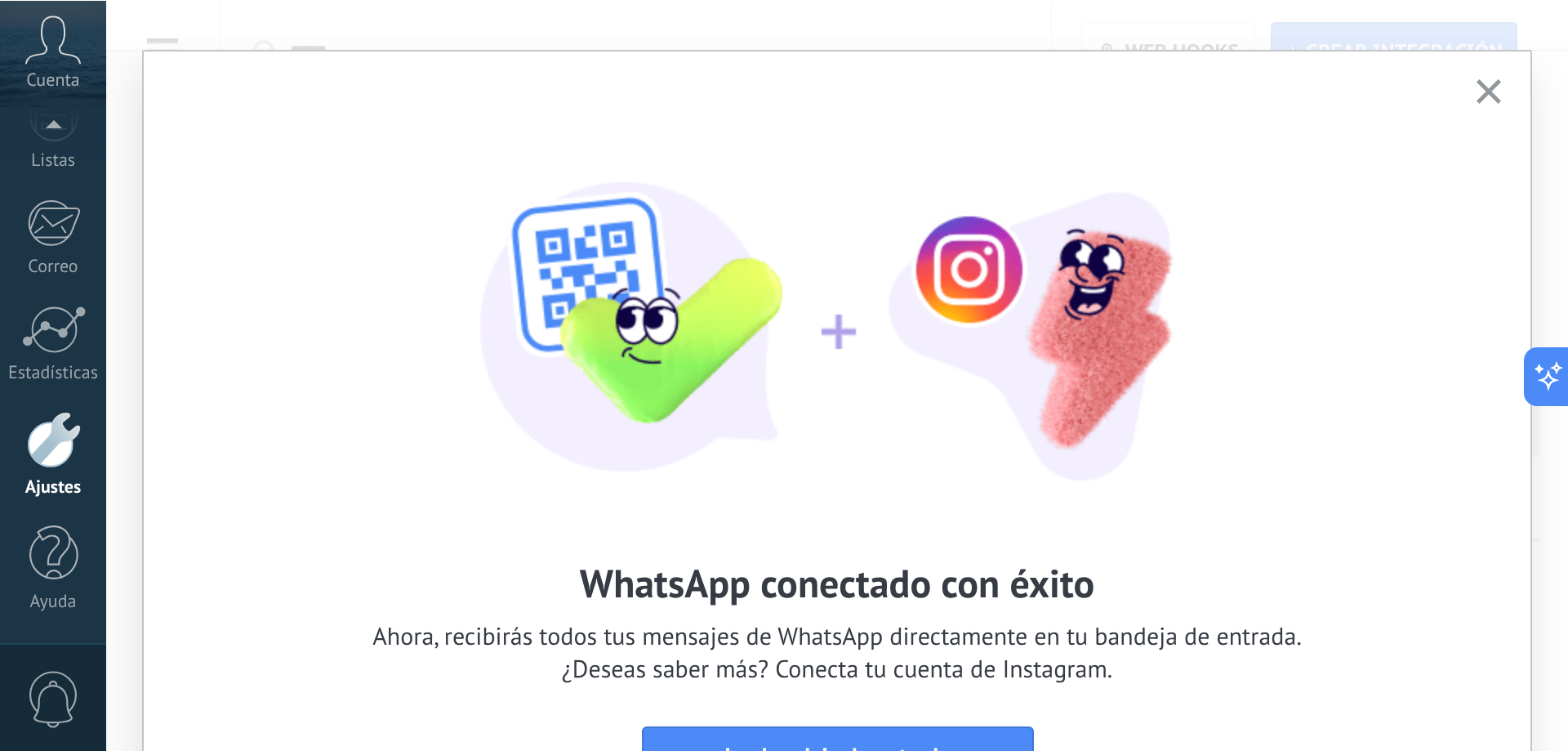 scroll, scrollTop: 0, scrollLeft: 0, axis: both 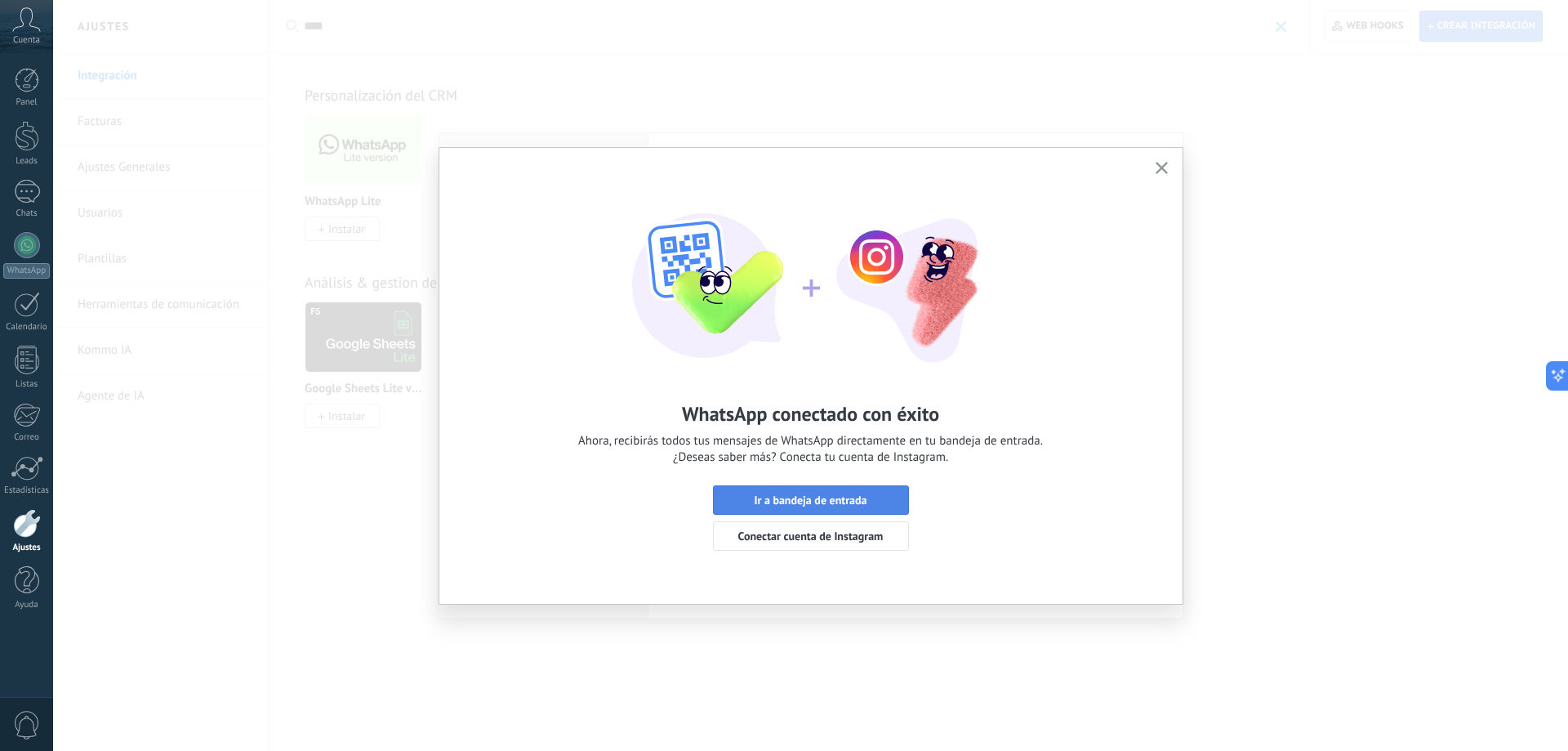 click on "Ir a bandeja de entrada" at bounding box center [810, 500] 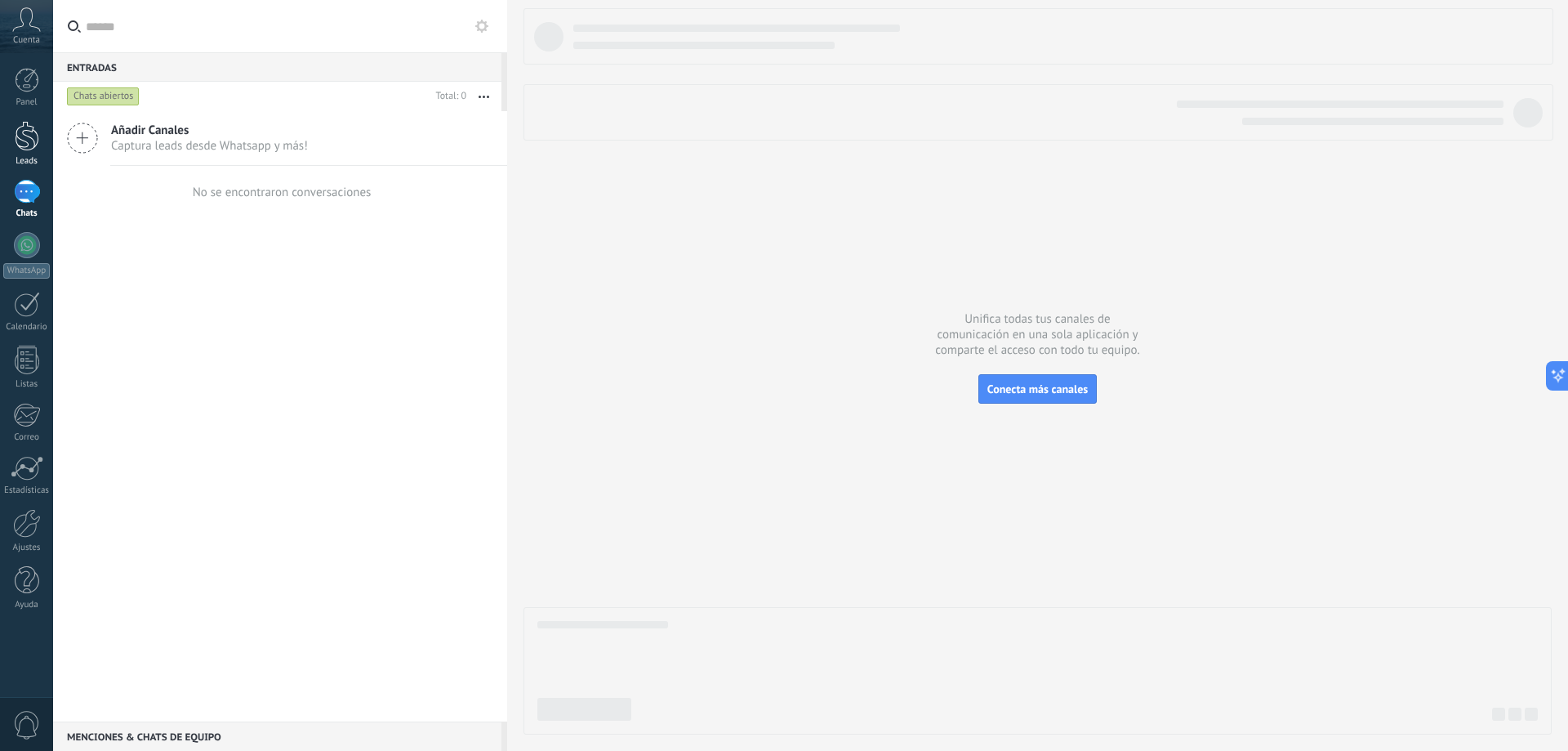 click on "Leads" at bounding box center (26, 144) 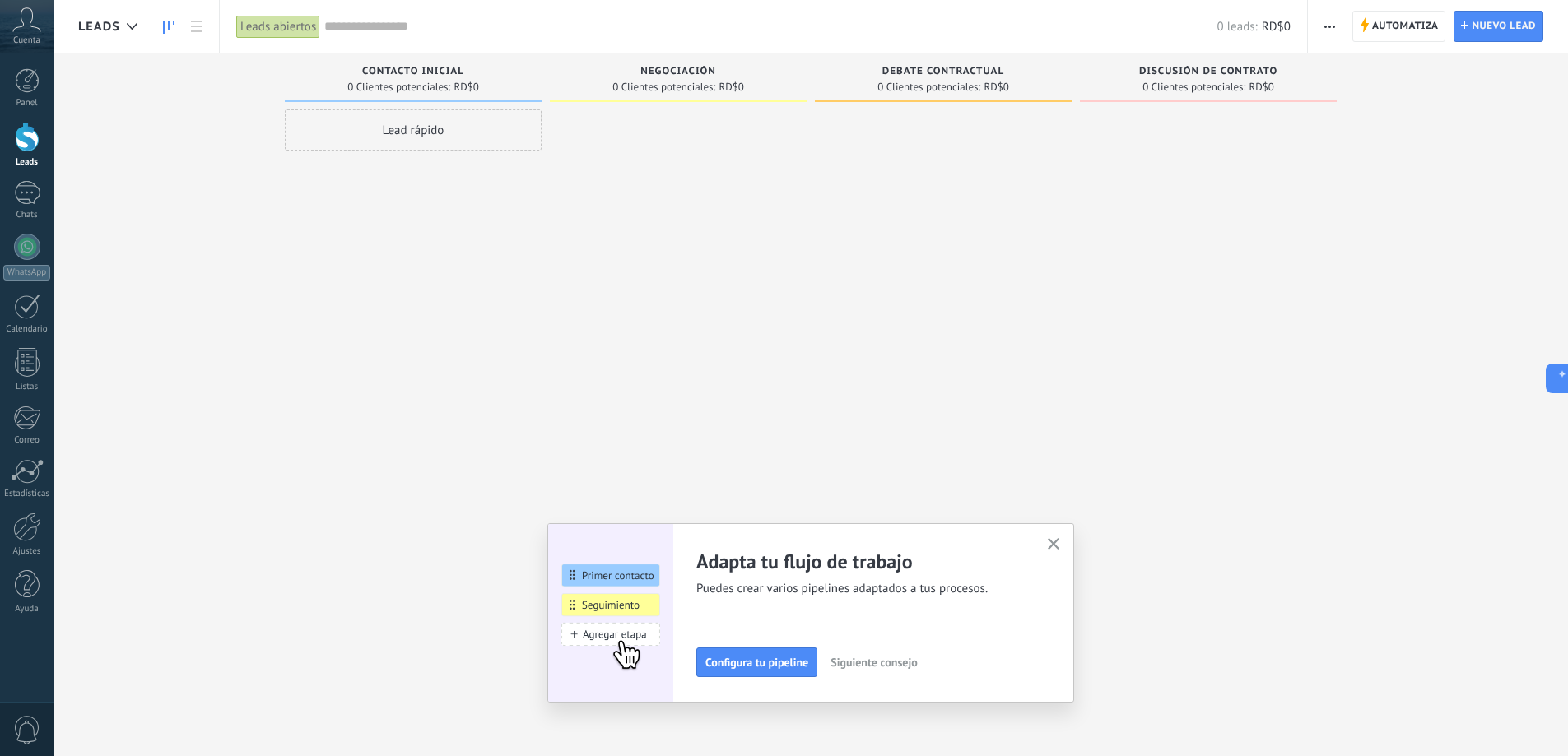 click 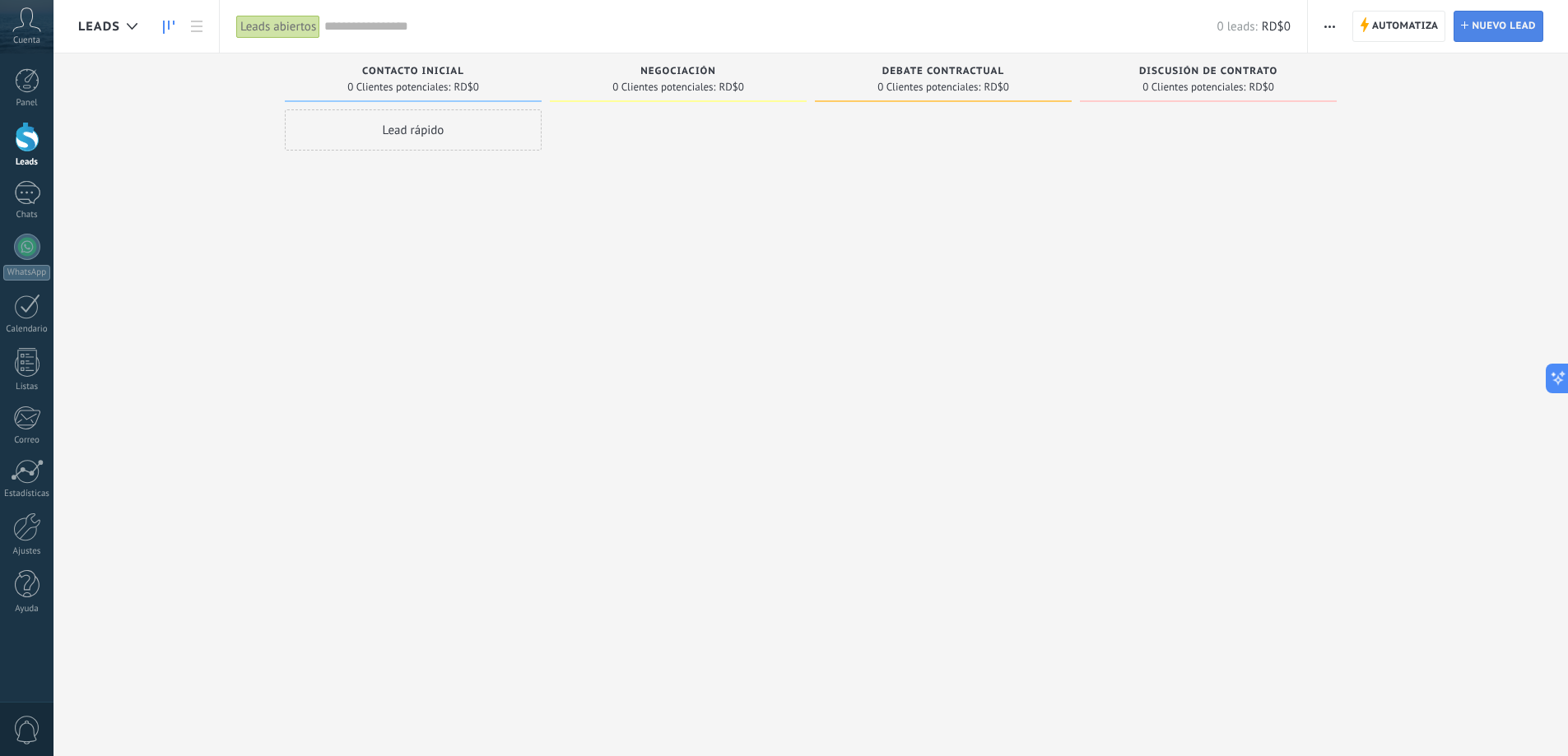 click on "Nuevo lead" at bounding box center [1504, 26] 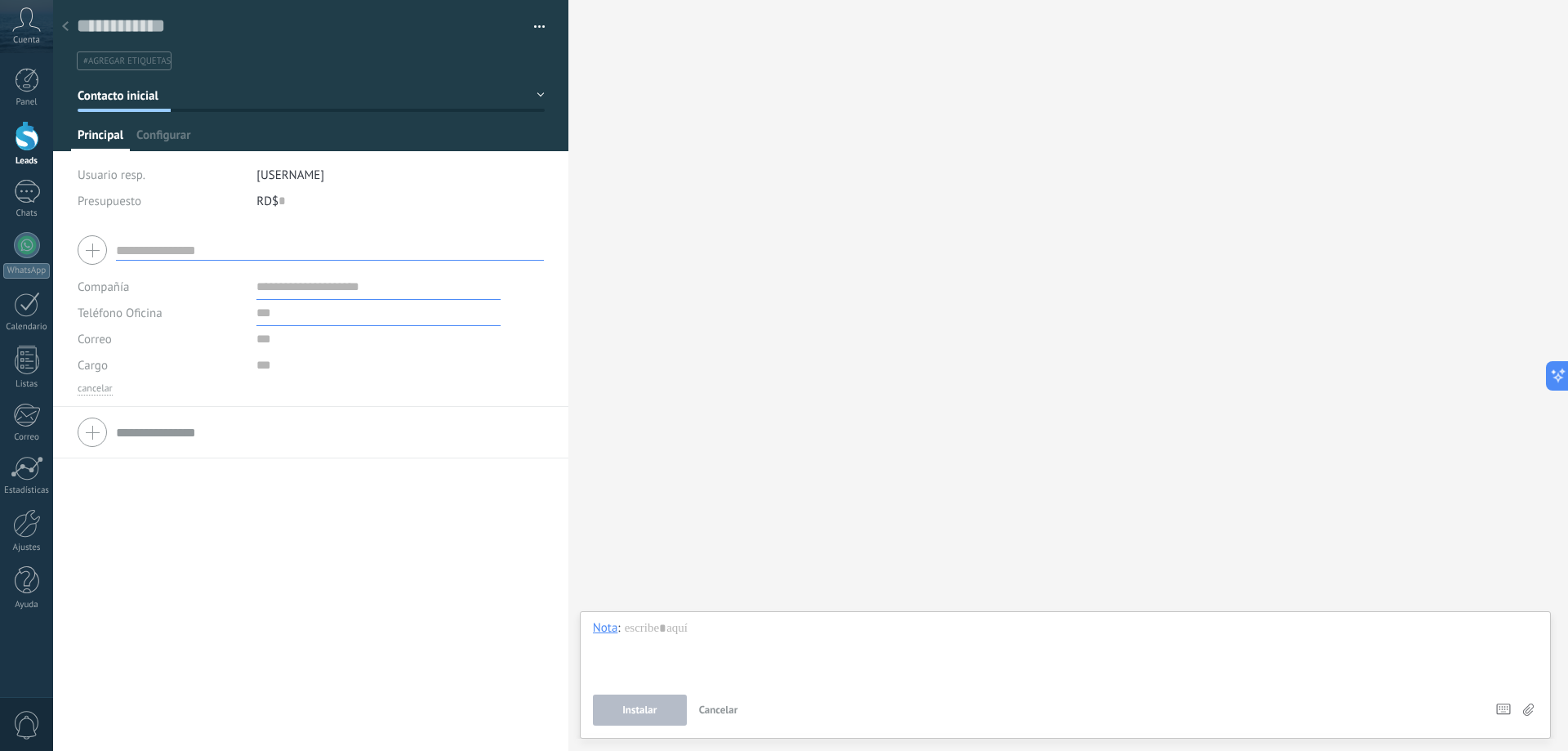 click at bounding box center [378, 313] 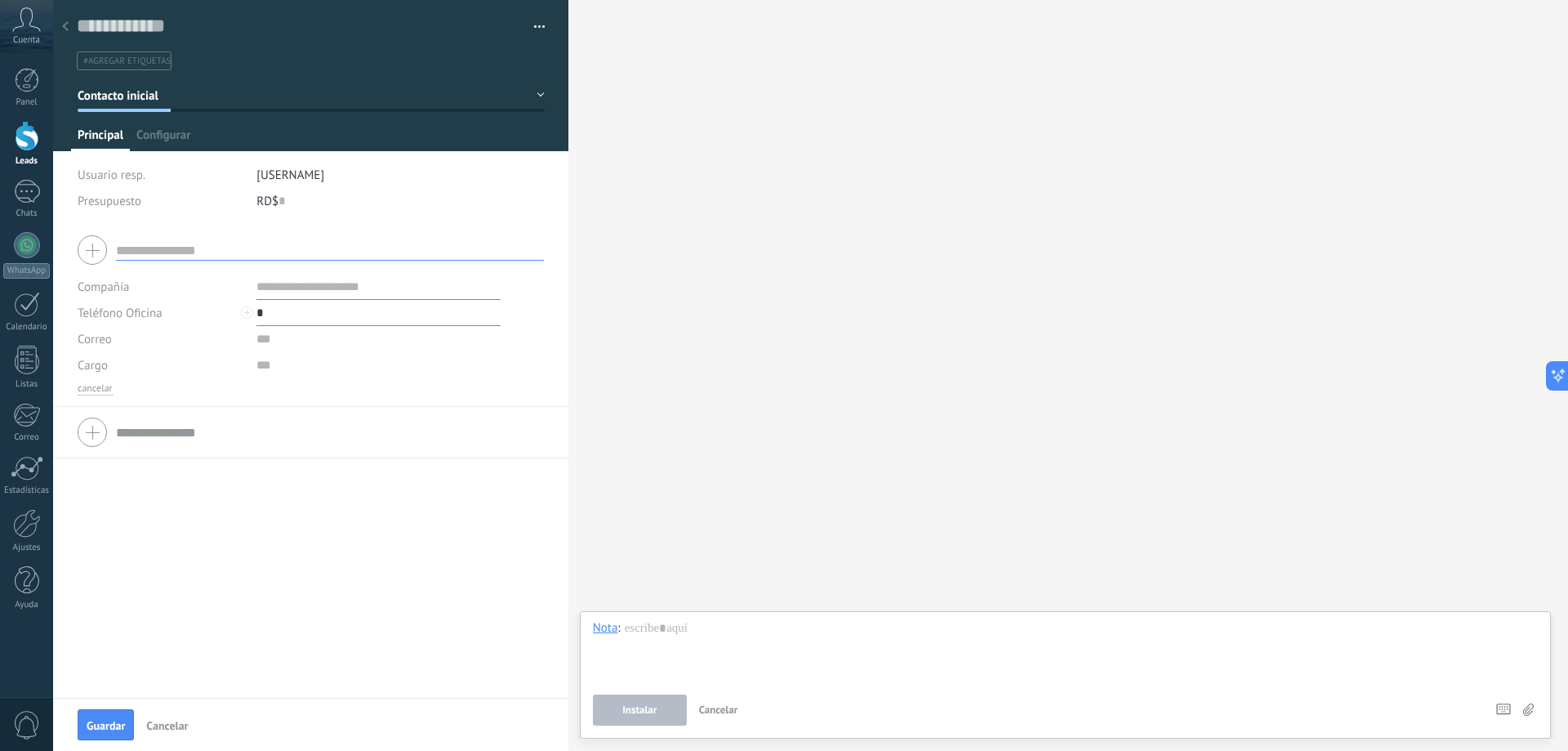 type on "*" 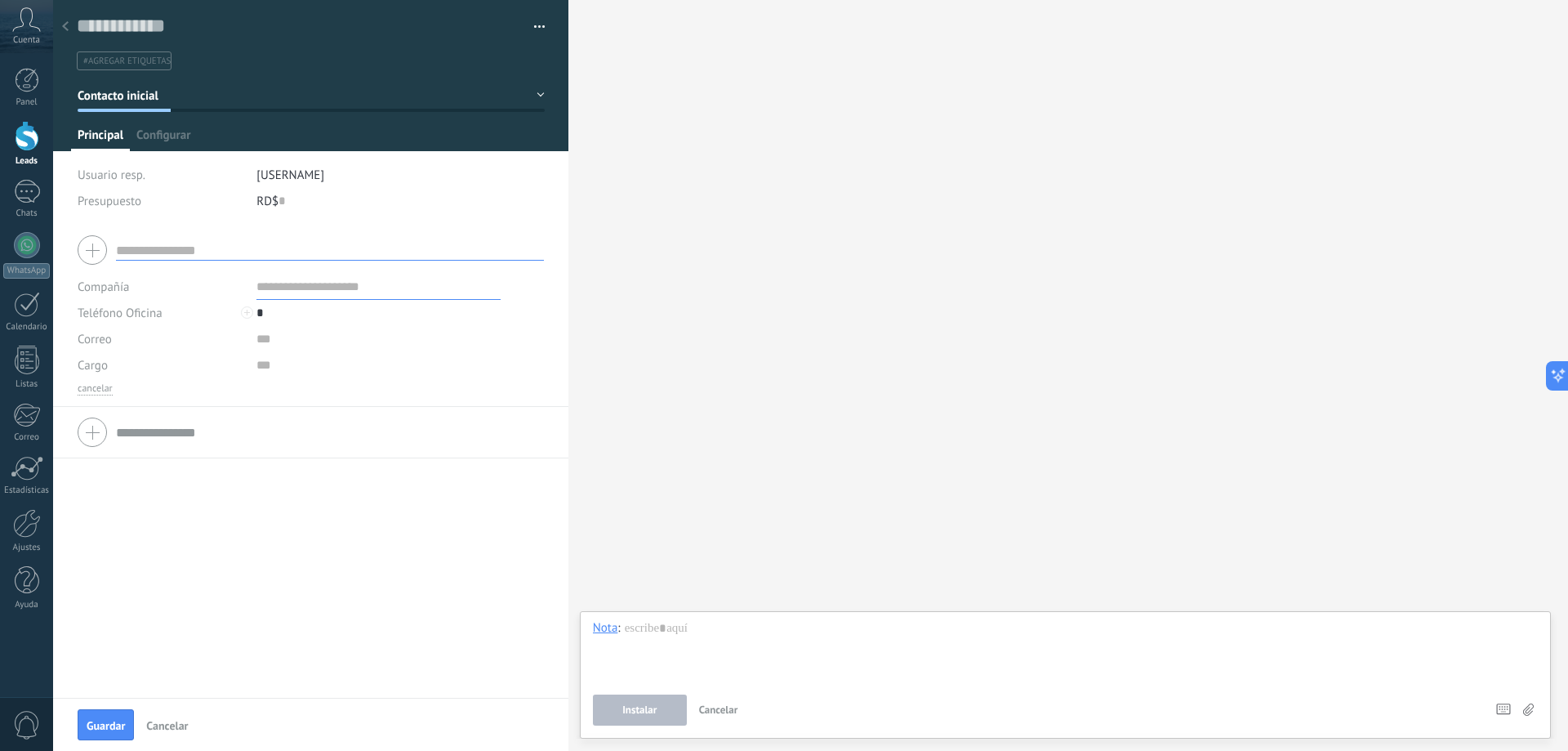 click at bounding box center (65, 27) 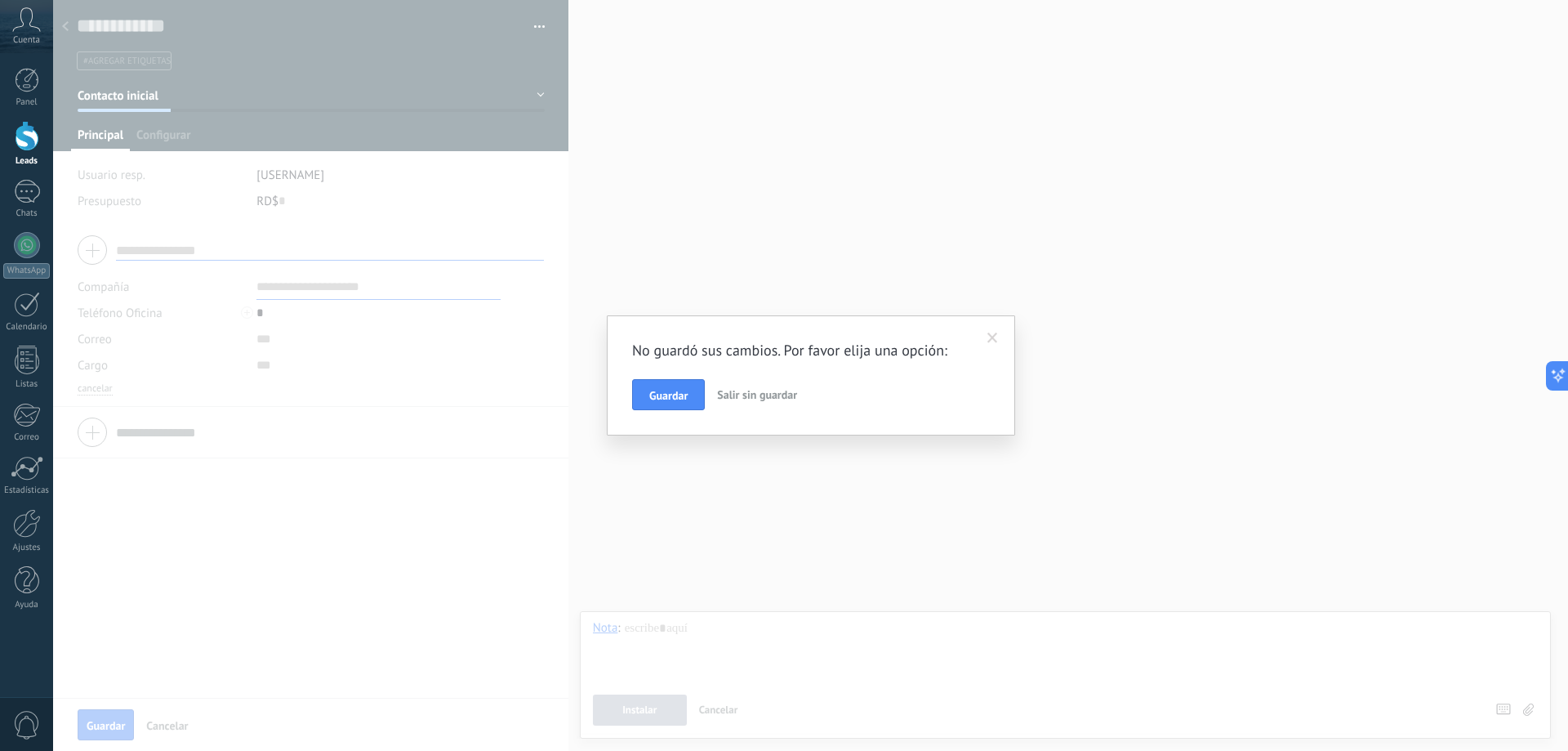 click on "Salir sin guardar" at bounding box center (757, 395) 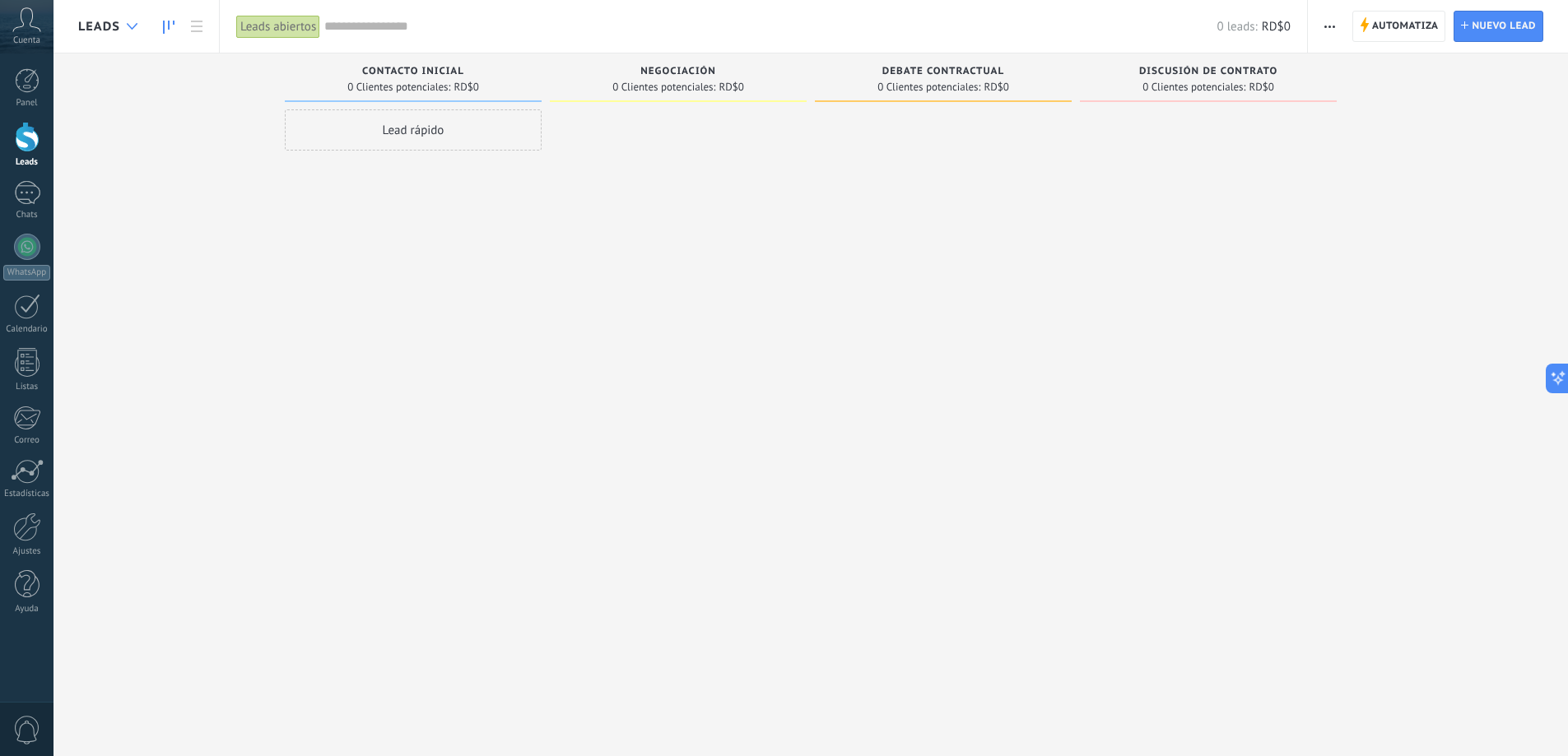 click at bounding box center (132, 26) 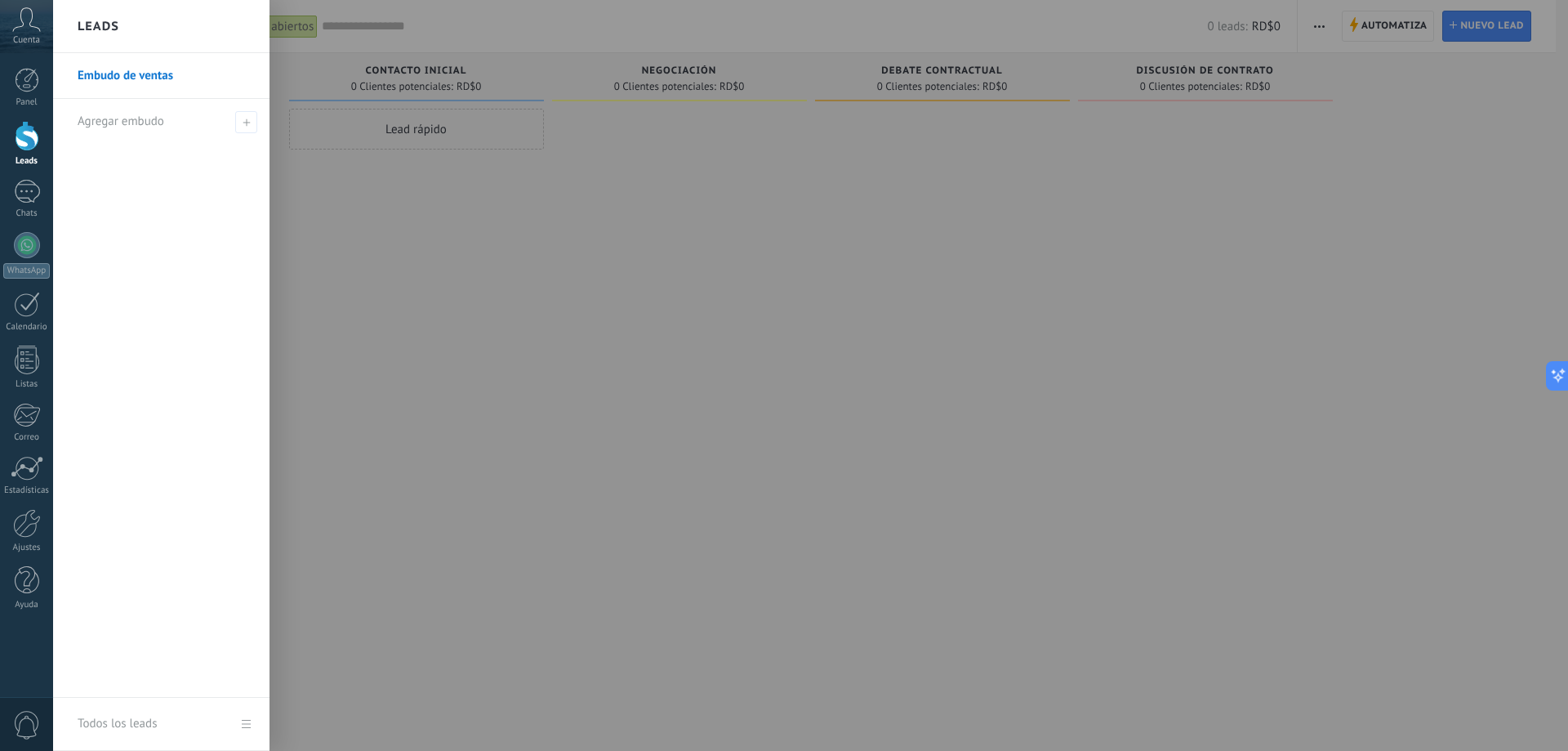 click at bounding box center [837, 375] 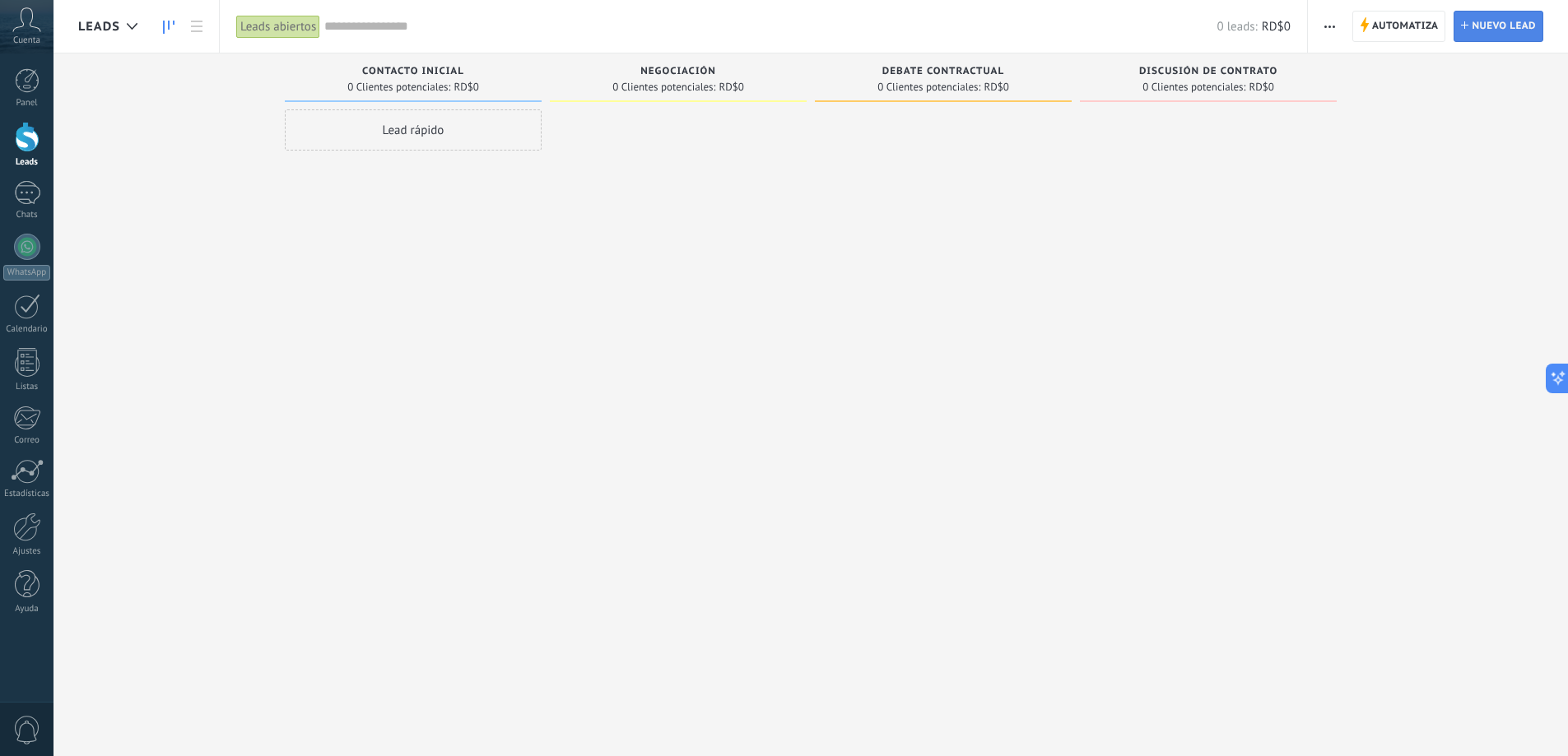 click on "Nuevo lead" at bounding box center (1504, 26) 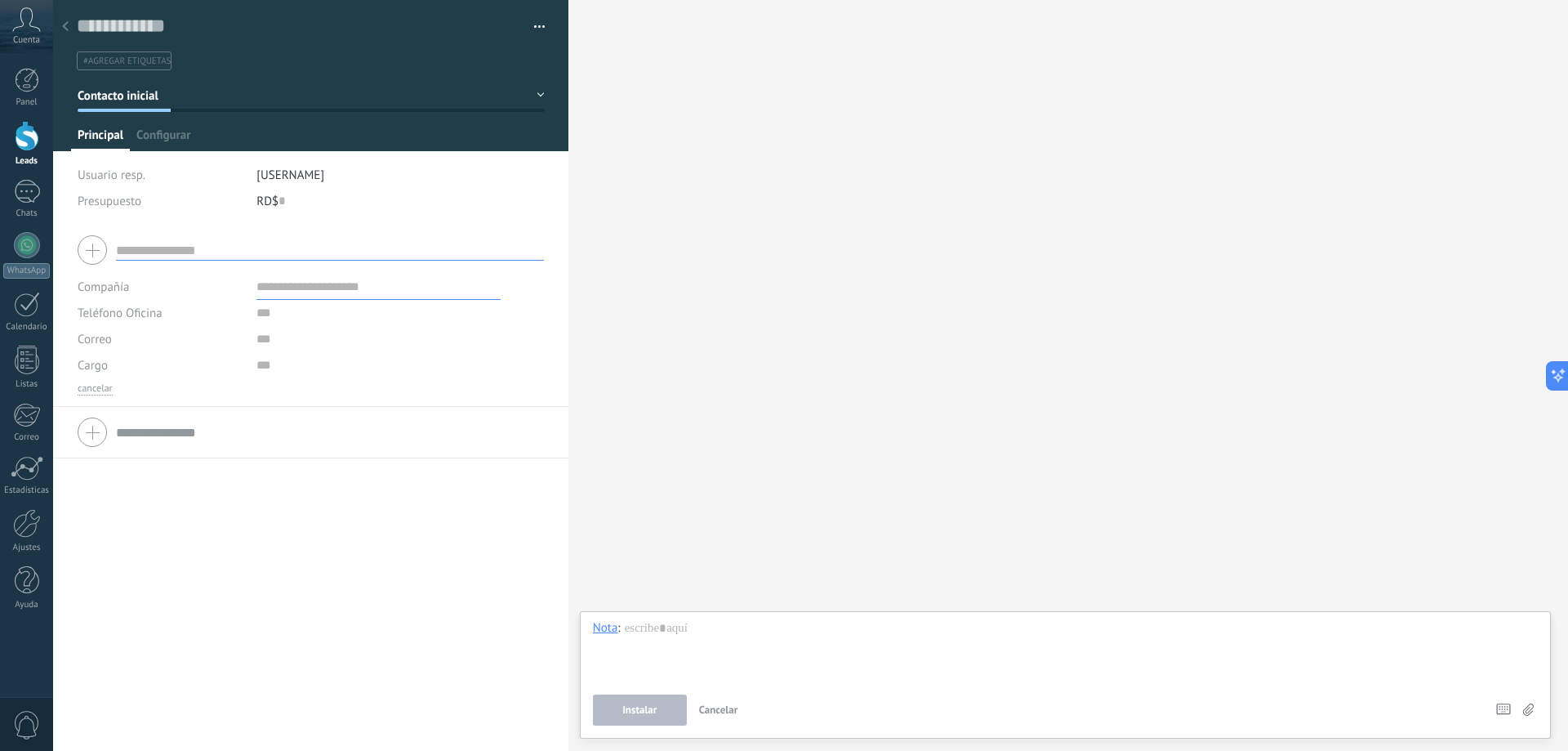 click at bounding box center [65, 27] 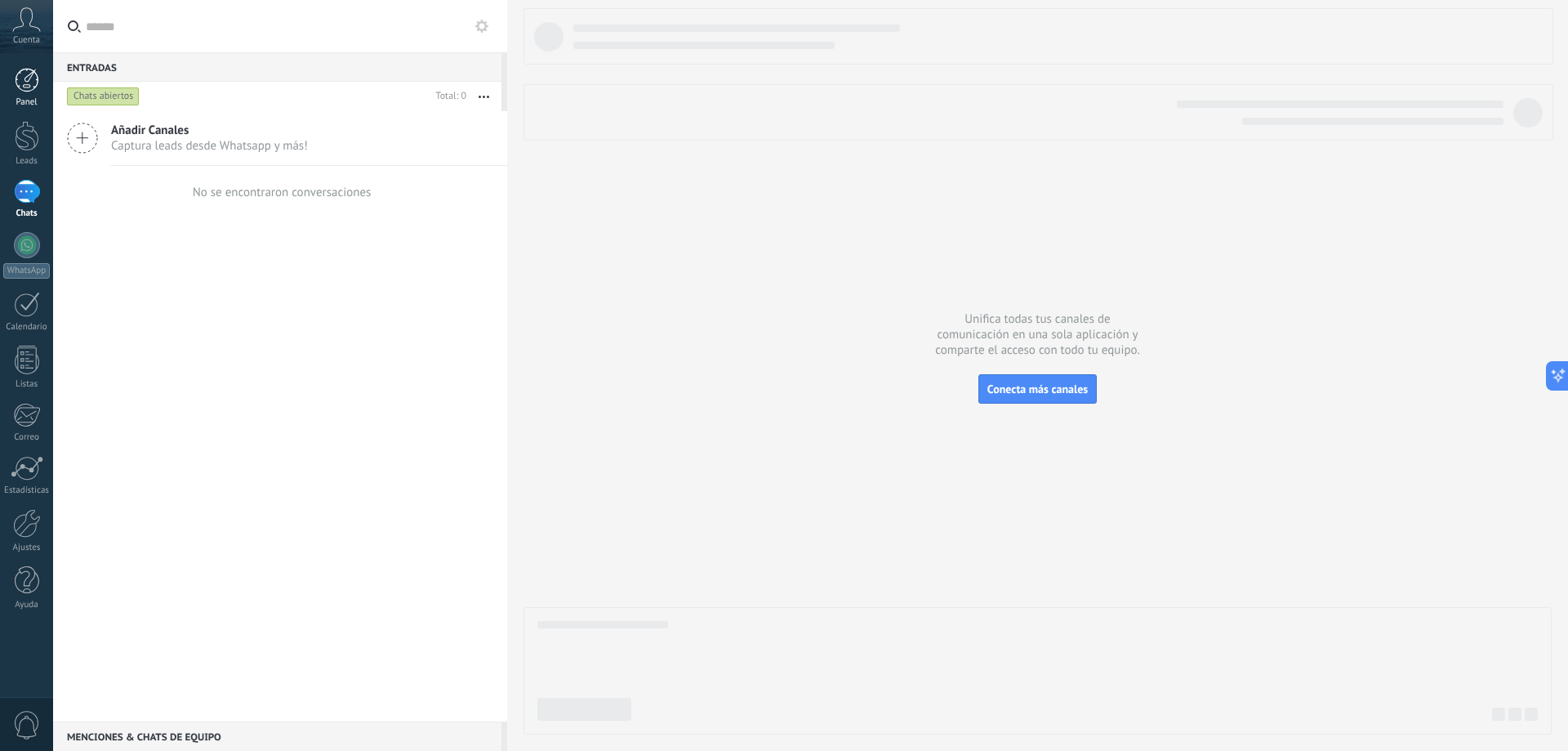 click at bounding box center (27, 80) 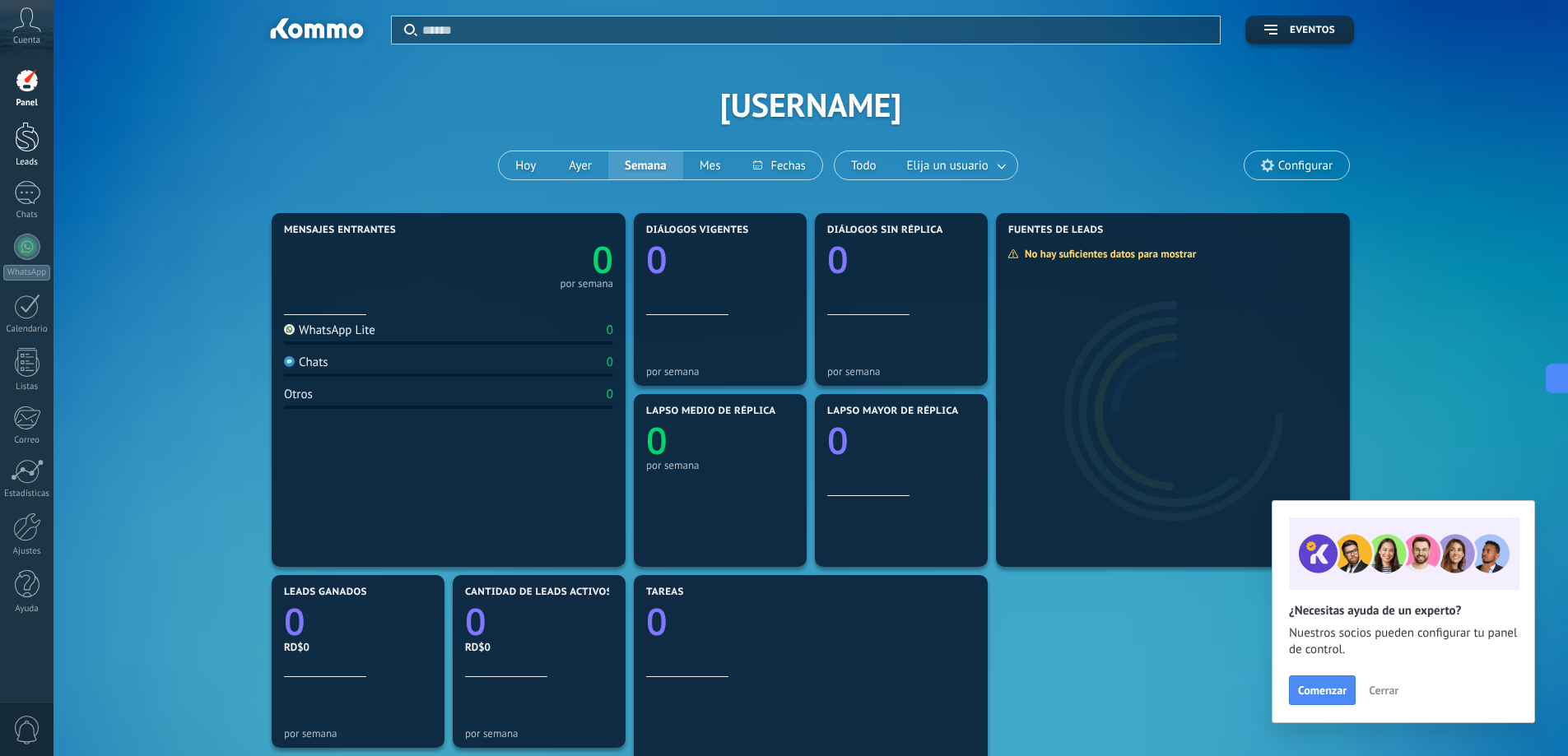 click at bounding box center [27, 137] 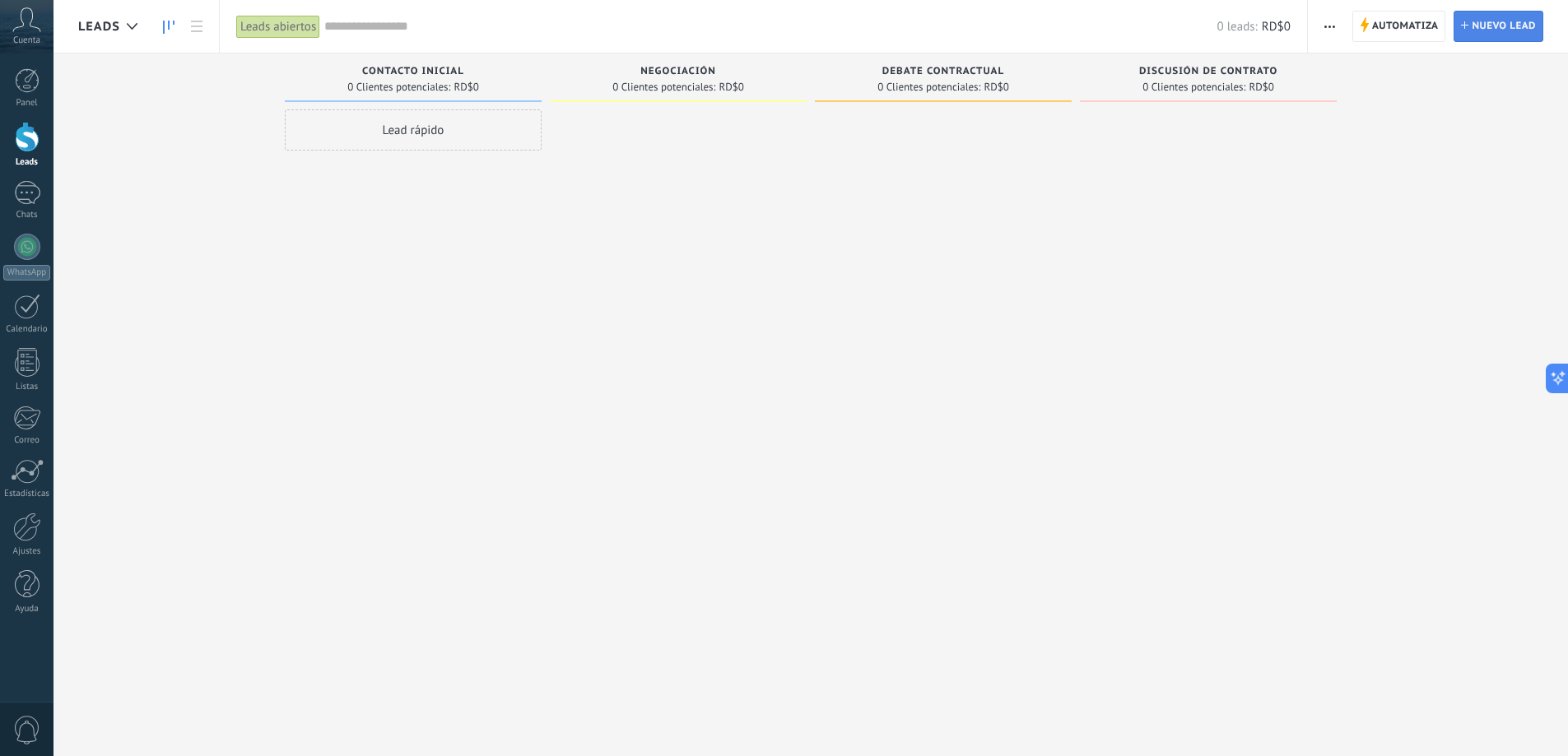 click on "Nuevo lead" at bounding box center [1504, 26] 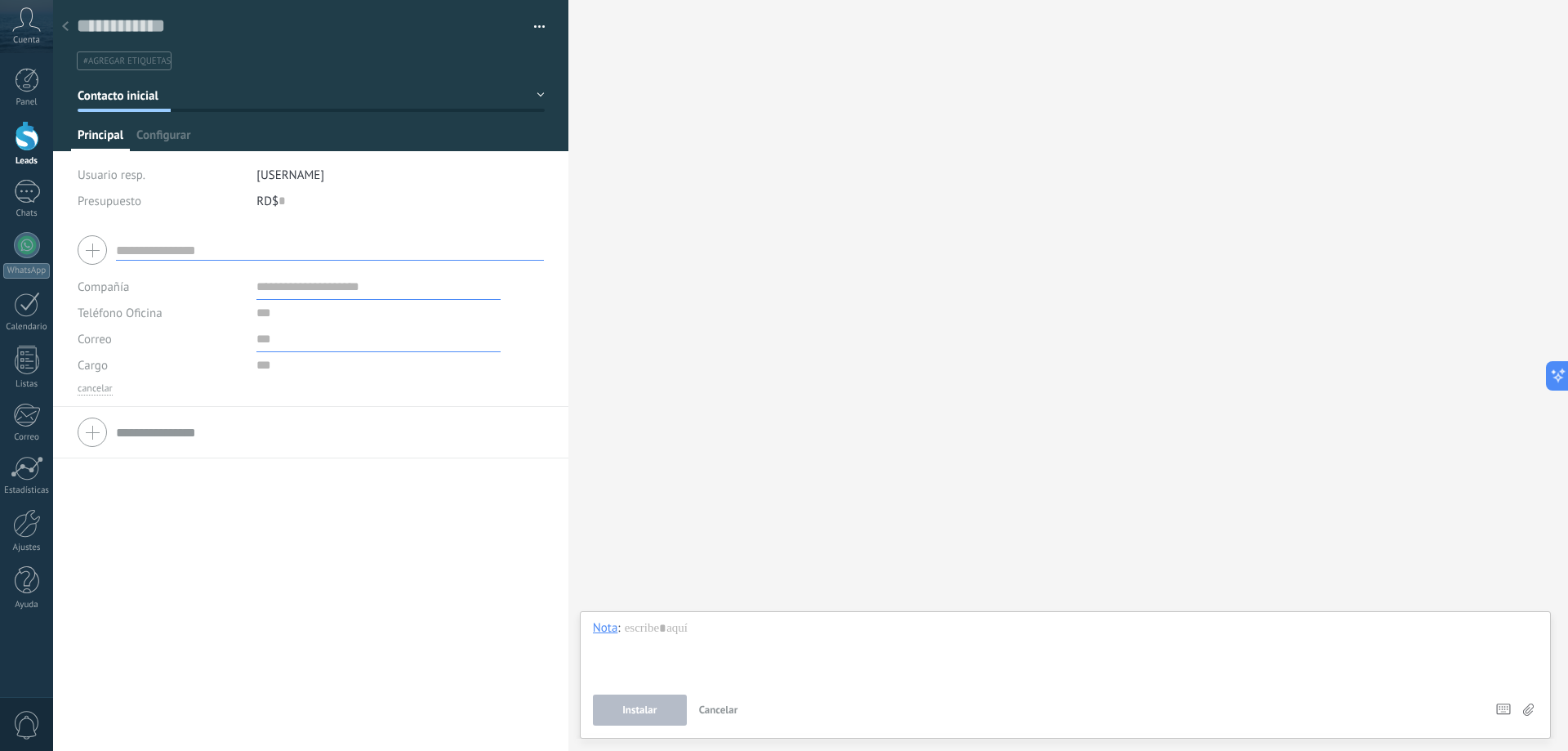 click at bounding box center [378, 339] 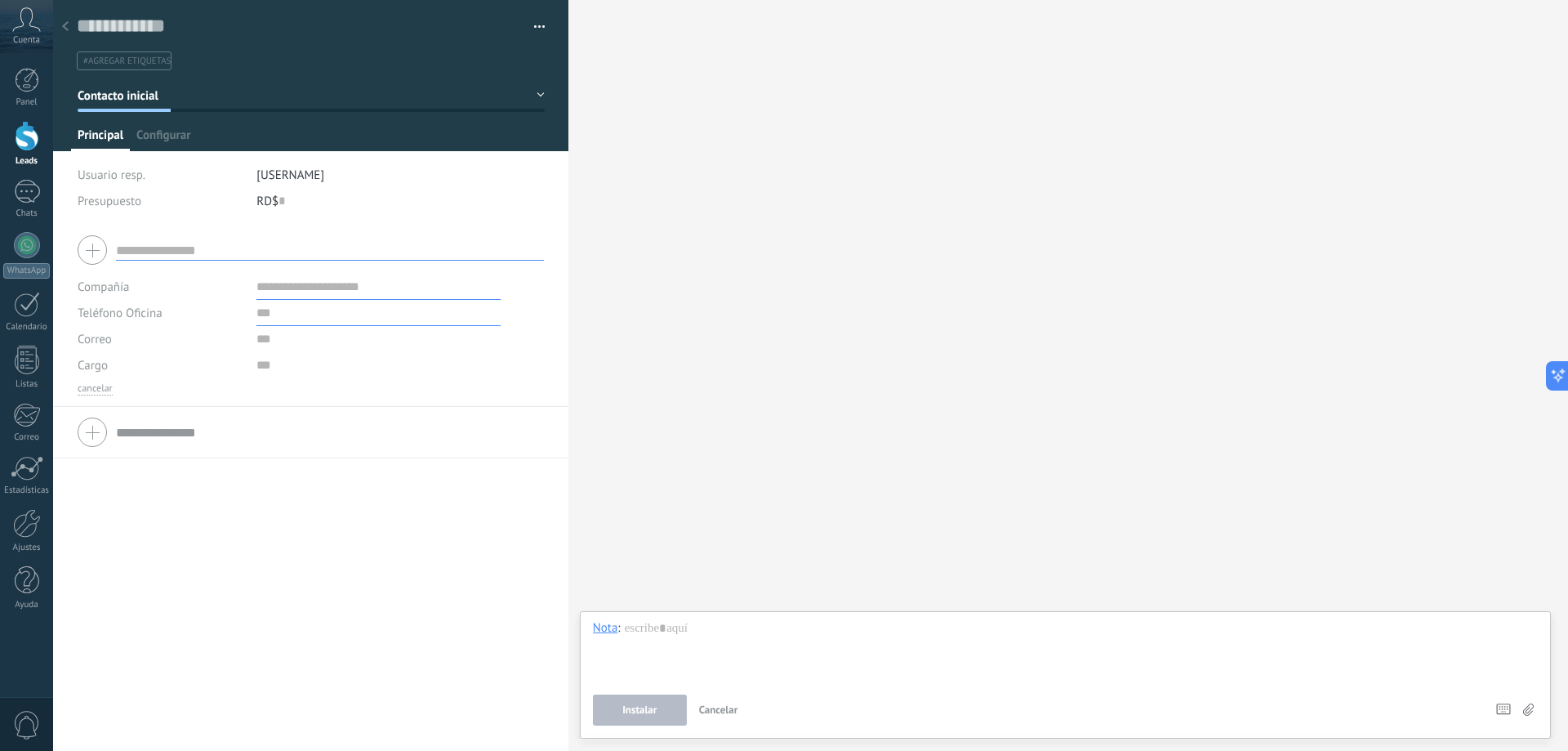 click at bounding box center [378, 313] 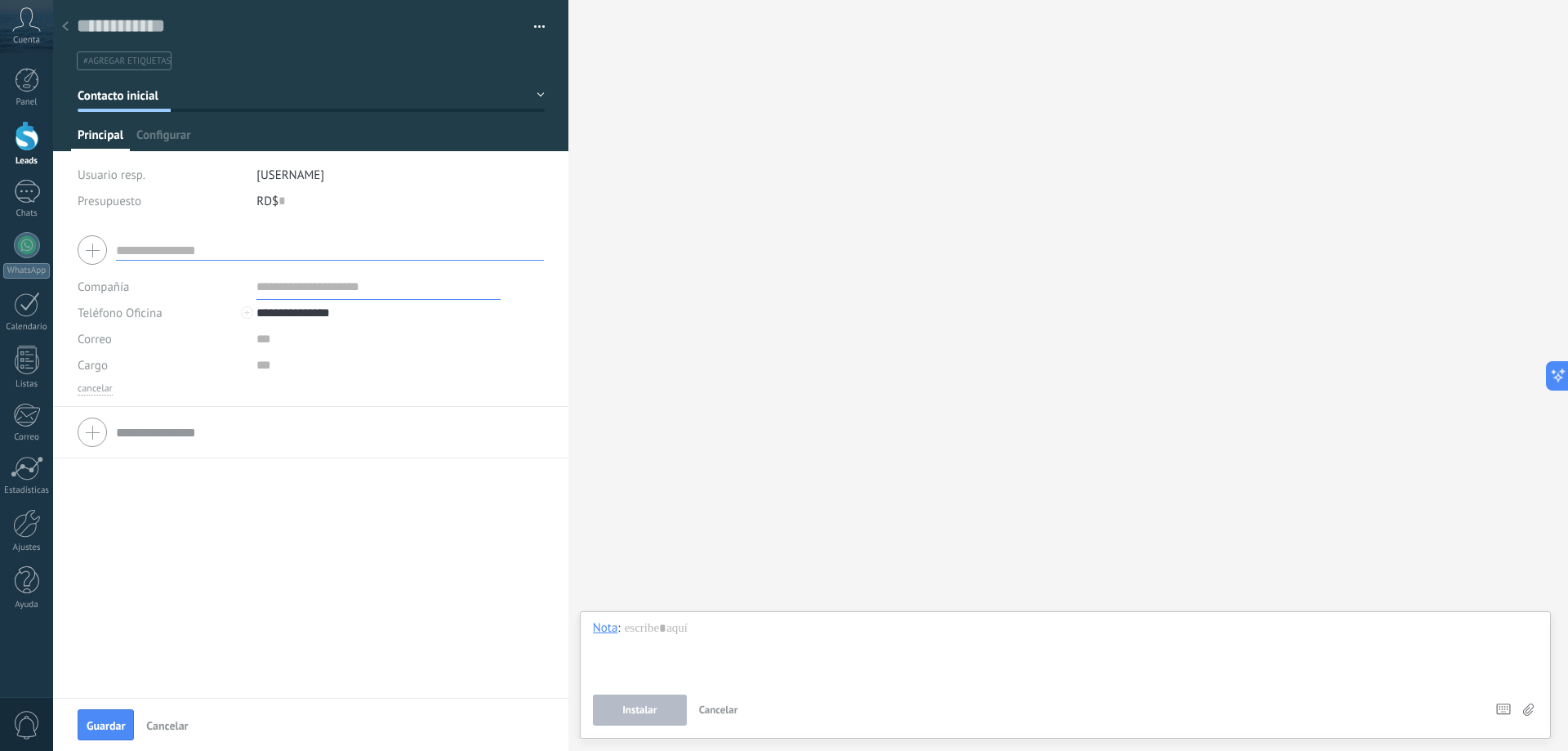 type on "**********" 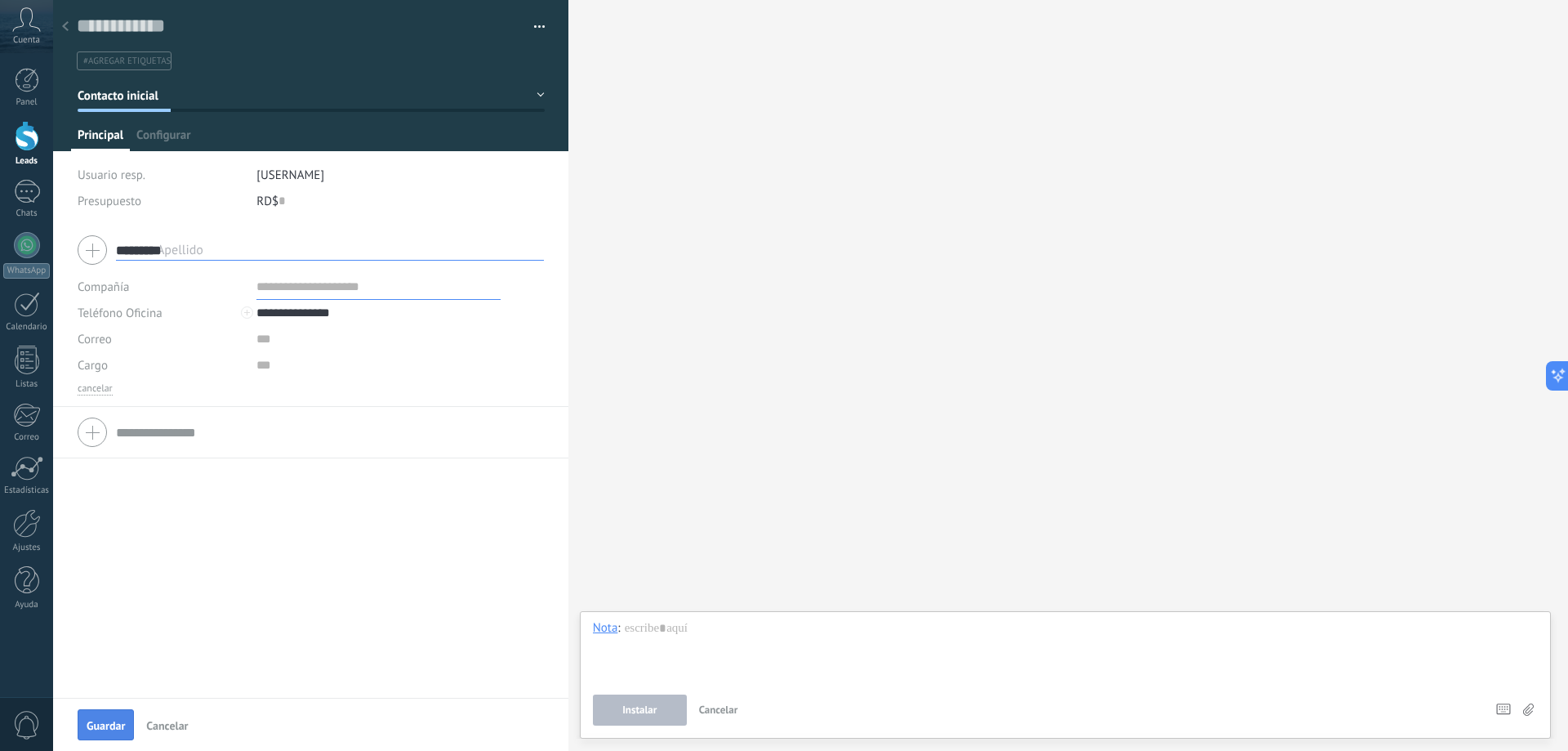 type on "*********" 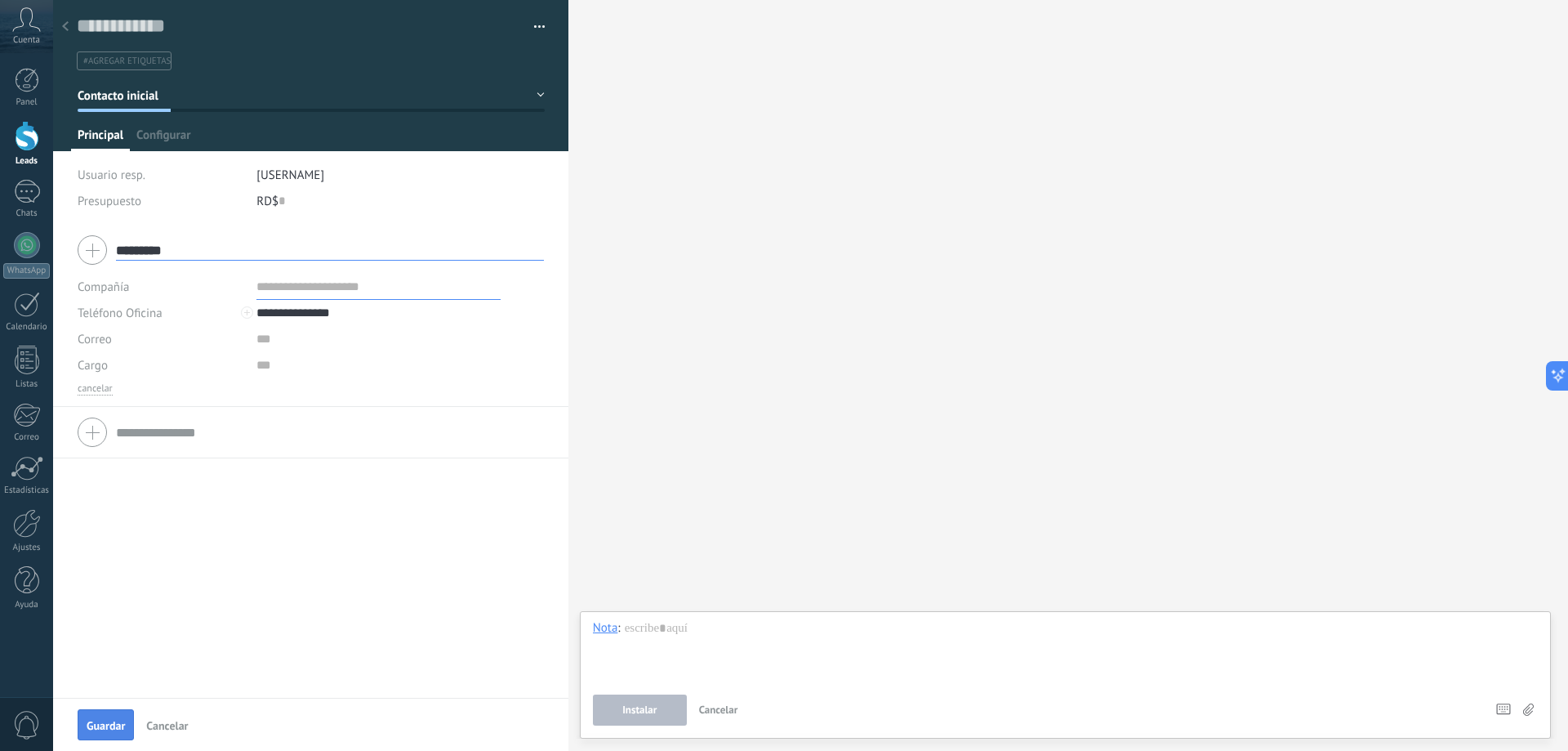 click on "Guardar" at bounding box center (105, 725) 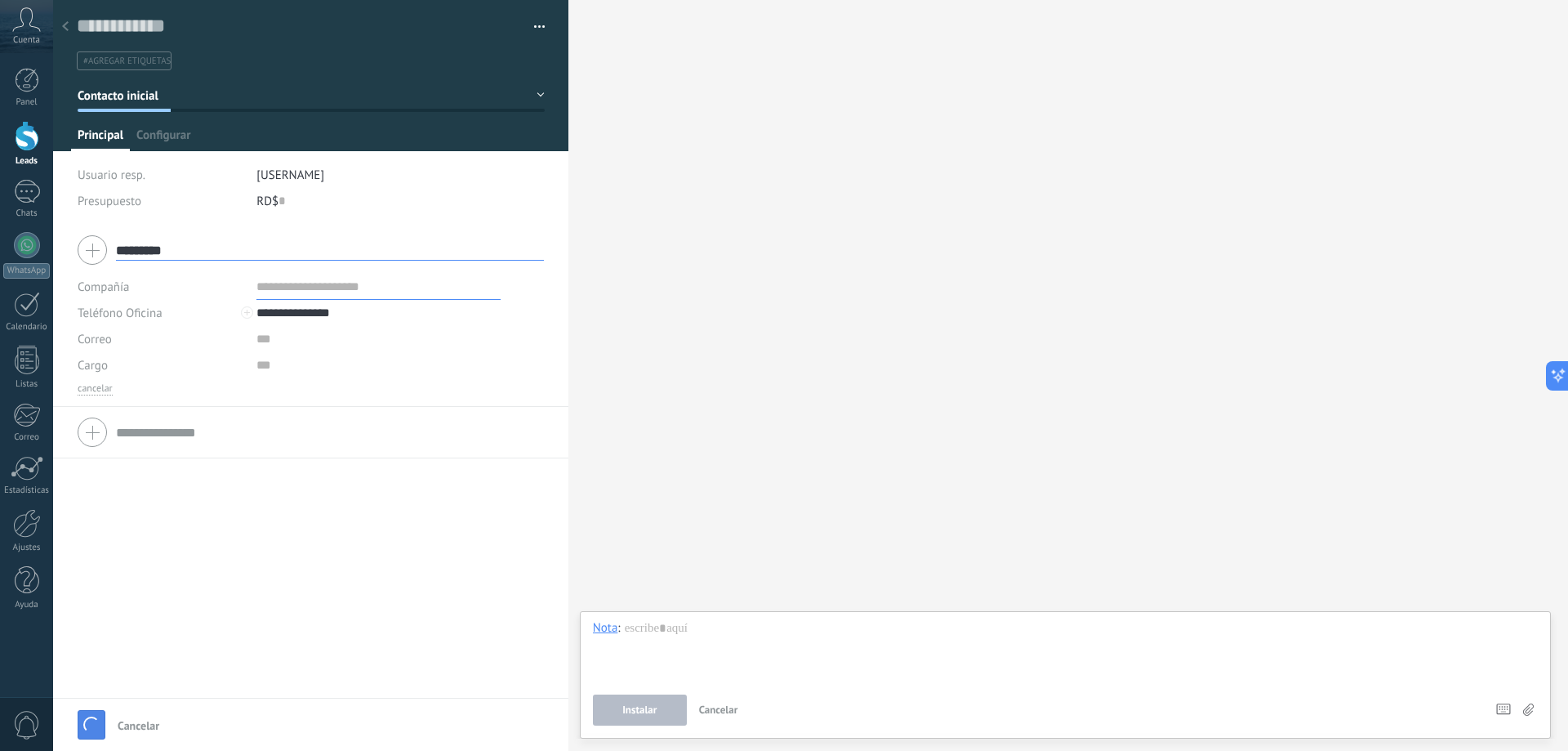 type 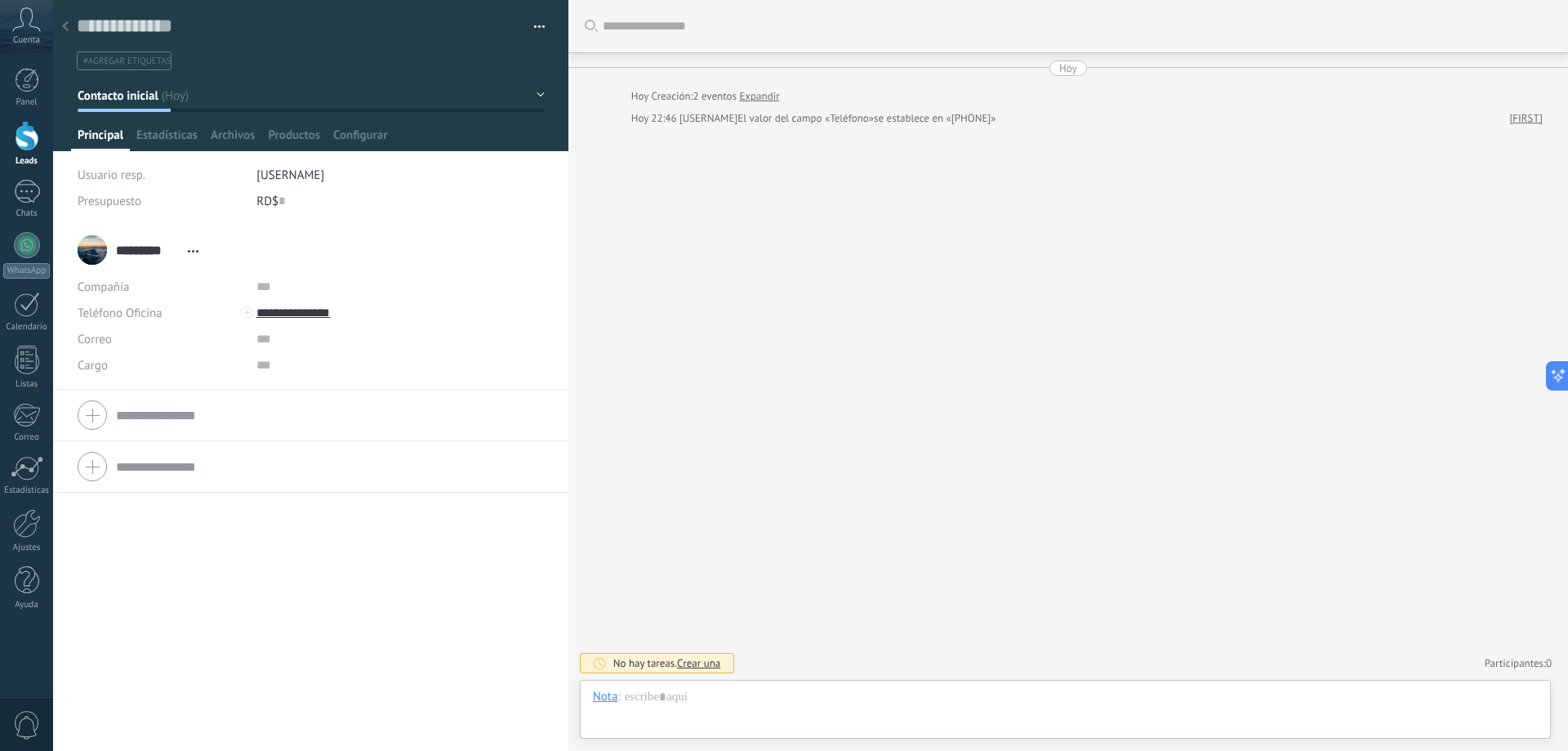 scroll, scrollTop: 25, scrollLeft: 0, axis: vertical 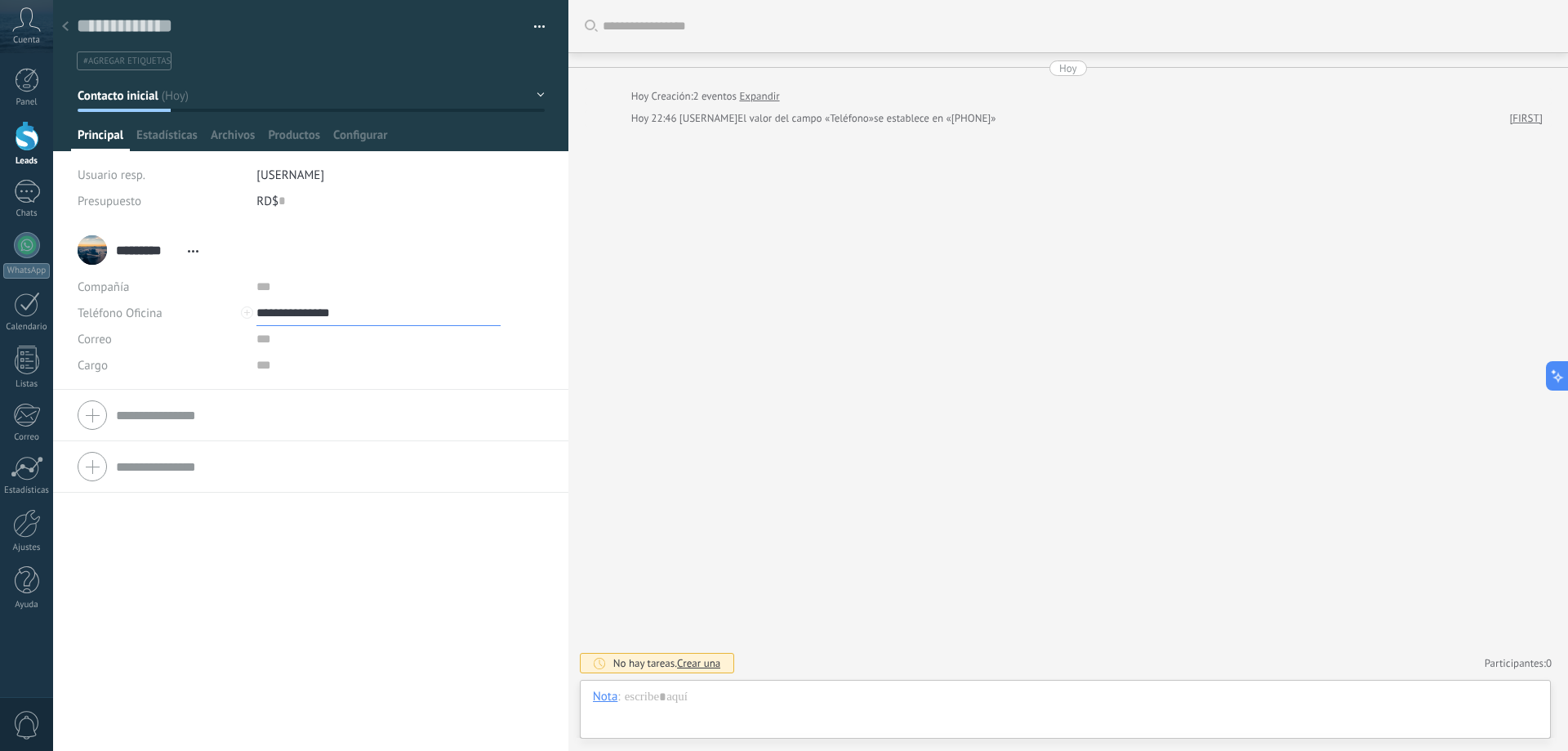 click on "**********" at bounding box center [378, 313] 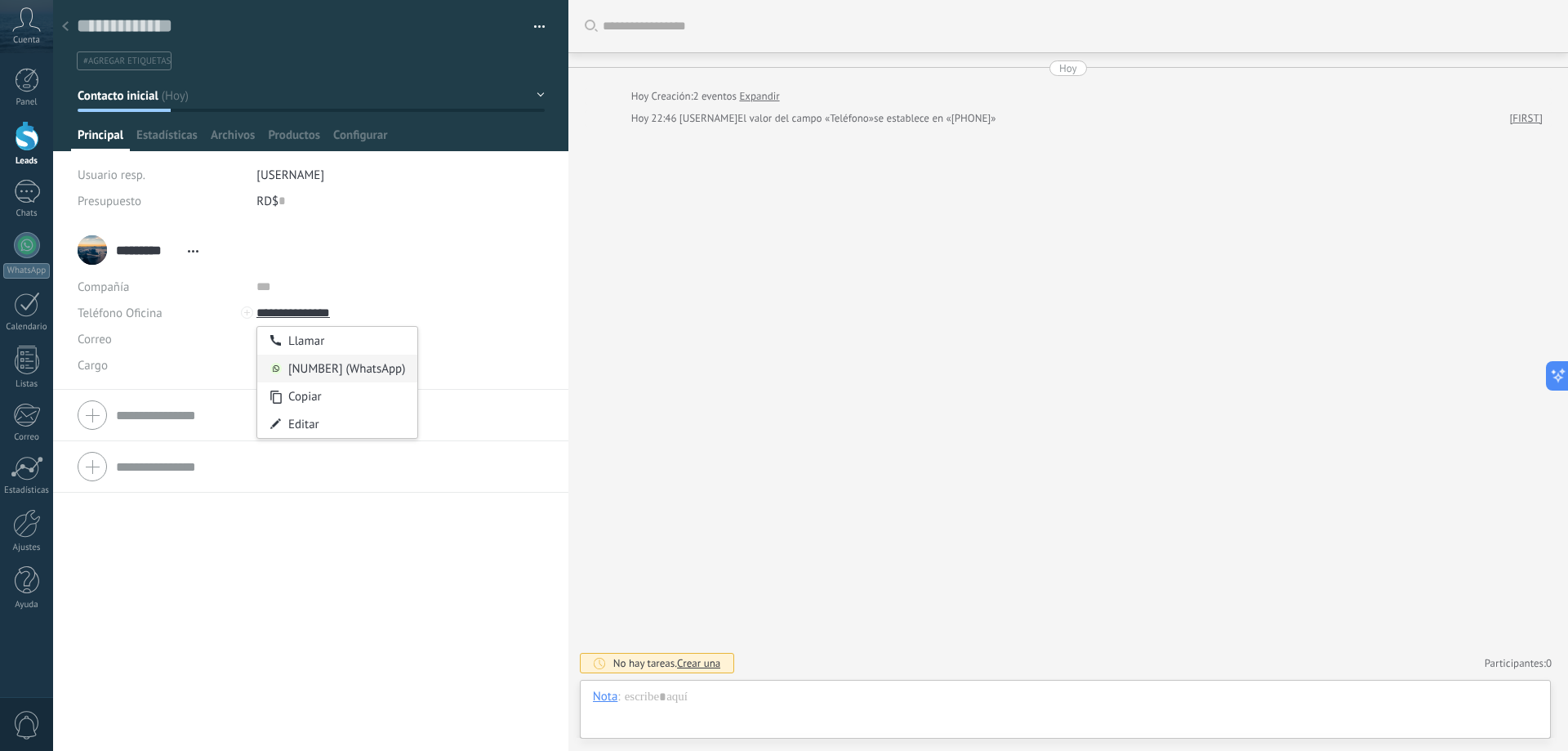 type on "**********" 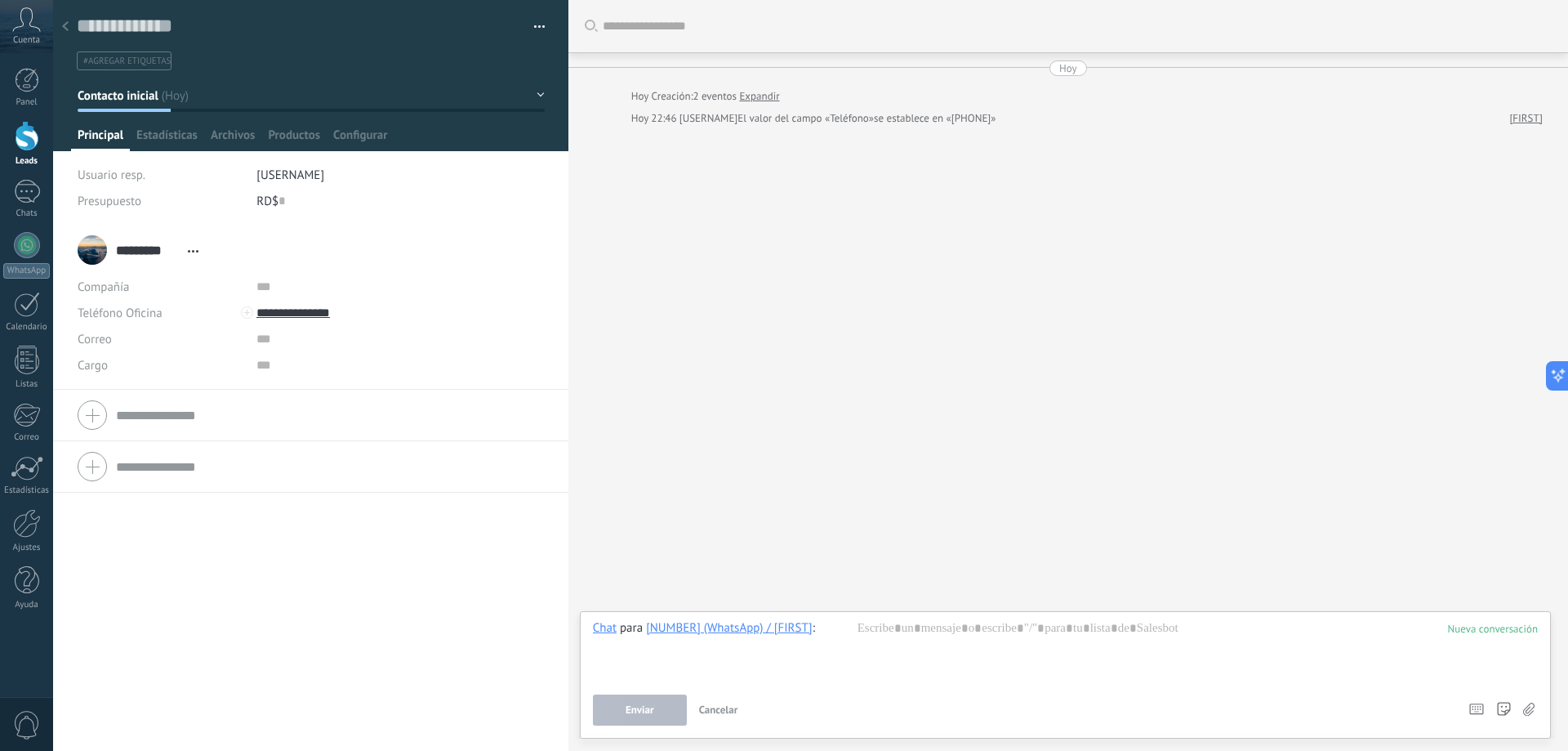 type 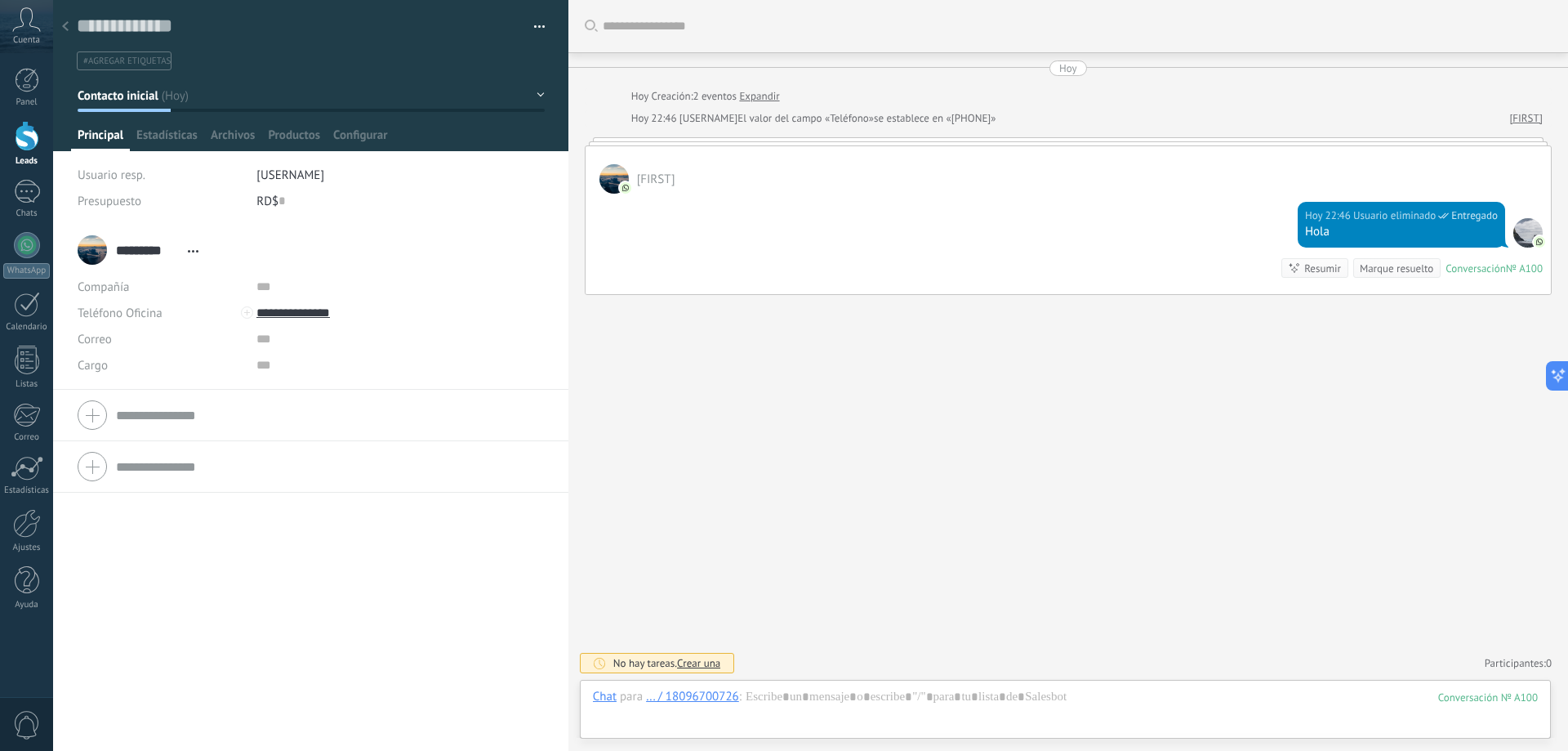 click 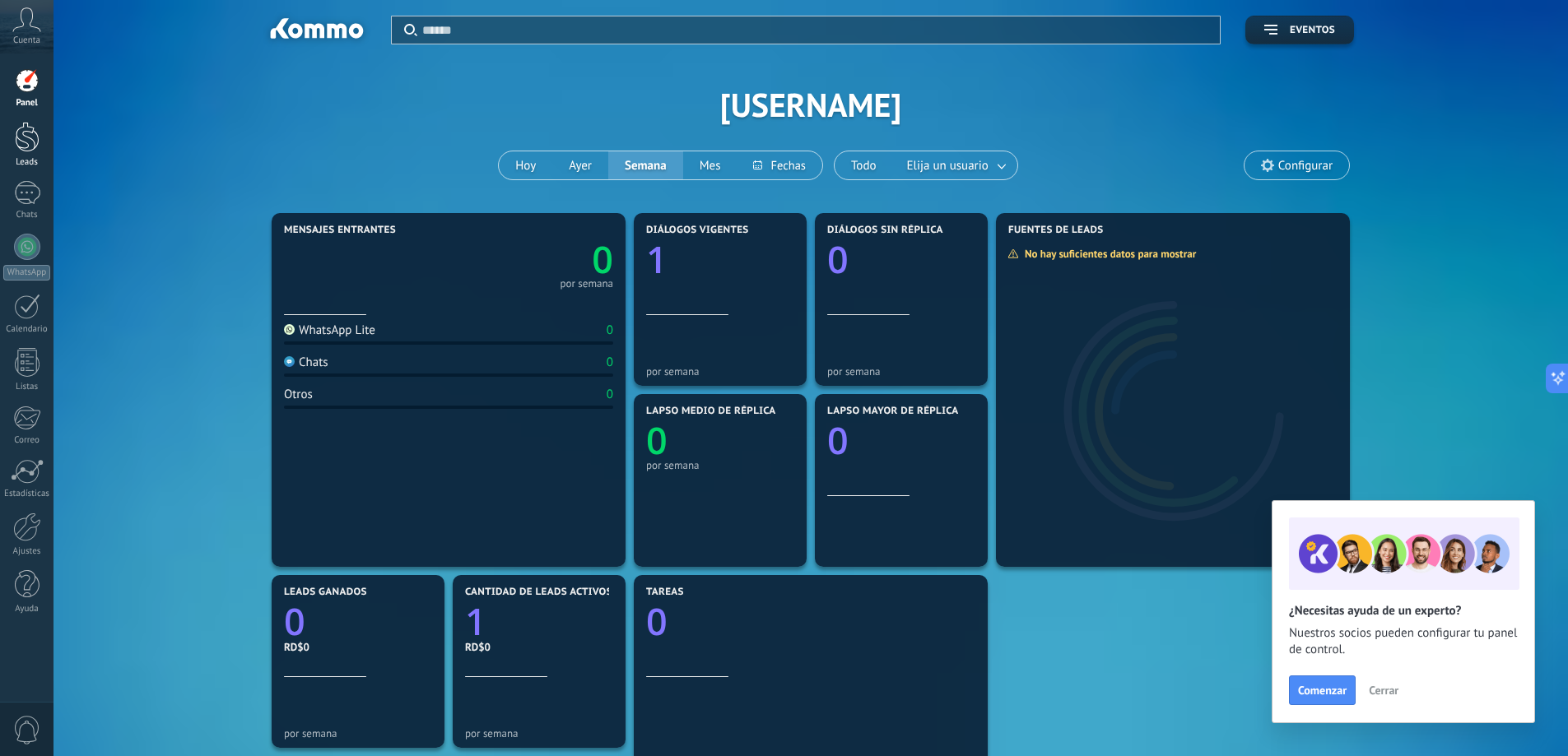 click at bounding box center (27, 137) 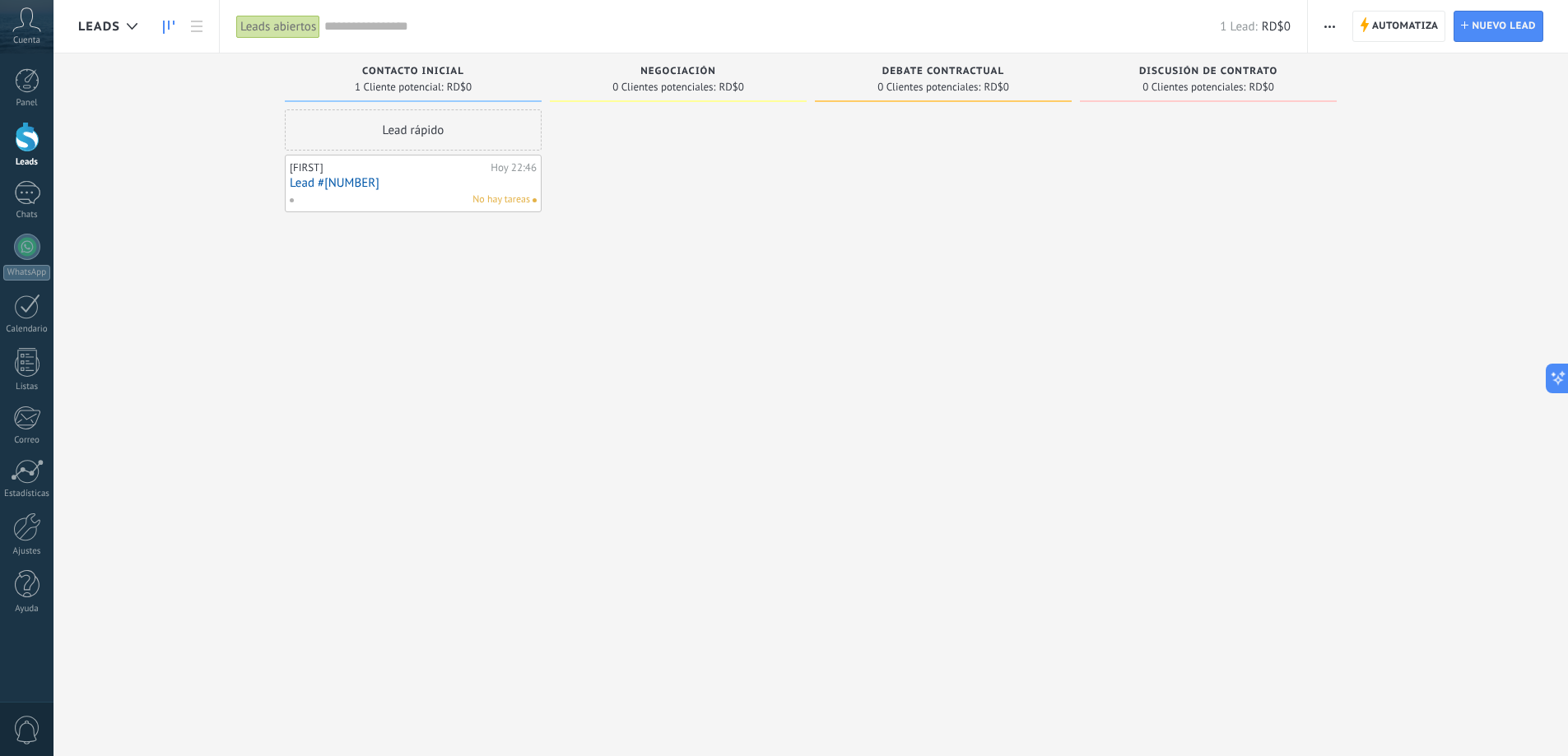 click on "Lead #[LEAD_ID]" at bounding box center (413, 183) 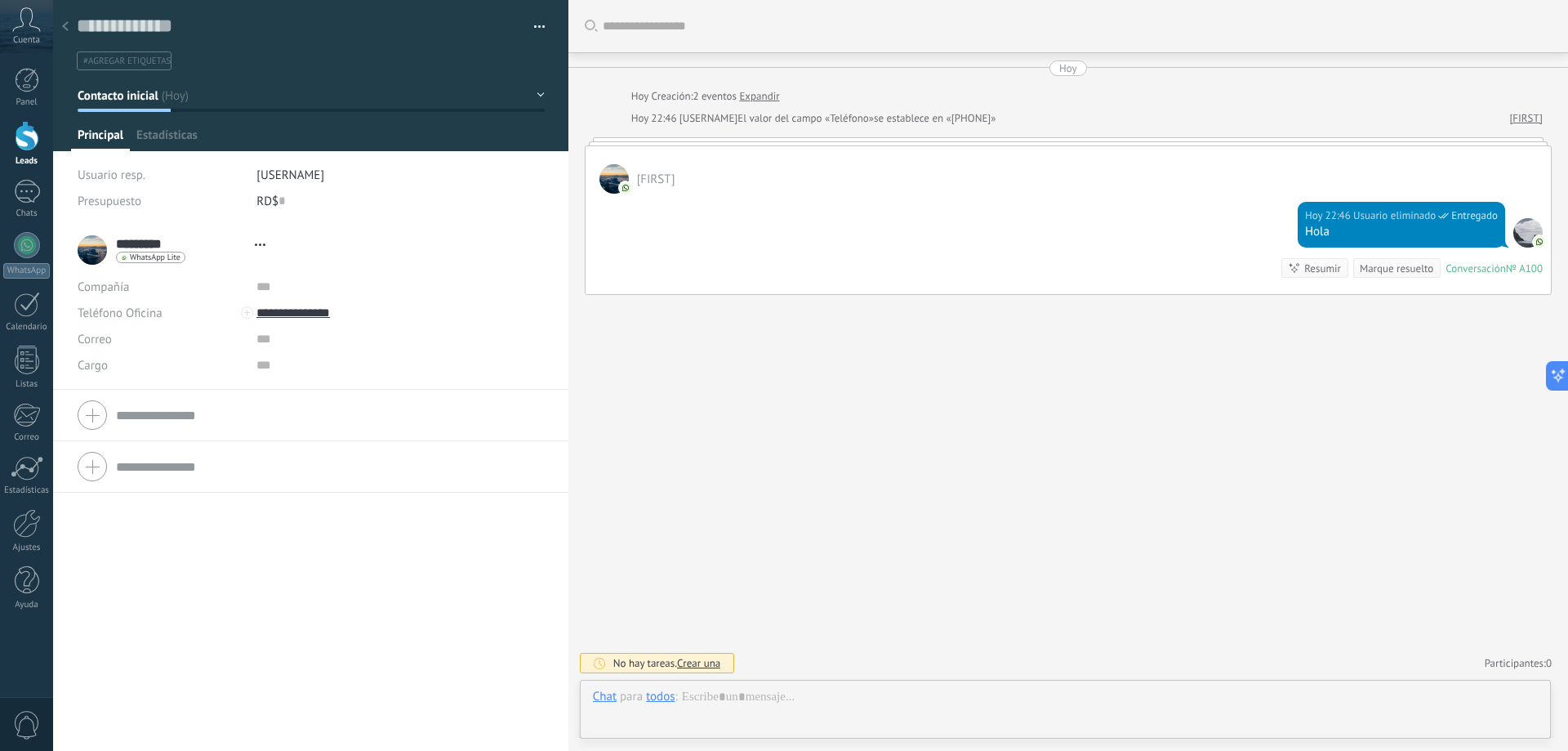 type on "**********" 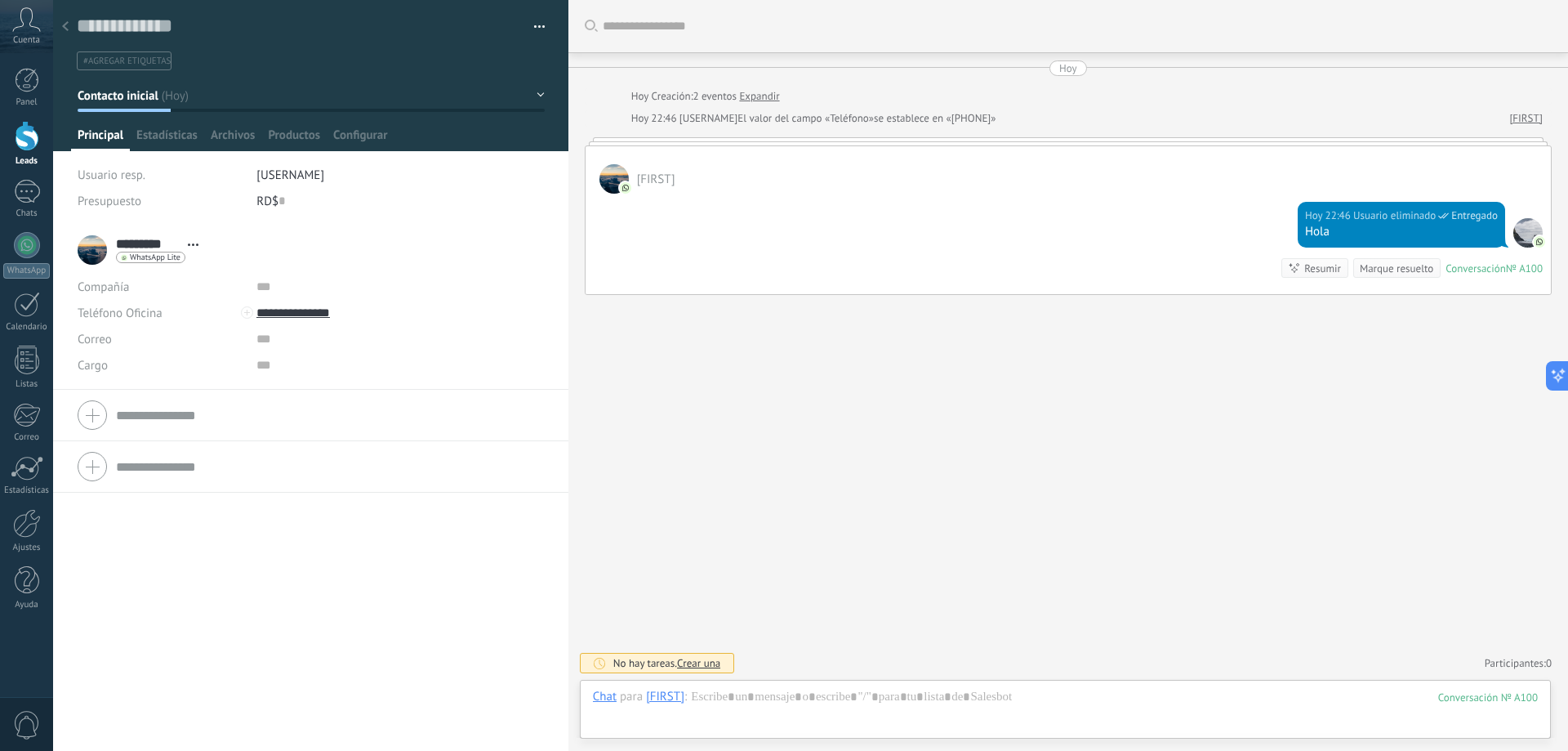 click at bounding box center (65, 27) 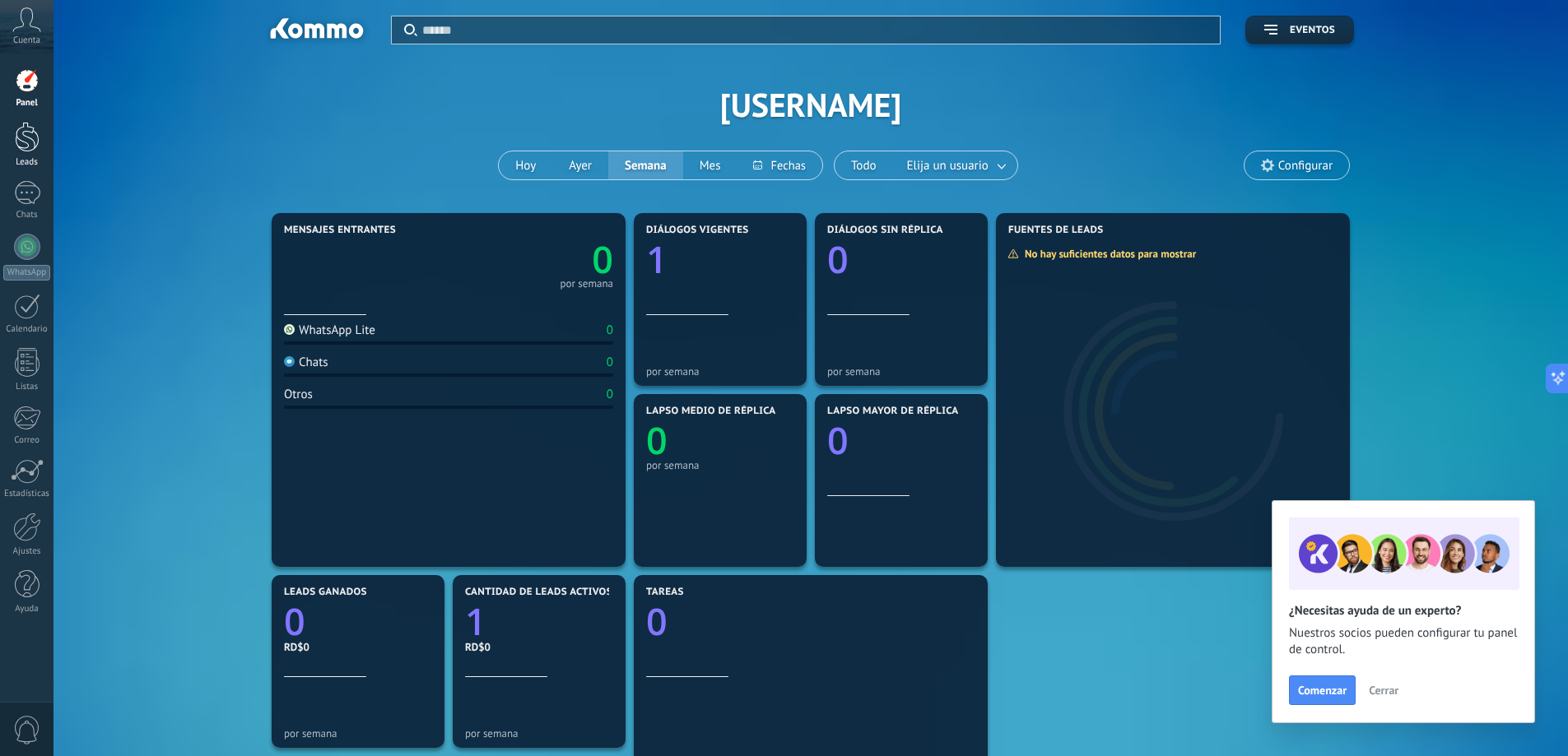 click at bounding box center (27, 137) 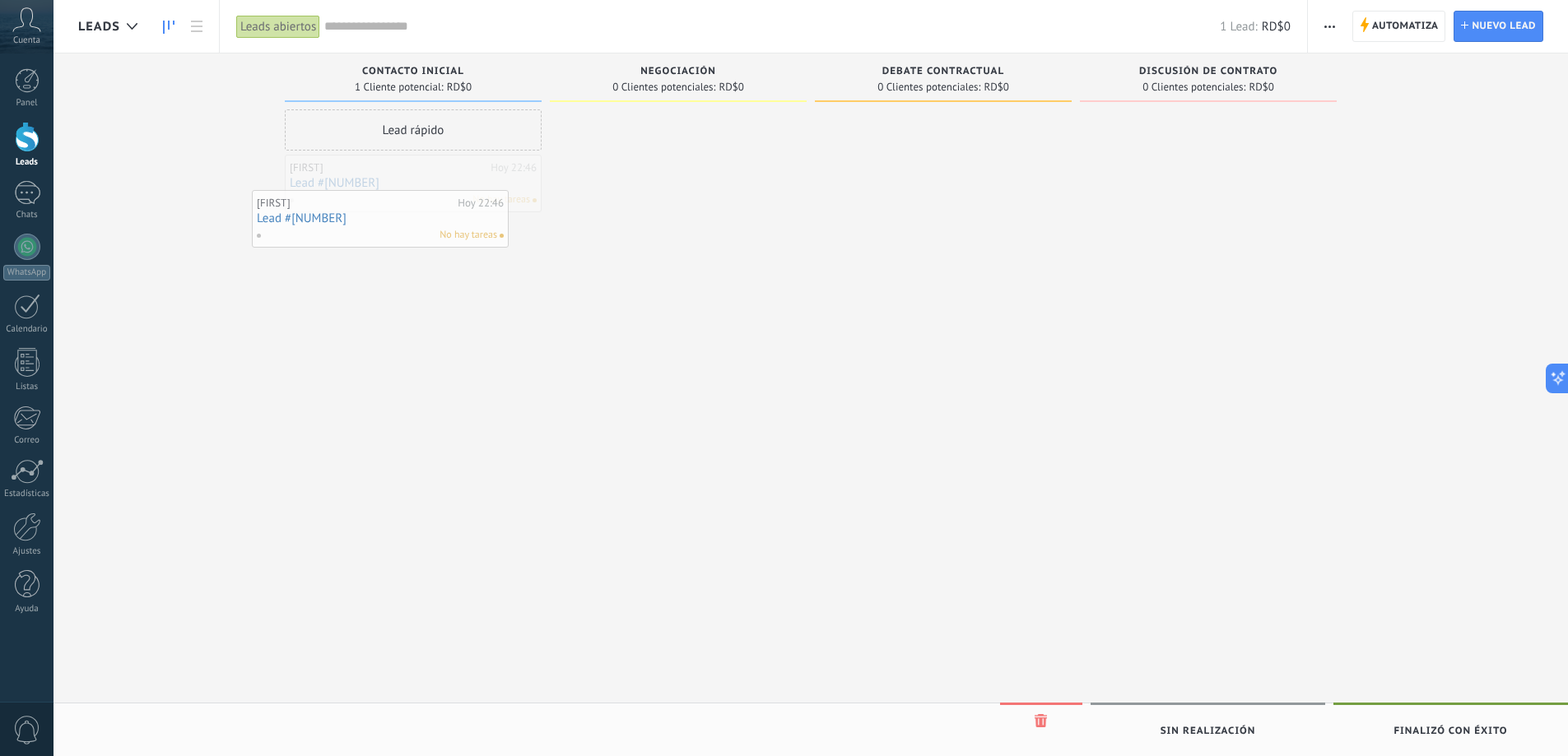 drag, startPoint x: 341, startPoint y: 188, endPoint x: 320, endPoint y: 246, distance: 61.684682 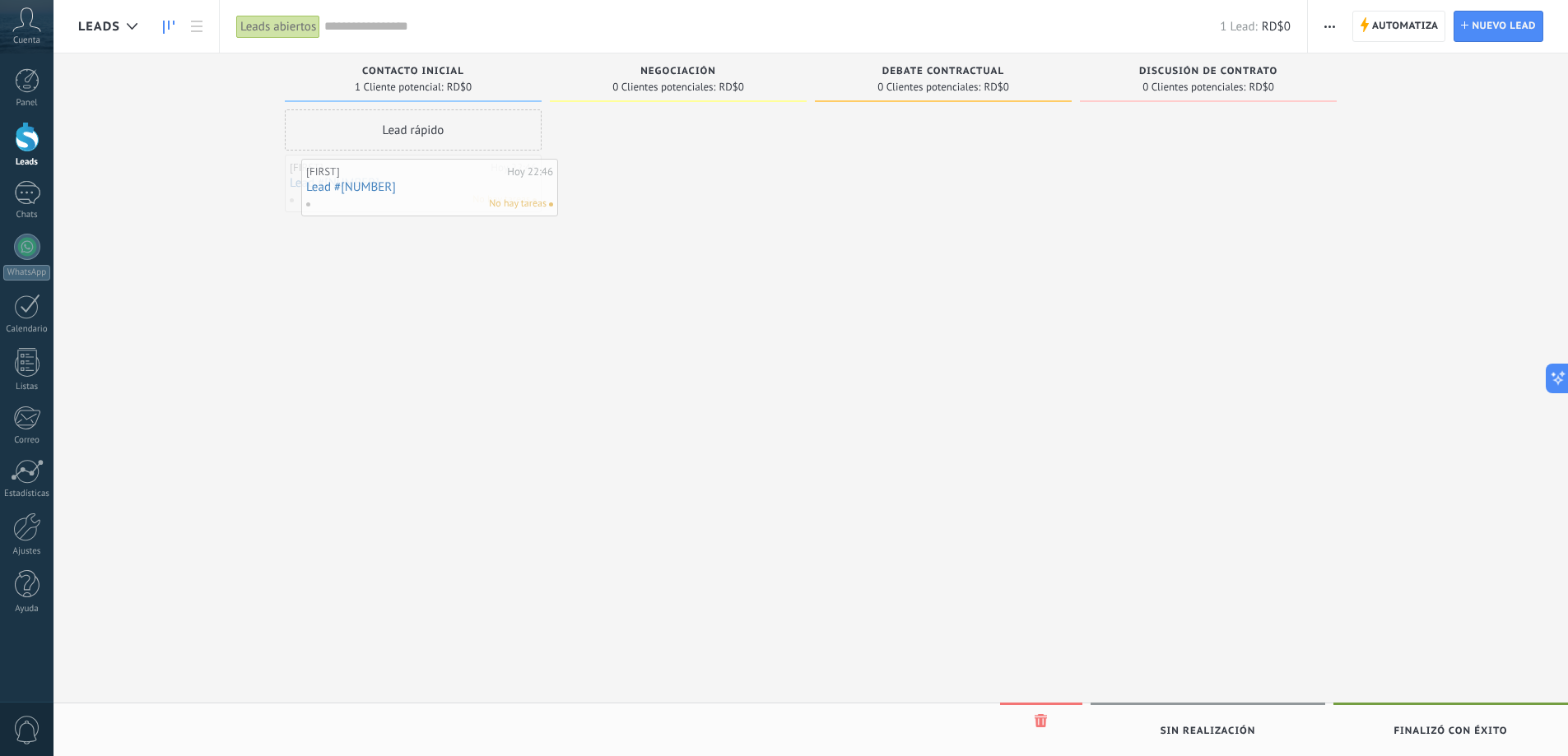 drag, startPoint x: 350, startPoint y: 181, endPoint x: 366, endPoint y: 202, distance: 26.40076 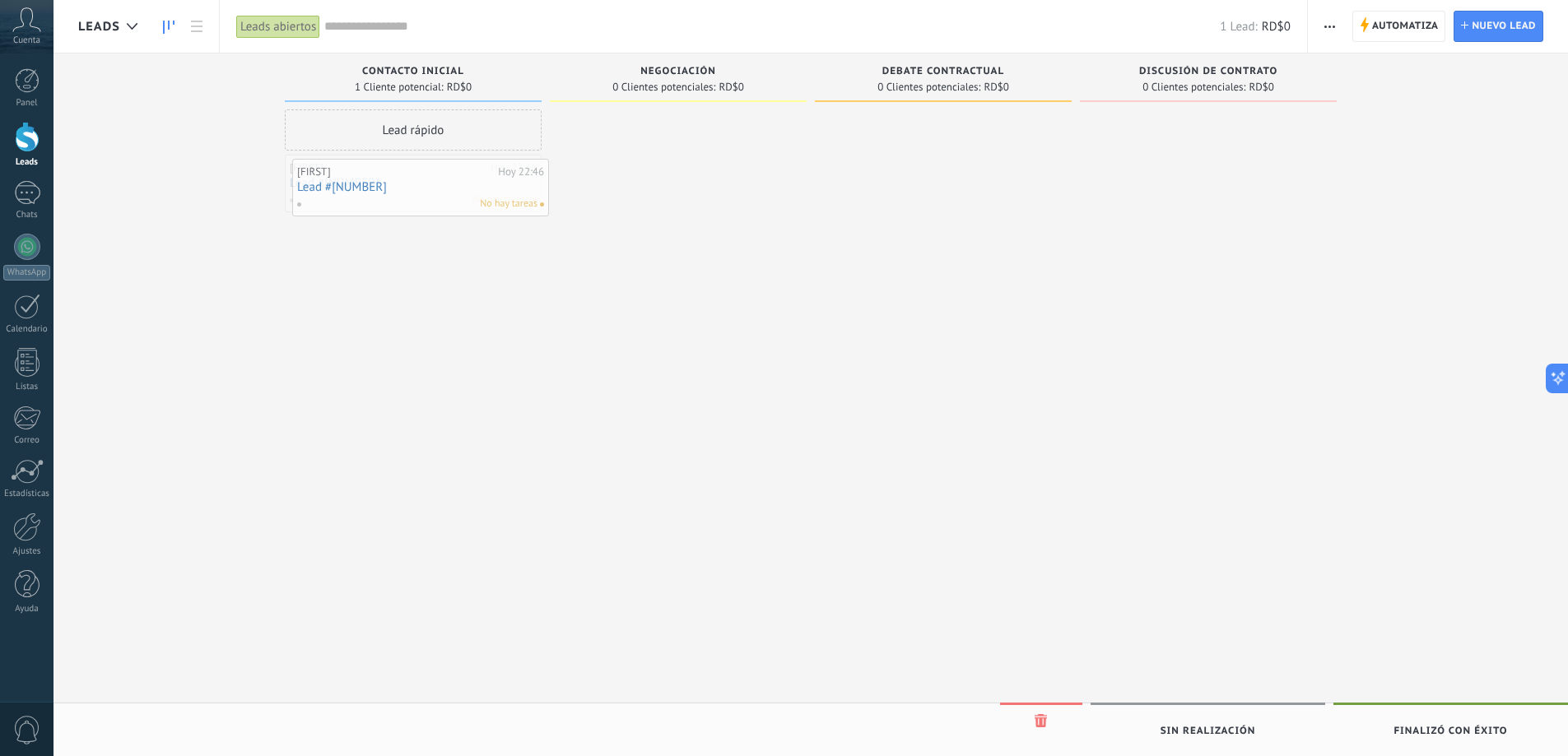 drag, startPoint x: 337, startPoint y: 188, endPoint x: 356, endPoint y: 195, distance: 20.248457 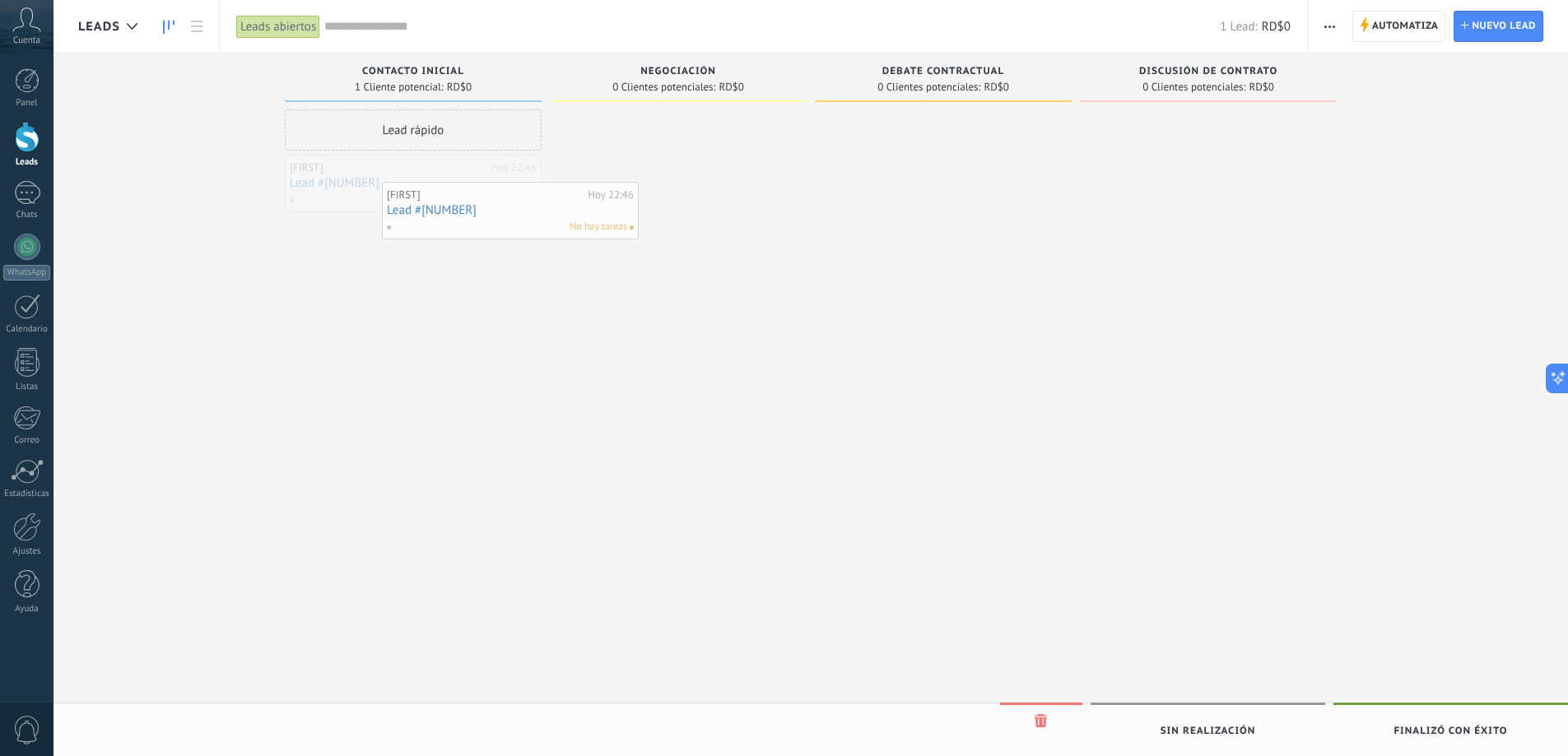 drag, startPoint x: 323, startPoint y: 188, endPoint x: 390, endPoint y: 197, distance: 67.6018 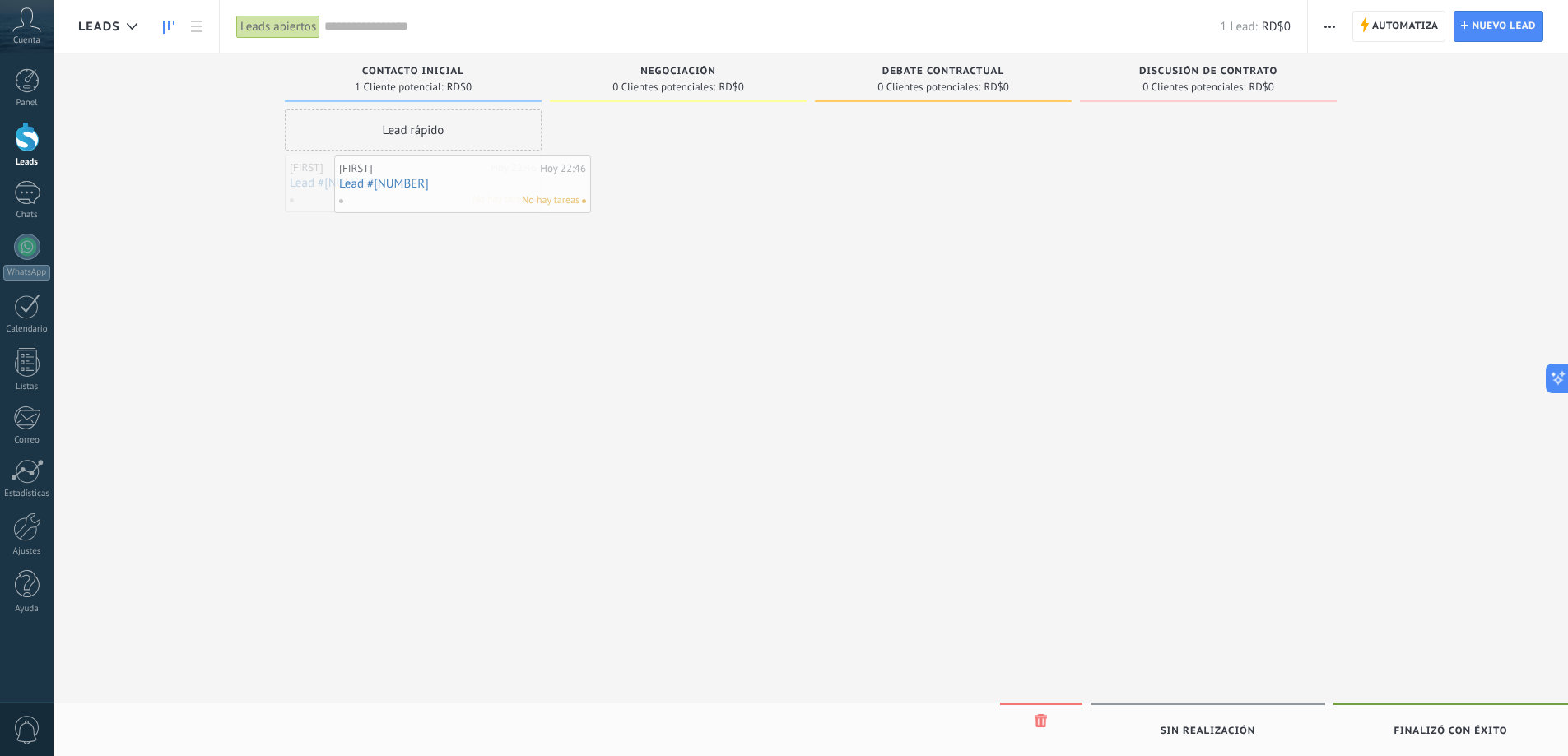 drag, startPoint x: 349, startPoint y: 188, endPoint x: 337, endPoint y: 210, distance: 25.059928 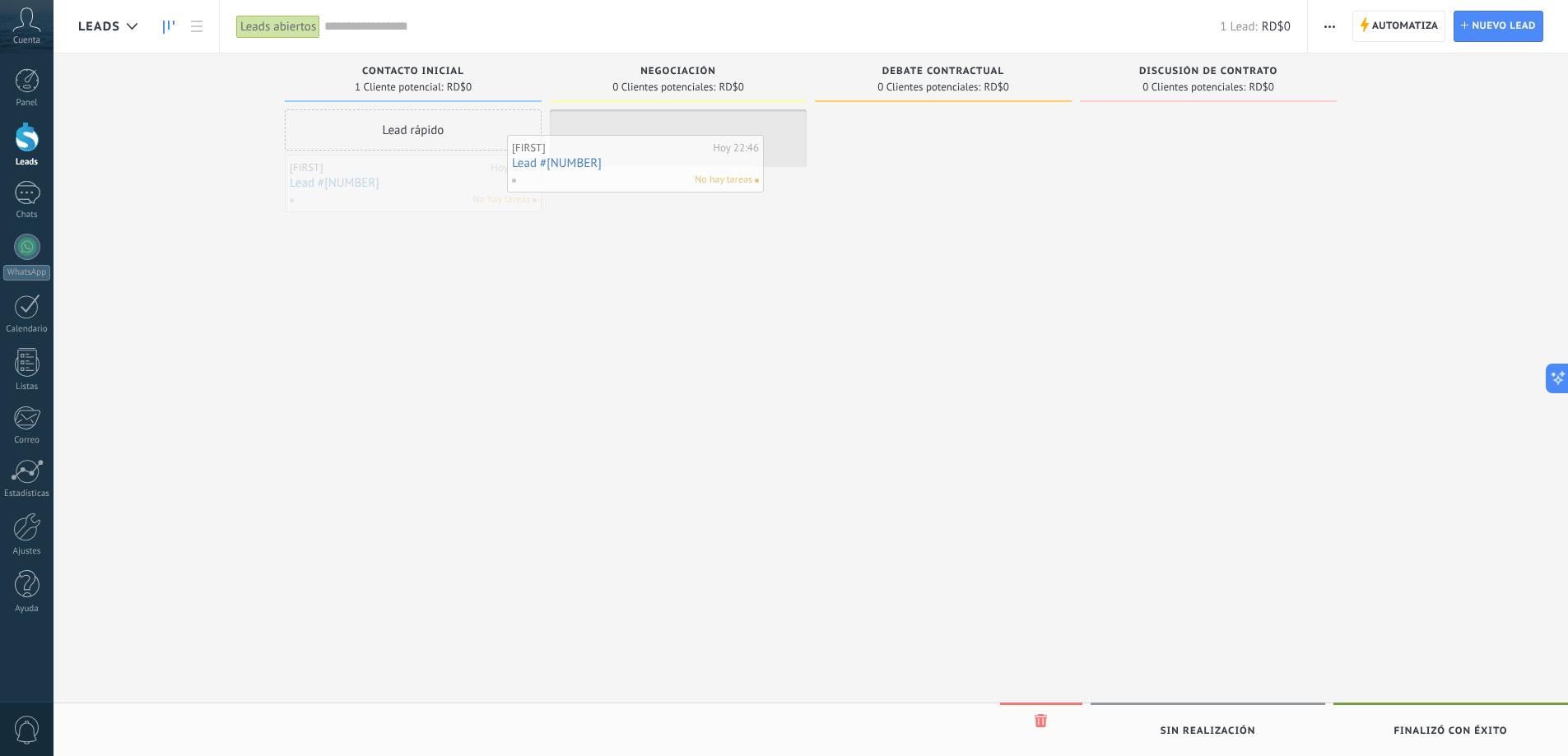 drag, startPoint x: 338, startPoint y: 185, endPoint x: 598, endPoint y: 151, distance: 262.2137 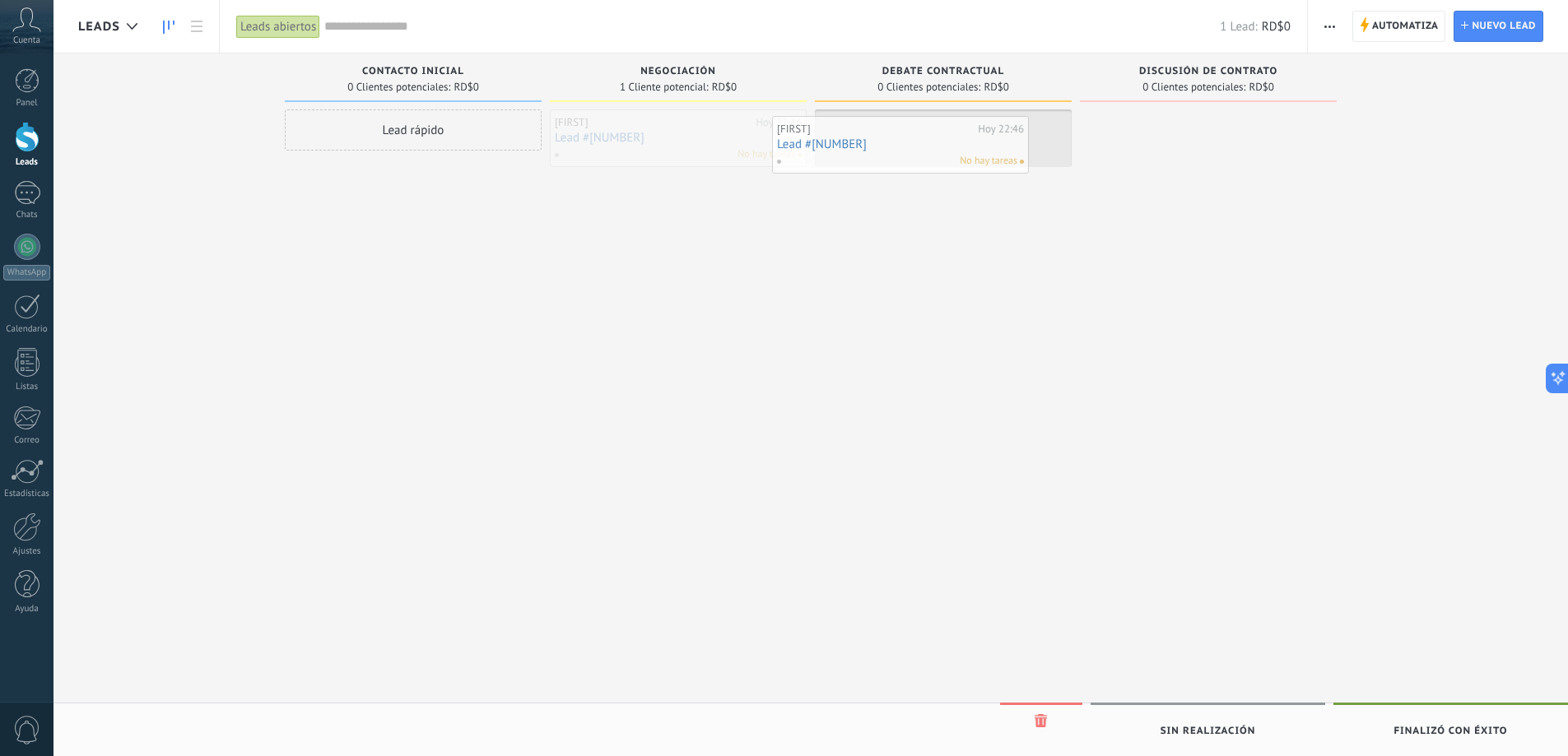 drag, startPoint x: 608, startPoint y: 120, endPoint x: 882, endPoint y: 132, distance: 274.26265 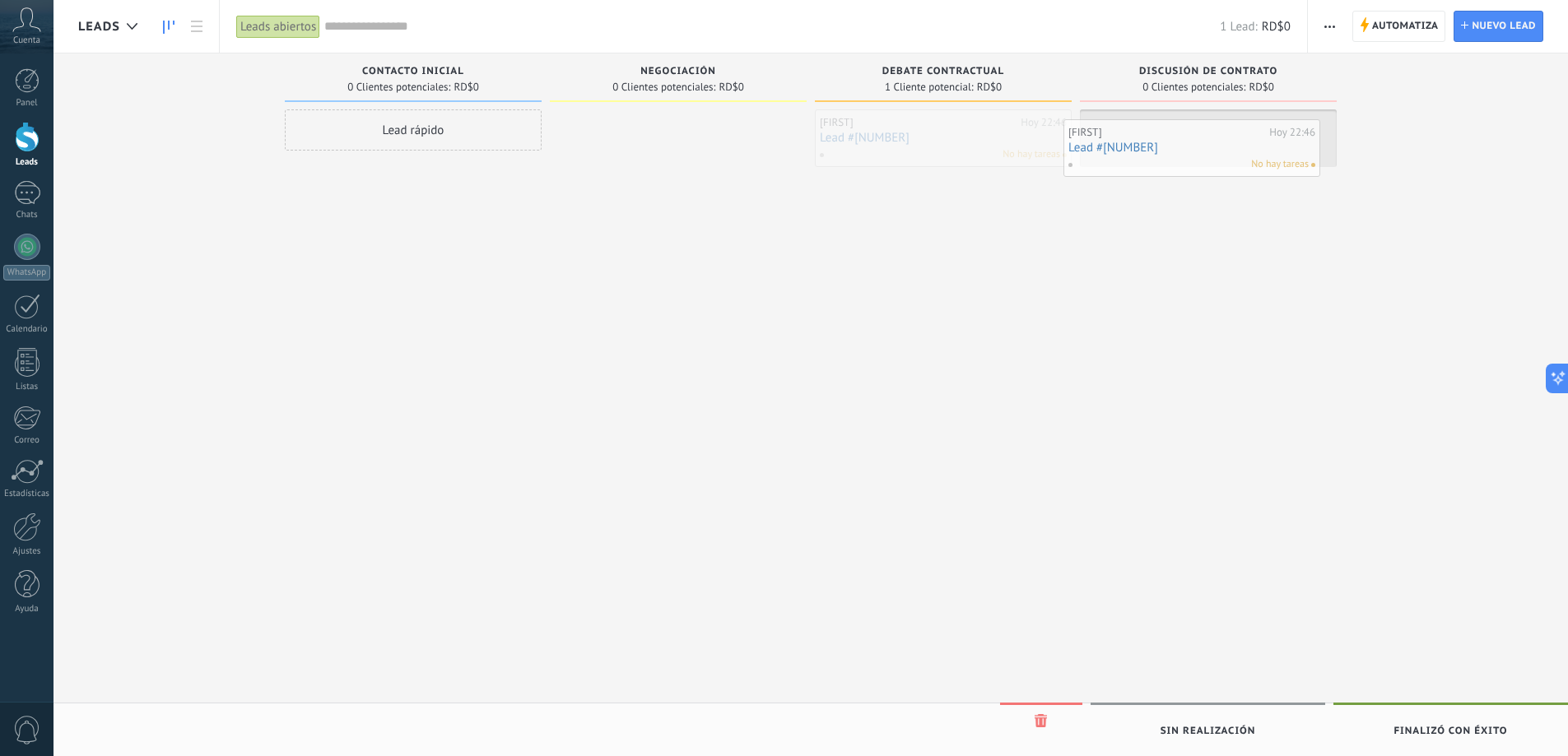 drag, startPoint x: 898, startPoint y: 138, endPoint x: 1147, endPoint y: 148, distance: 249.2007 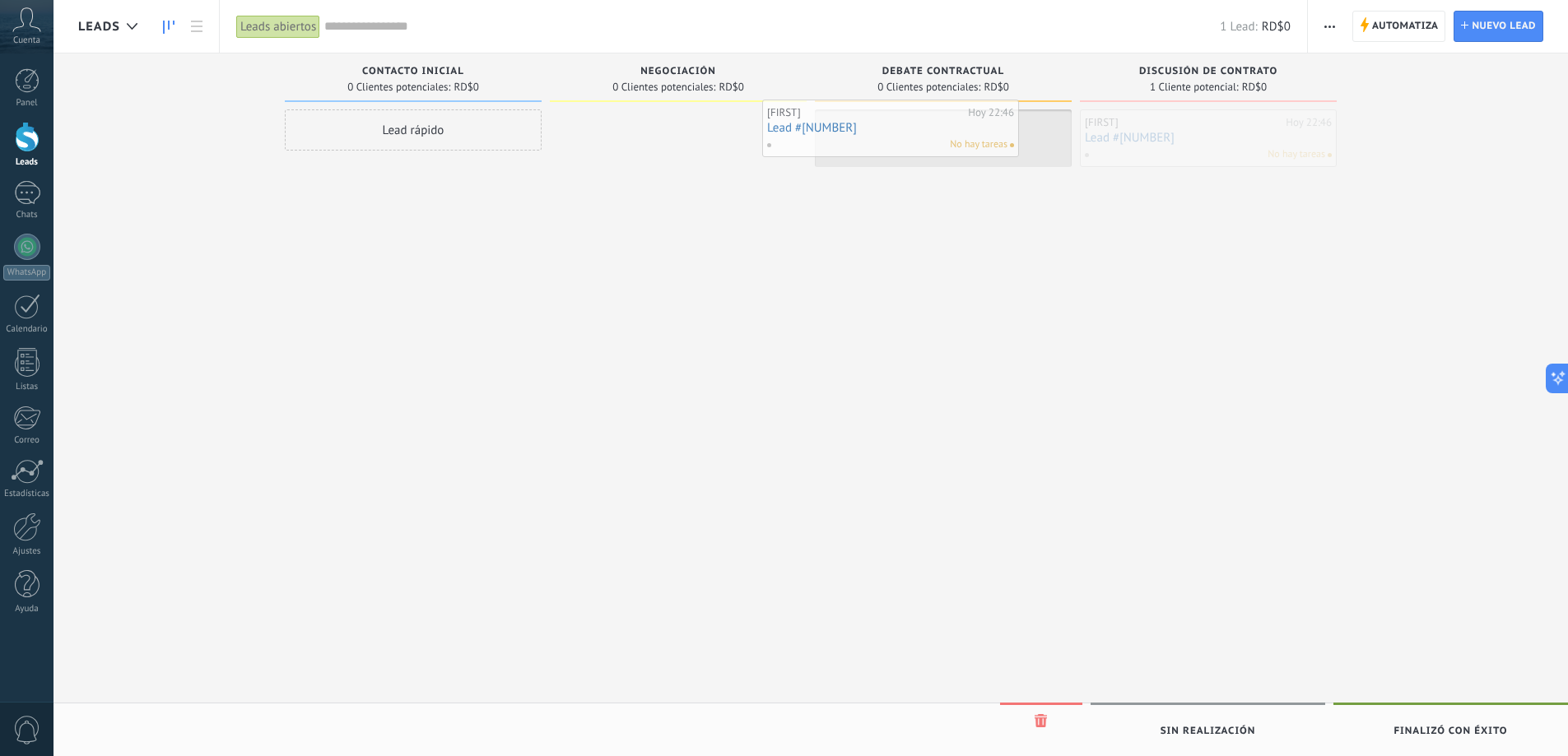 drag, startPoint x: 1198, startPoint y: 141, endPoint x: 881, endPoint y: 132, distance: 317.1277 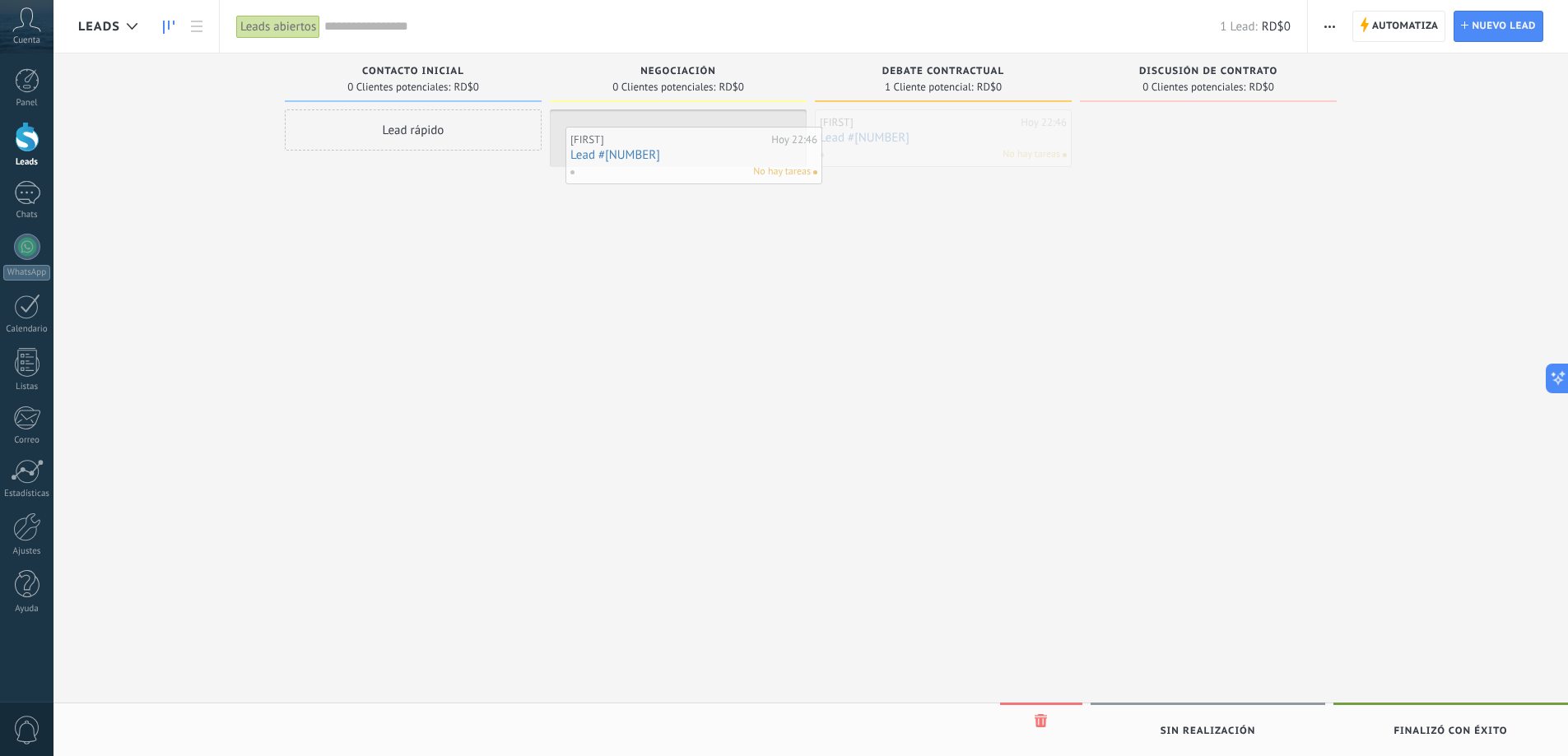 drag, startPoint x: 937, startPoint y: 136, endPoint x: 687, endPoint y: 153, distance: 250.57733 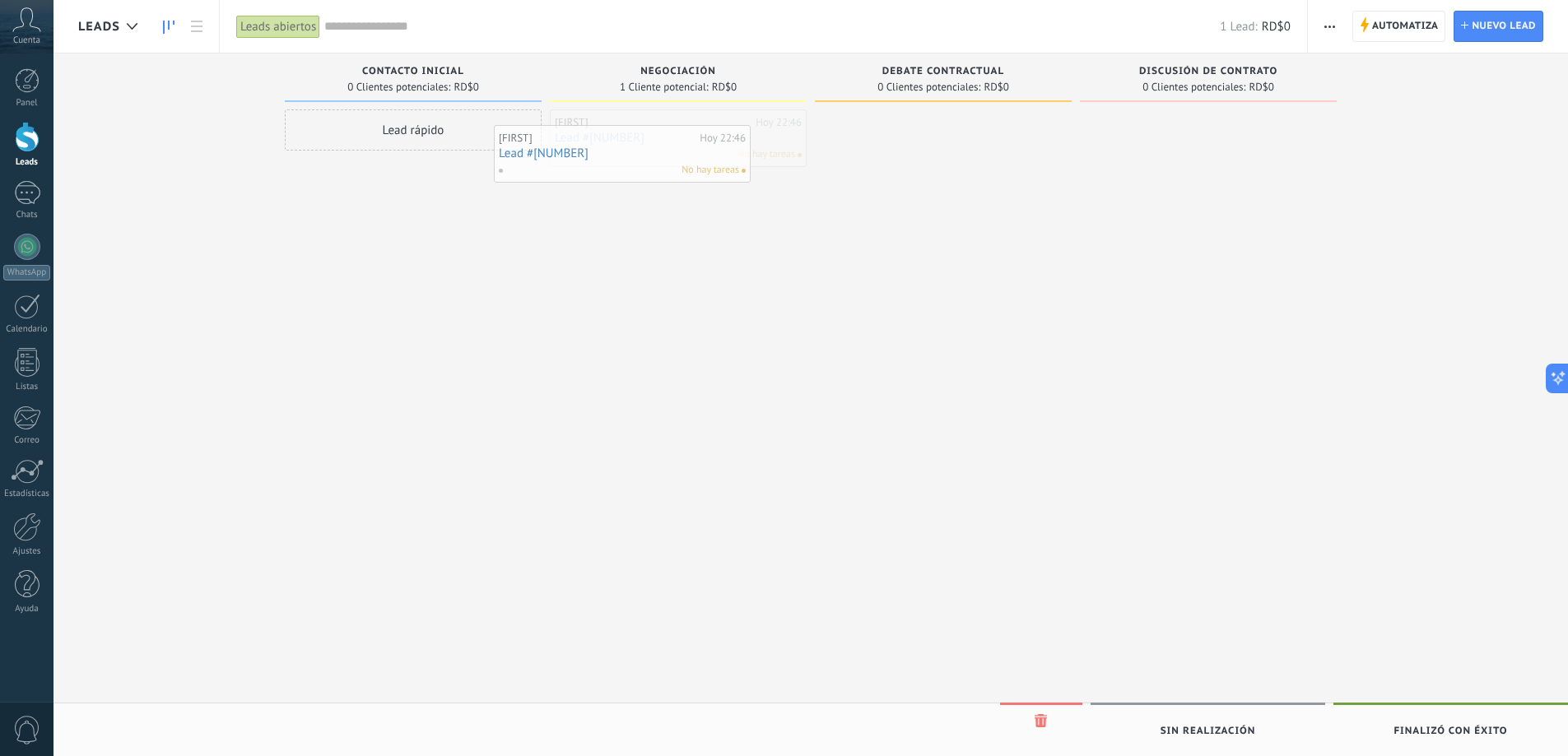 drag, startPoint x: 661, startPoint y: 143, endPoint x: 350, endPoint y: 179, distance: 313.07667 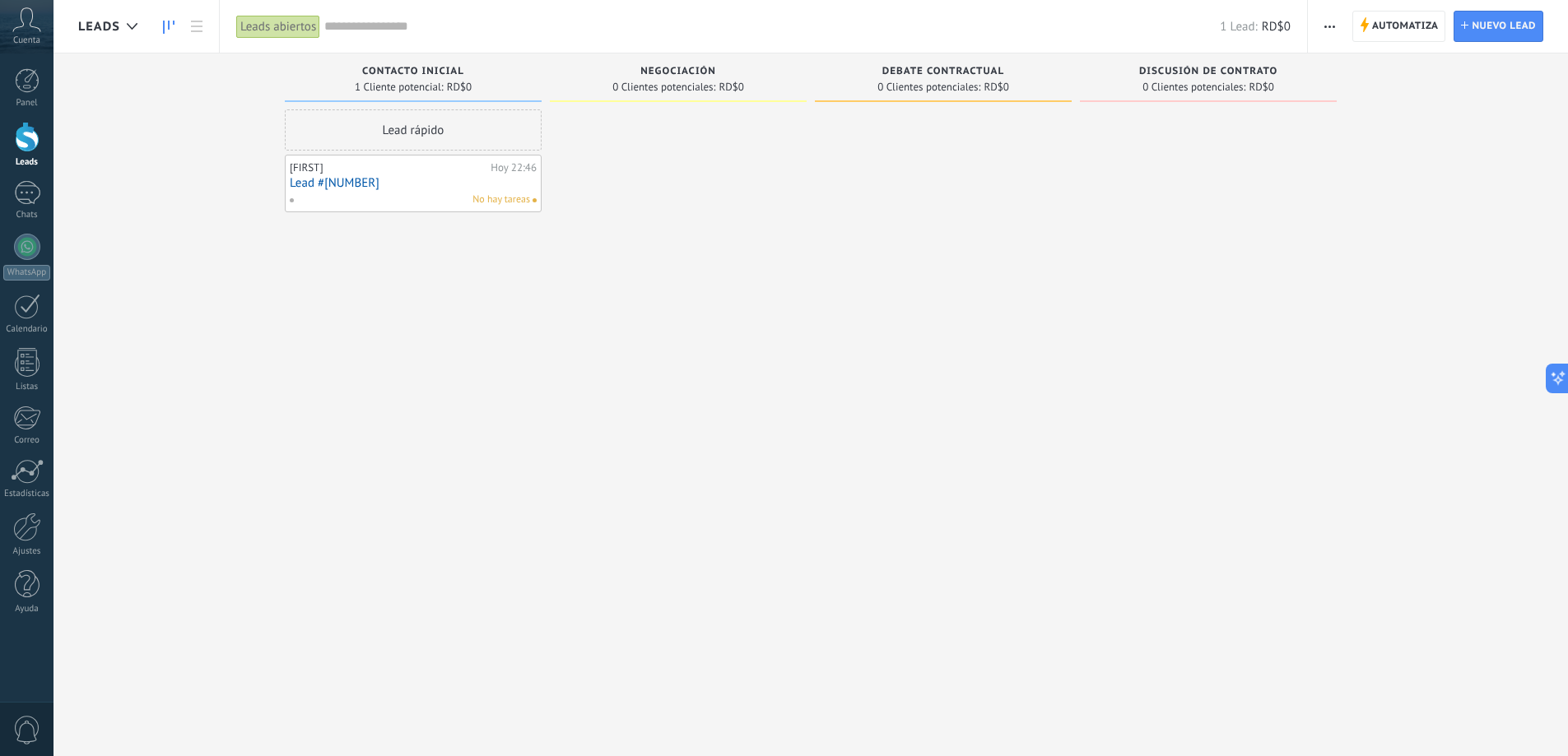 click on "Leads" at bounding box center (99, 26) 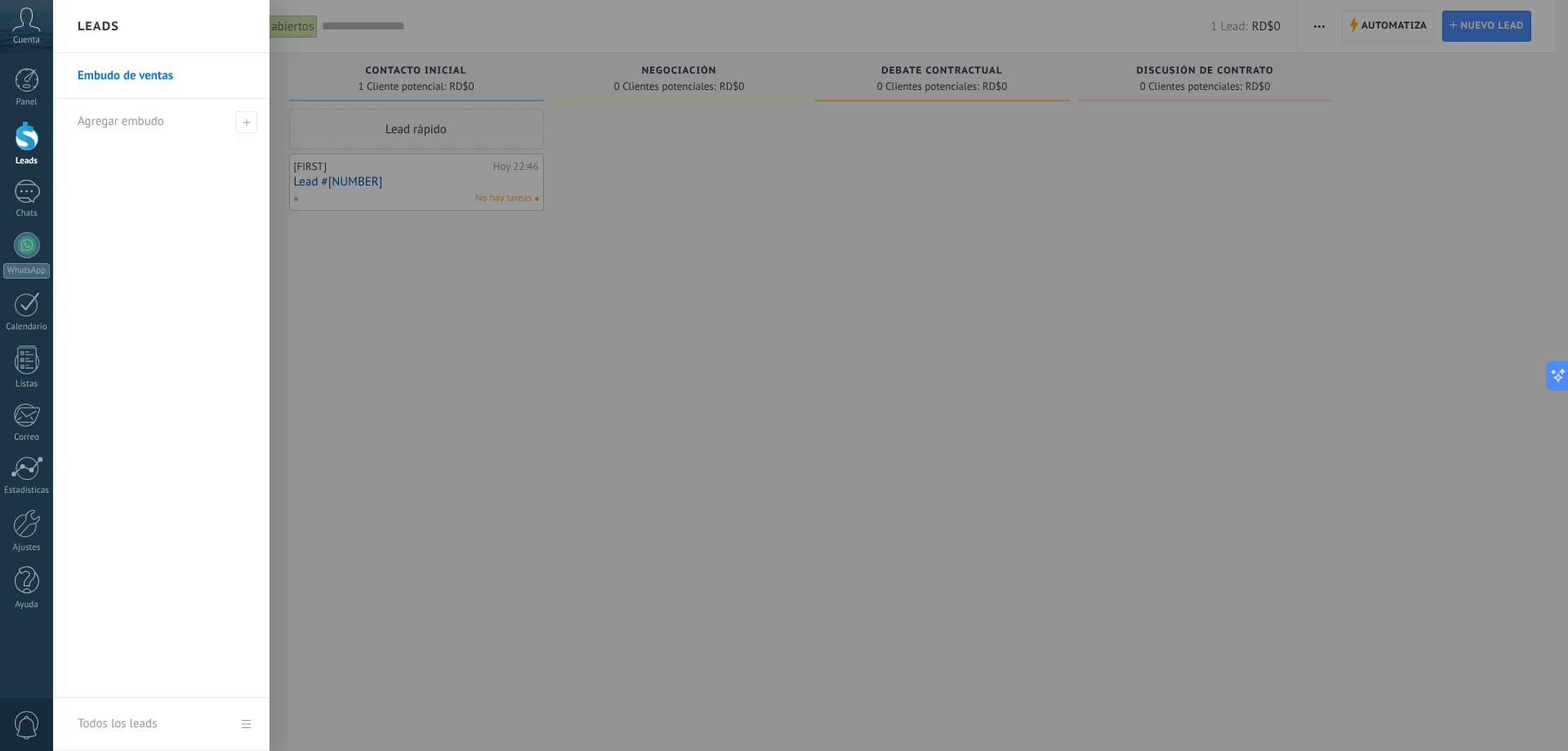 click on "Embudo de ventas" at bounding box center (165, 76) 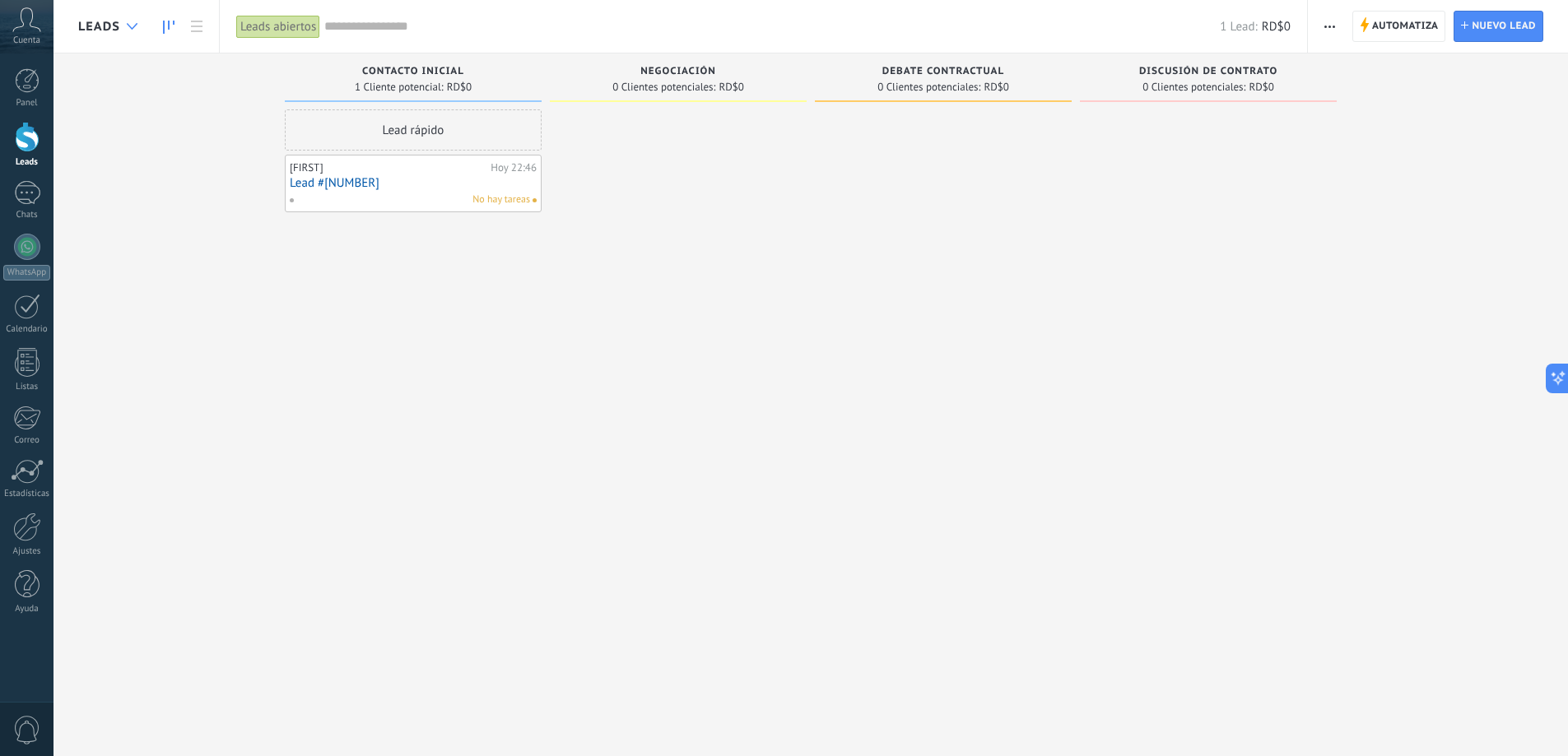 click 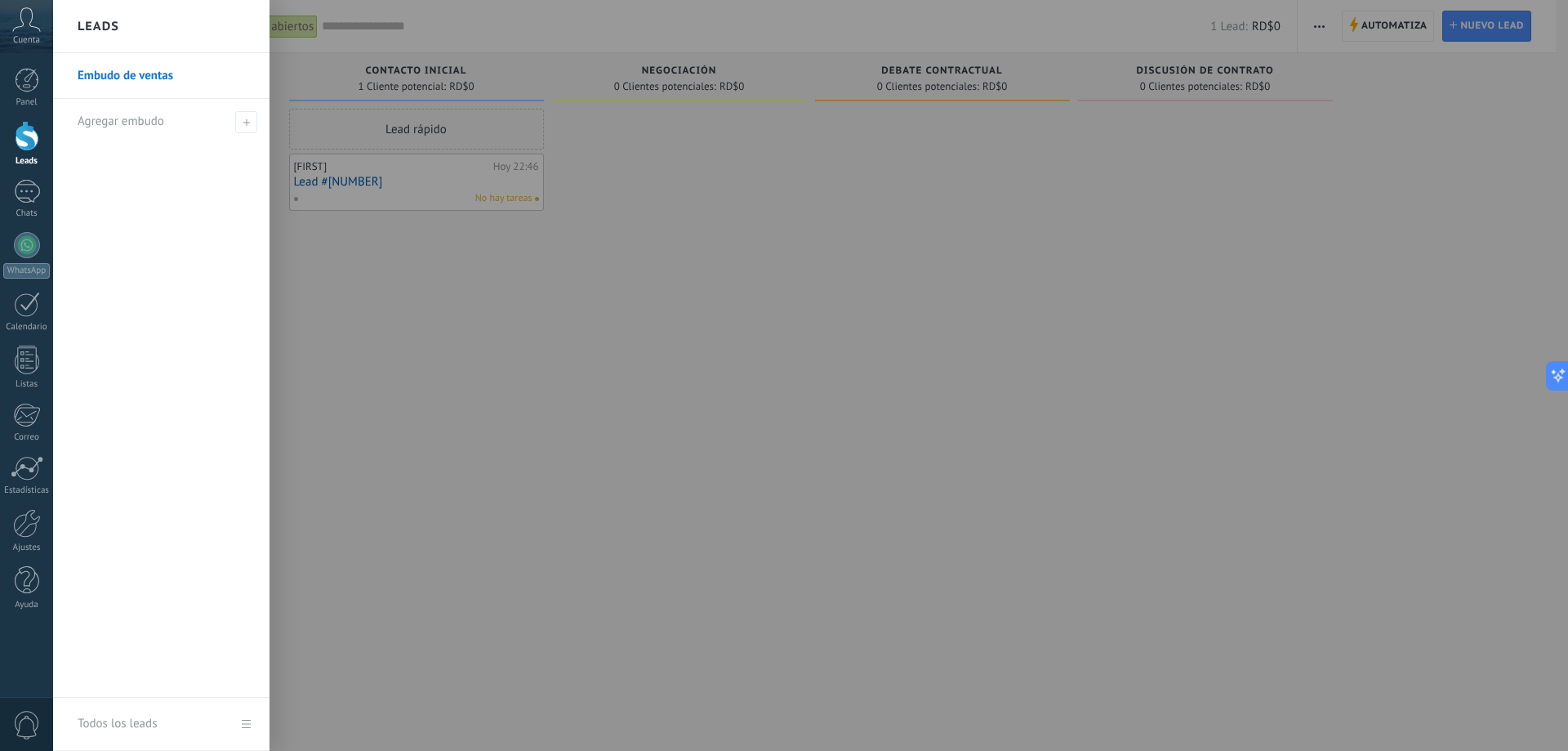 click on "Todos los leads" at bounding box center [161, 724] 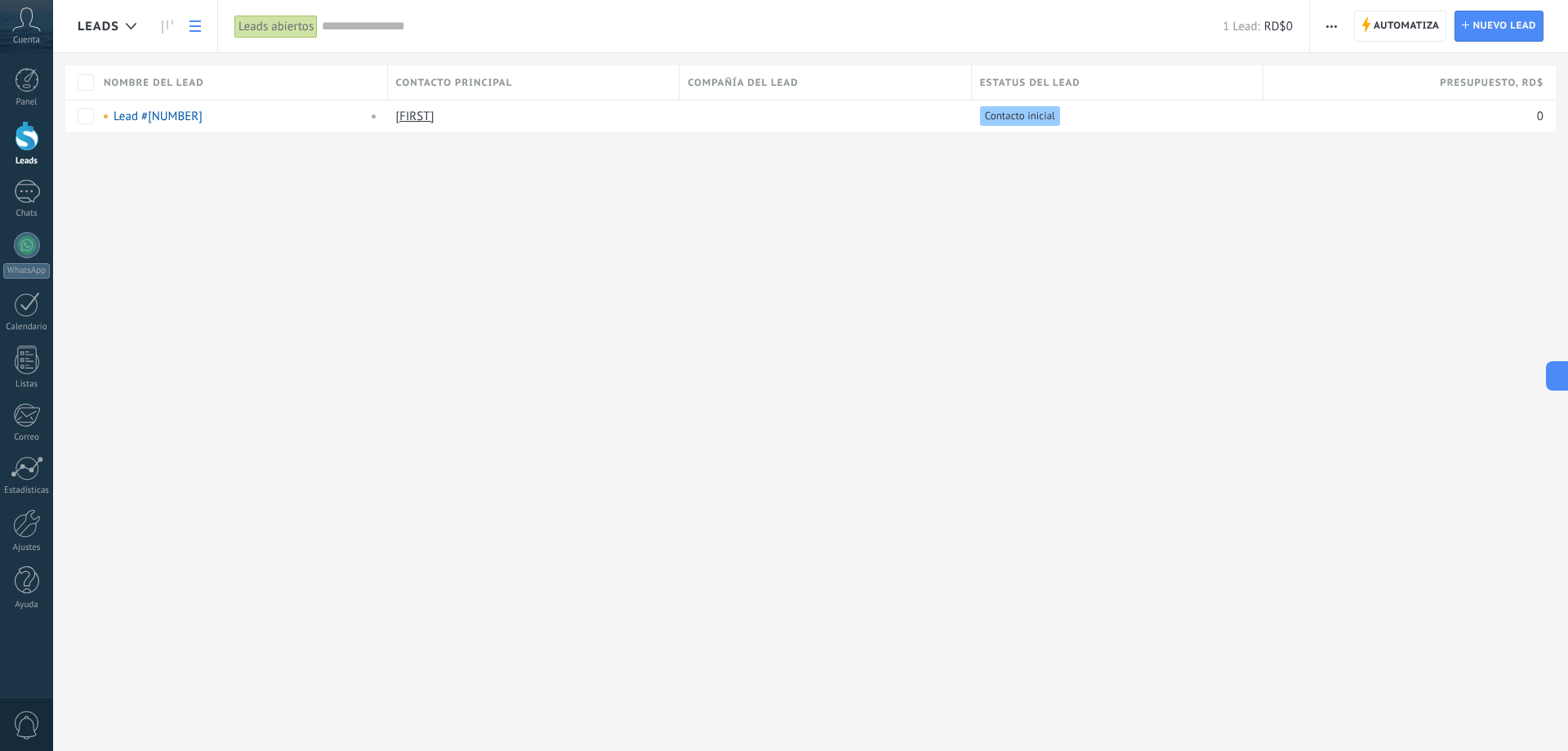 click on "Leads" at bounding box center (98, 26) 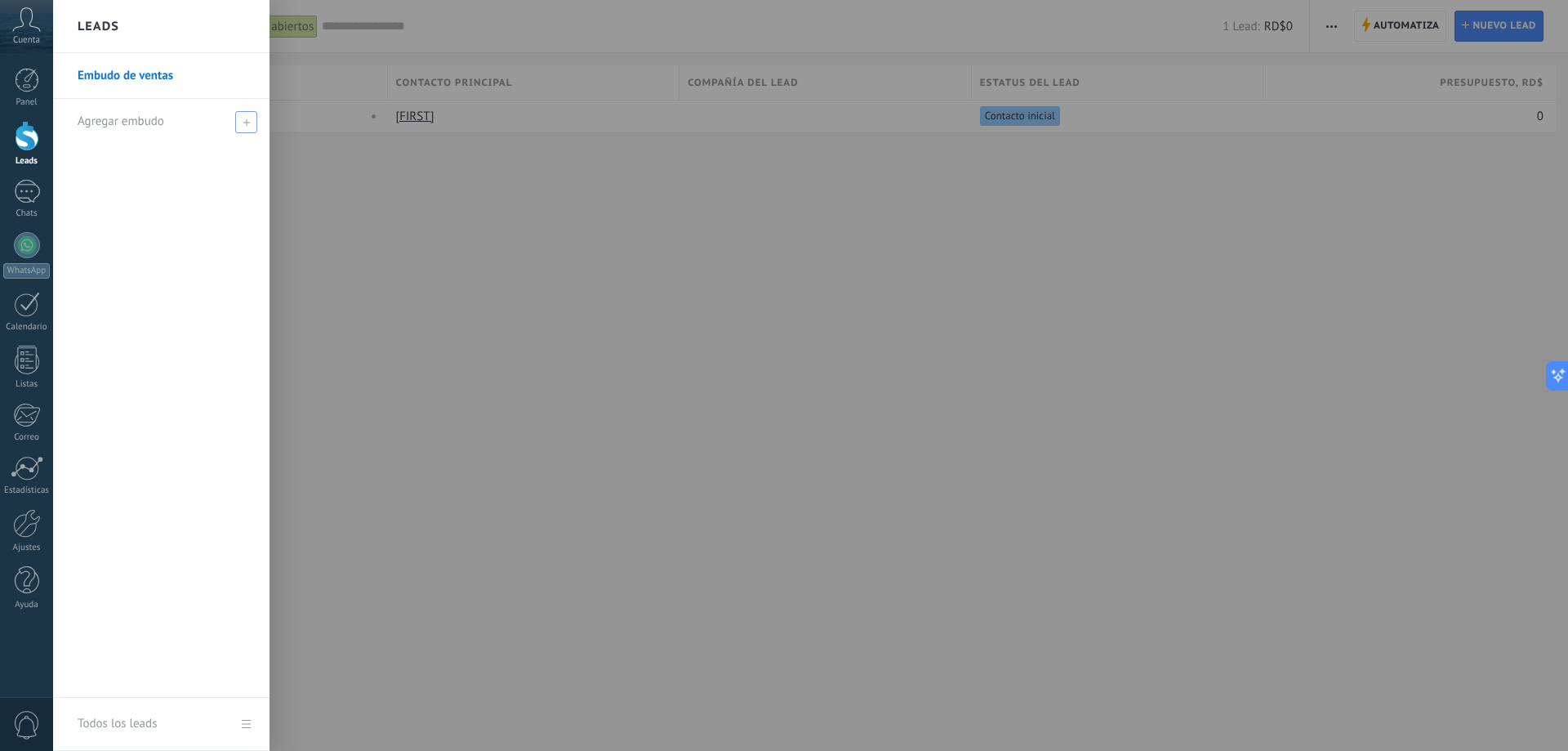 click 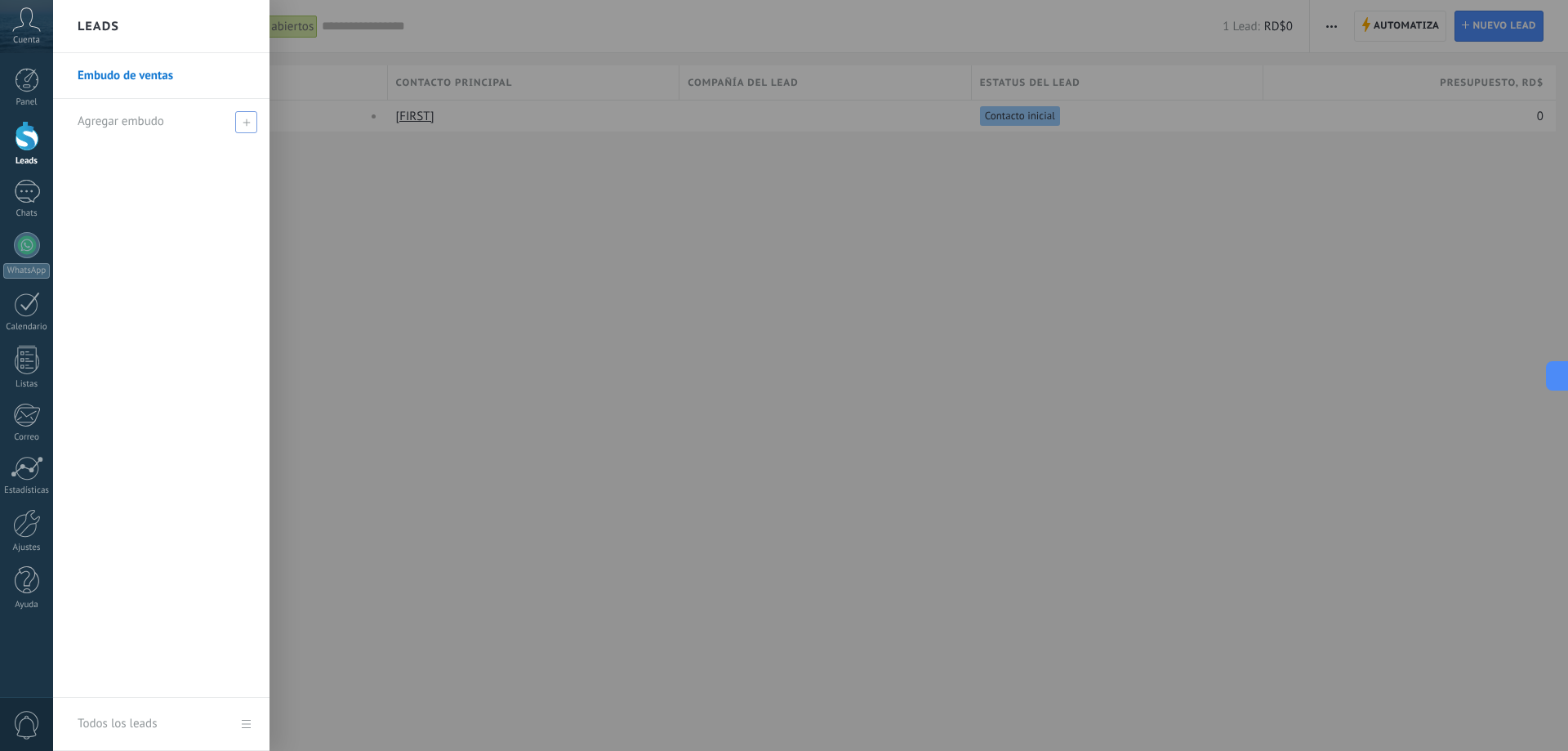 click on "Agregar embudo" at bounding box center (121, 121) 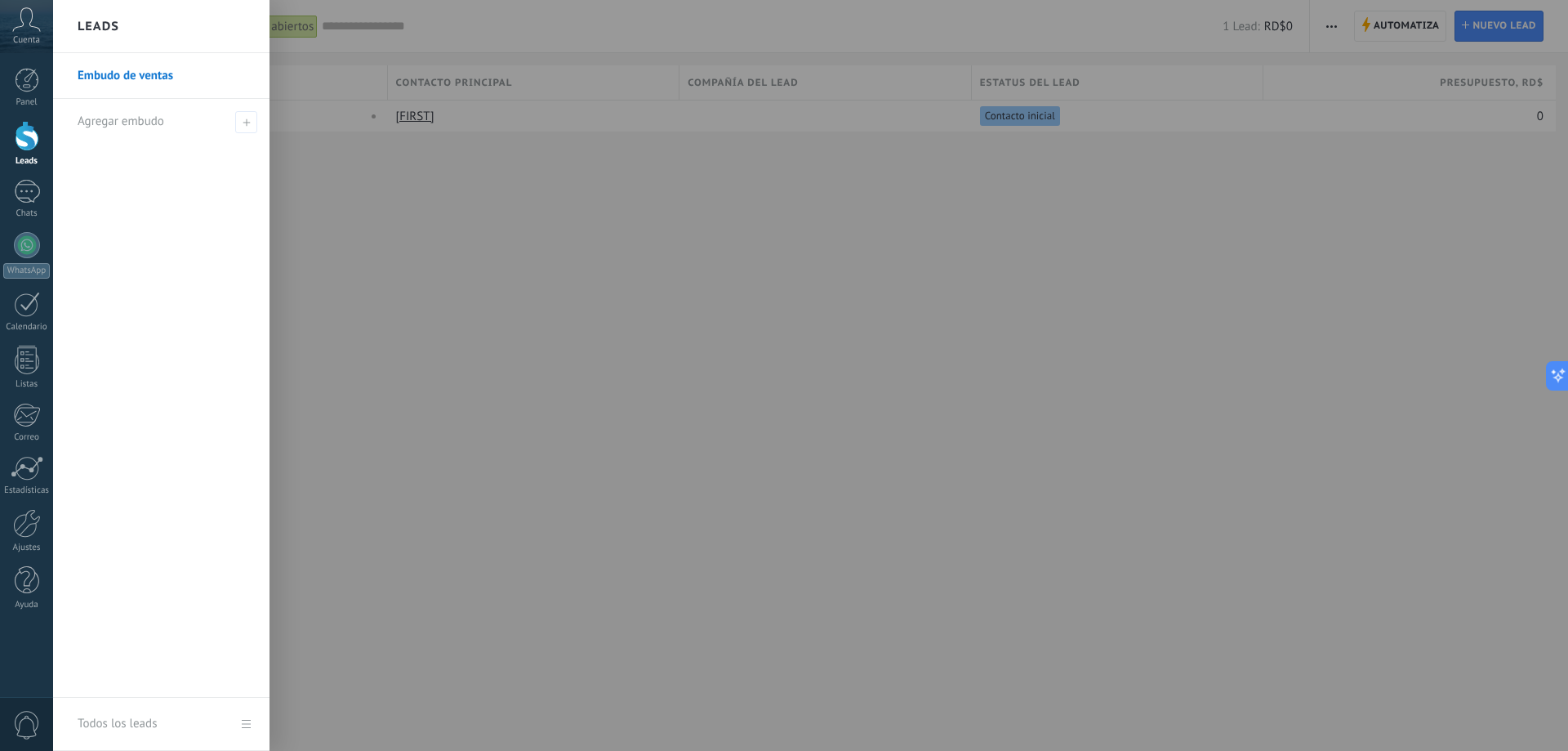 click on "Embudo de ventas" at bounding box center [165, 76] 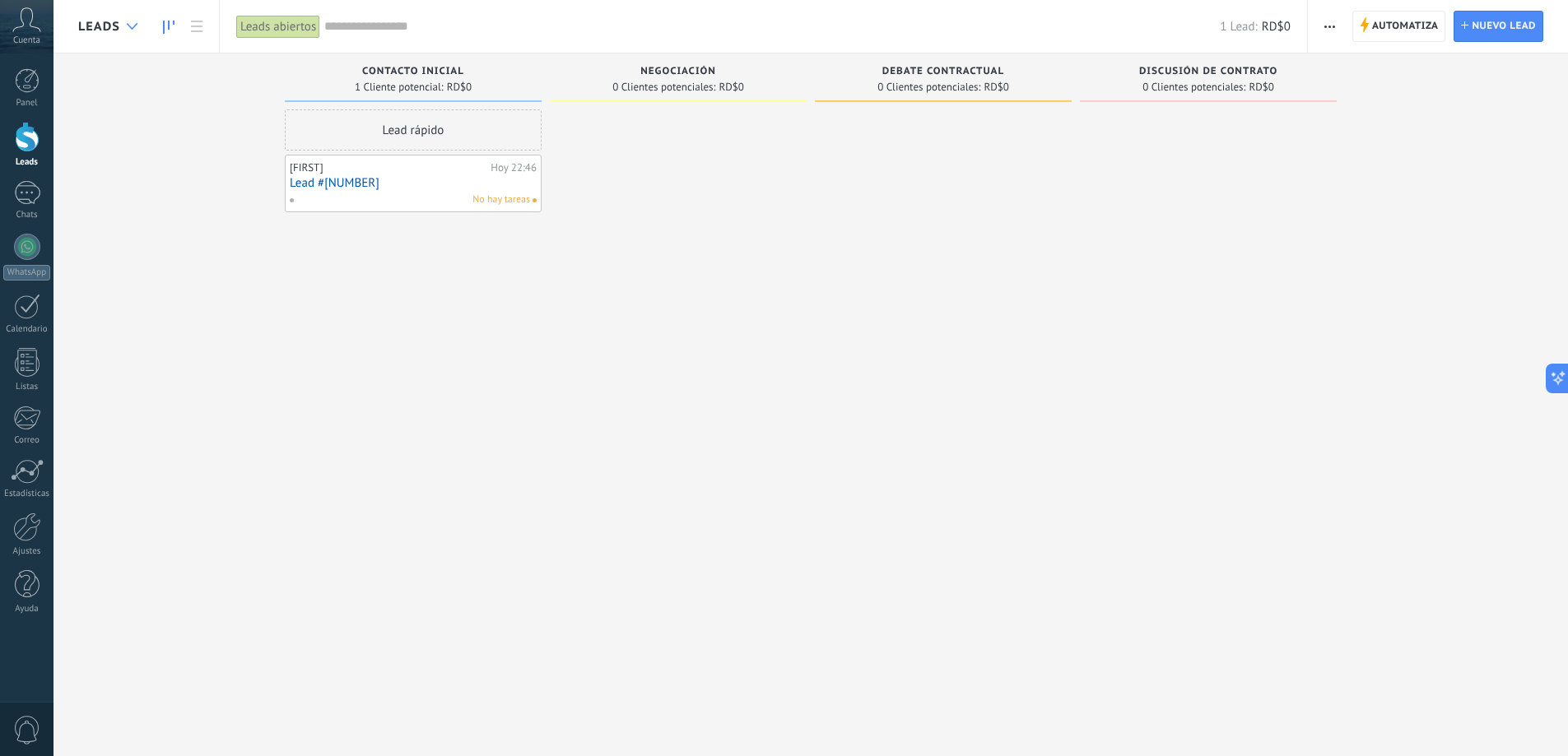 click at bounding box center [132, 26] 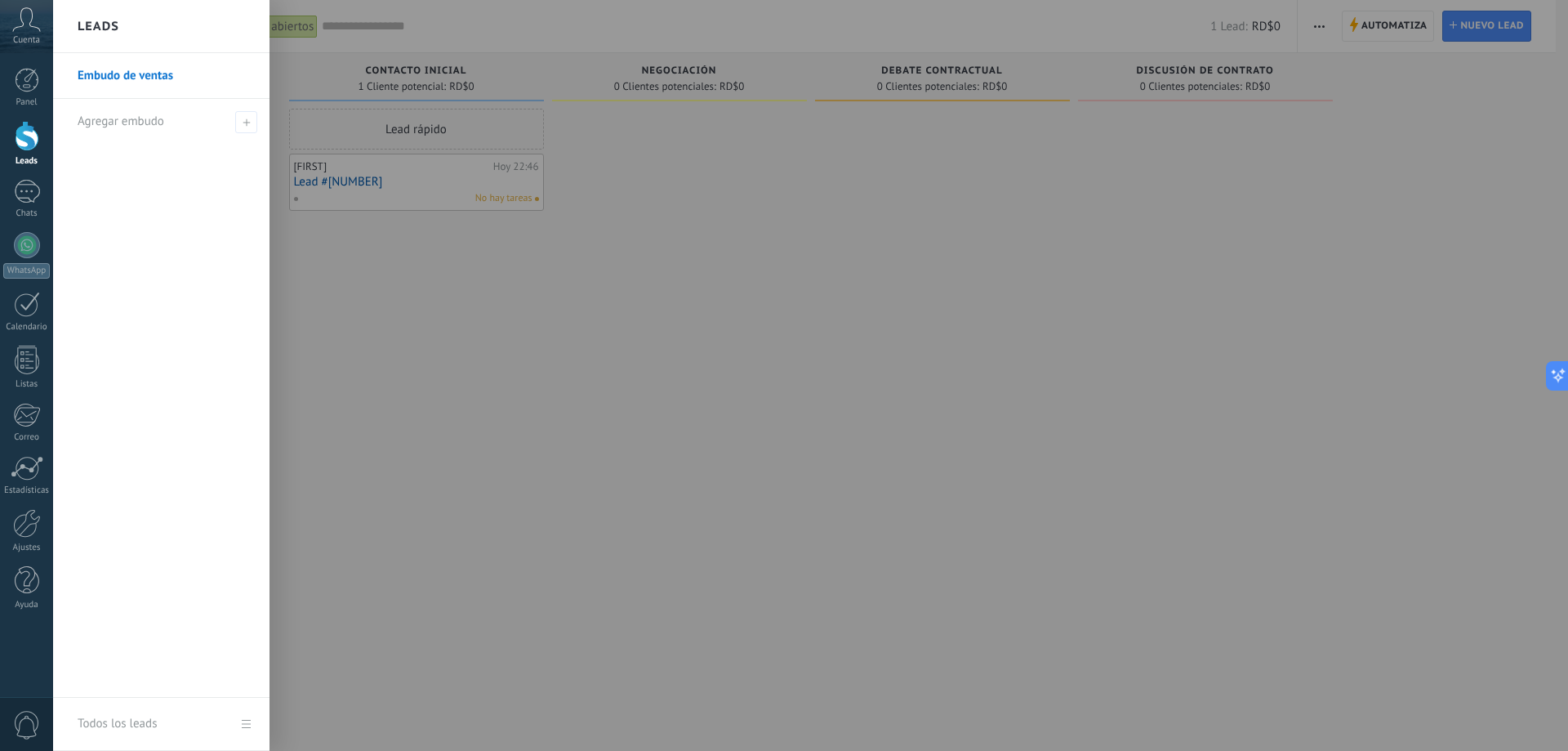 click on "Embudo de ventas" at bounding box center (165, 76) 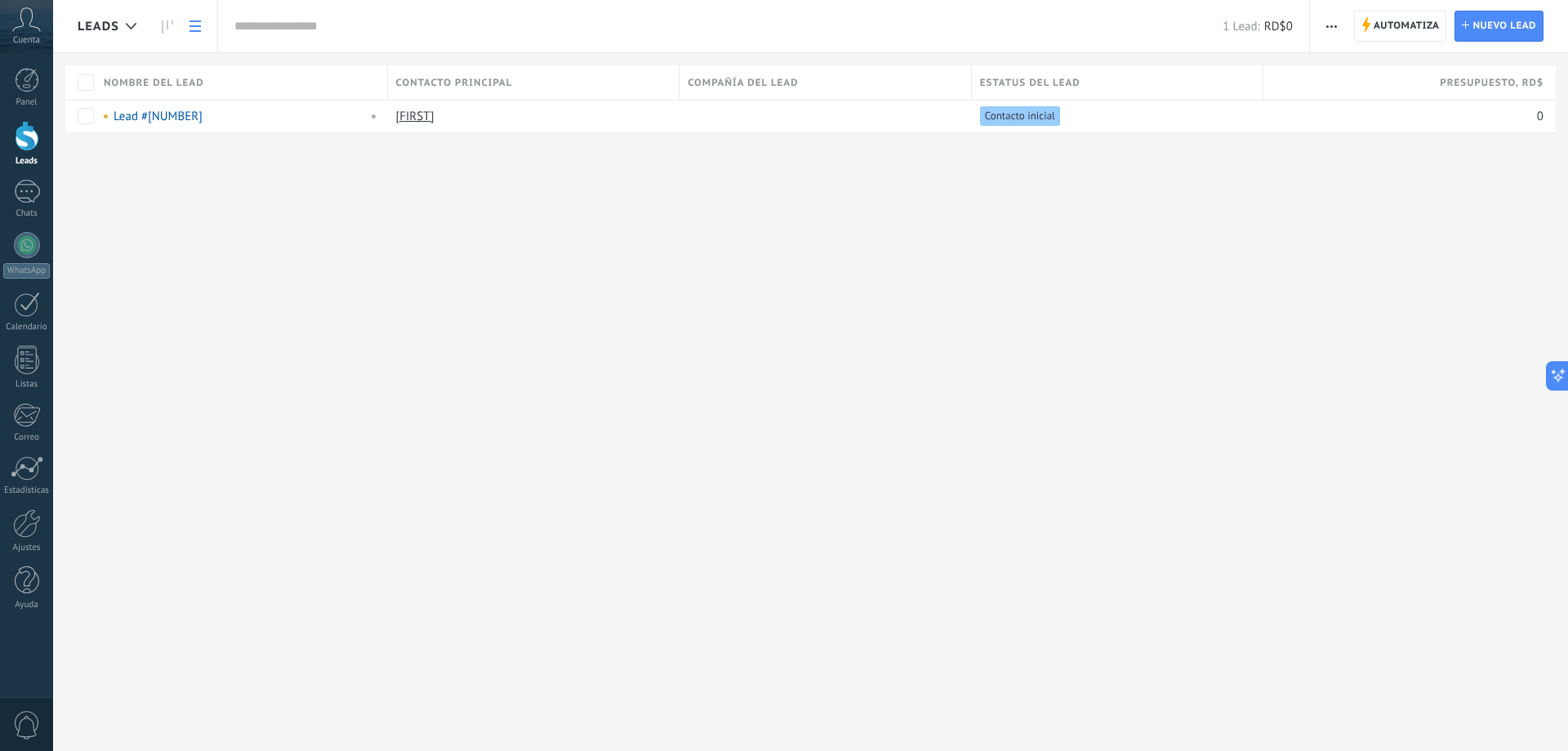 click on "Leads" at bounding box center (98, 26) 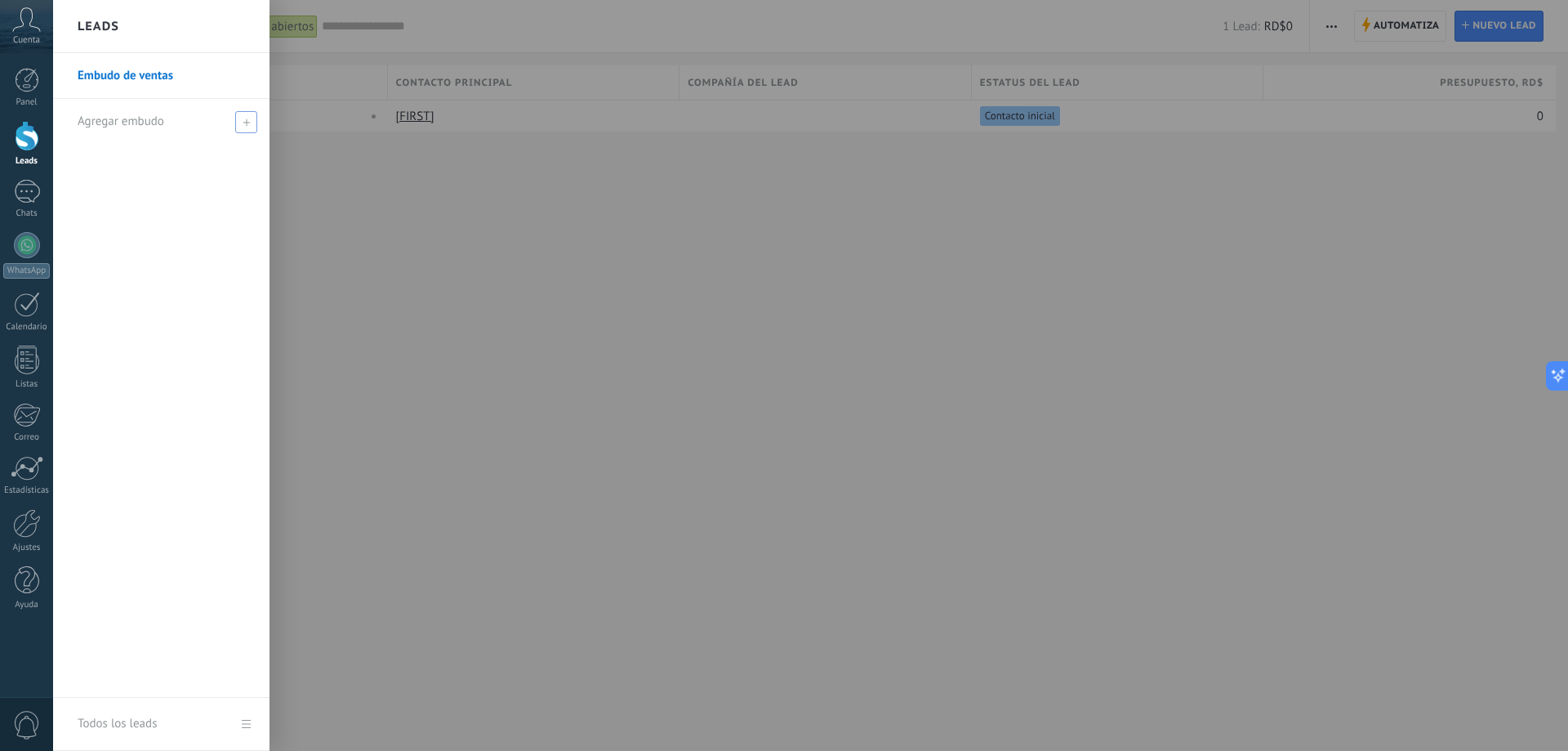 click on "Agregar embudo" at bounding box center (165, 121) 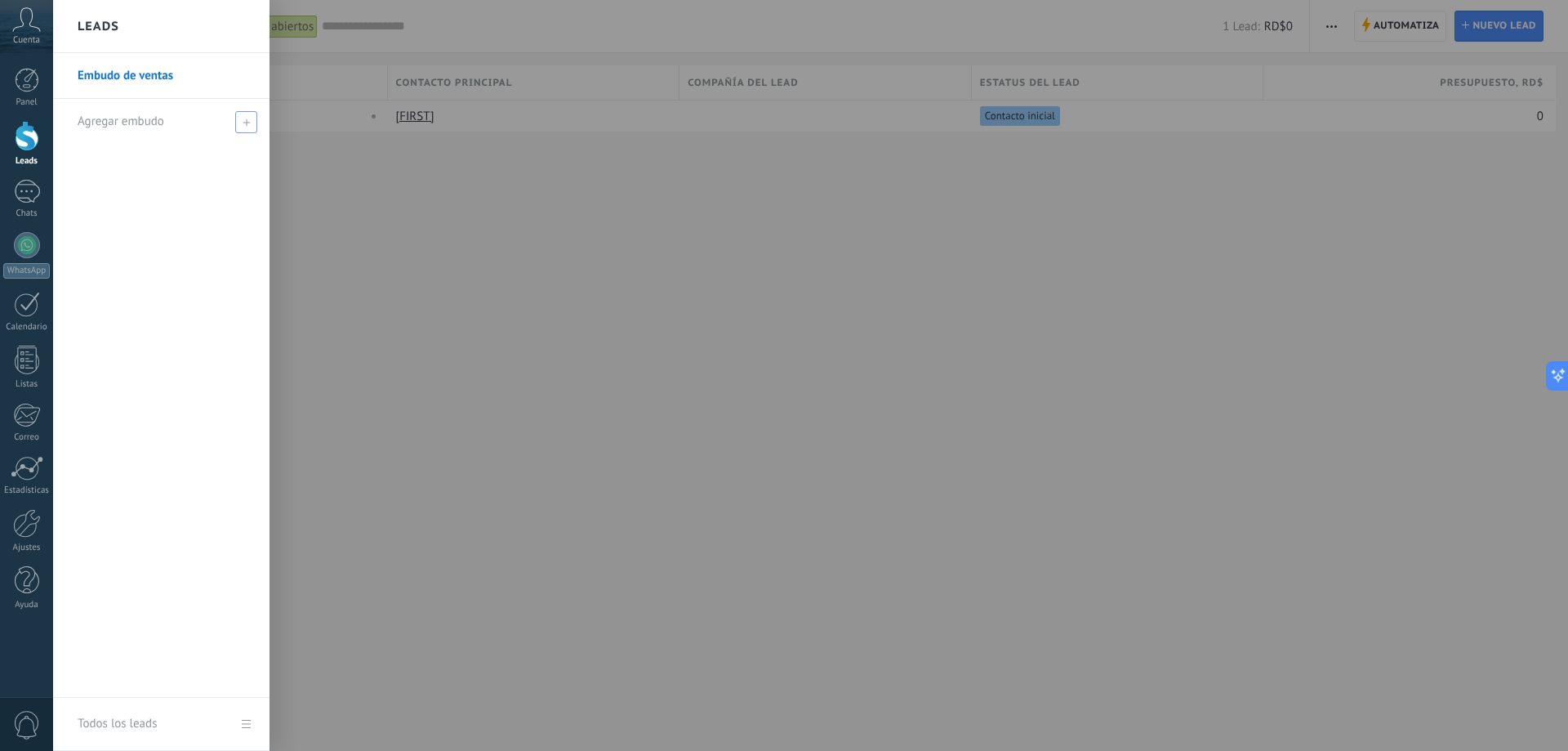 click at bounding box center [246, 122] 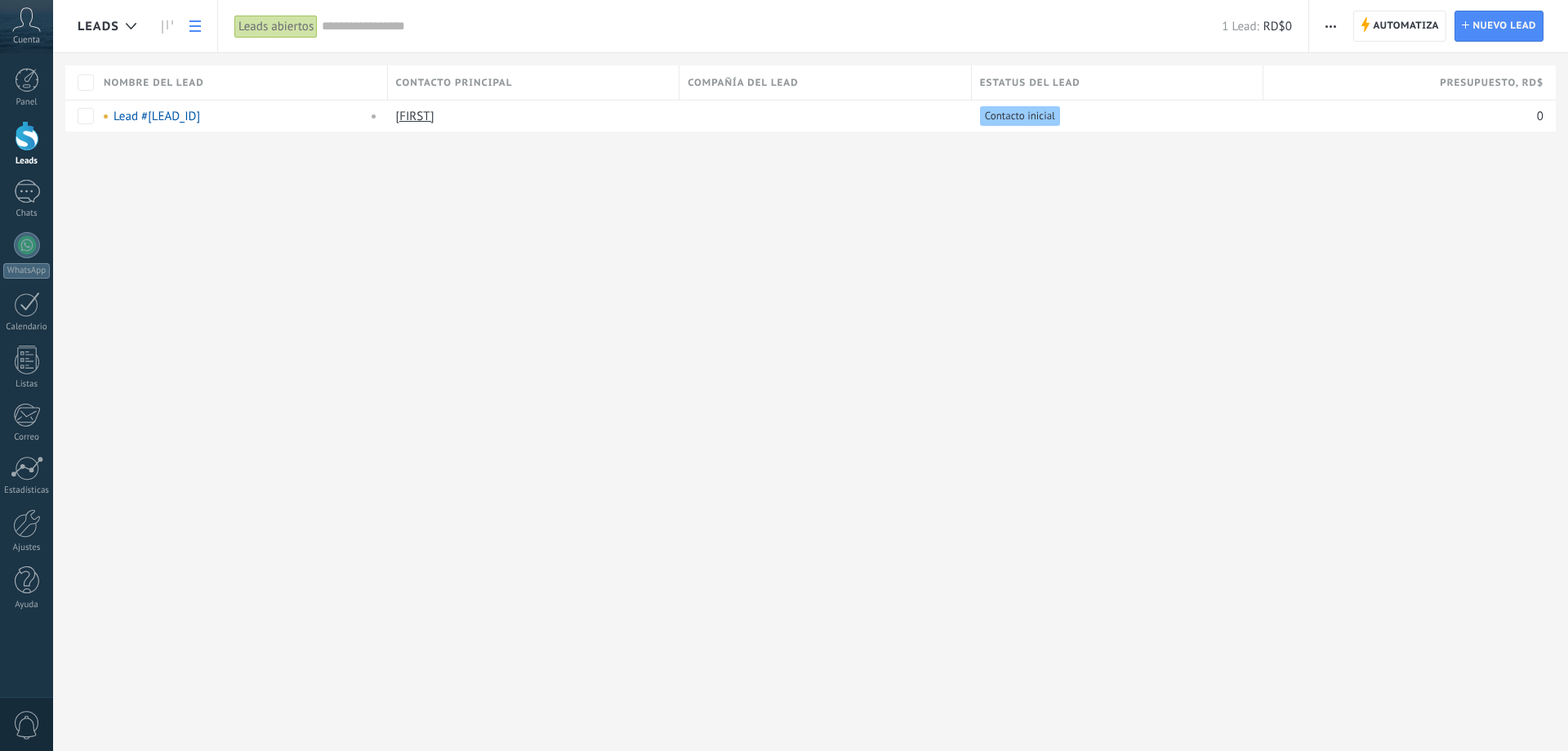 scroll, scrollTop: 0, scrollLeft: 0, axis: both 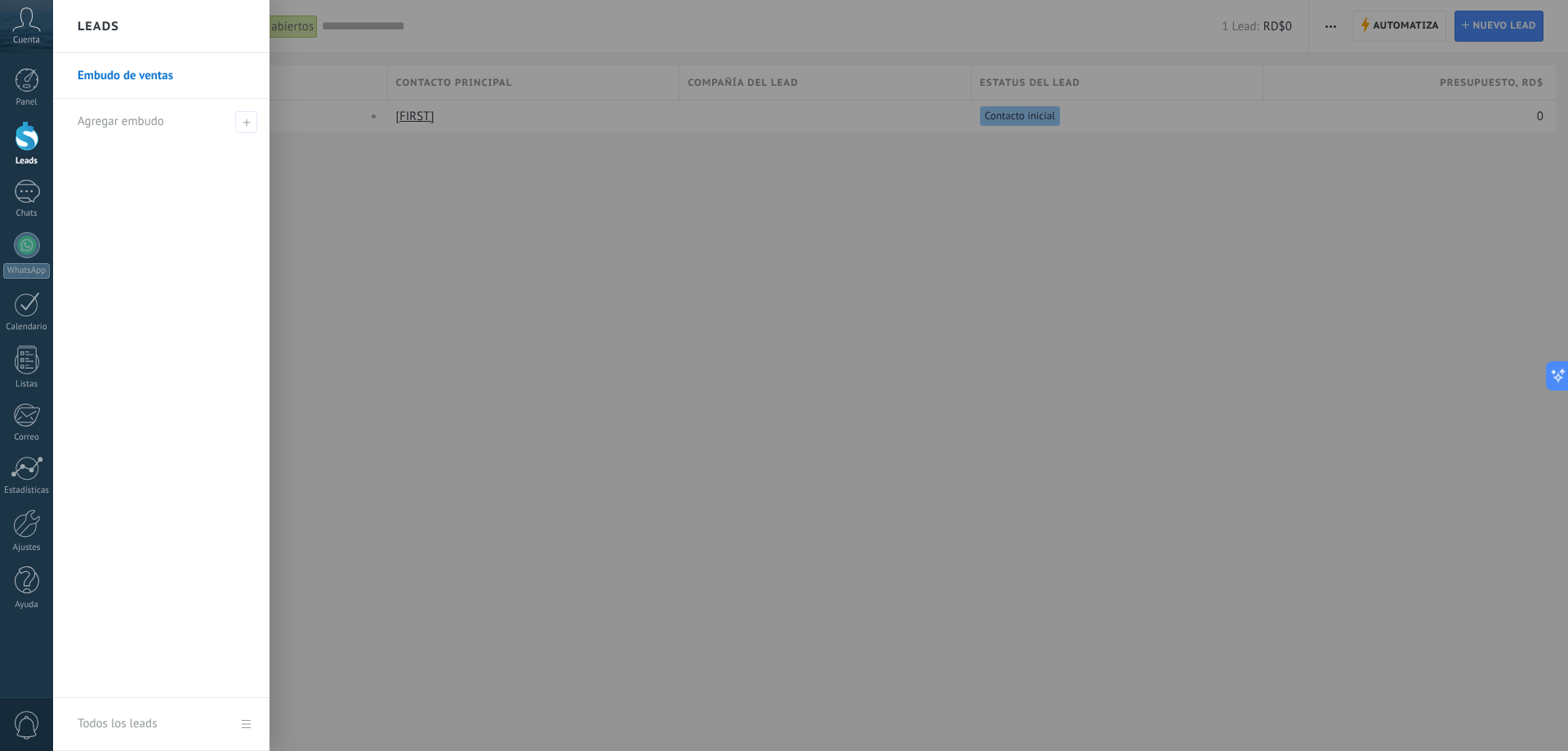 click on "Leads" at bounding box center (98, 26) 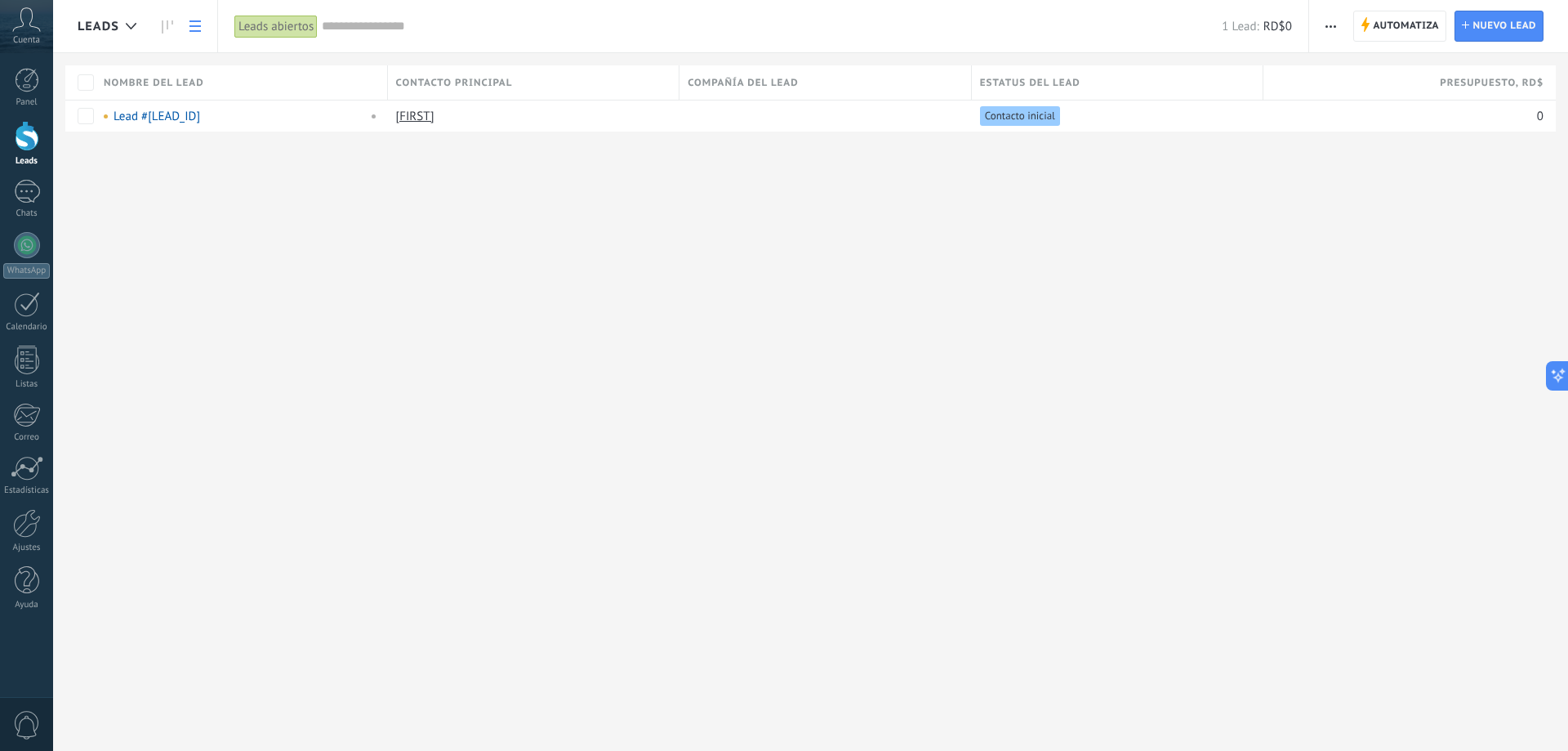 click on "Leads" at bounding box center [98, 26] 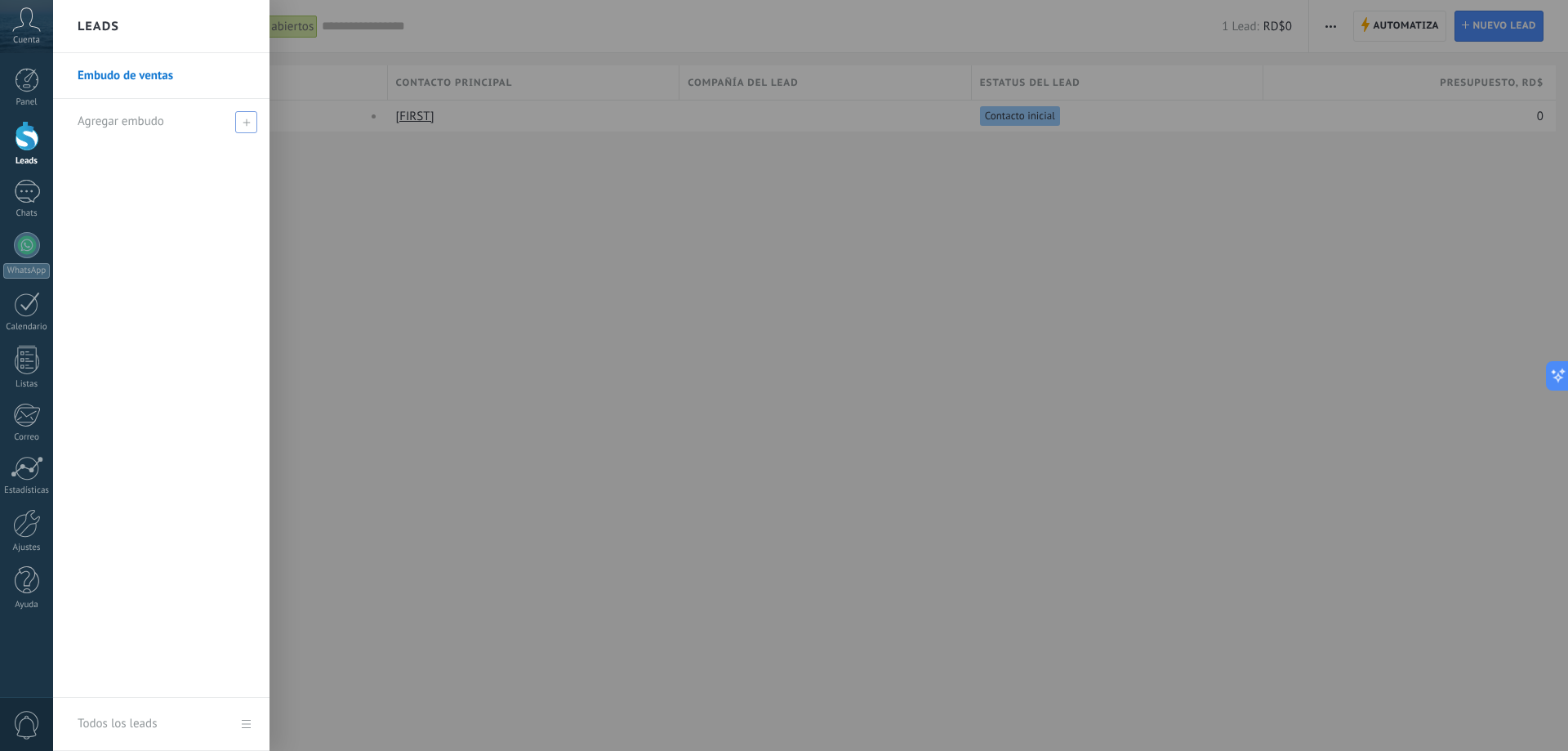 click 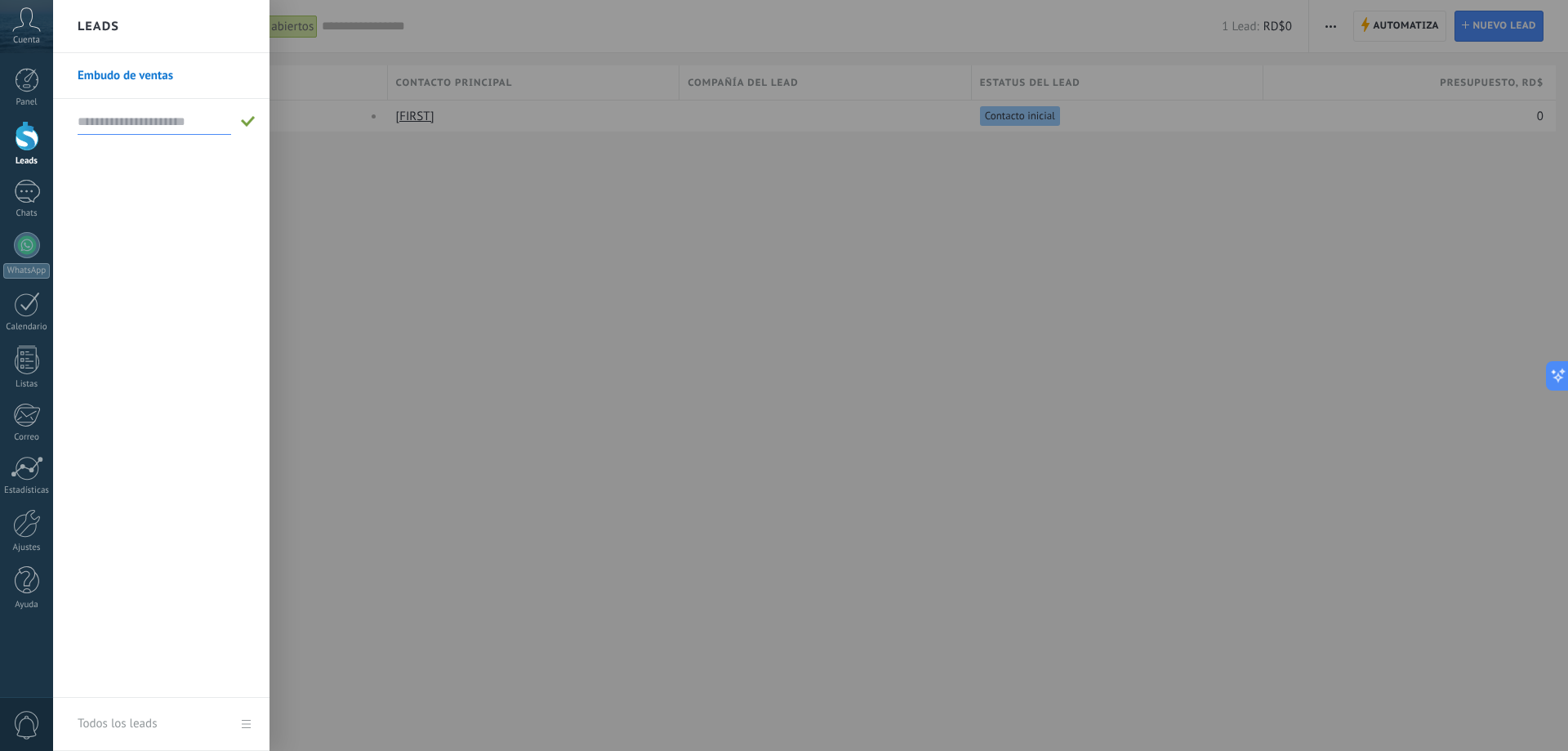 click on "Embudo de ventas" at bounding box center (165, 76) 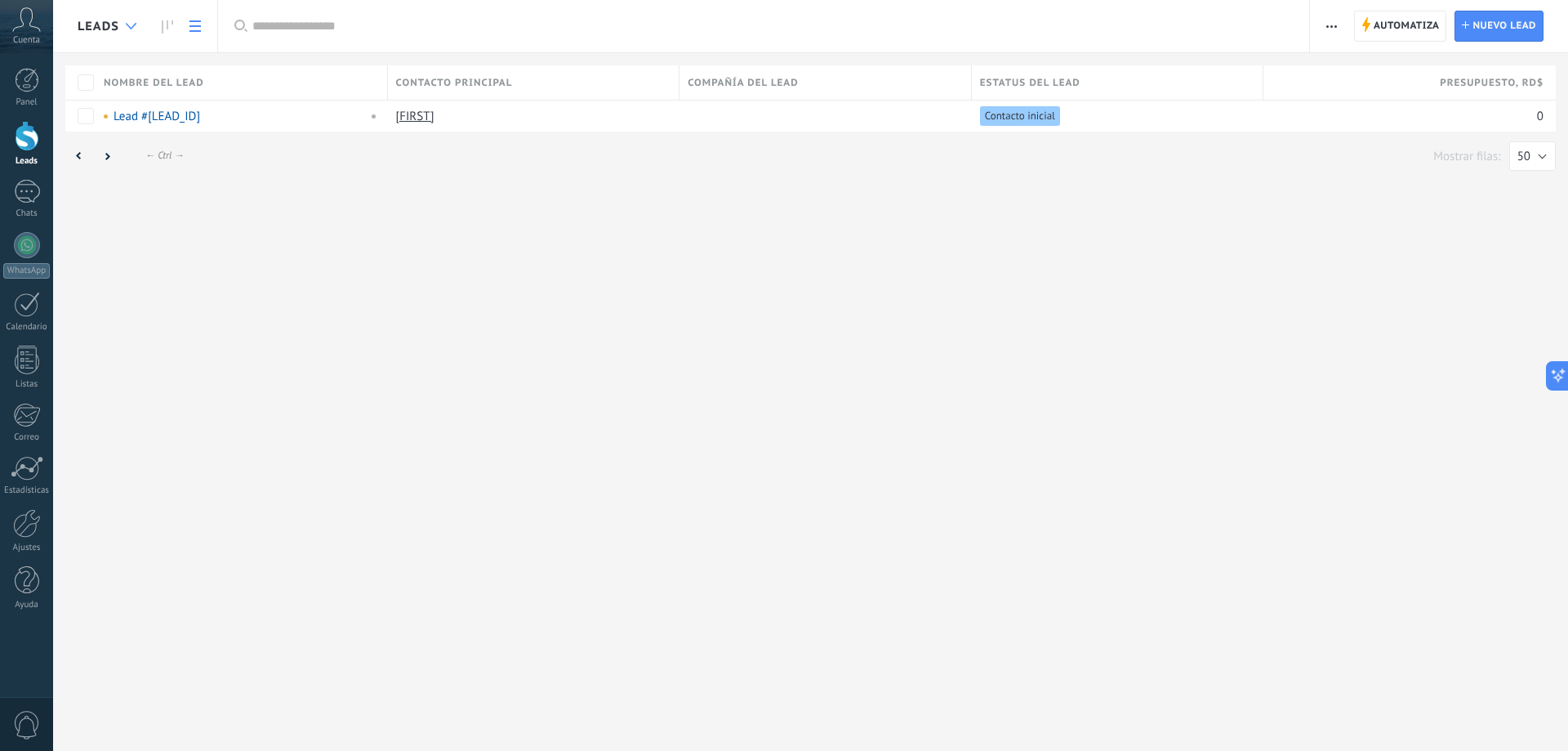 click at bounding box center [131, 26] 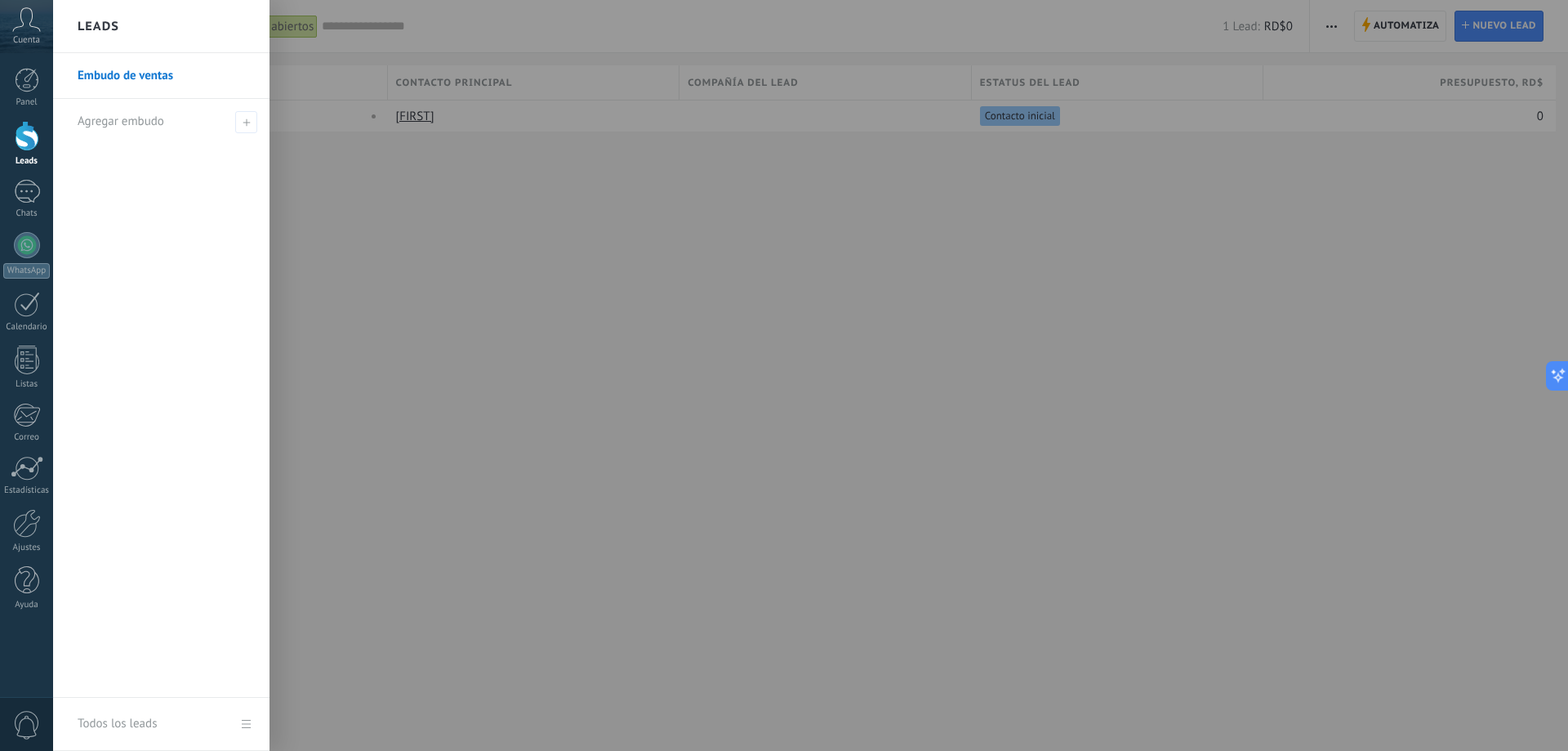 click on "Embudo de ventas" at bounding box center [165, 76] 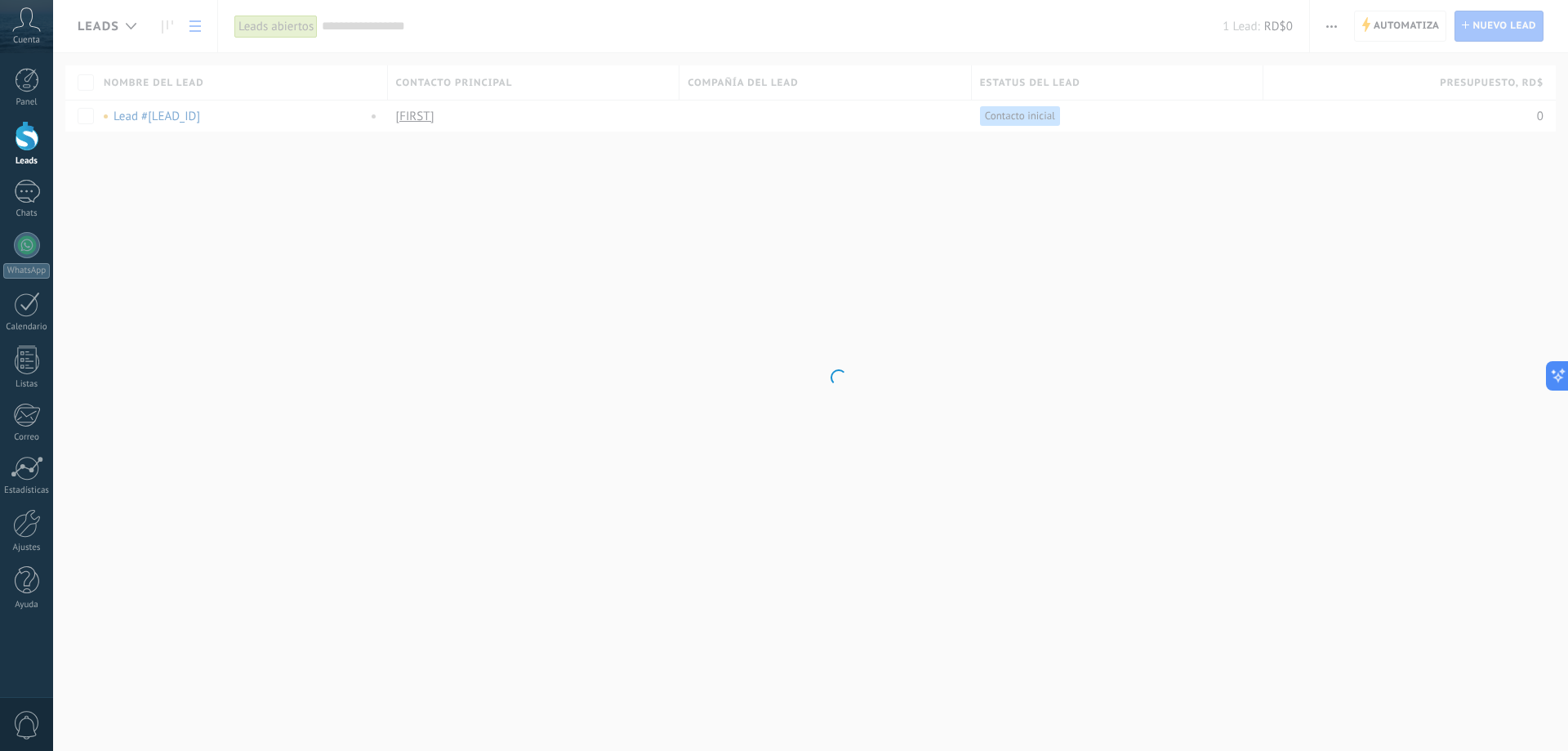 click on ".abccls-1,.abccls-2{fill-rule:evenodd}.abccls-2{fill:#fff} .abfcls-1{fill:none}.abfcls-2{fill:#fff} .abncls-1{isolation:isolate}.abncls-2{opacity:.06}.abncls-2,.abncls-3,.abncls-6{mix-blend-mode:multiply}.abncls-3{opacity:.15}.abncls-4,.abncls-8{fill:#fff}.abncls-5{fill:url(#abnlinear-gradient)}.abncls-6{opacity:.04}.abncls-7{fill:url(#abnlinear-gradient-2)}.abncls-8{fill-rule:evenodd} .abqst0{fill:#ffa200} .abwcls-1{fill:#252525} .cls-1{isolation:isolate} .acicls-1{fill:none} .aclcls-1{fill:#232323} .acnst0{display:none} .addcls-1,.addcls-2{fill:none;stroke-miterlimit:10}.addcls-1{stroke:#dfe0e5}.addcls-2{stroke:#a1a7ab} .adecls-1,.adecls-2{fill:none;stroke-miterlimit:10}.adecls-1{stroke:#dfe0e5}.adecls-2{stroke:#a1a7ab} .adqcls-1{fill:#8591a5;fill-rule:evenodd} .aeccls-1{fill:#5c9f37} .aeecls-1{fill:#f86161} .aejcls-1{fill:#8591a5;fill-rule:evenodd} .aekcls-1{fill-rule:evenodd} .aelcls-1{fill-rule:evenodd;fill:currentColor} .aemcls-1{fill-rule:evenodd;fill:currentColor} .aencls-2{fill:#f86161;opacity:.3}" at bounding box center [784, 375] 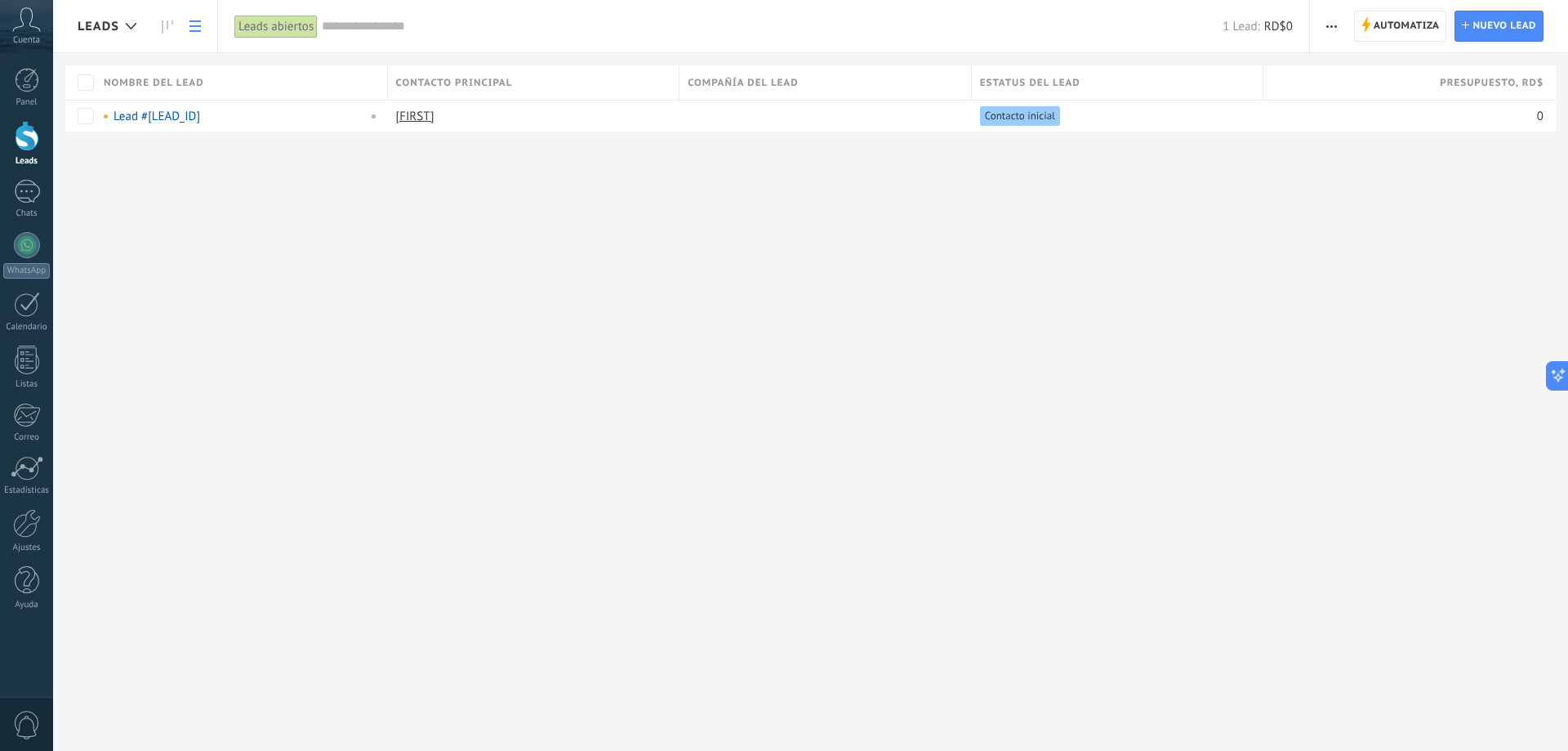 click on "Leads" at bounding box center (98, 26) 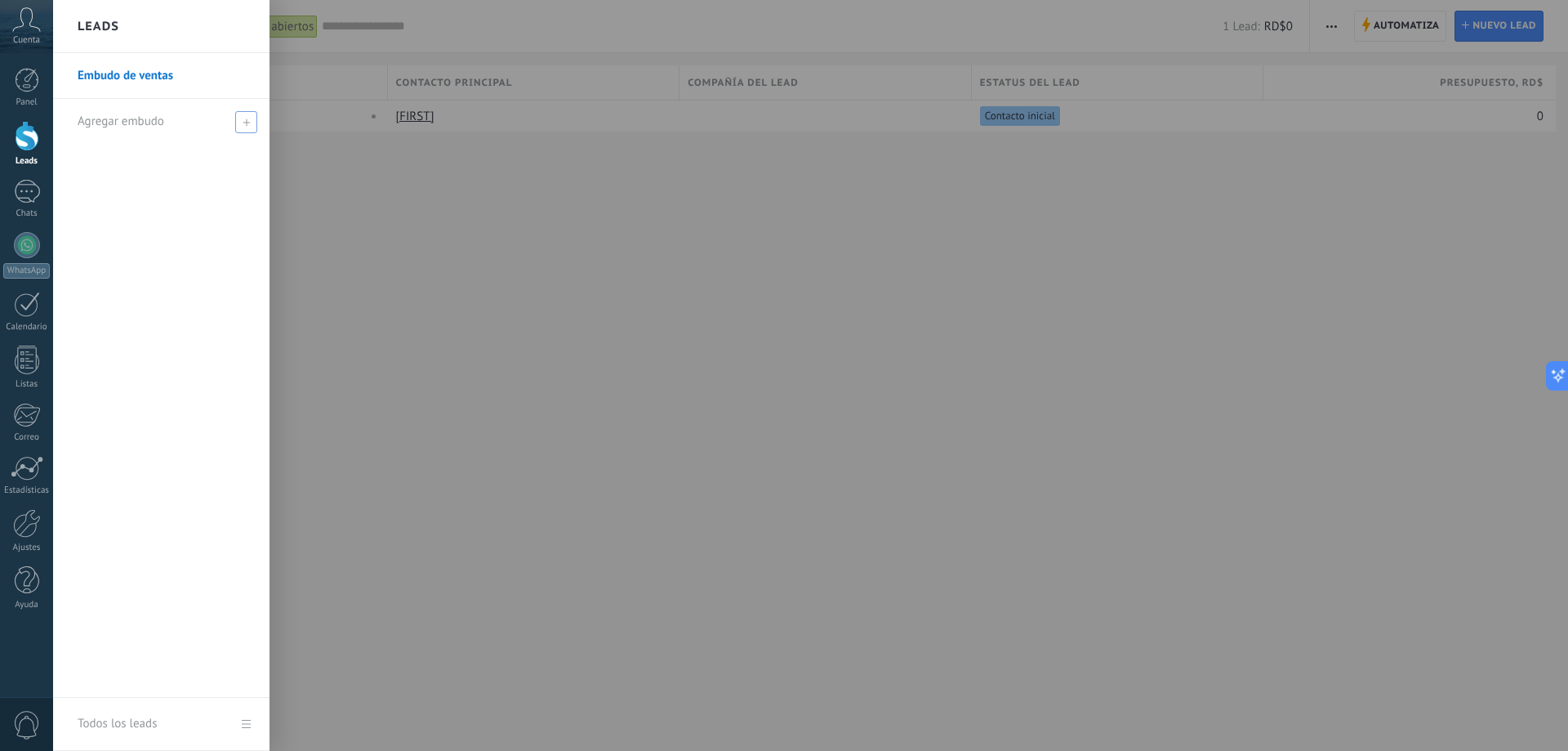 click on "Agregar embudo" at bounding box center (121, 121) 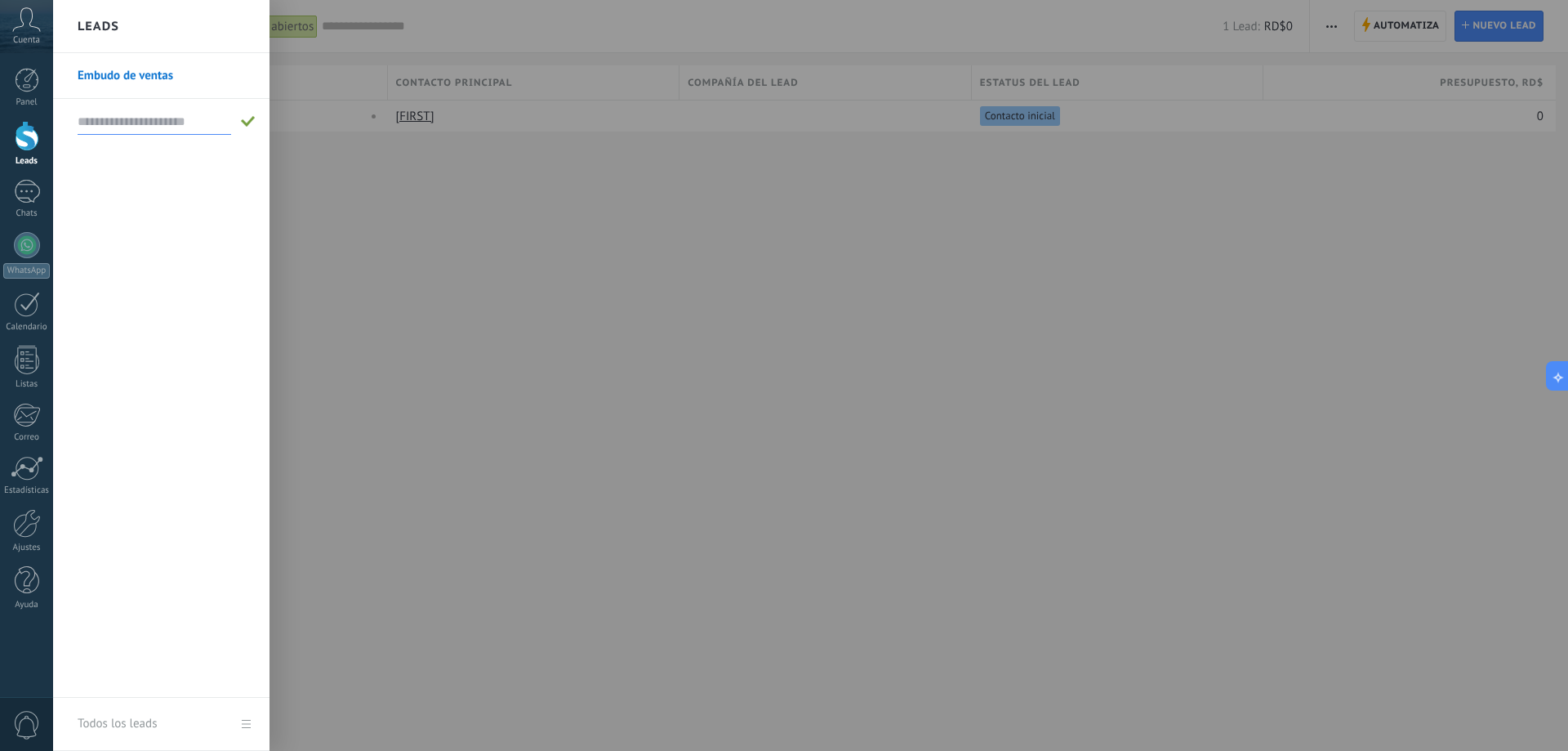 type on "*" 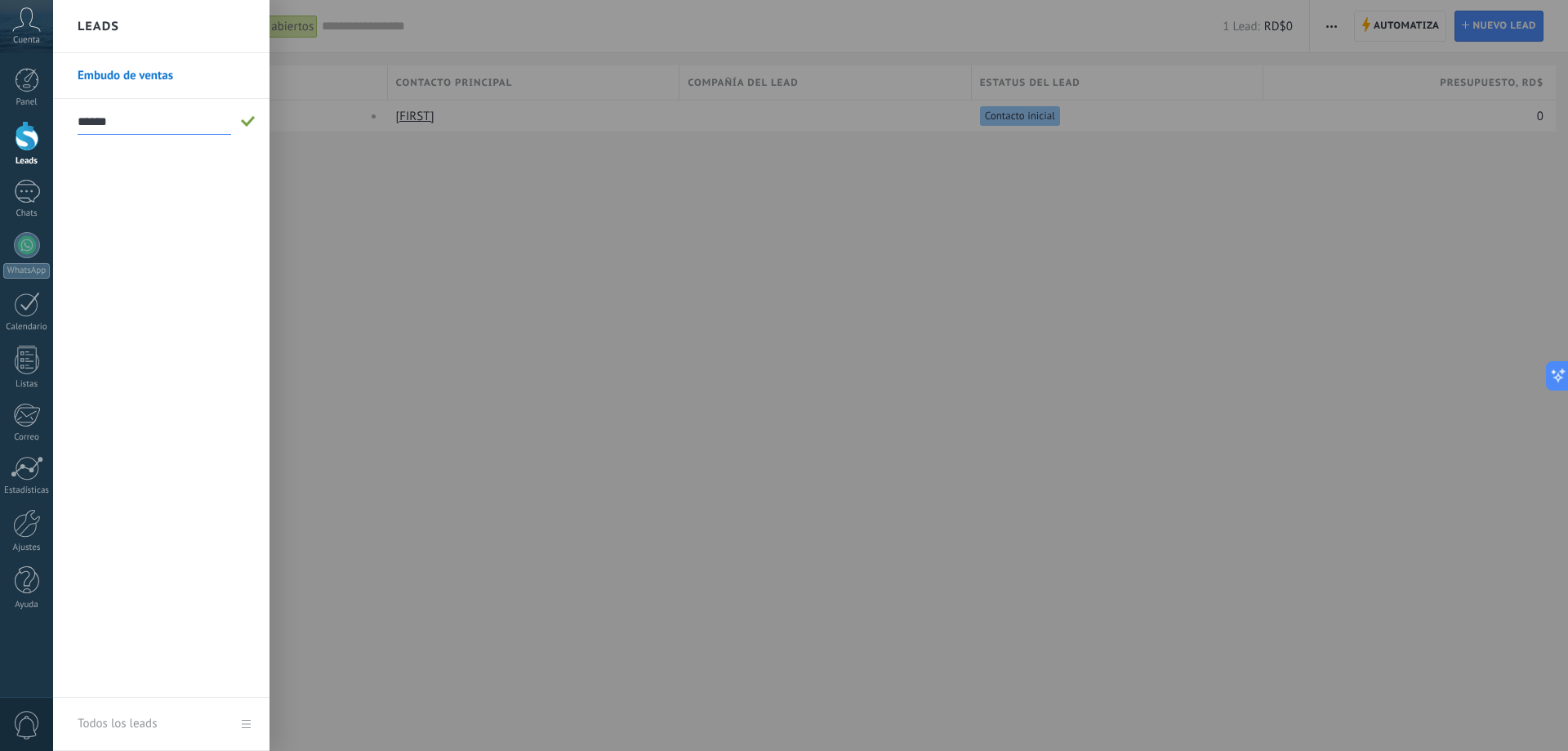 type on "******" 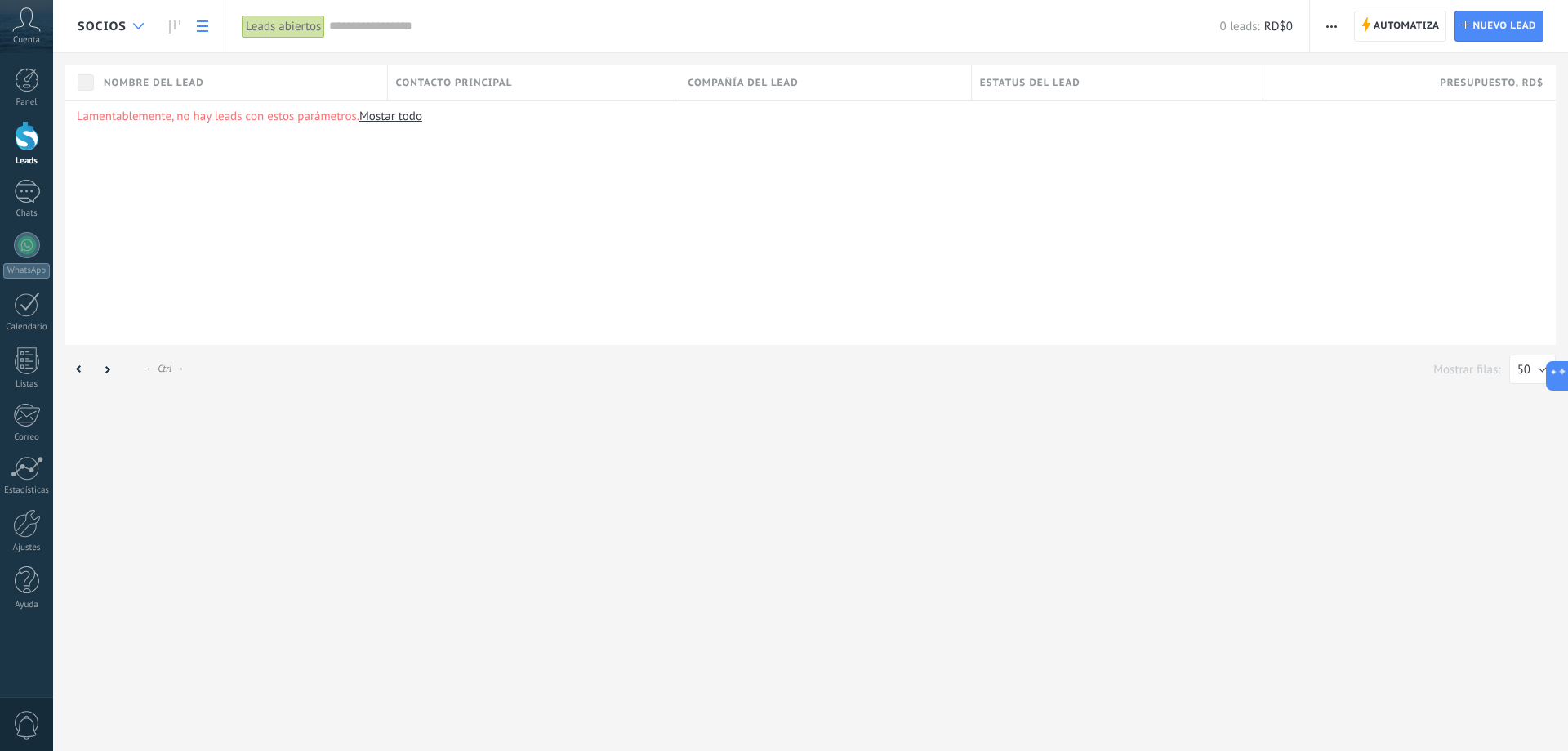 click at bounding box center [138, 26] 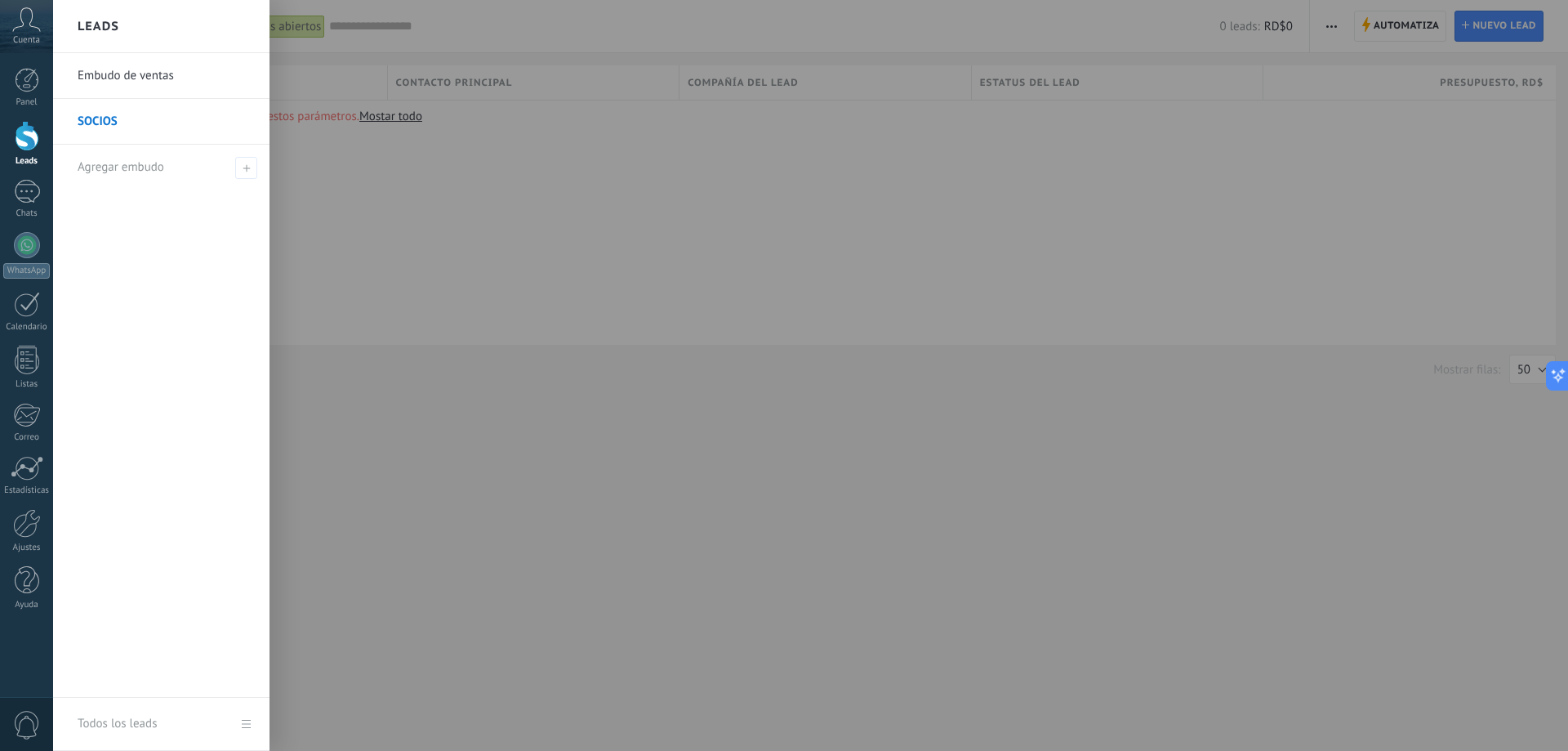 click on "Embudo de ventas" at bounding box center [165, 76] 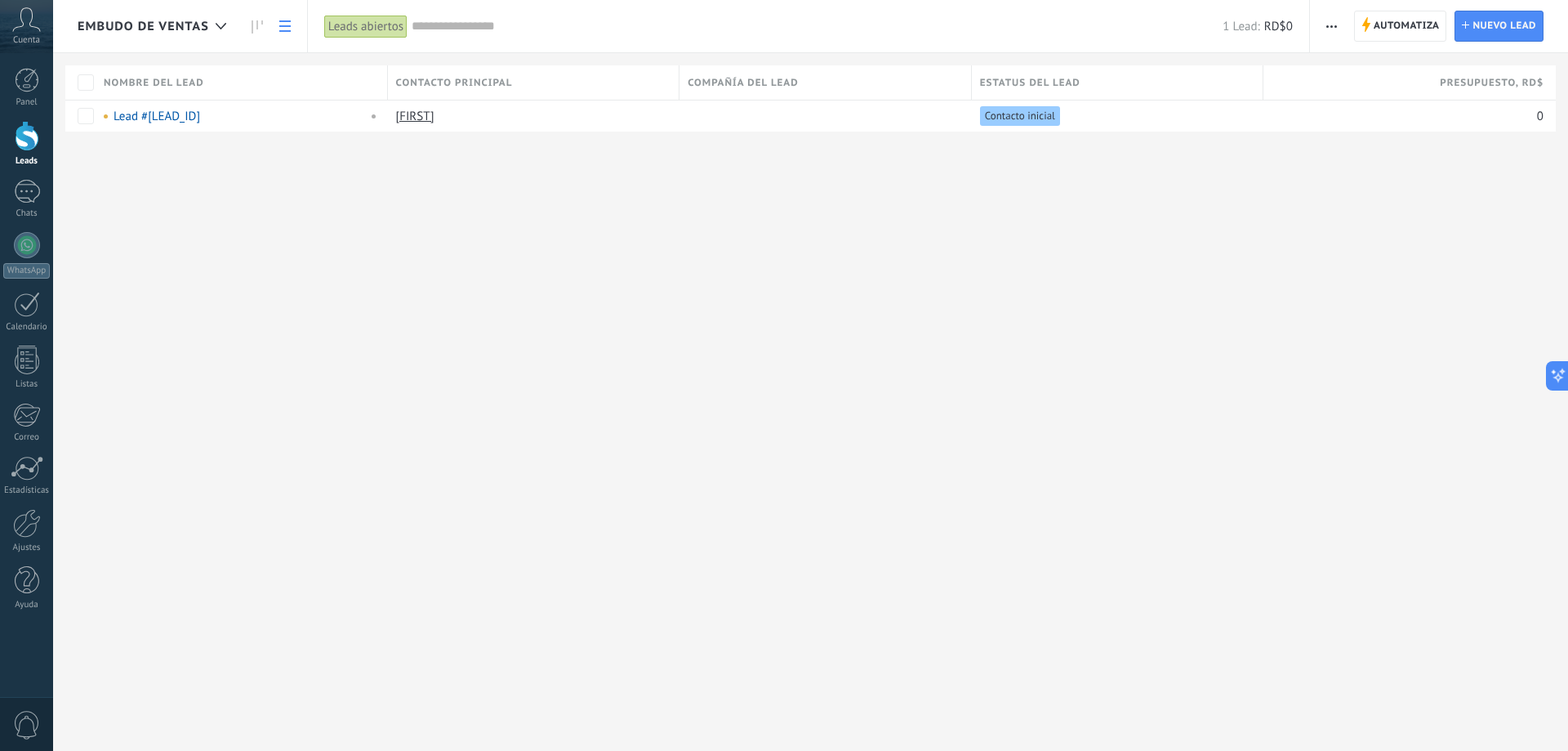 click on "Embudo de ventas" at bounding box center (143, 26) 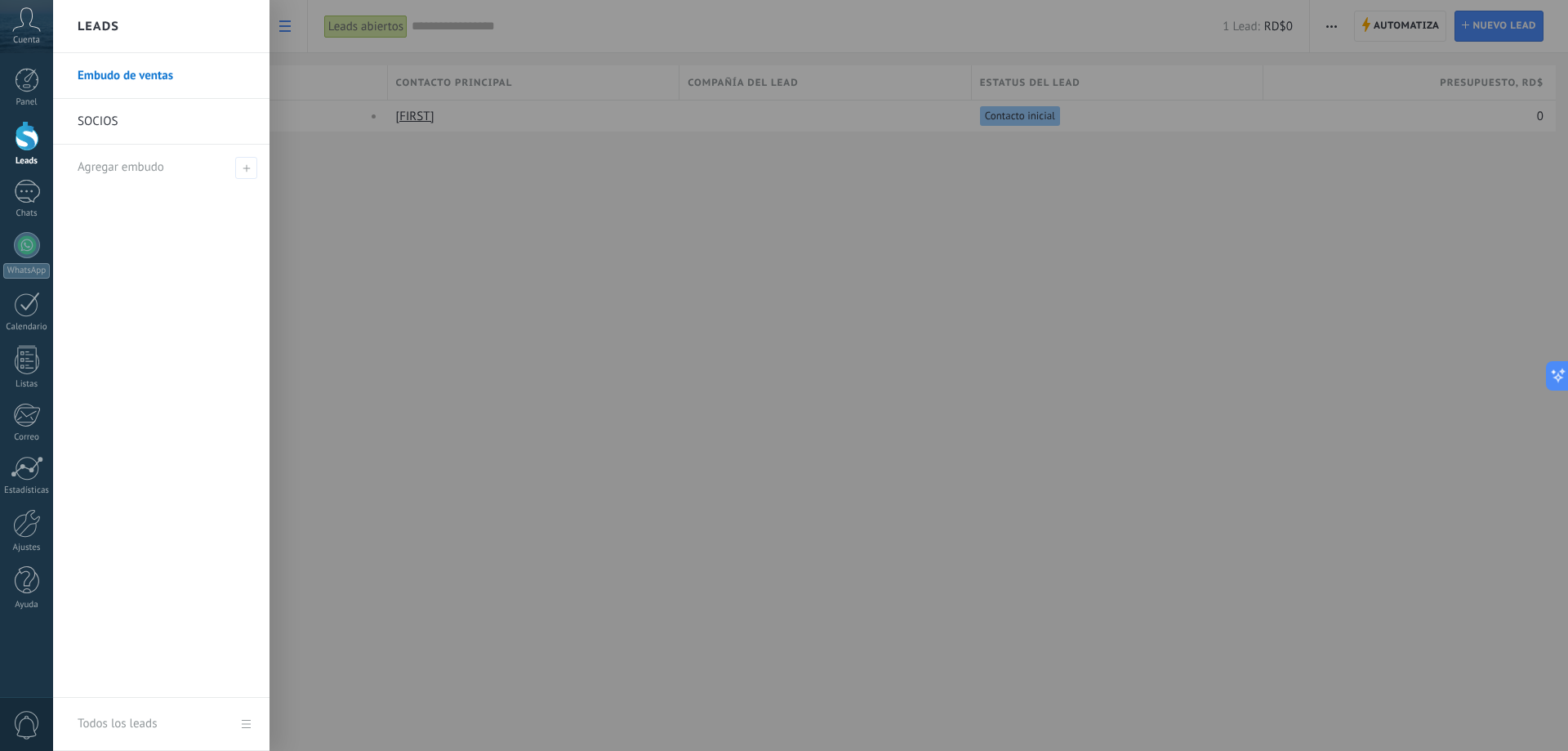 click at bounding box center [837, 375] 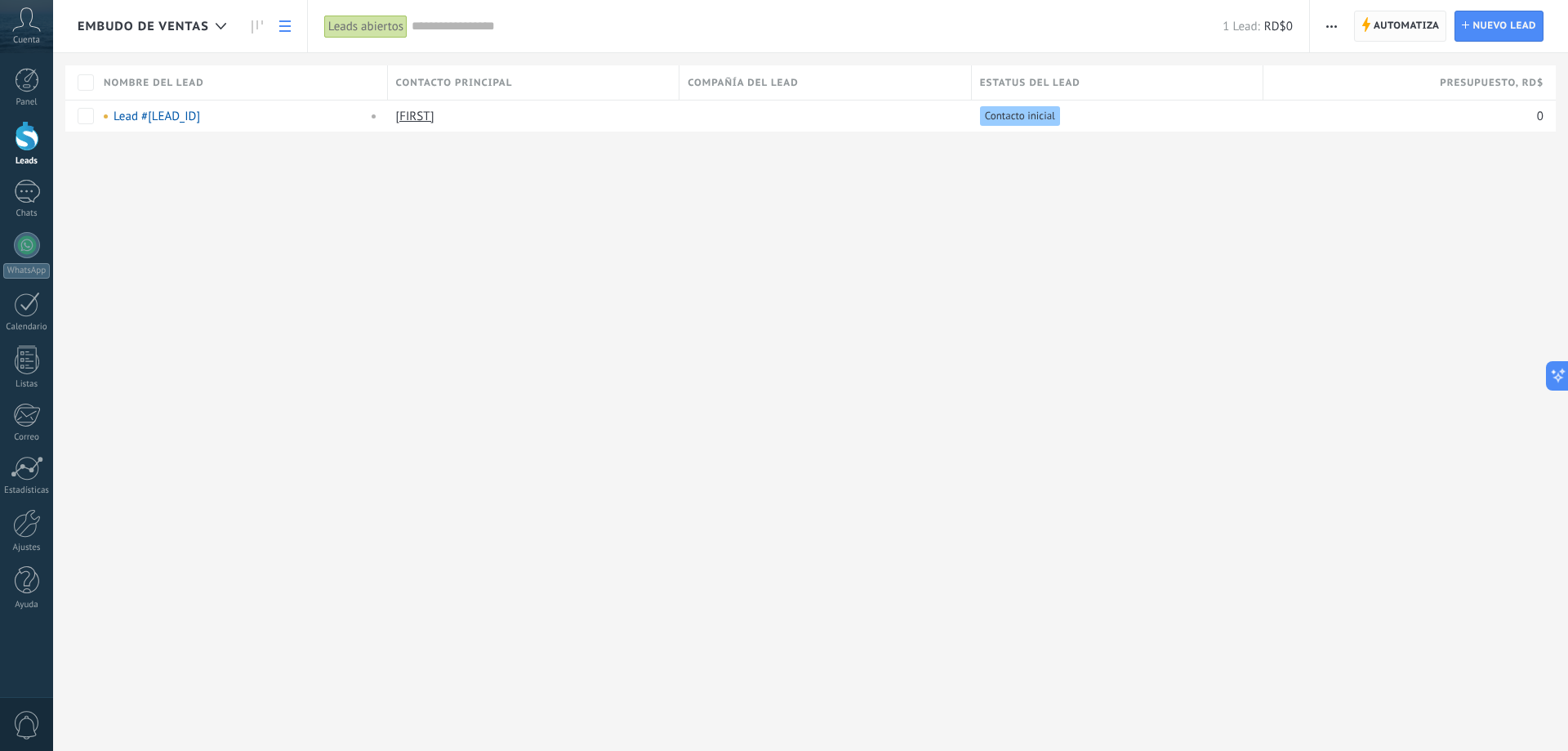 click on "Automatiza" at bounding box center (1406, 26) 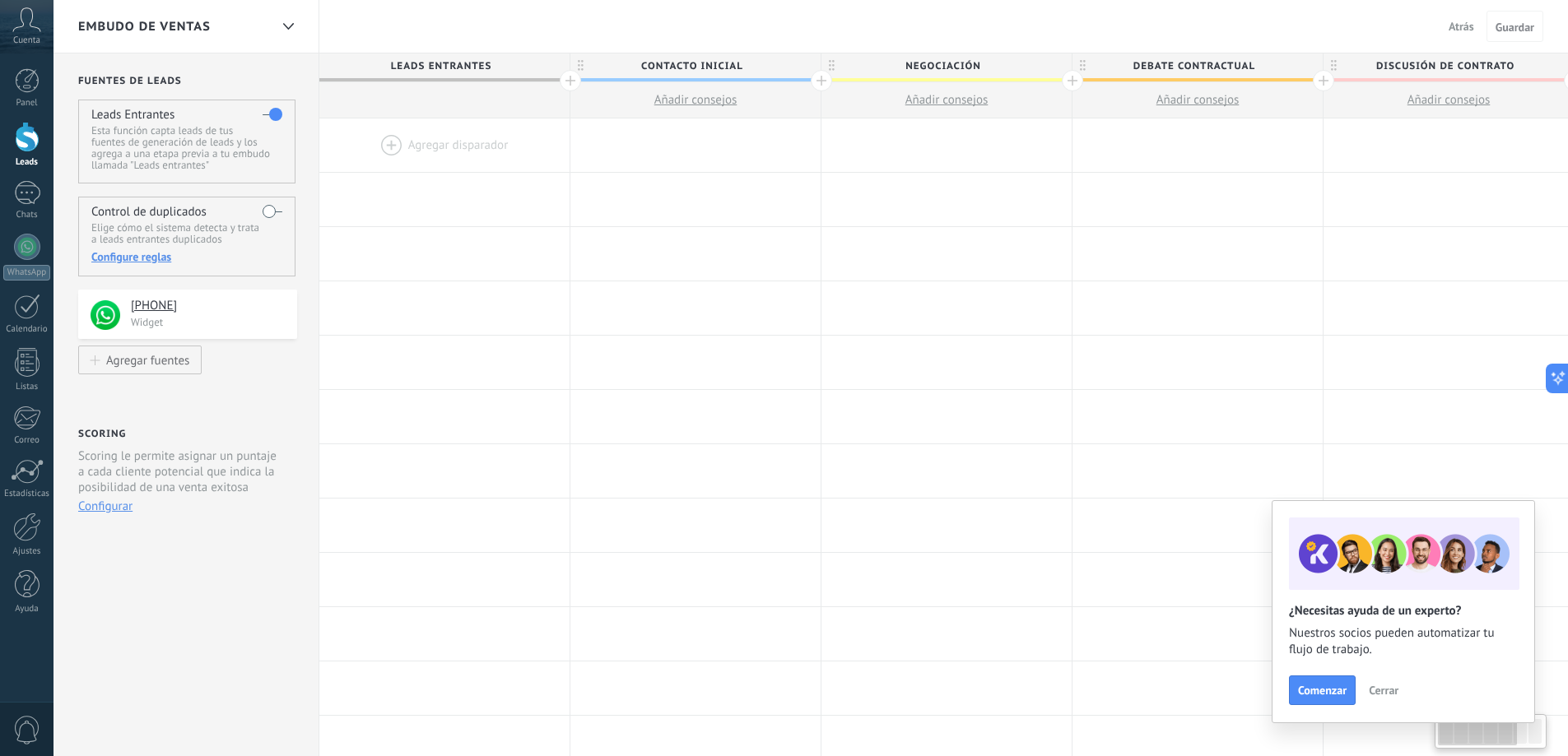 click on "Embudo de ventas" at bounding box center [174, 26] 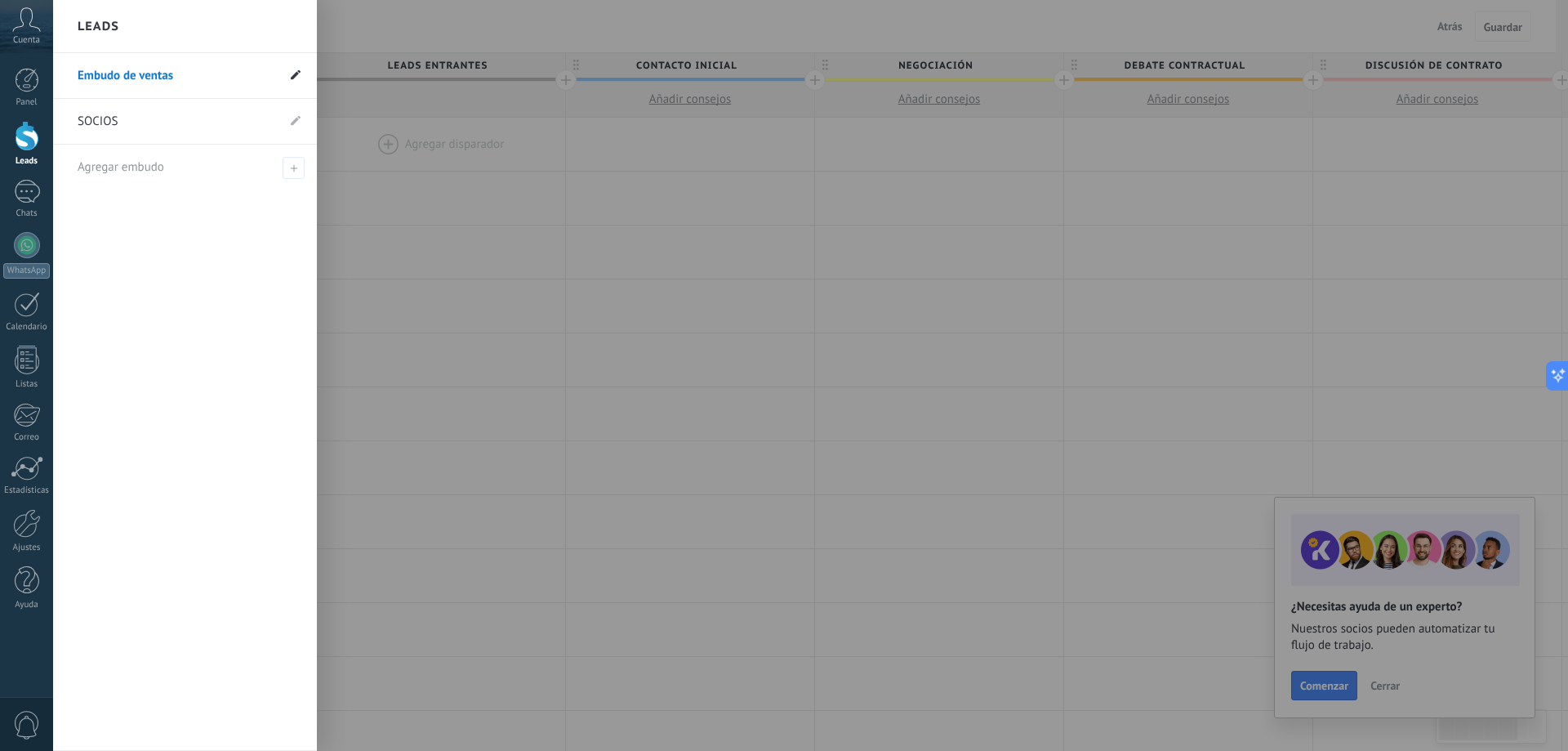 click 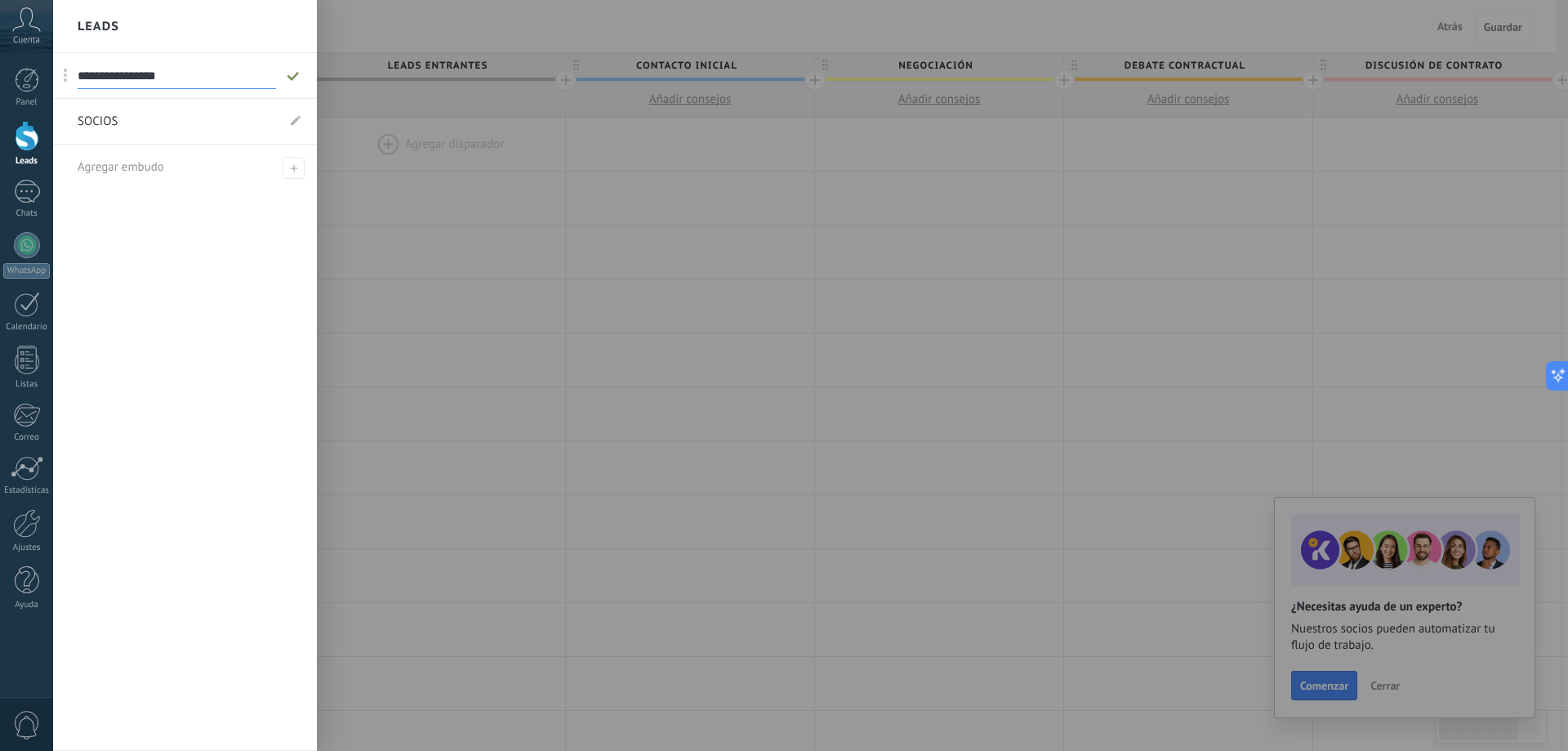 drag, startPoint x: 209, startPoint y: 72, endPoint x: -84, endPoint y: 64, distance: 293.10919 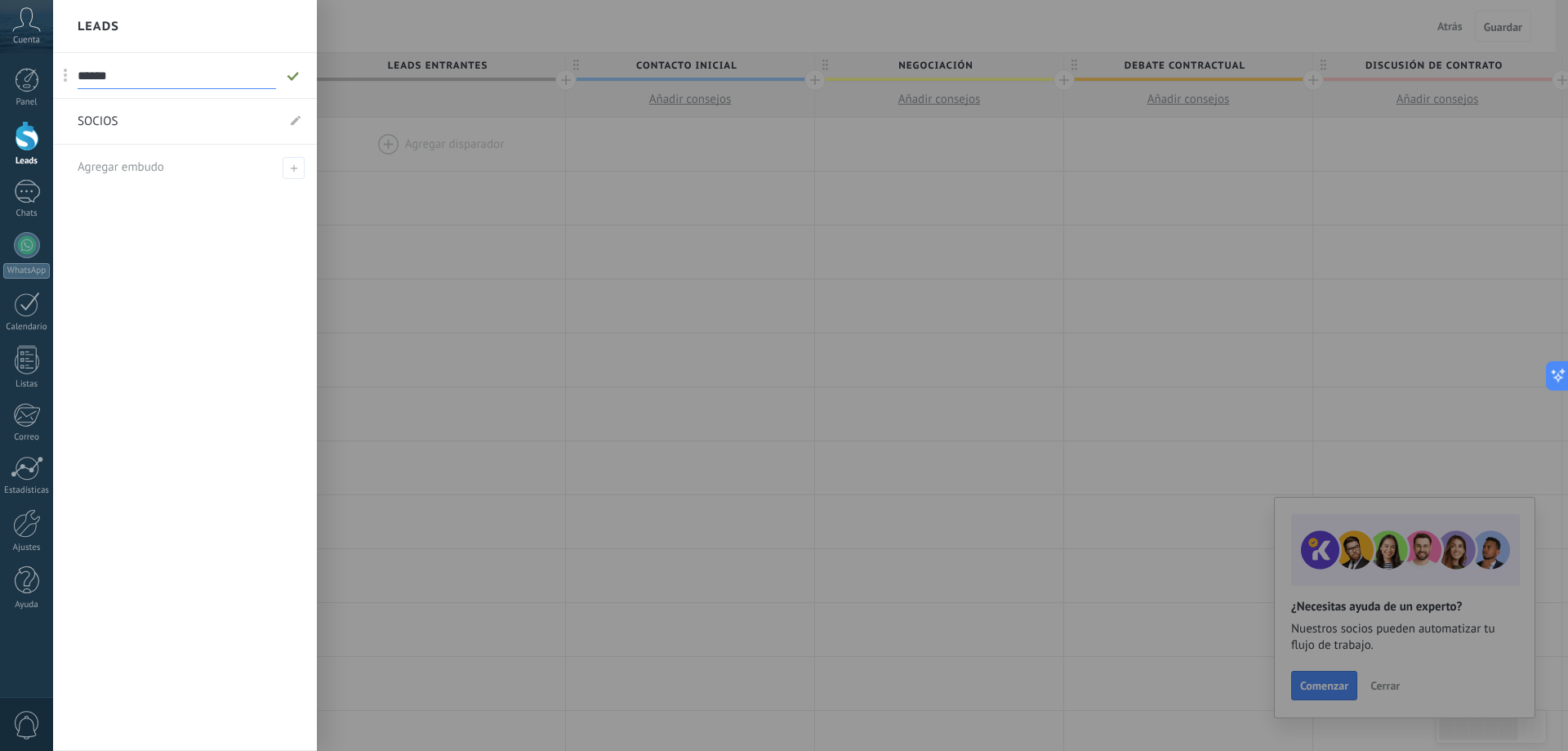 type on "******" 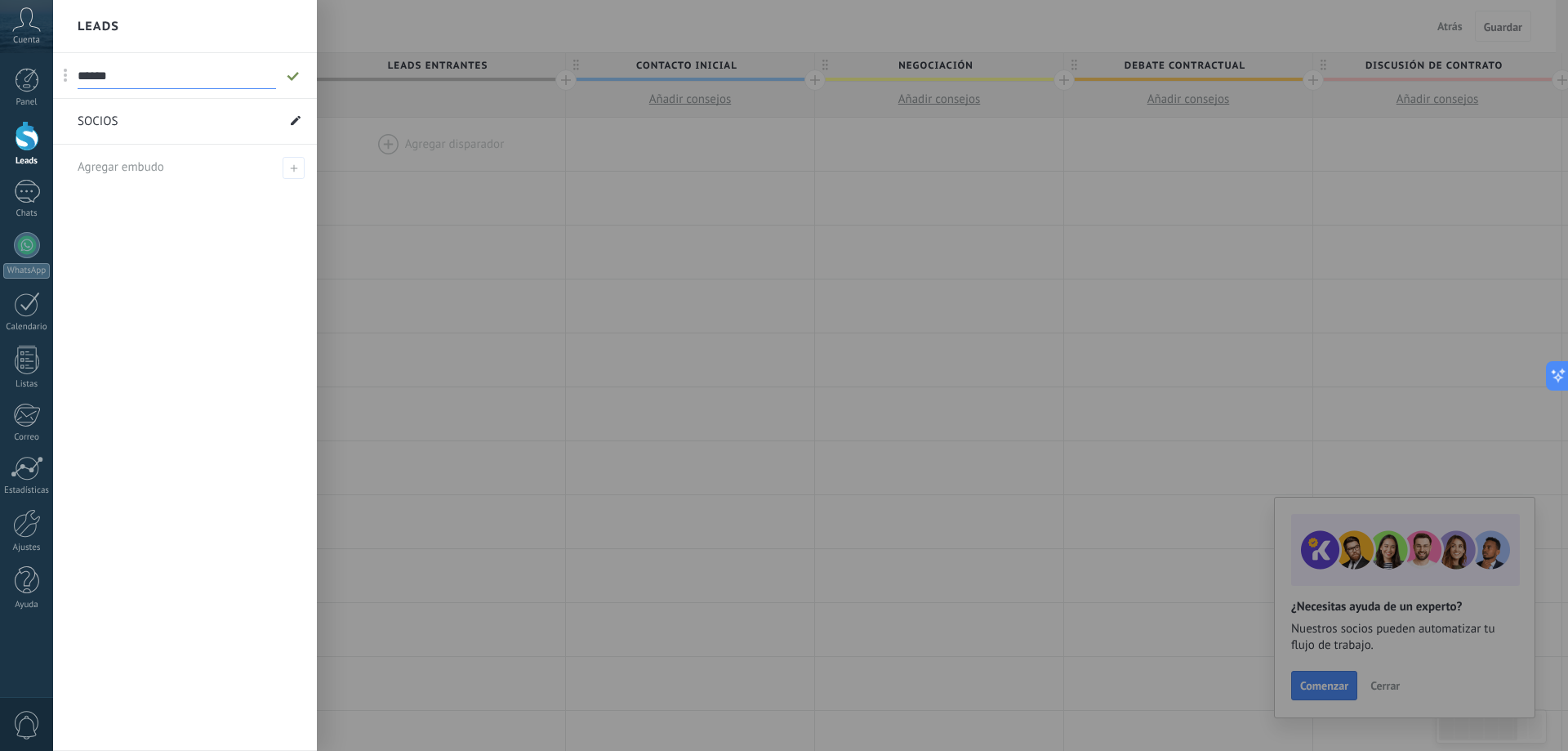 click 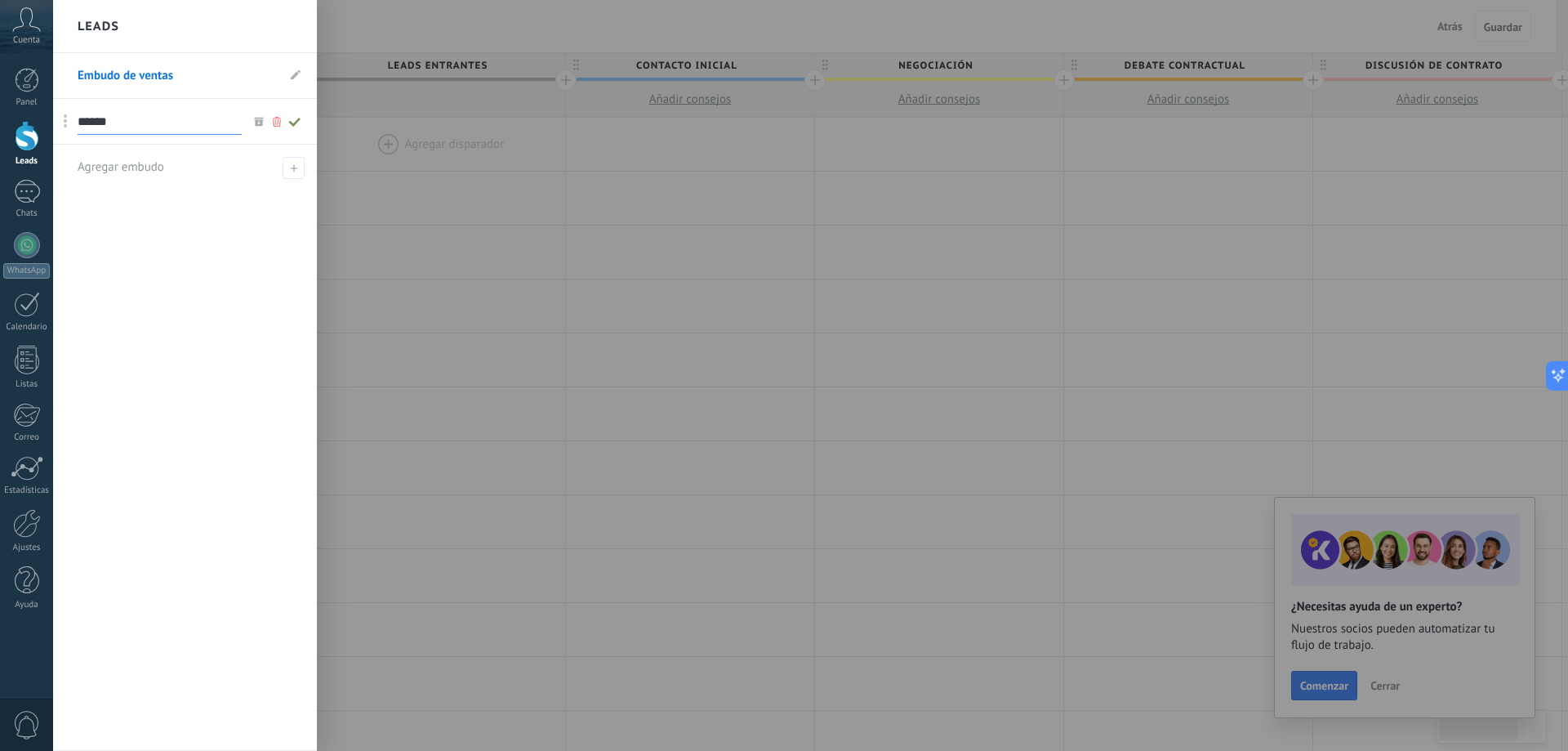 click on "Embudo de ventas" at bounding box center [185, 76] 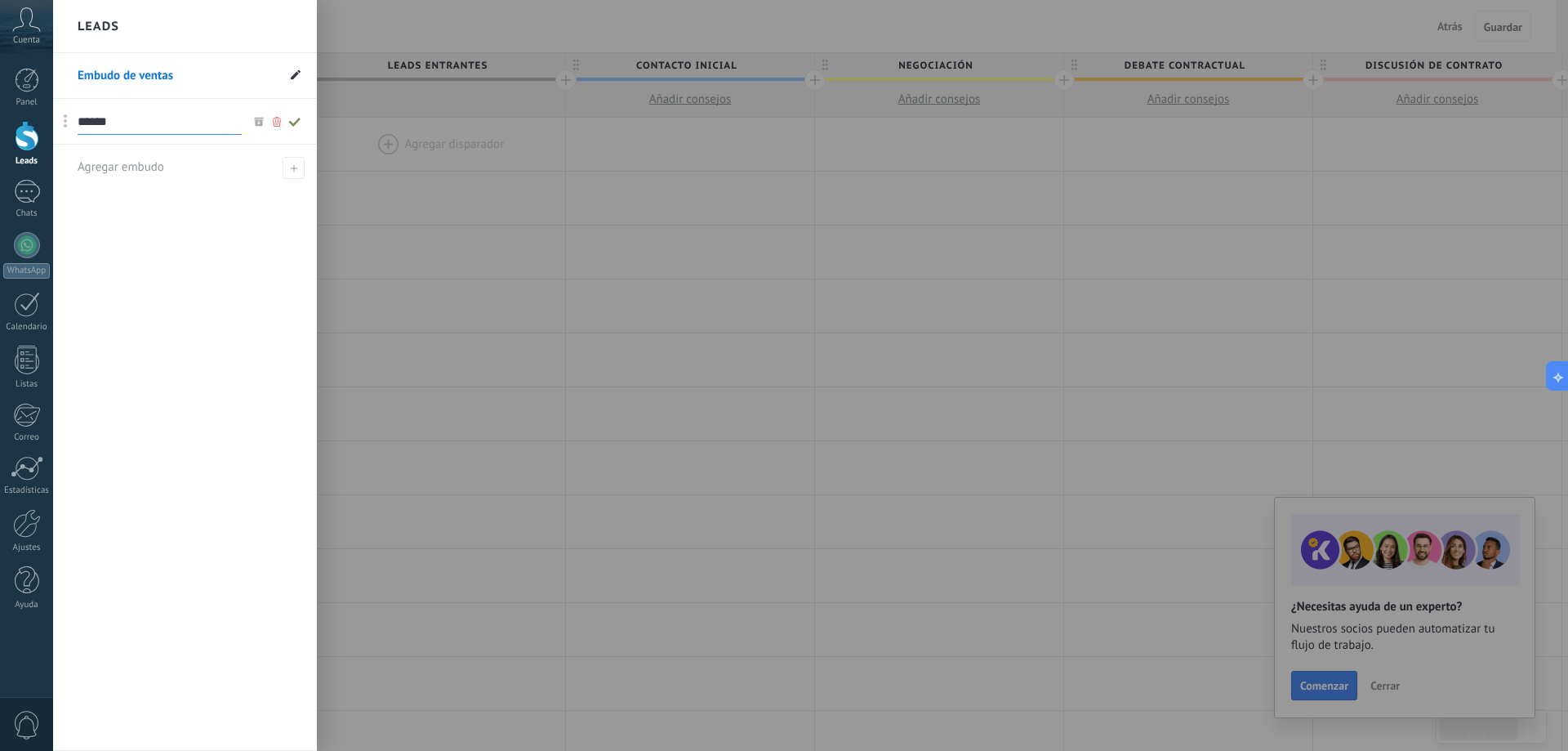 click 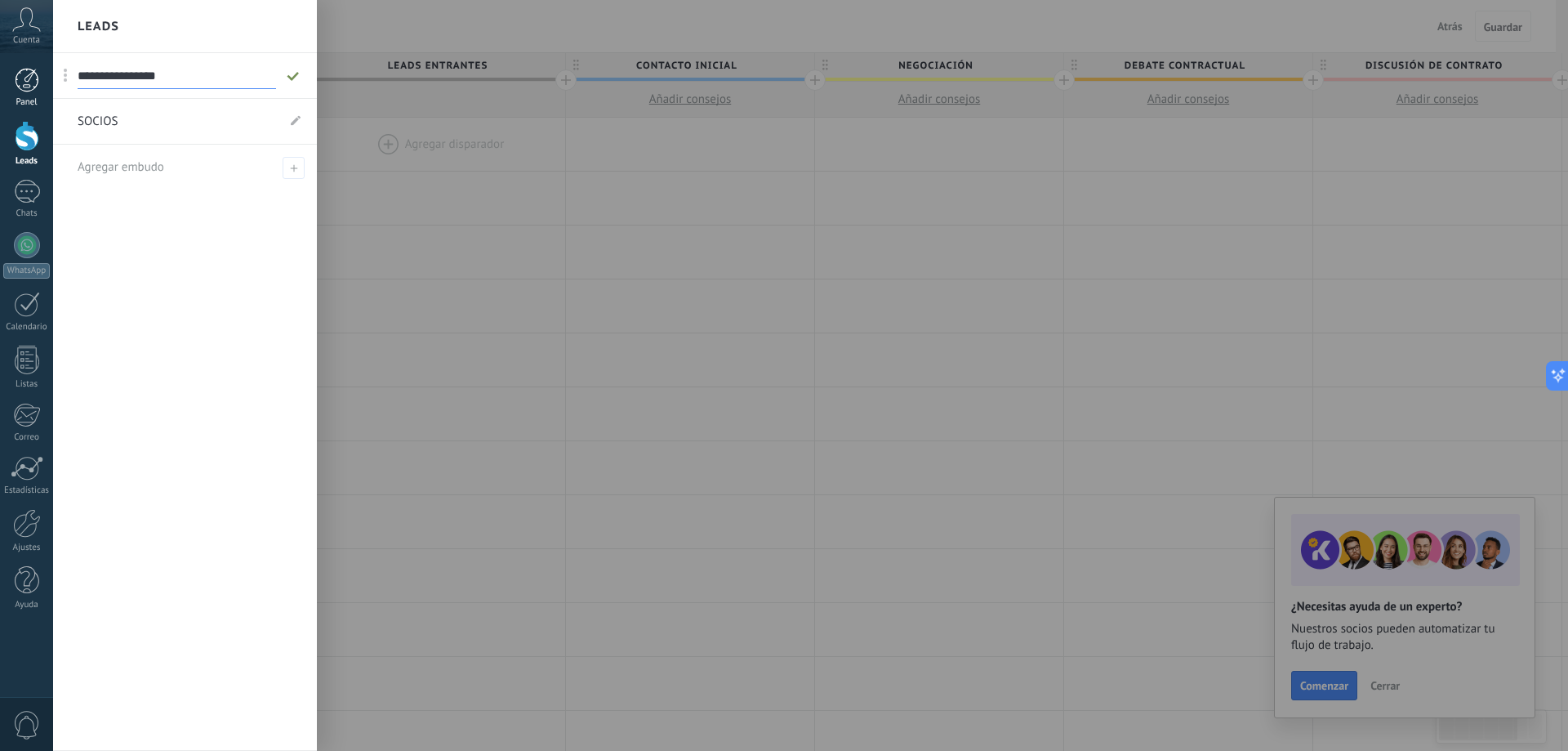 drag, startPoint x: 169, startPoint y: 82, endPoint x: 48, endPoint y: 70, distance: 121.59359 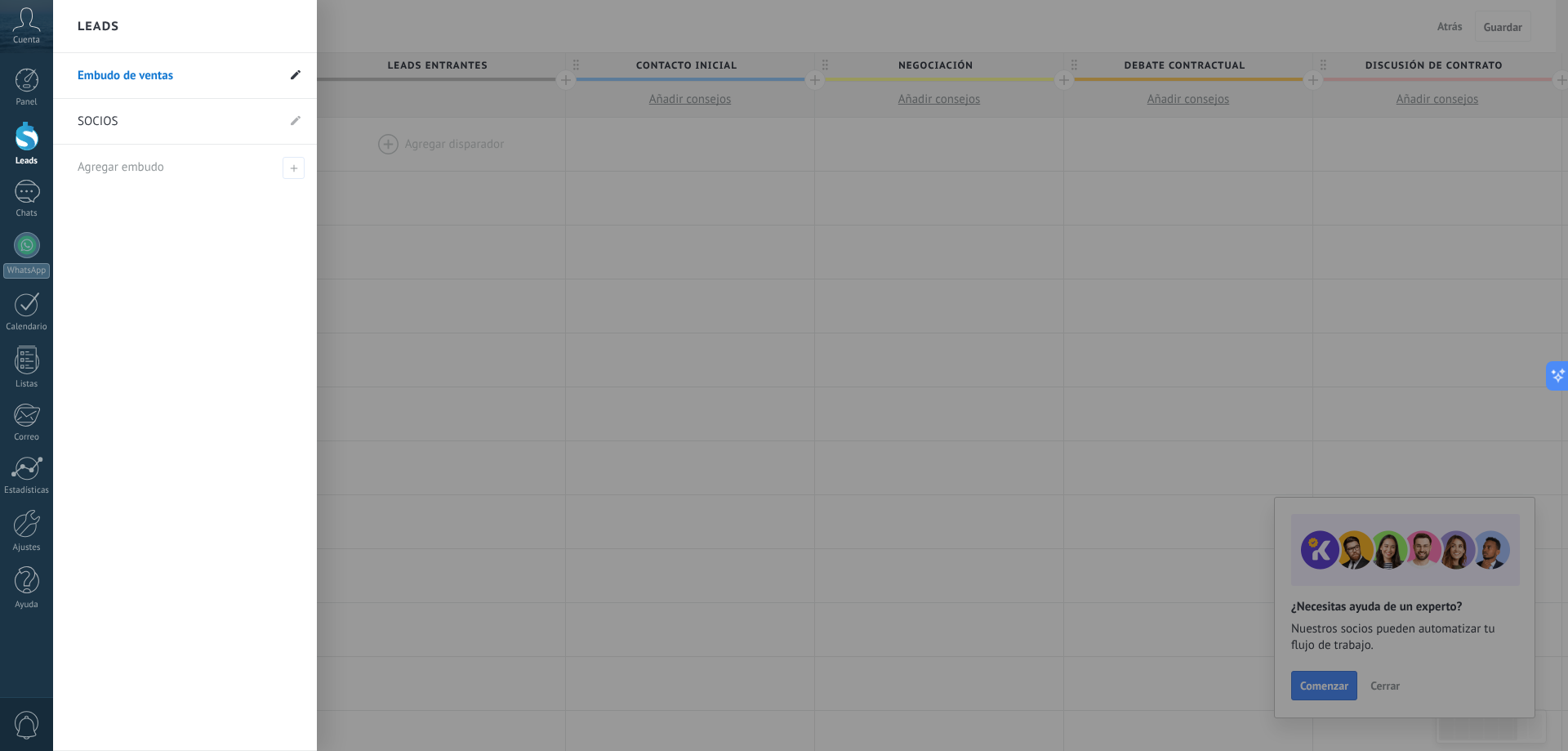 click 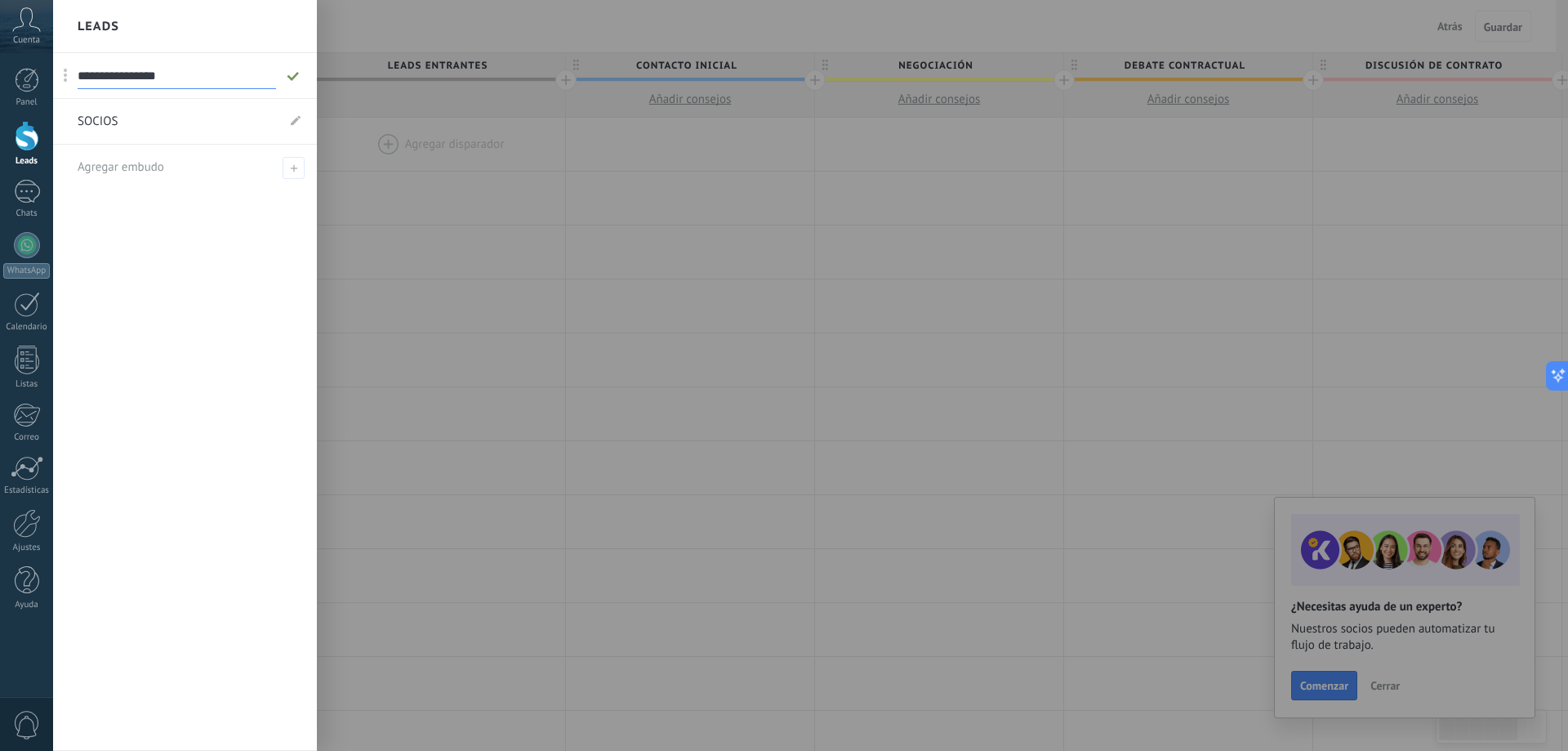 drag, startPoint x: 200, startPoint y: 80, endPoint x: 79, endPoint y: 78, distance: 121.01653 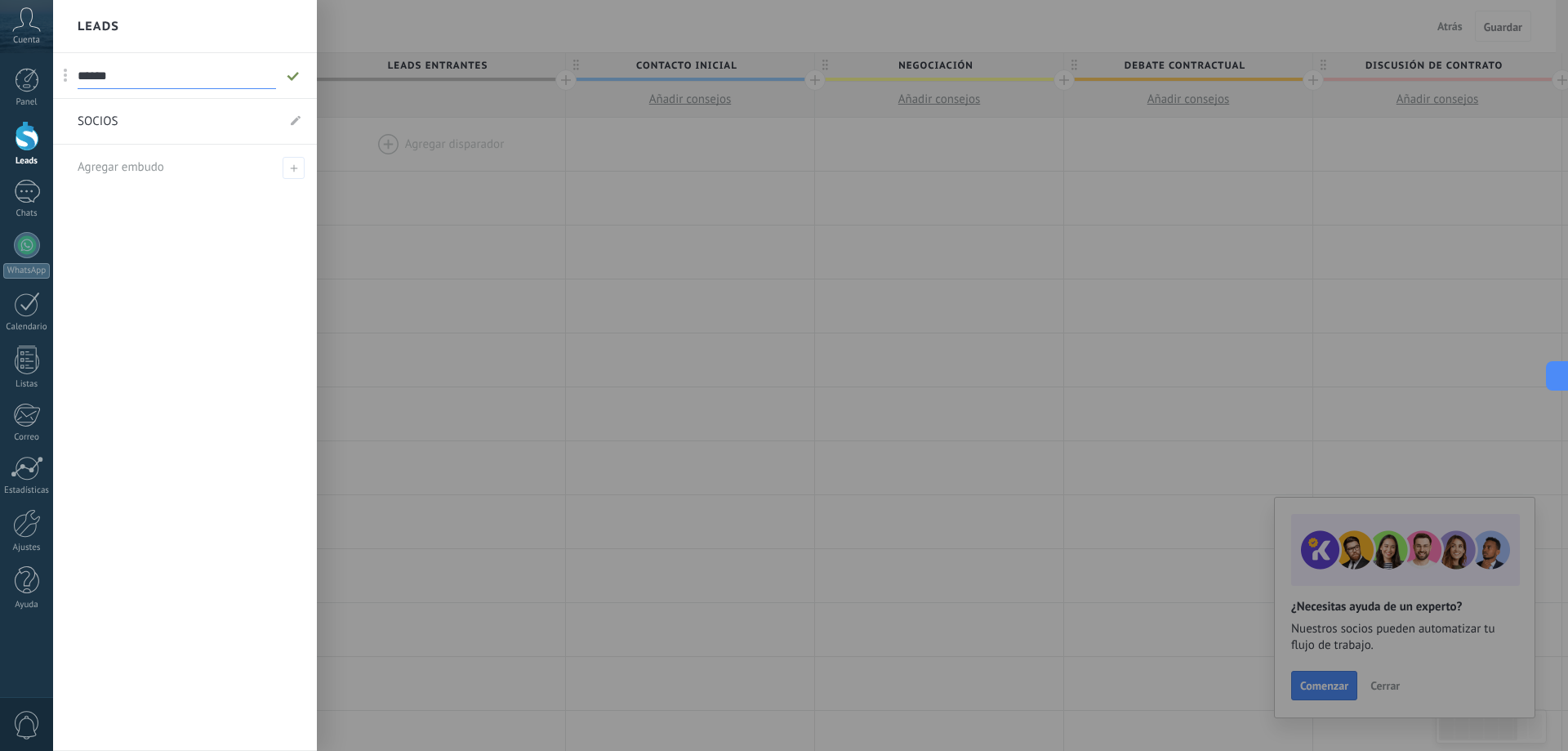 type on "******" 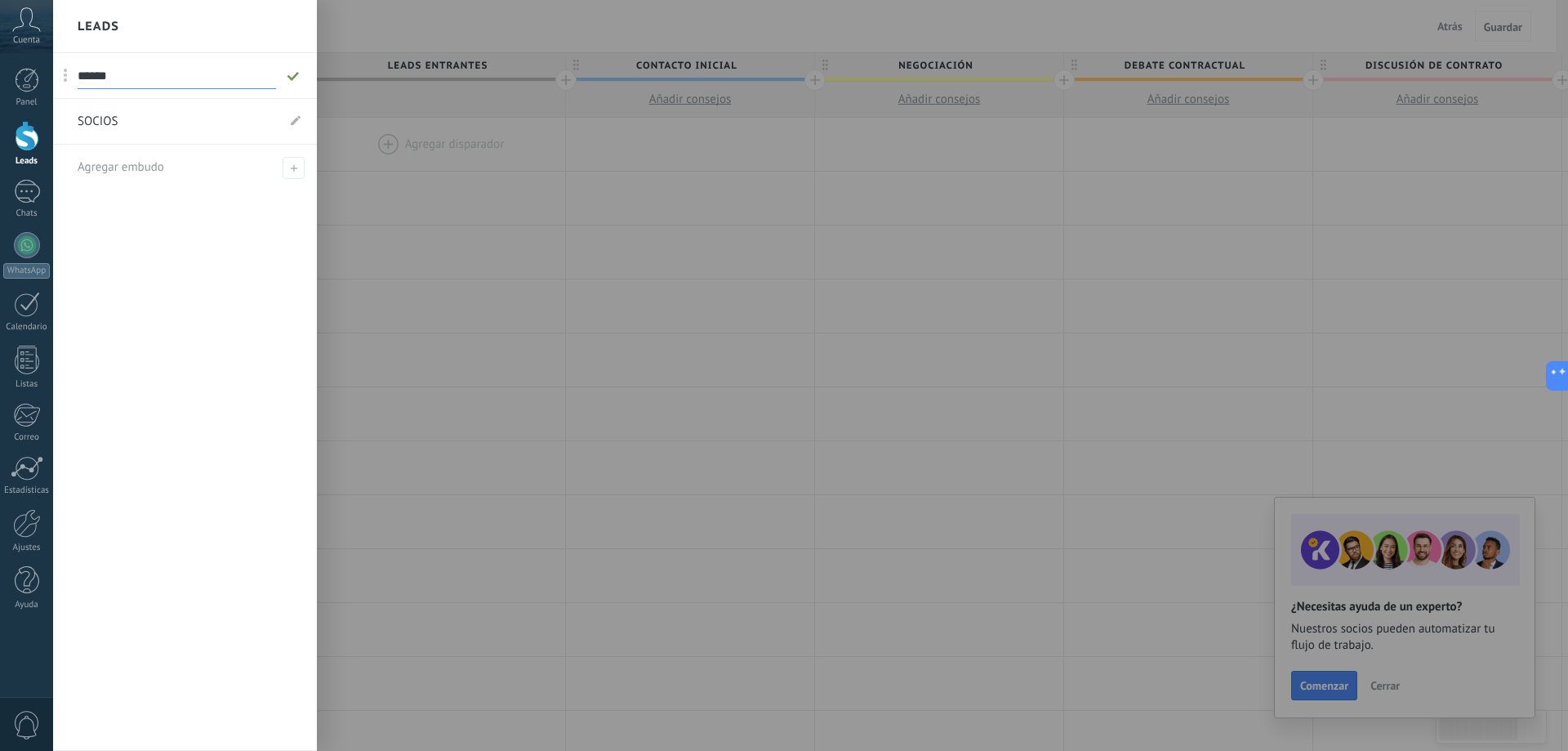 click 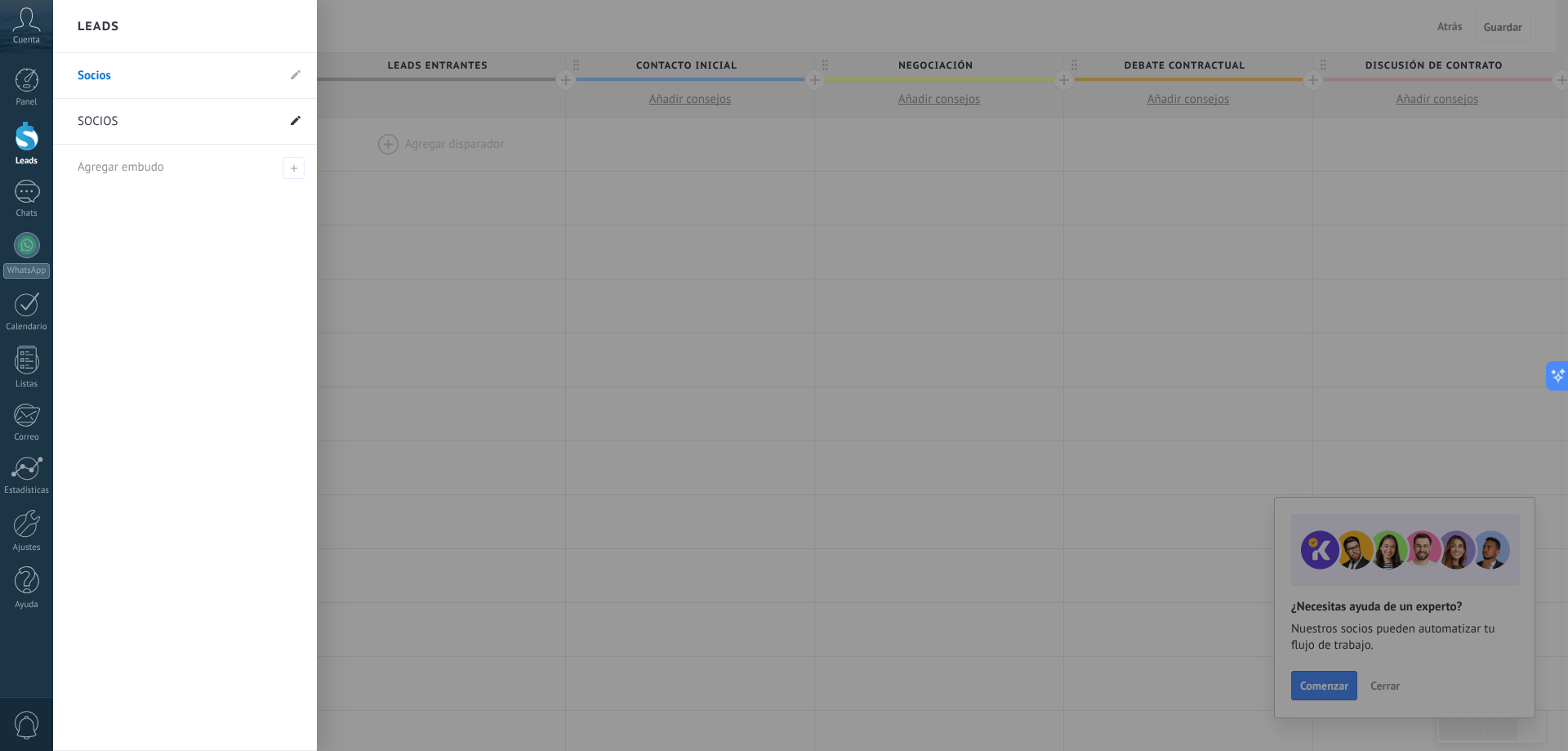 click 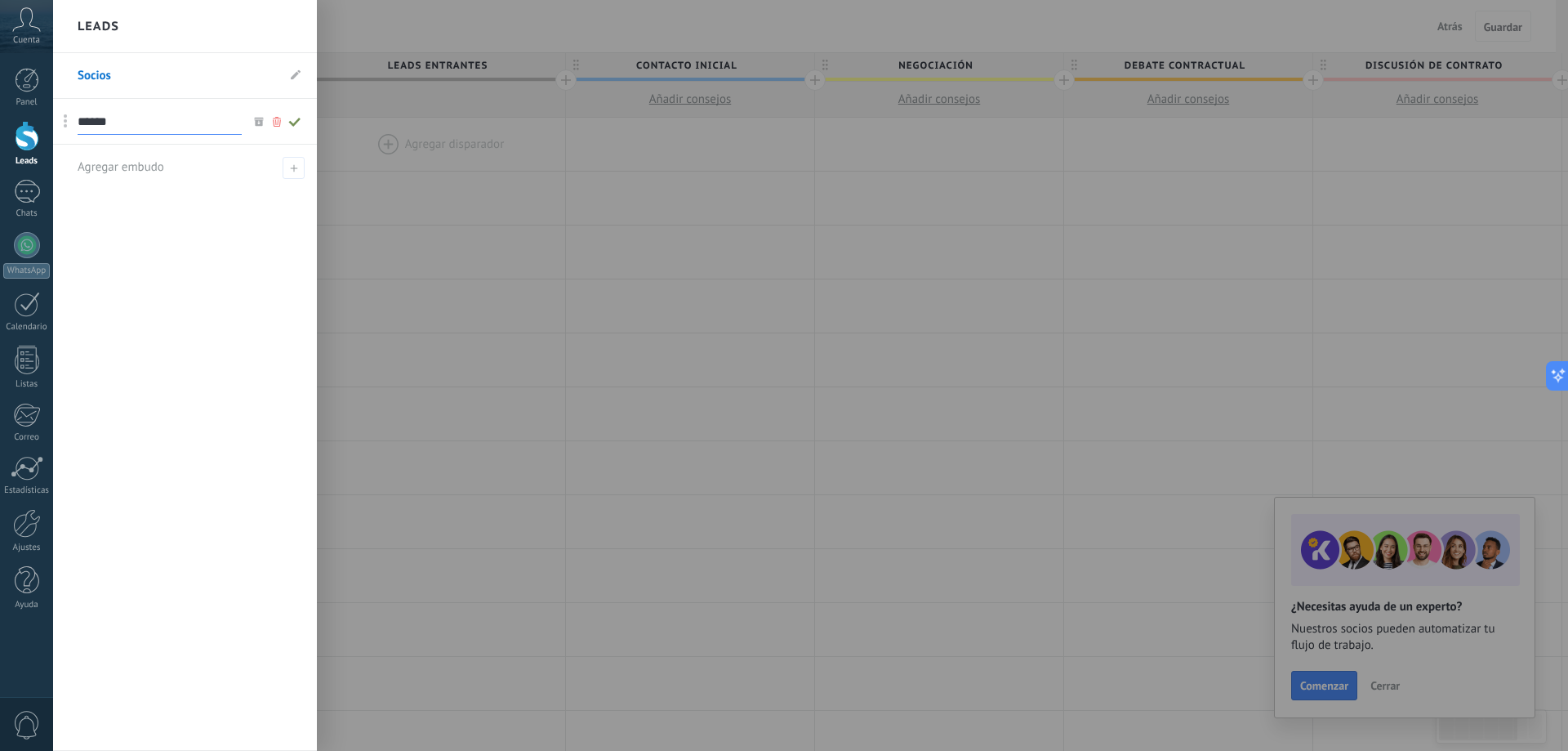 drag, startPoint x: 154, startPoint y: 124, endPoint x: 75, endPoint y: 116, distance: 79.40403 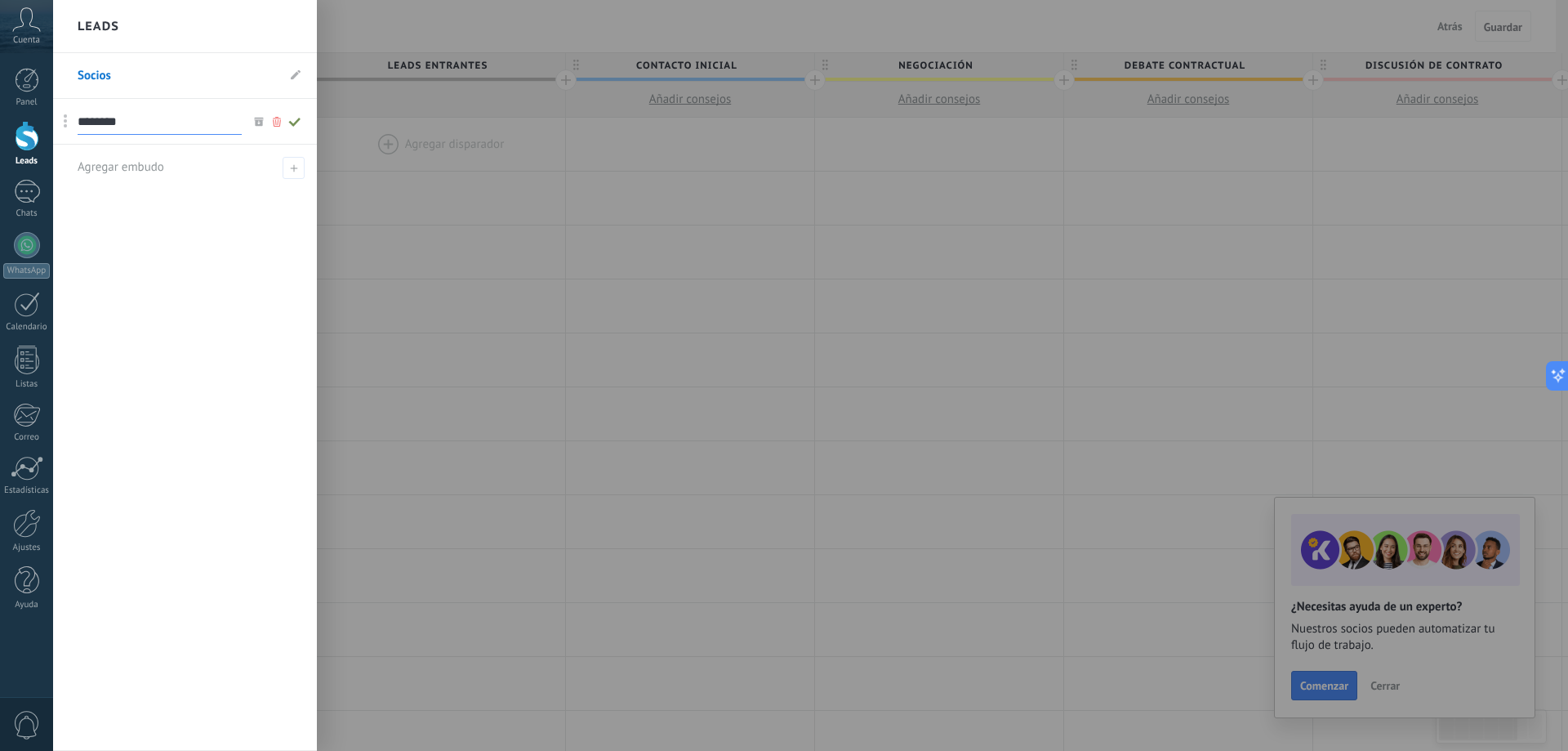 type on "********" 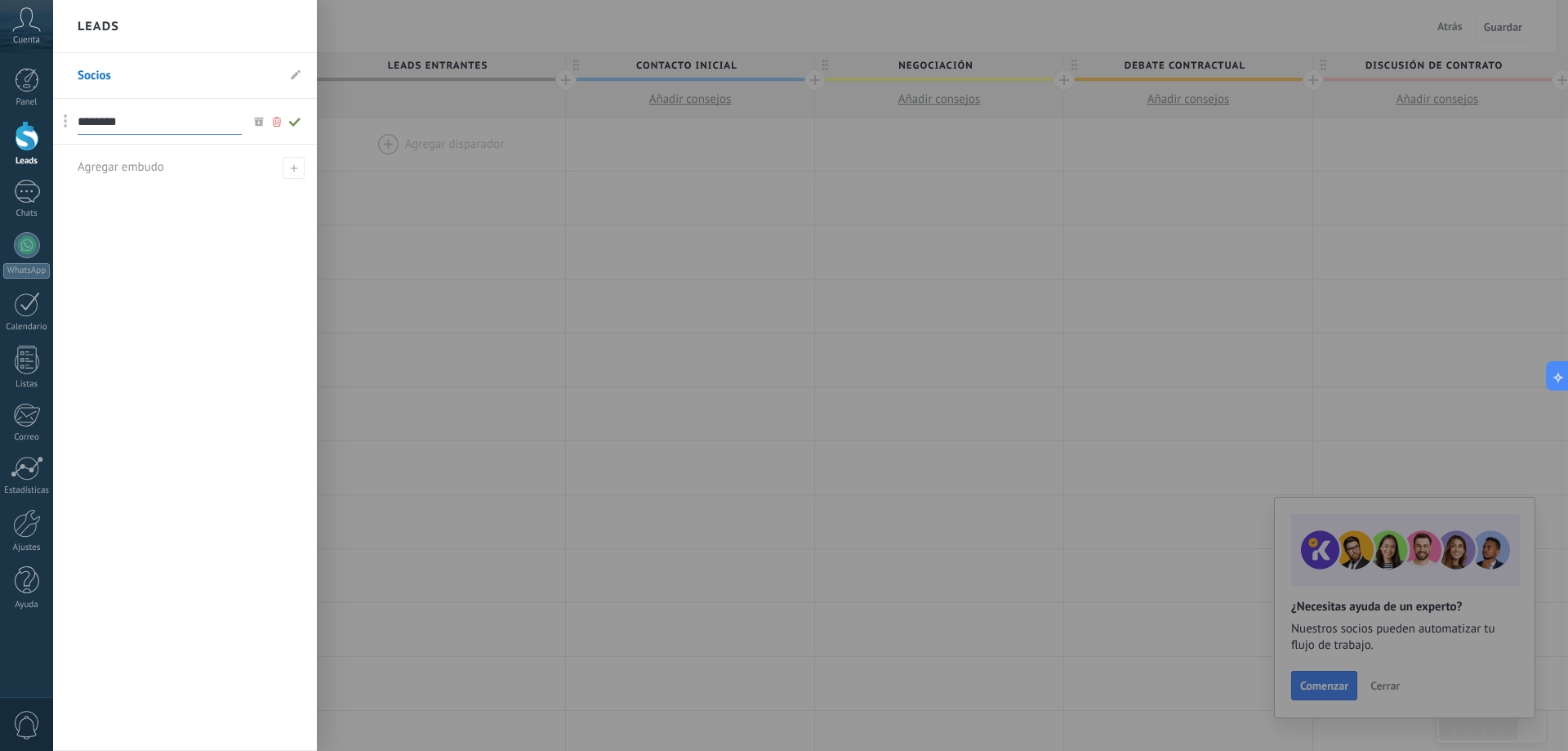 click 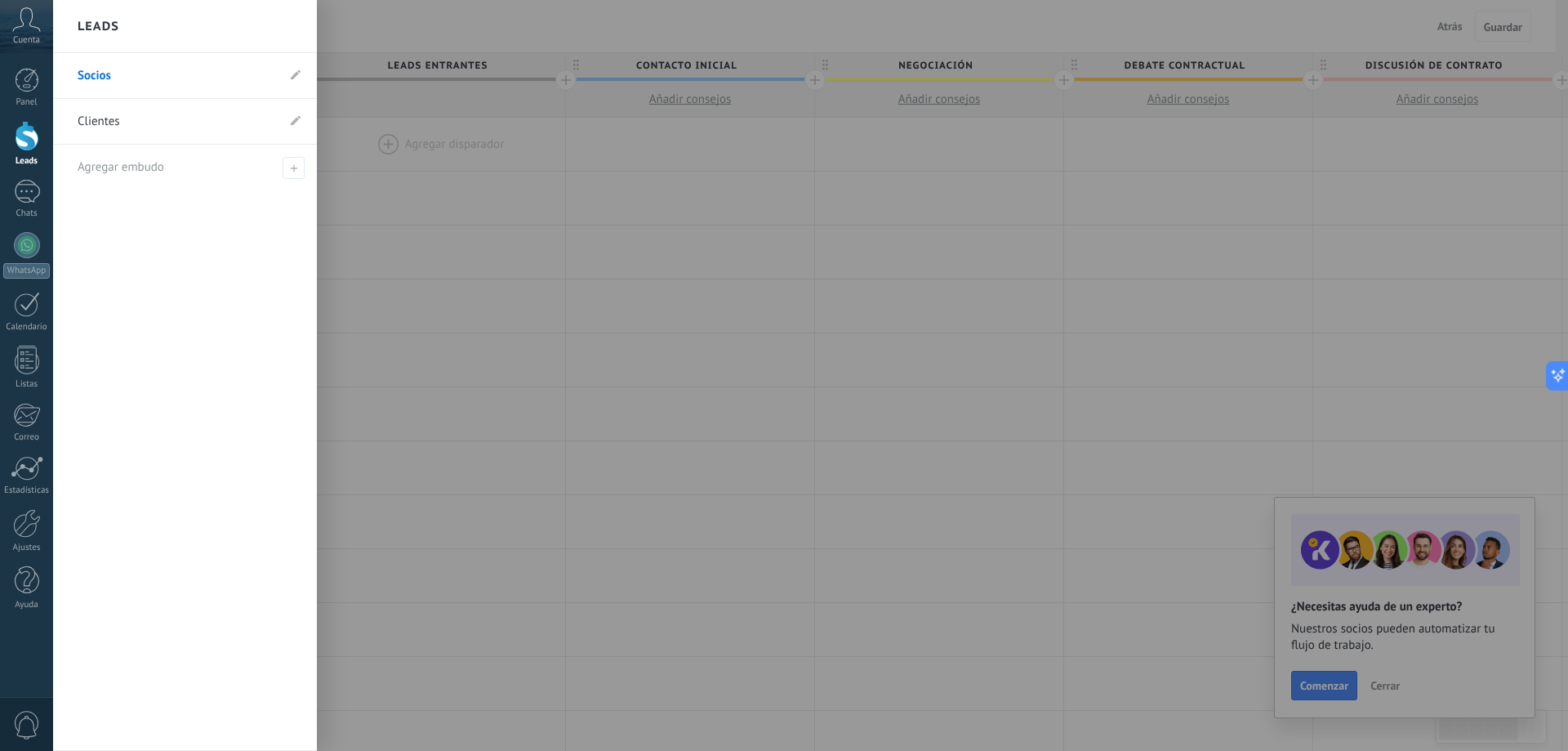click at bounding box center [837, 375] 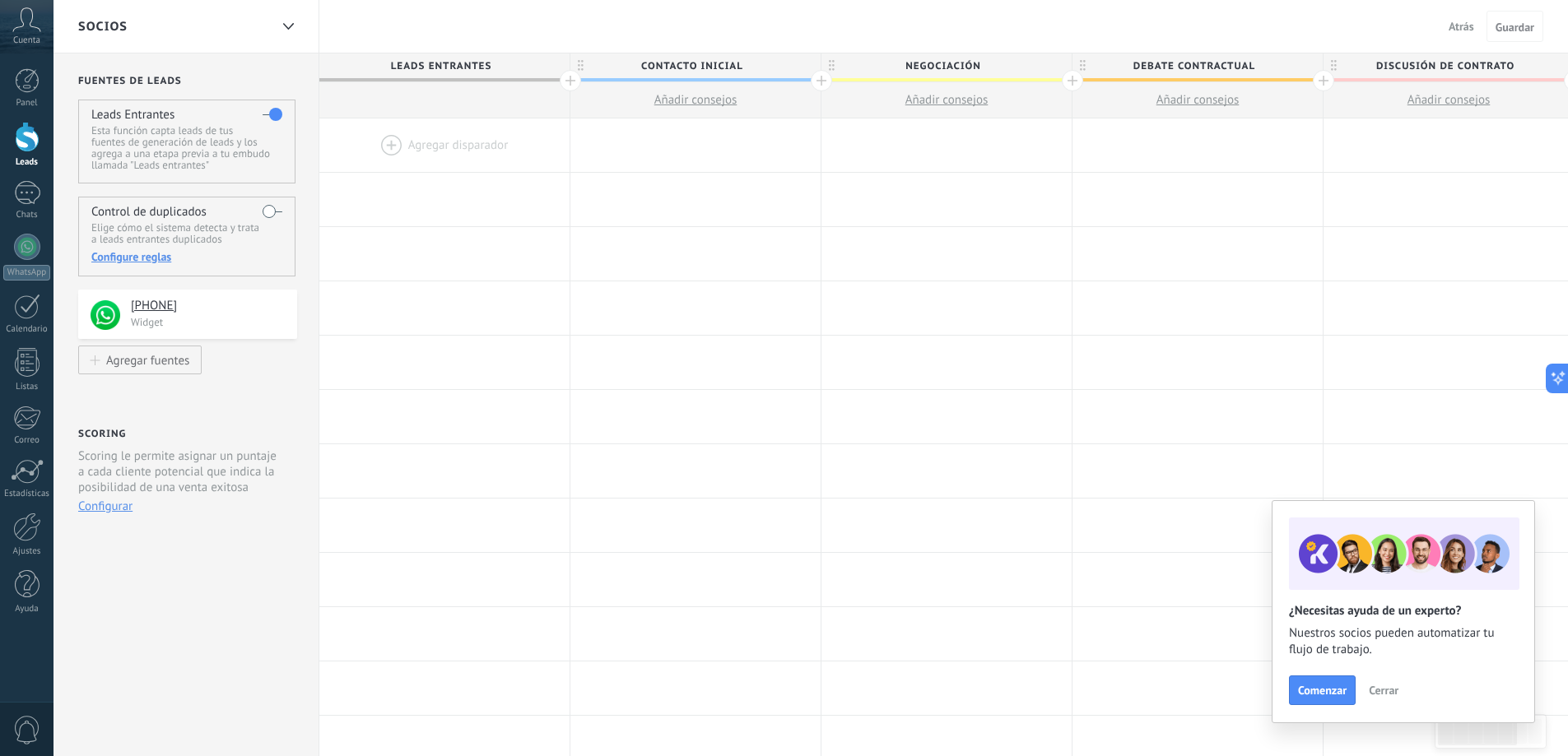 click on "Leads Entrantes" at bounding box center (440, 66) 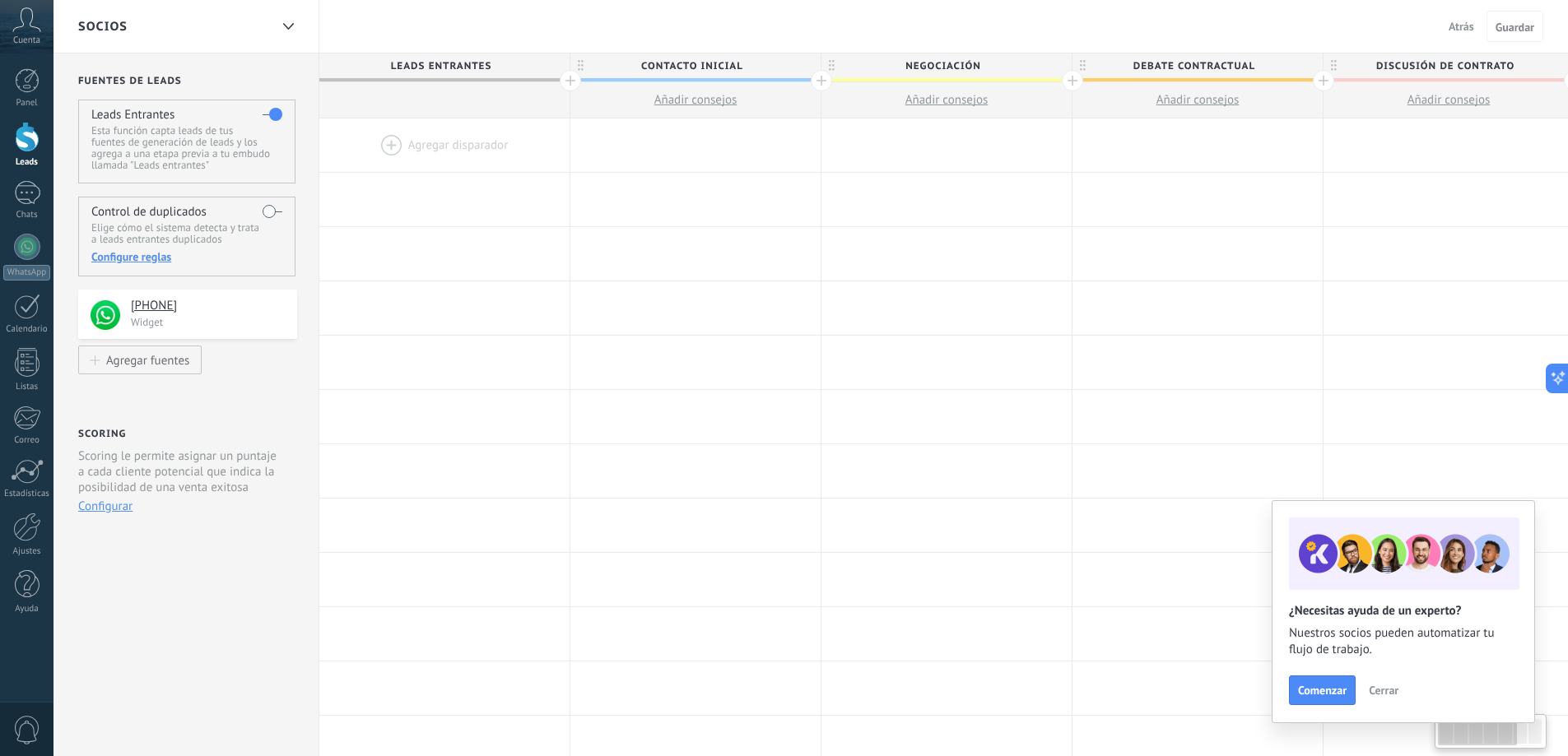 click on "Leads Entrantes" at bounding box center (440, 66) 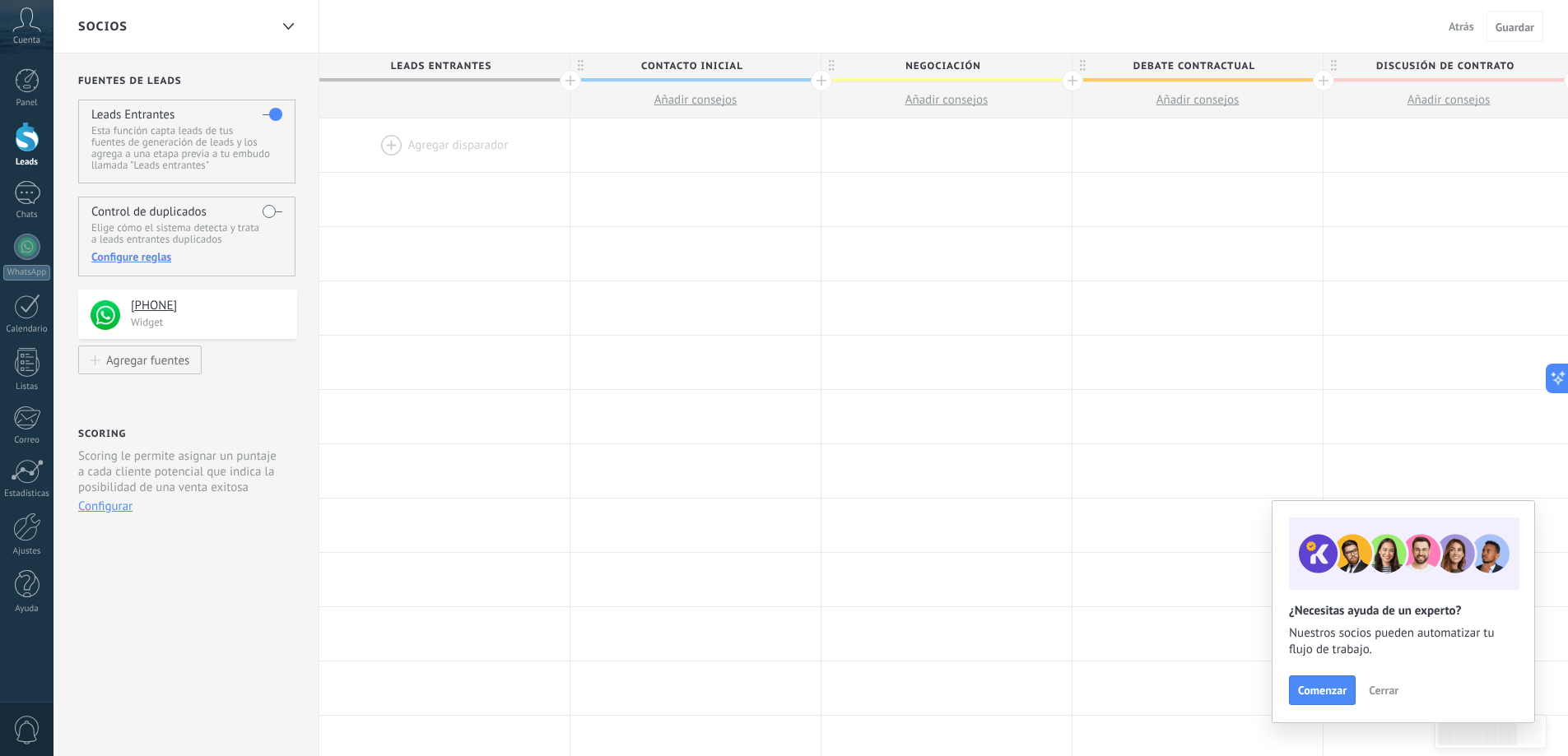 click on "Contacto inicial" at bounding box center [691, 66] 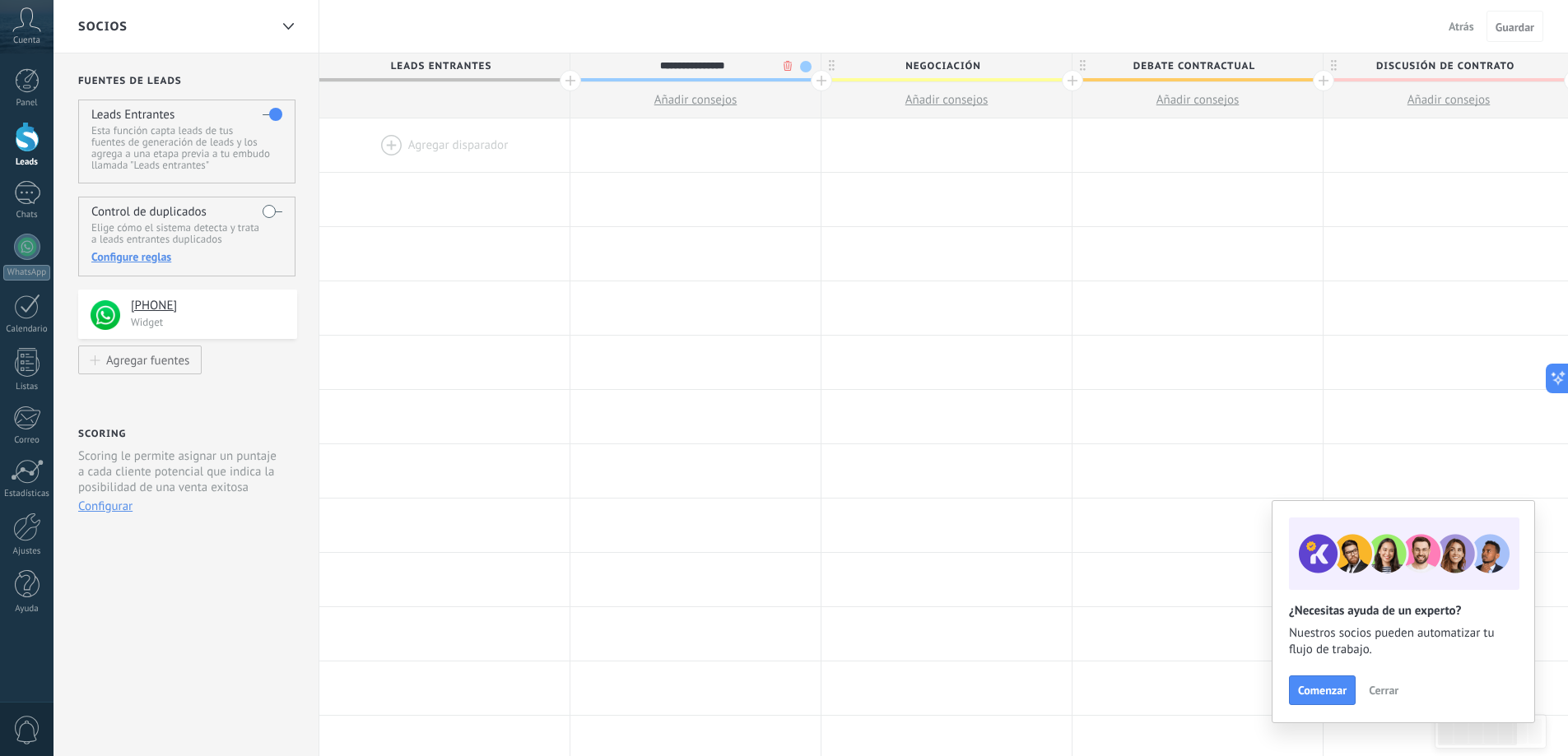 click on "Leads Entrantes" at bounding box center [440, 66] 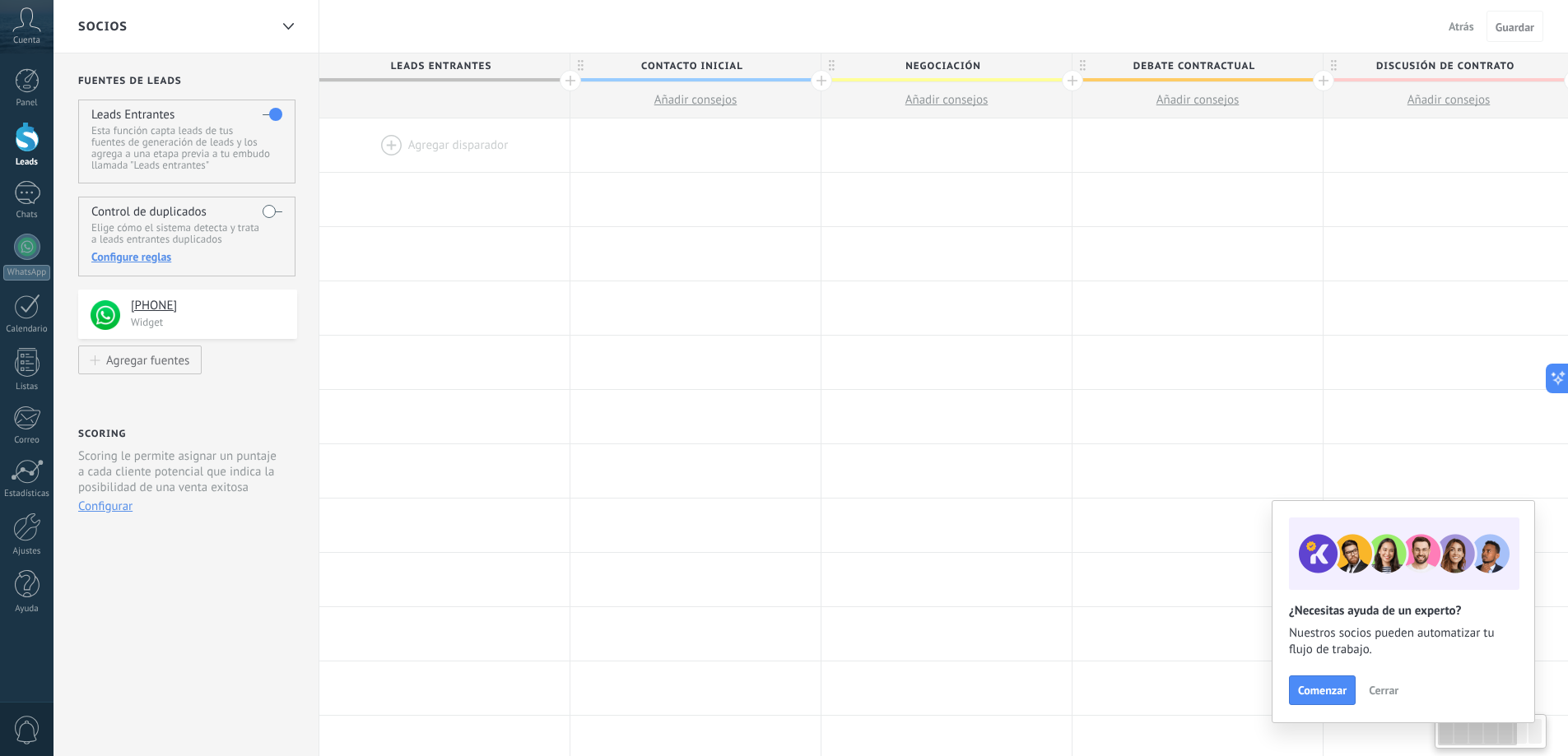 click on "Leads Entrantes" at bounding box center (440, 66) 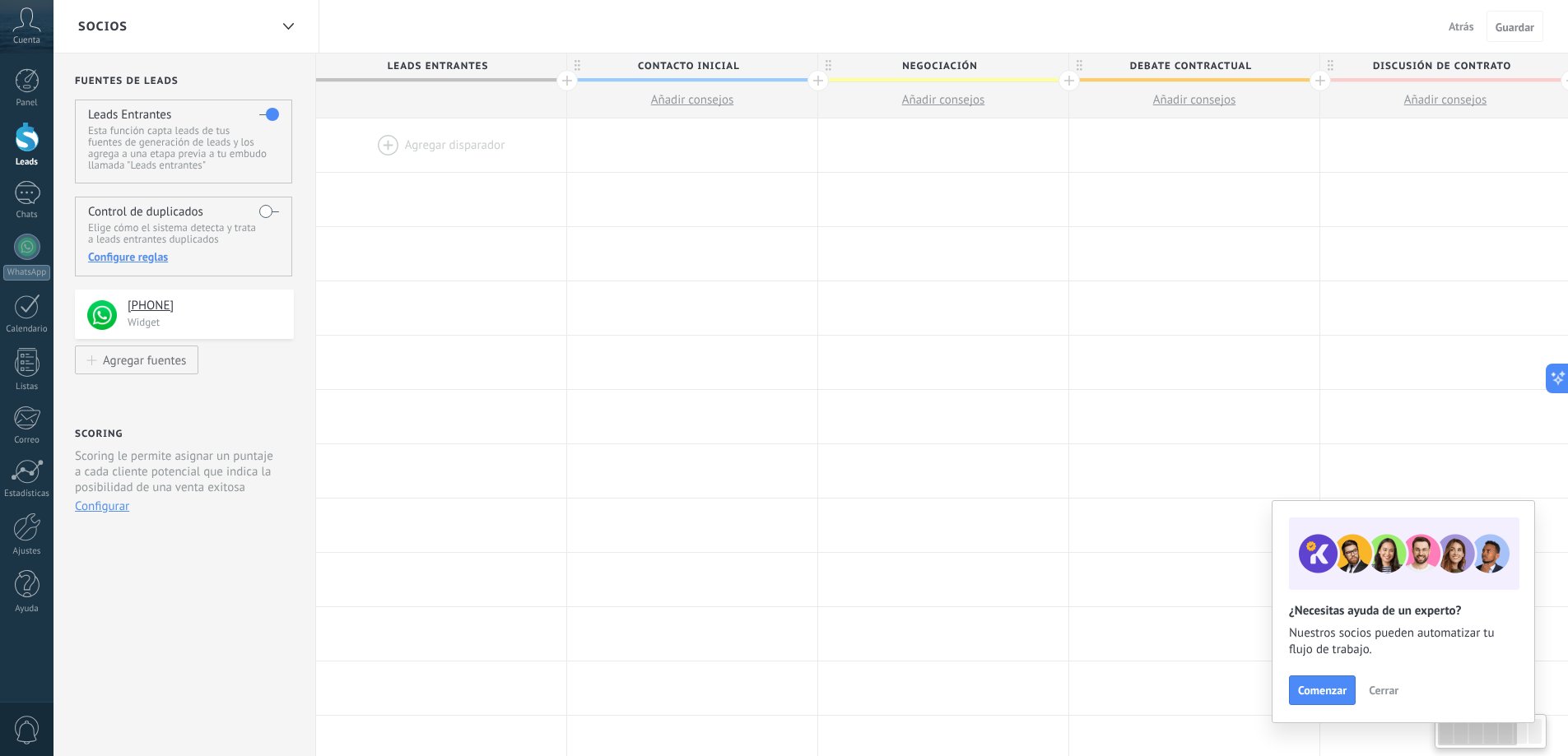 click on "Leads Entrantes" at bounding box center [437, 66] 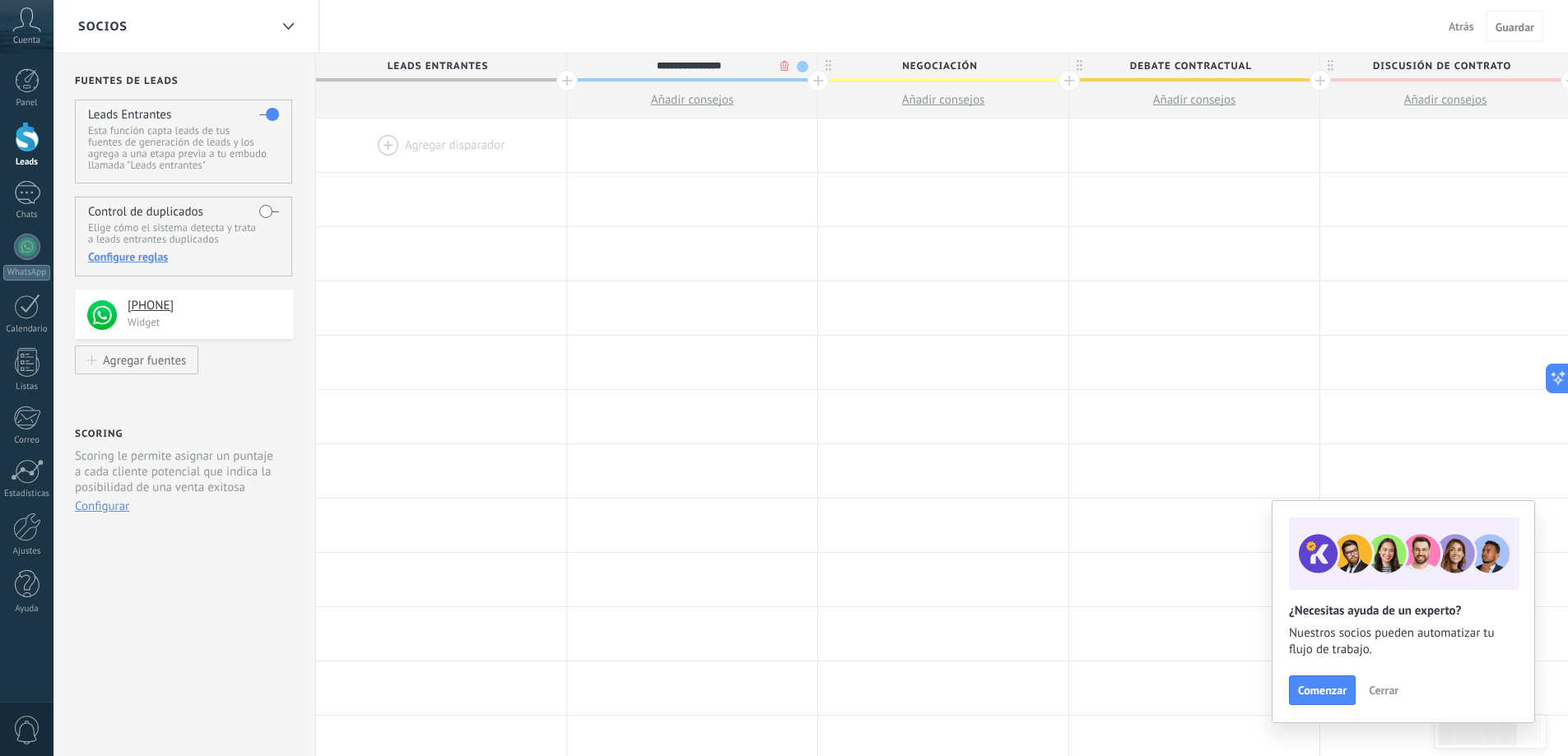 drag, startPoint x: 741, startPoint y: 67, endPoint x: 638, endPoint y: 59, distance: 103.31021 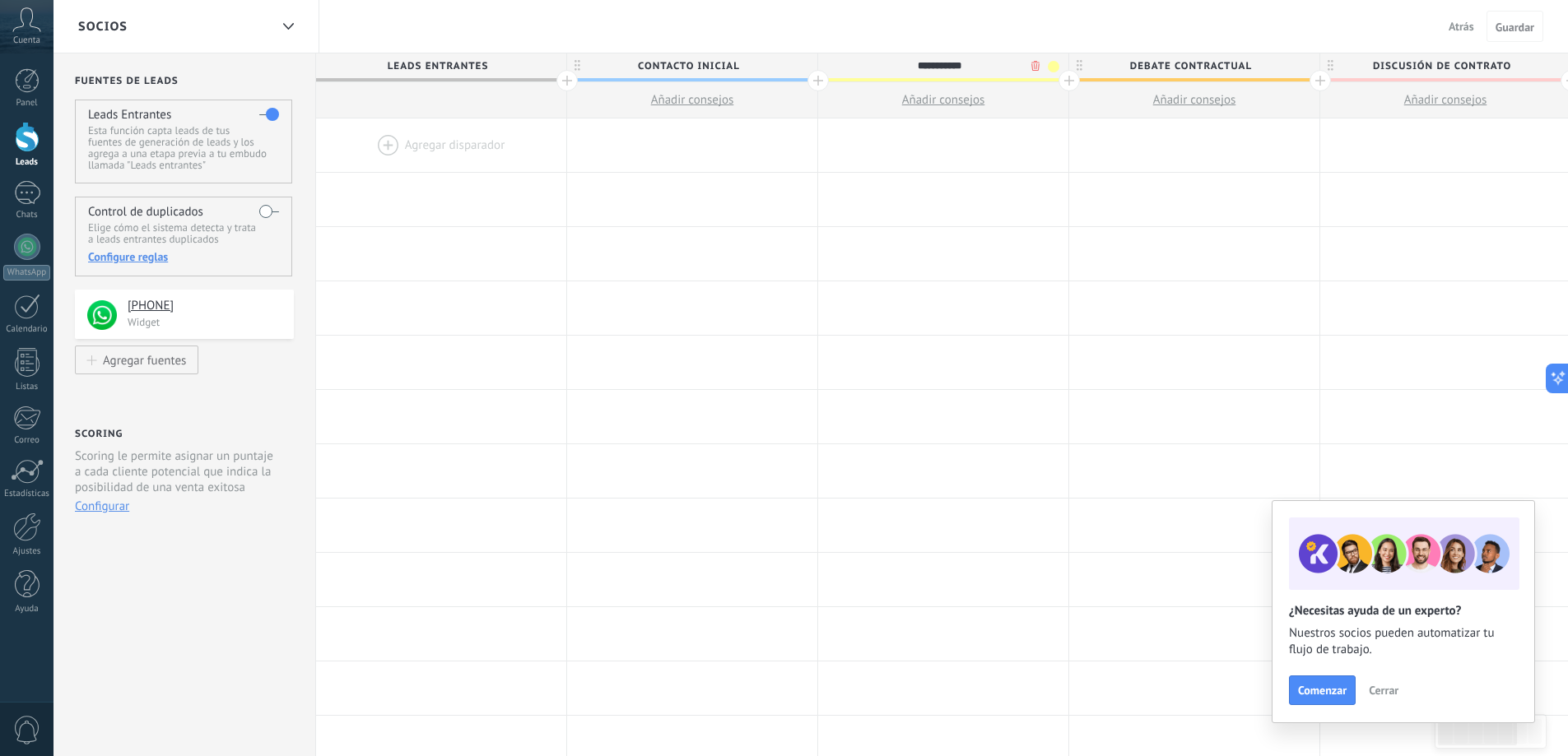 scroll, scrollTop: 0, scrollLeft: 4, axis: horizontal 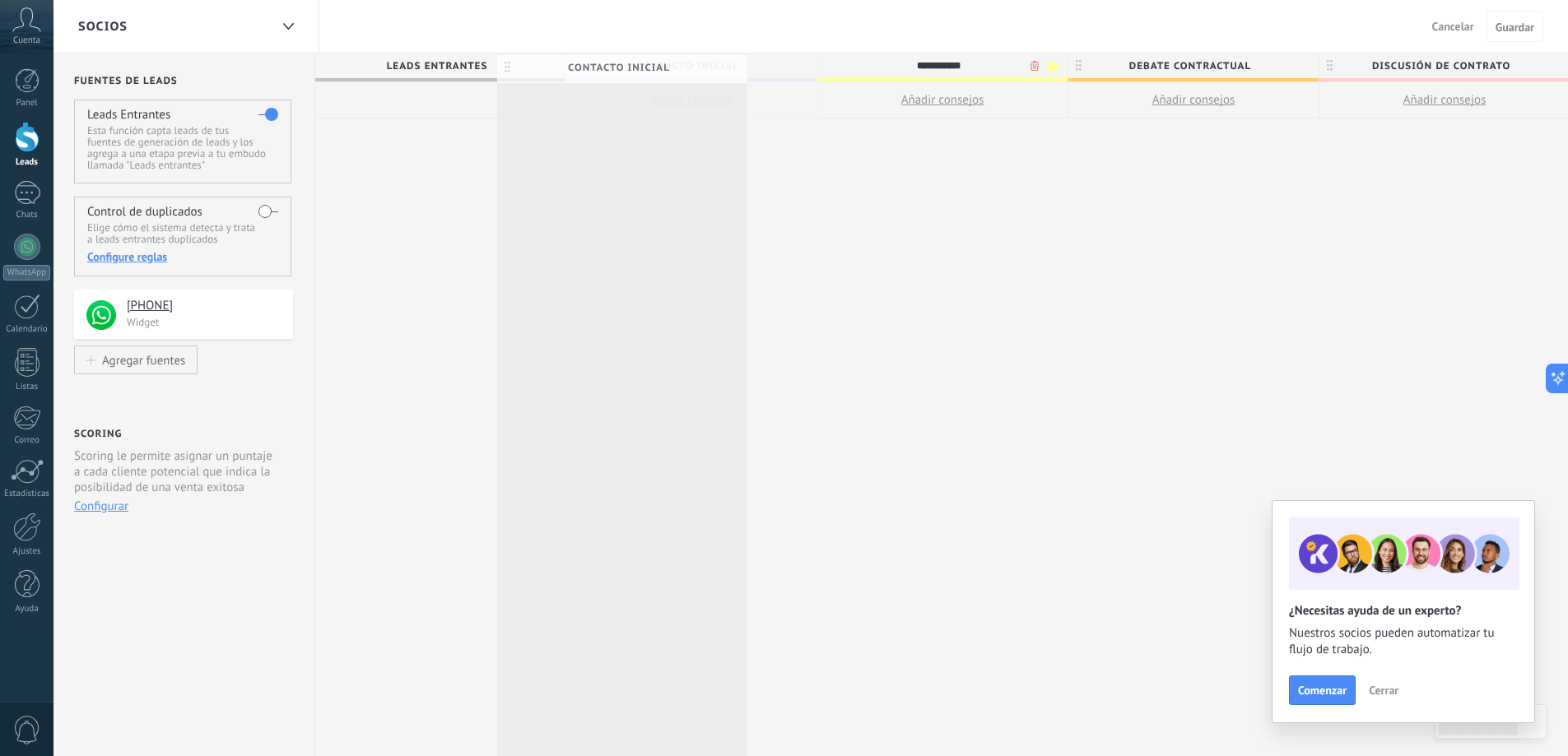 drag, startPoint x: 739, startPoint y: 65, endPoint x: 675, endPoint y: 69, distance: 64.124878 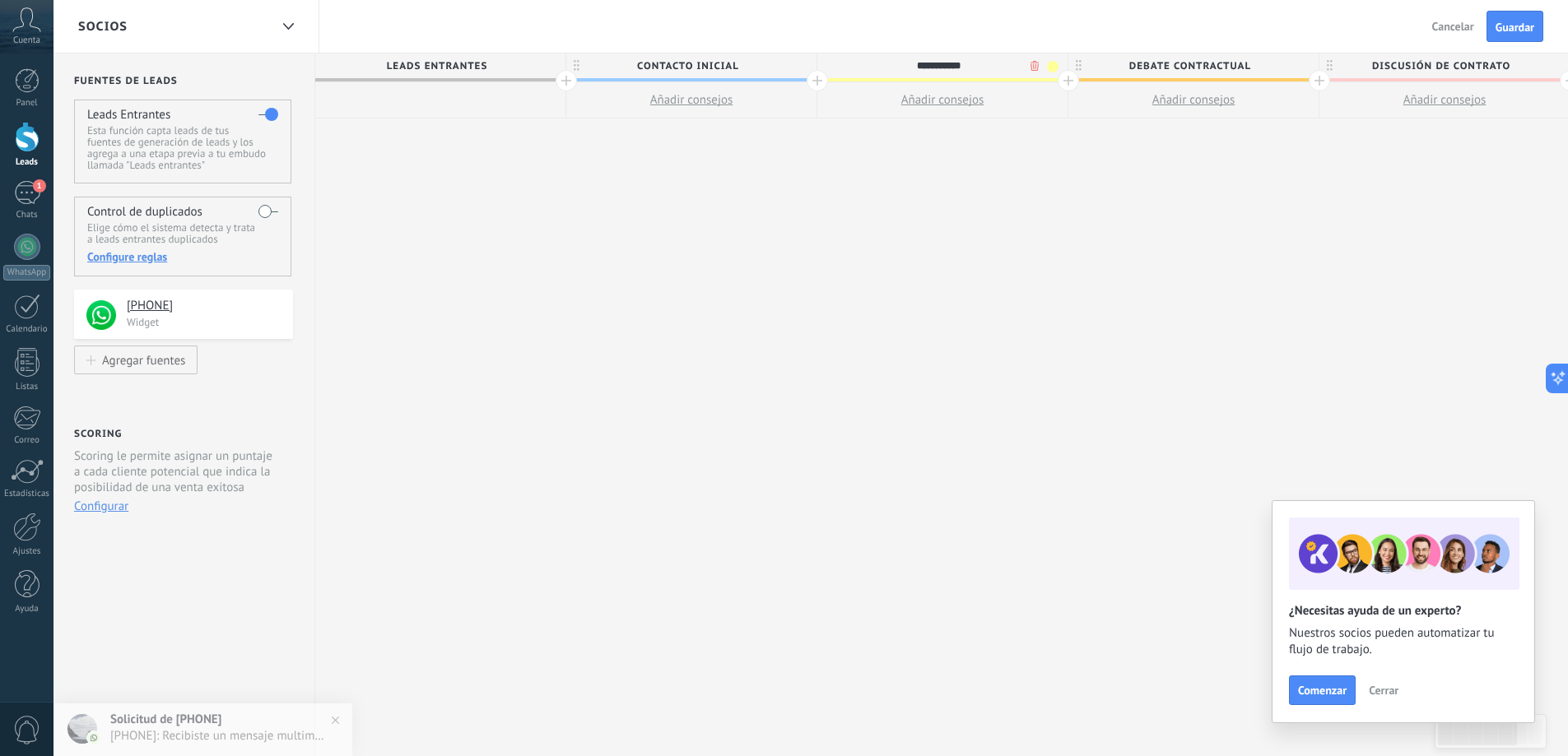 click on "Contacto inicial" at bounding box center (687, 66) 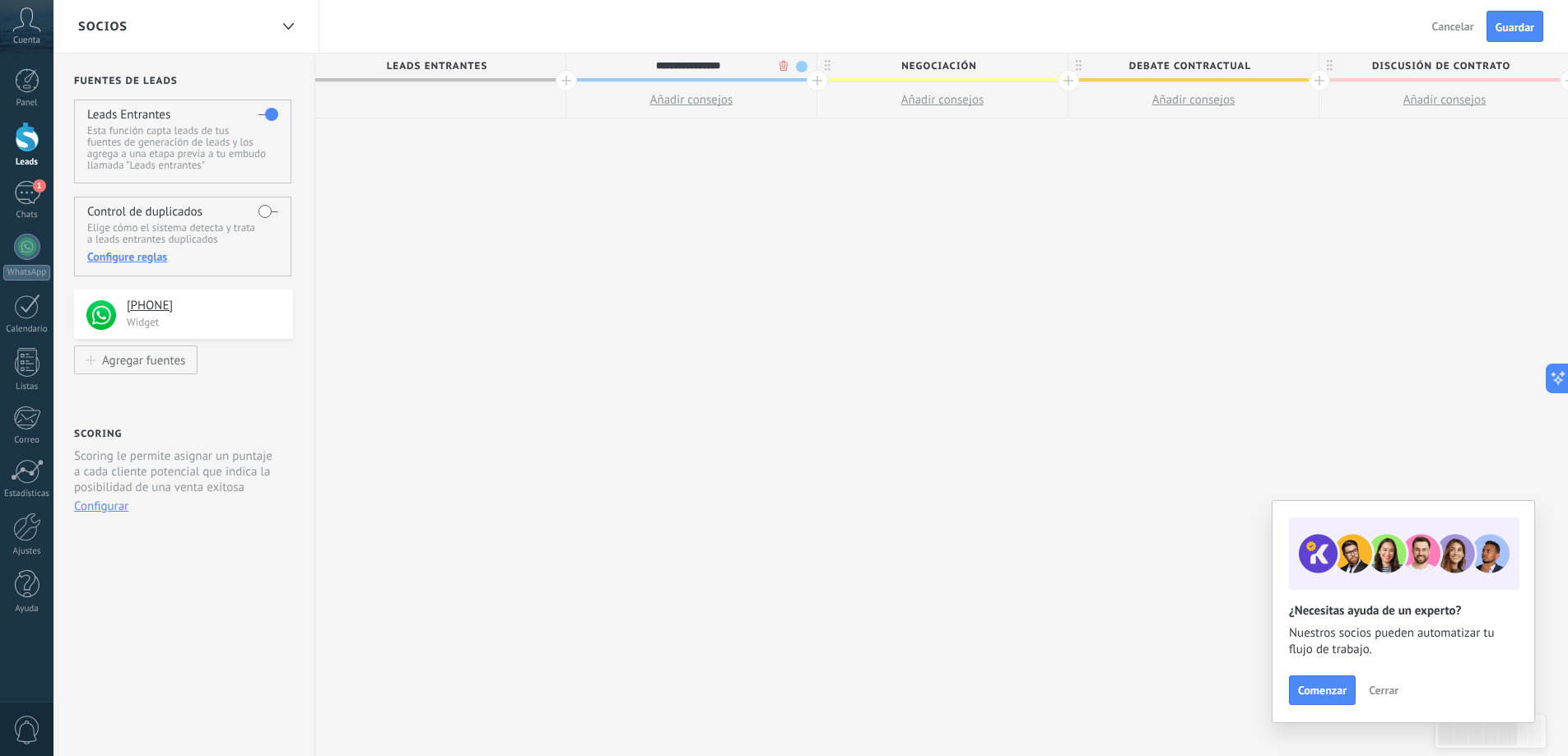 click on "**********" at bounding box center [687, 66] 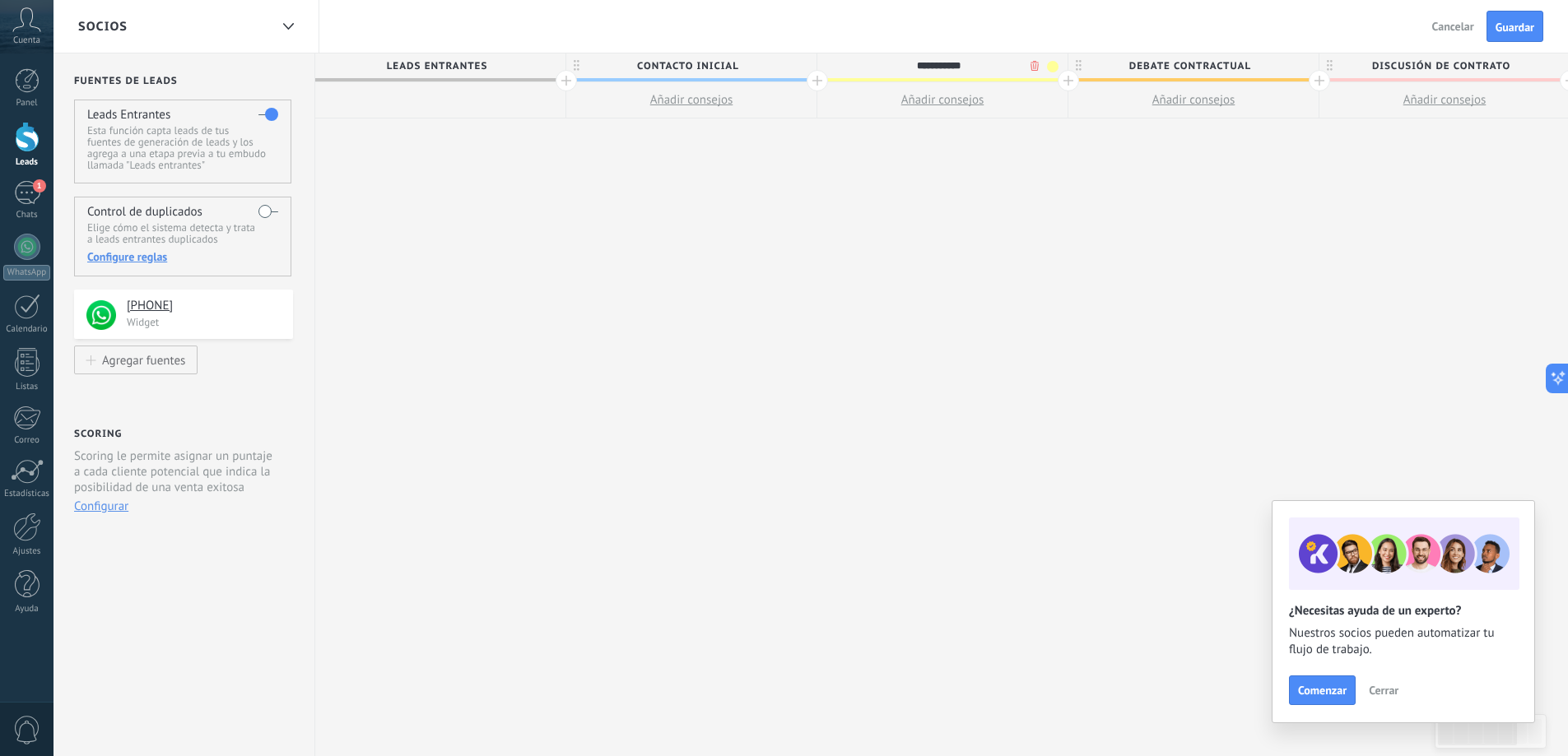 click on "**********" at bounding box center (938, 66) 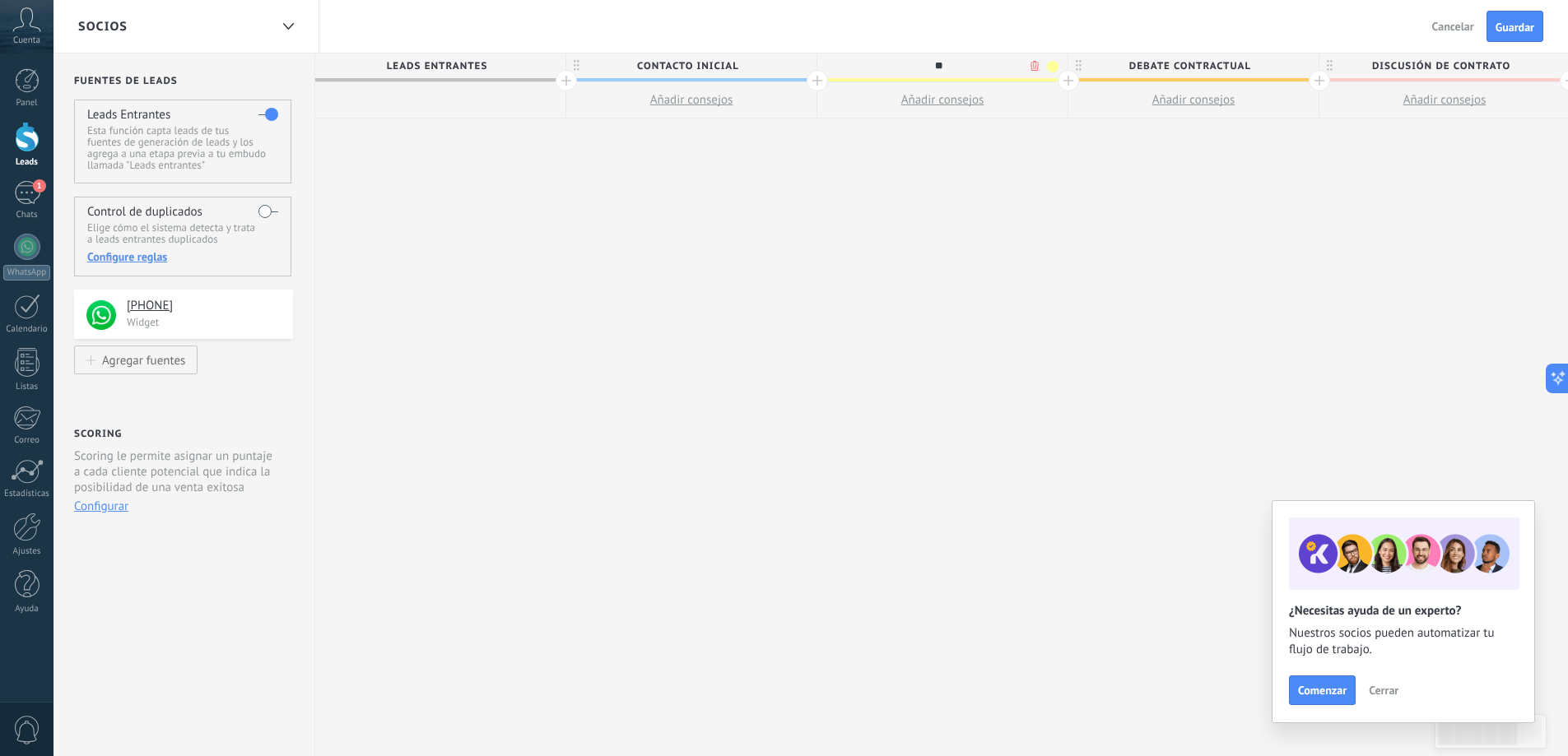 type on "*" 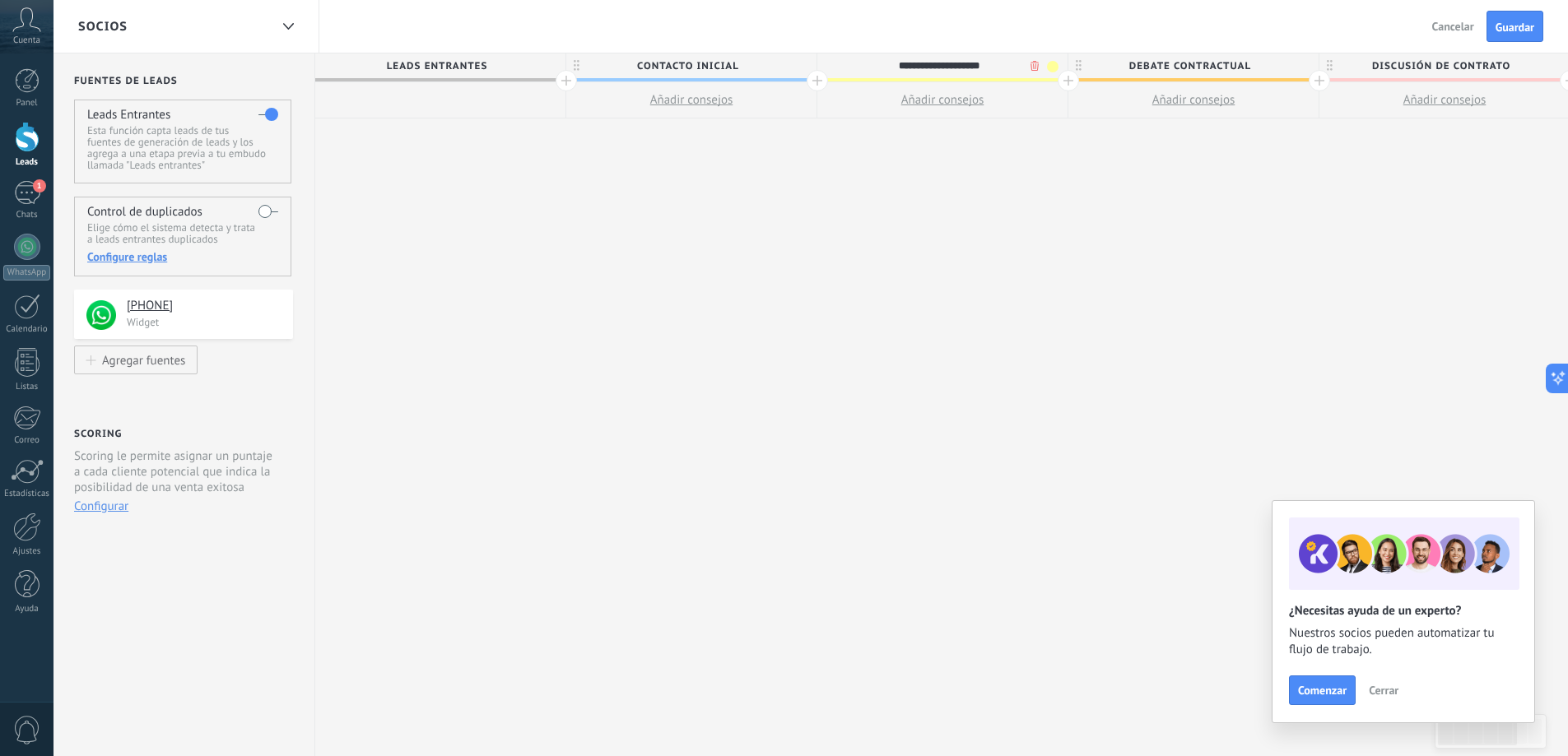type on "**********" 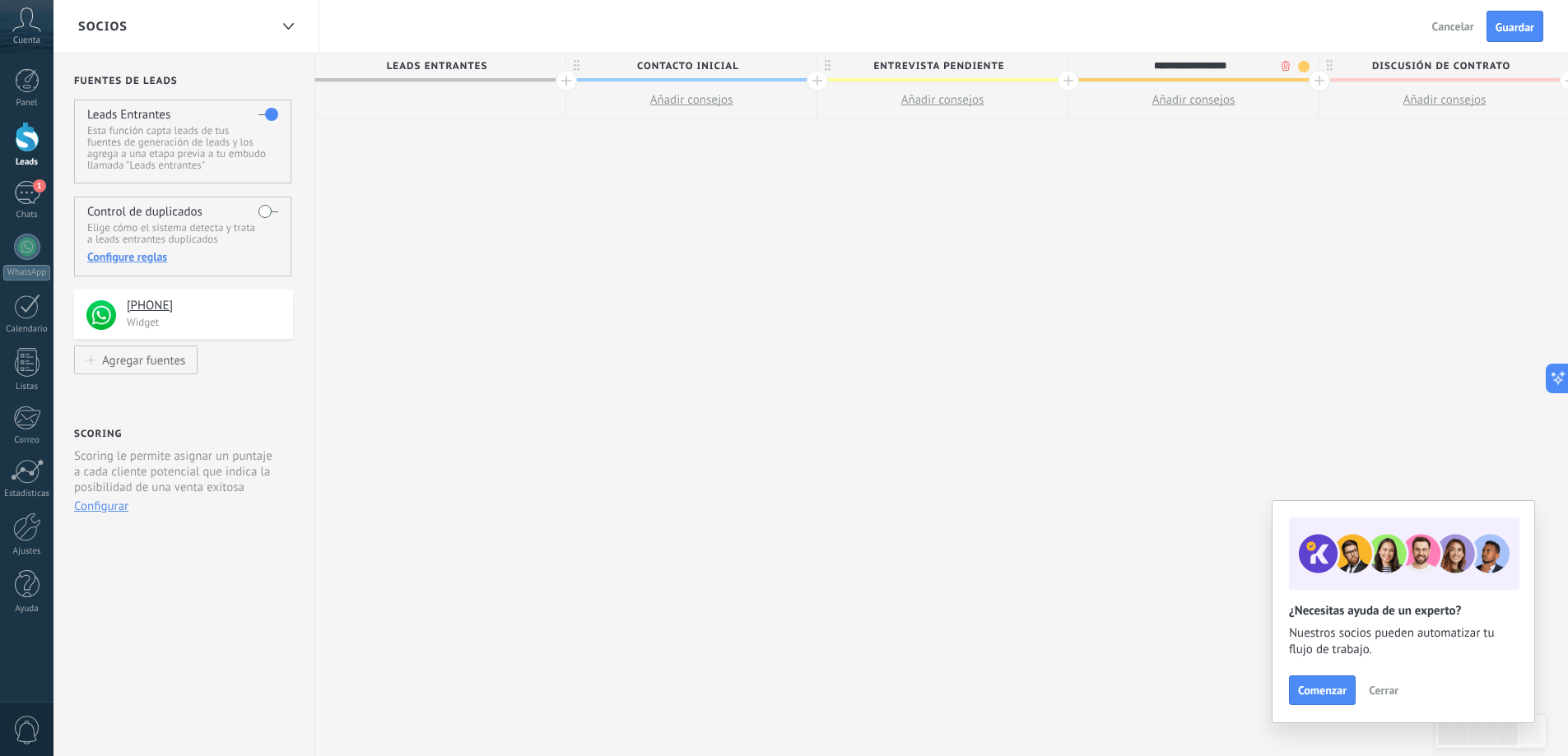 click on "**********" at bounding box center [1189, 66] 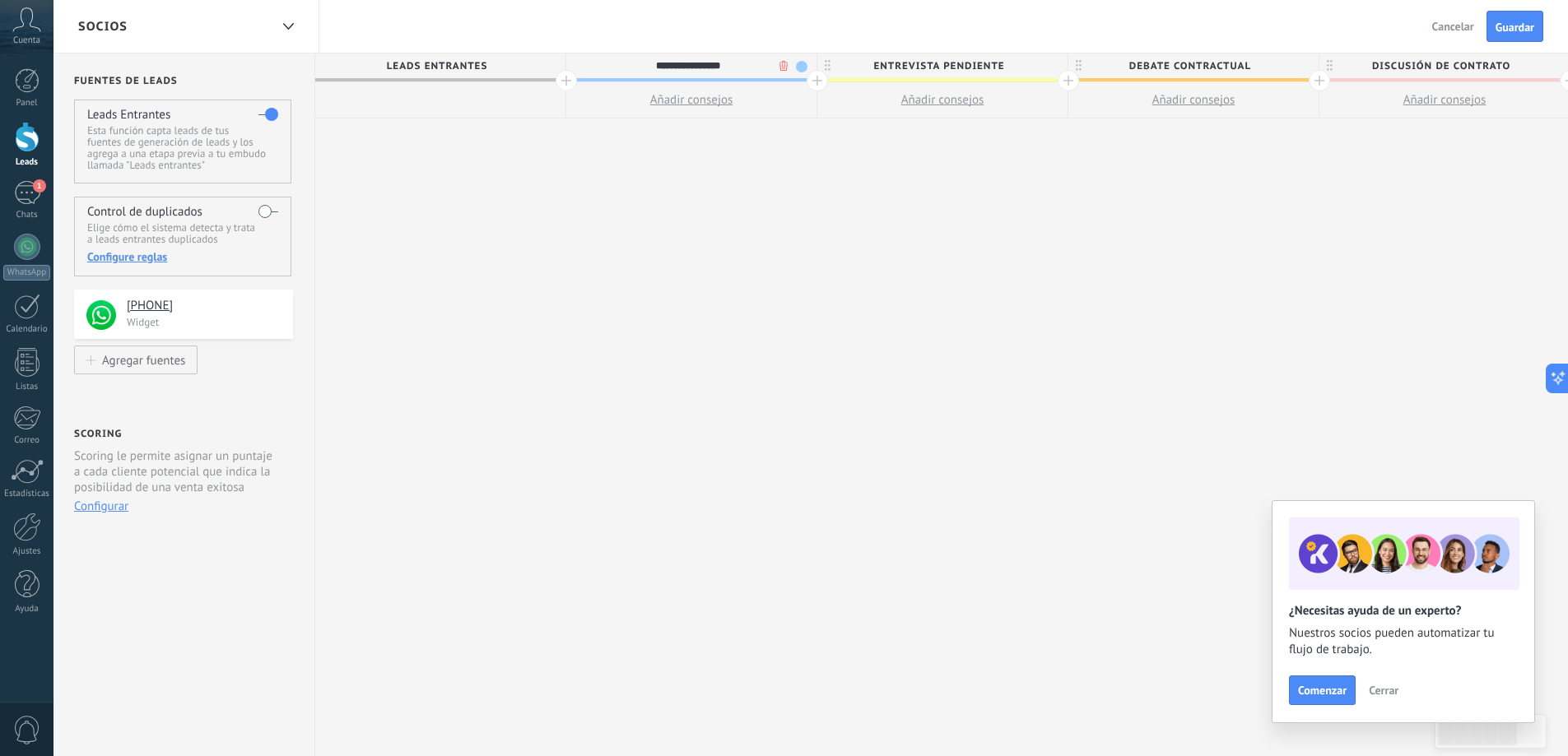 click on "**********" at bounding box center [687, 66] 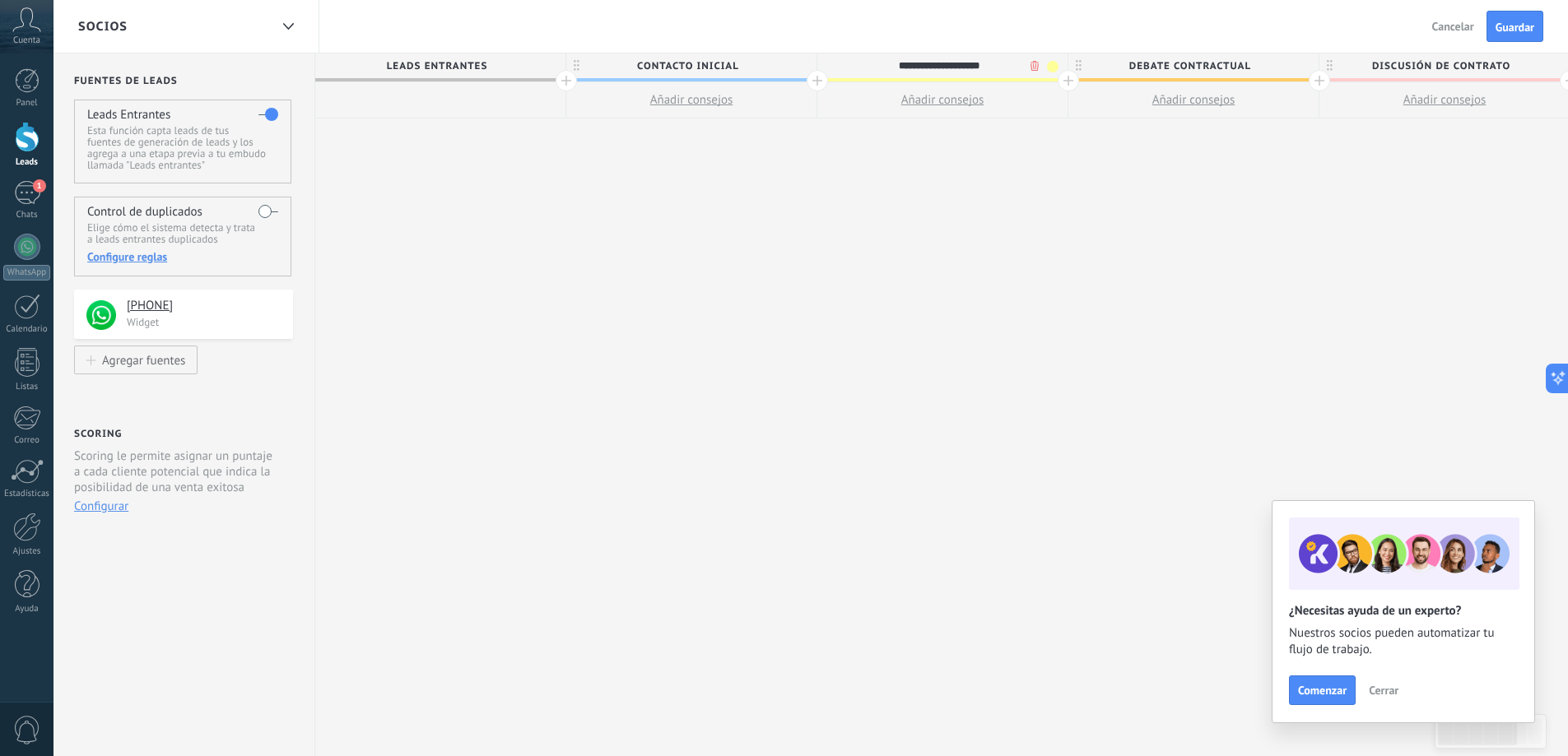 click on "Debate contractual" at bounding box center (1189, 66) 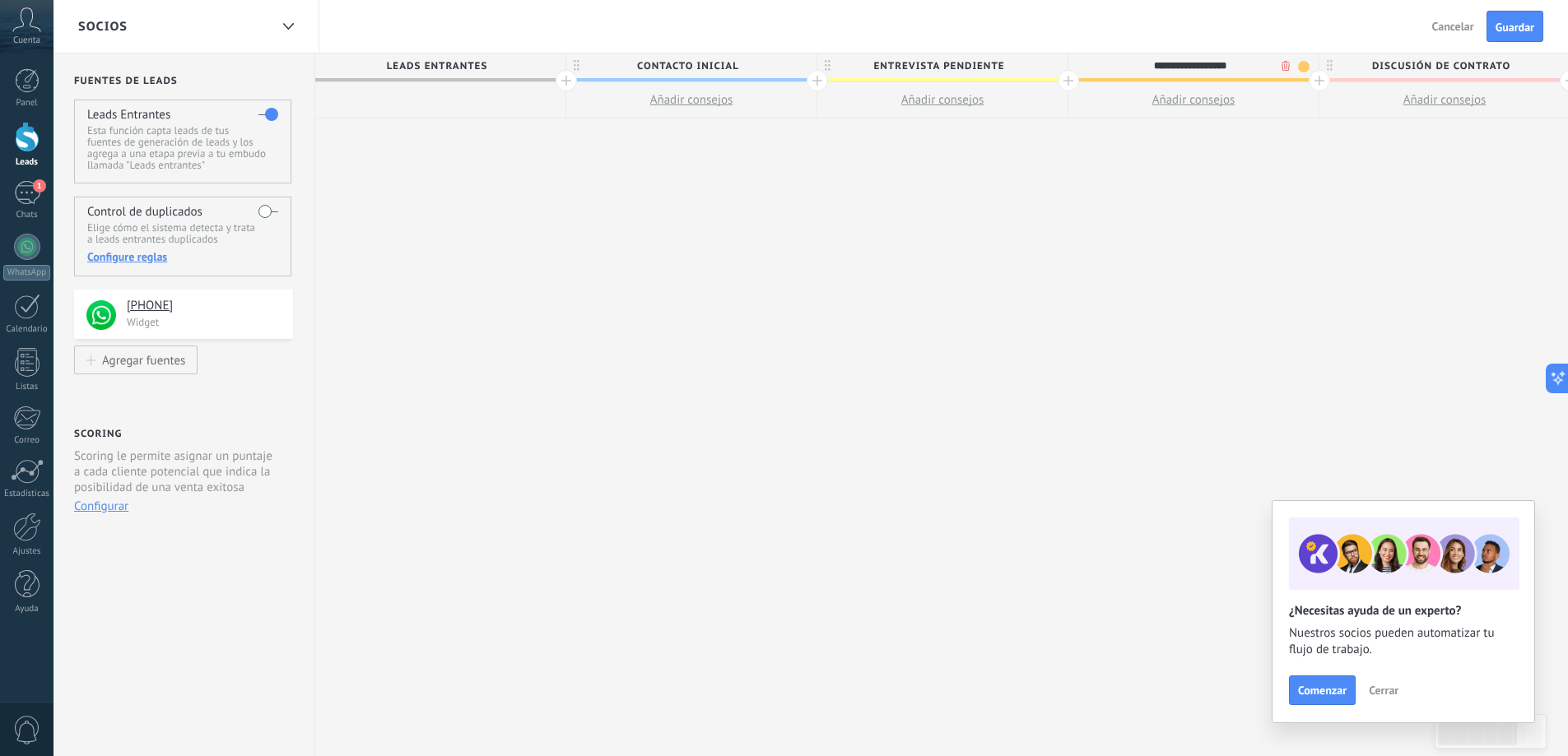 click on "**********" at bounding box center (1189, 66) 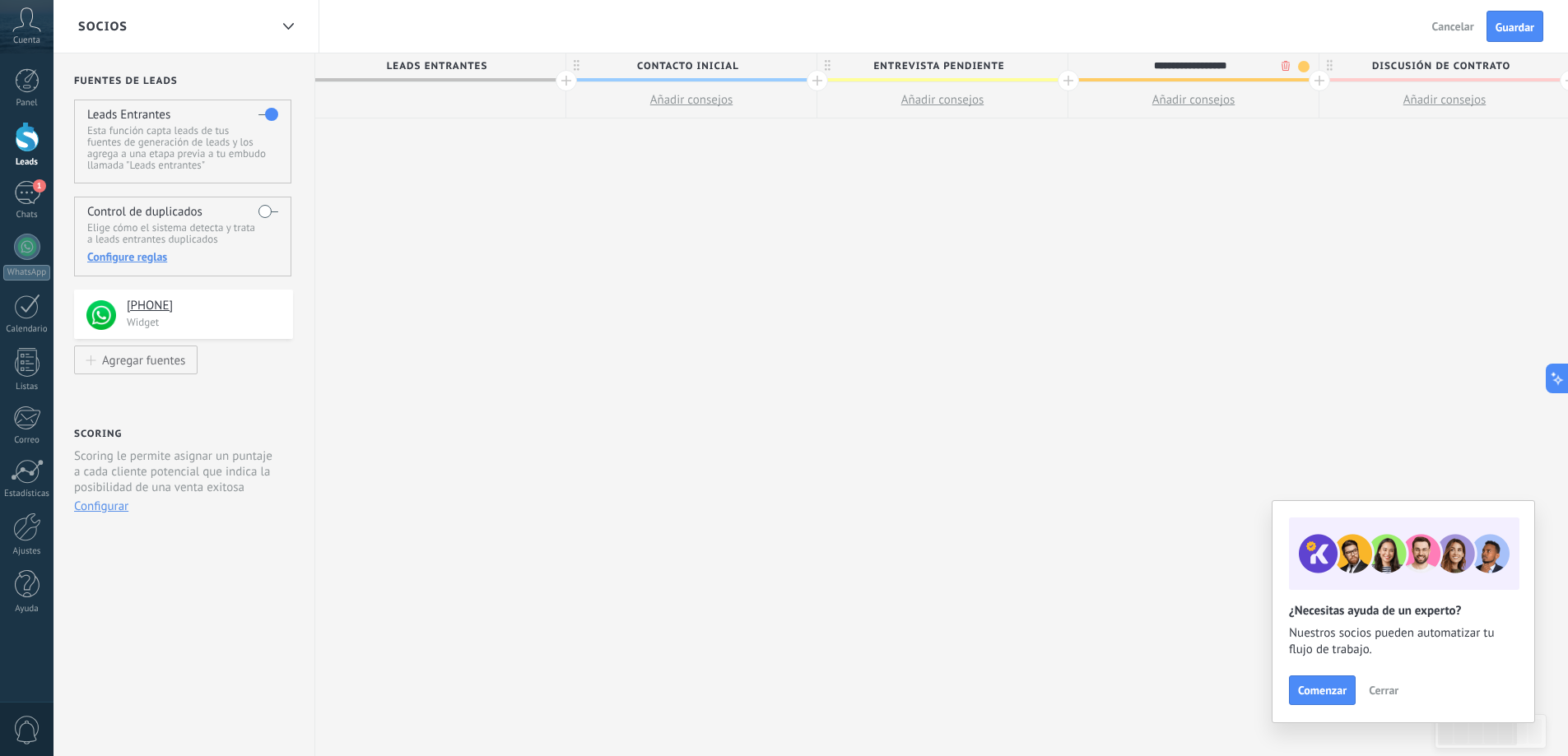 click on "**********" at bounding box center (1189, 66) 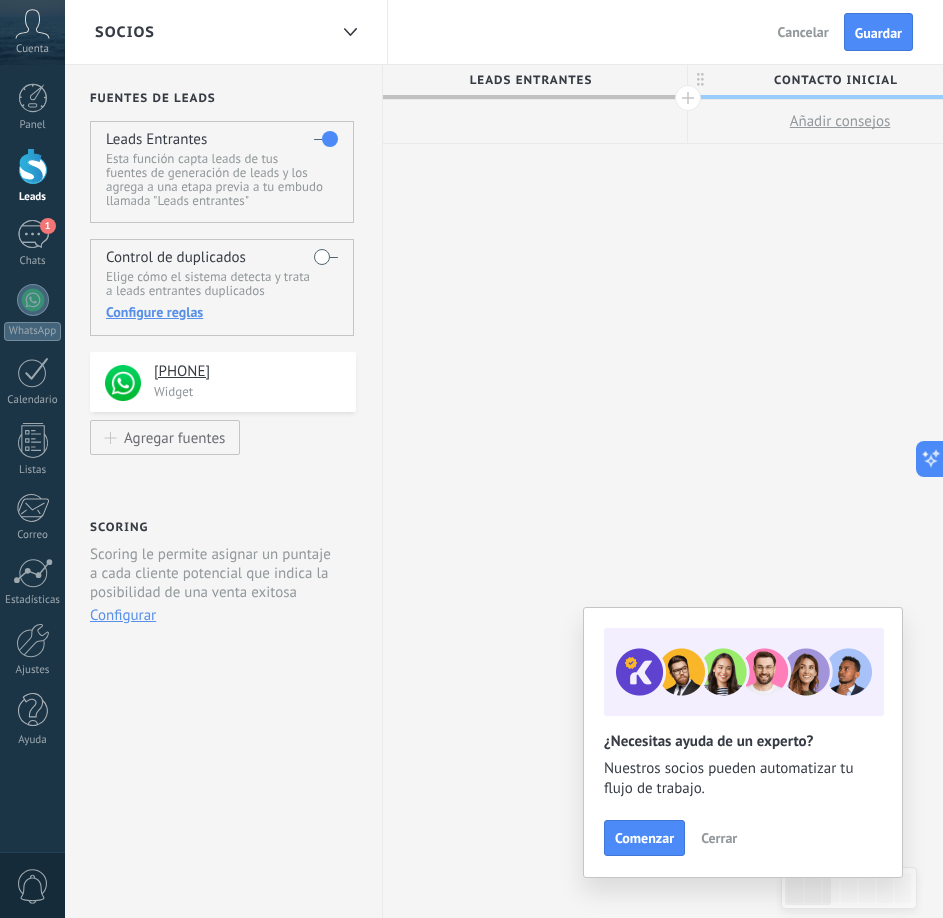 click on "**********" at bounding box center (221, 492) 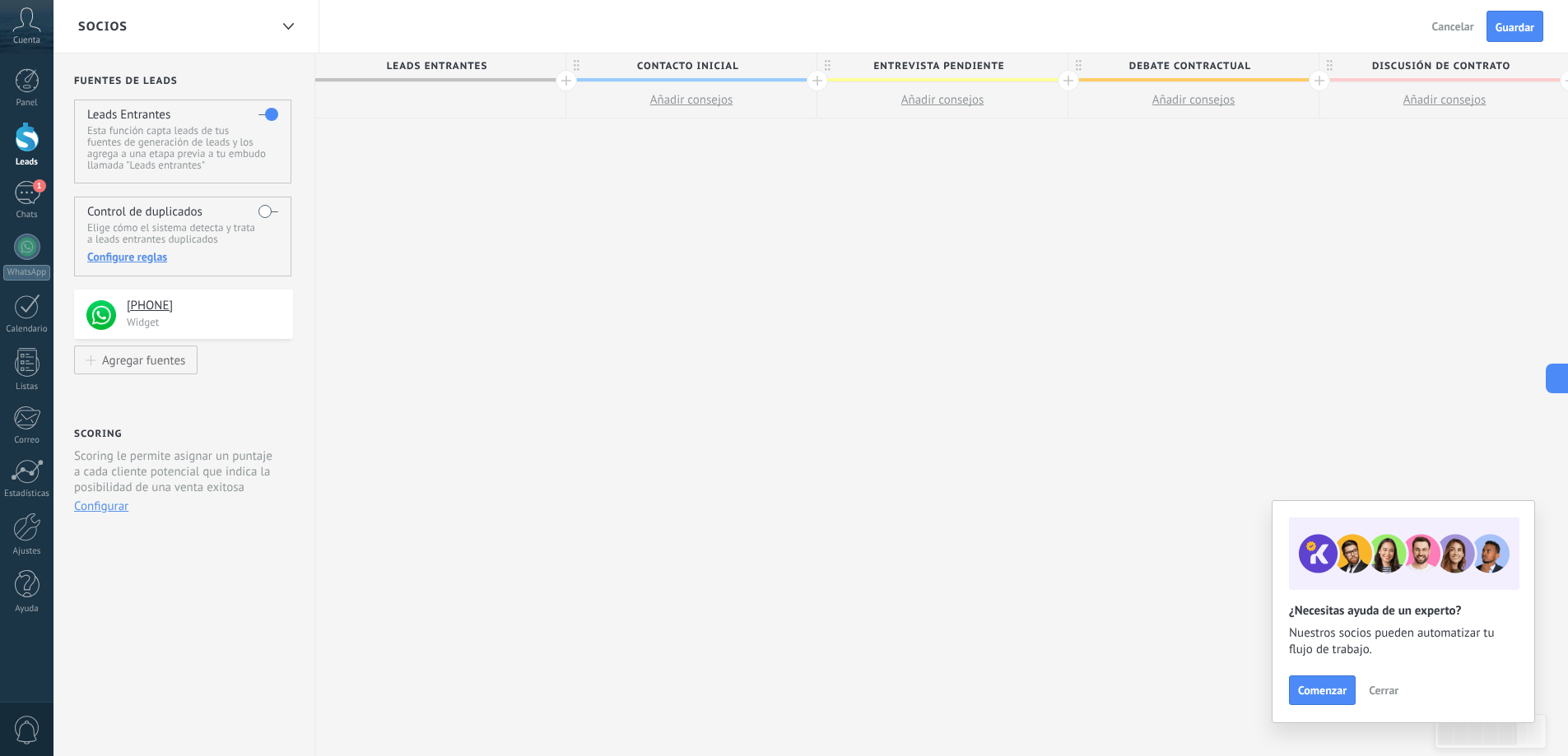 click on "entrevista pendiente" at bounding box center [938, 66] 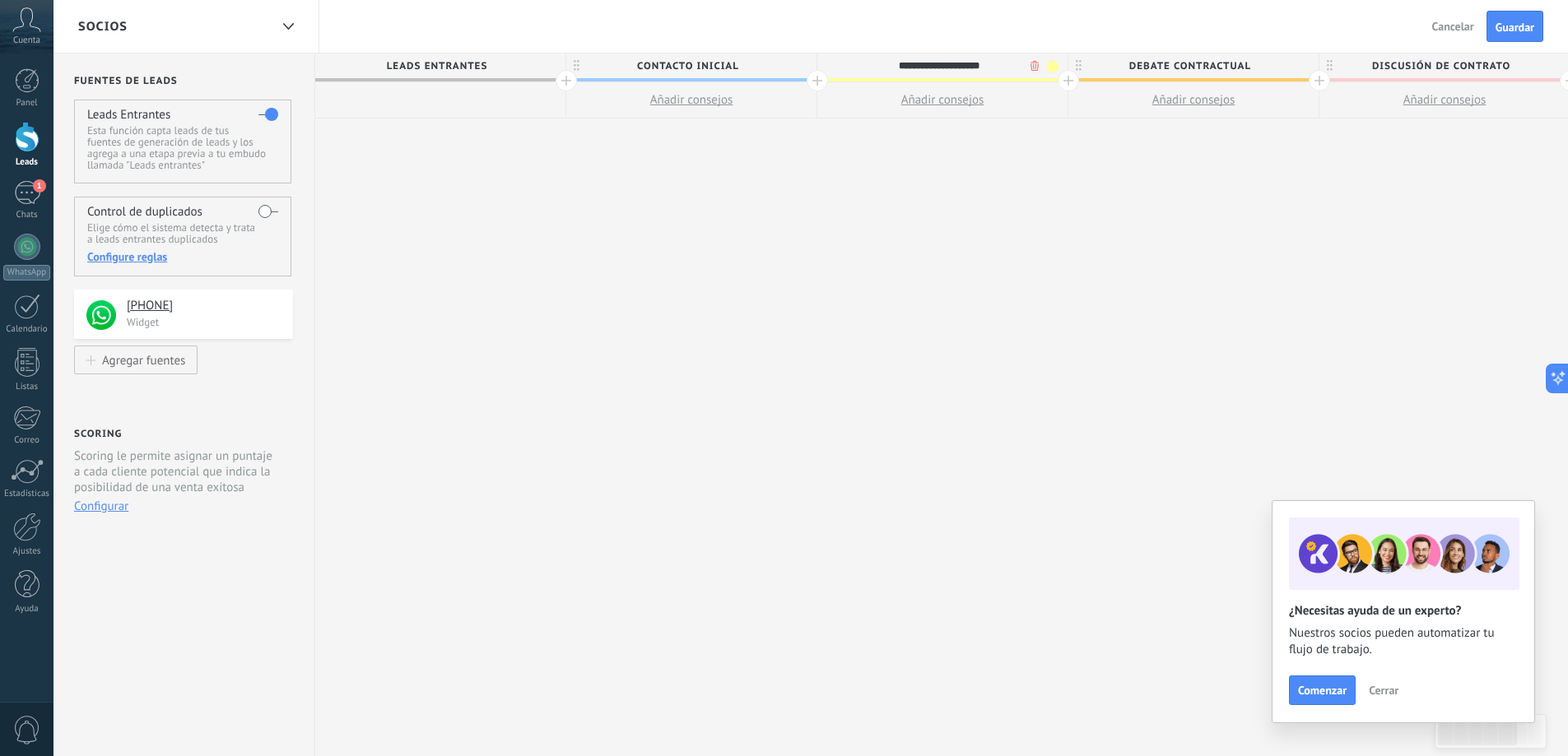 click on "Debate contractual" at bounding box center (1189, 66) 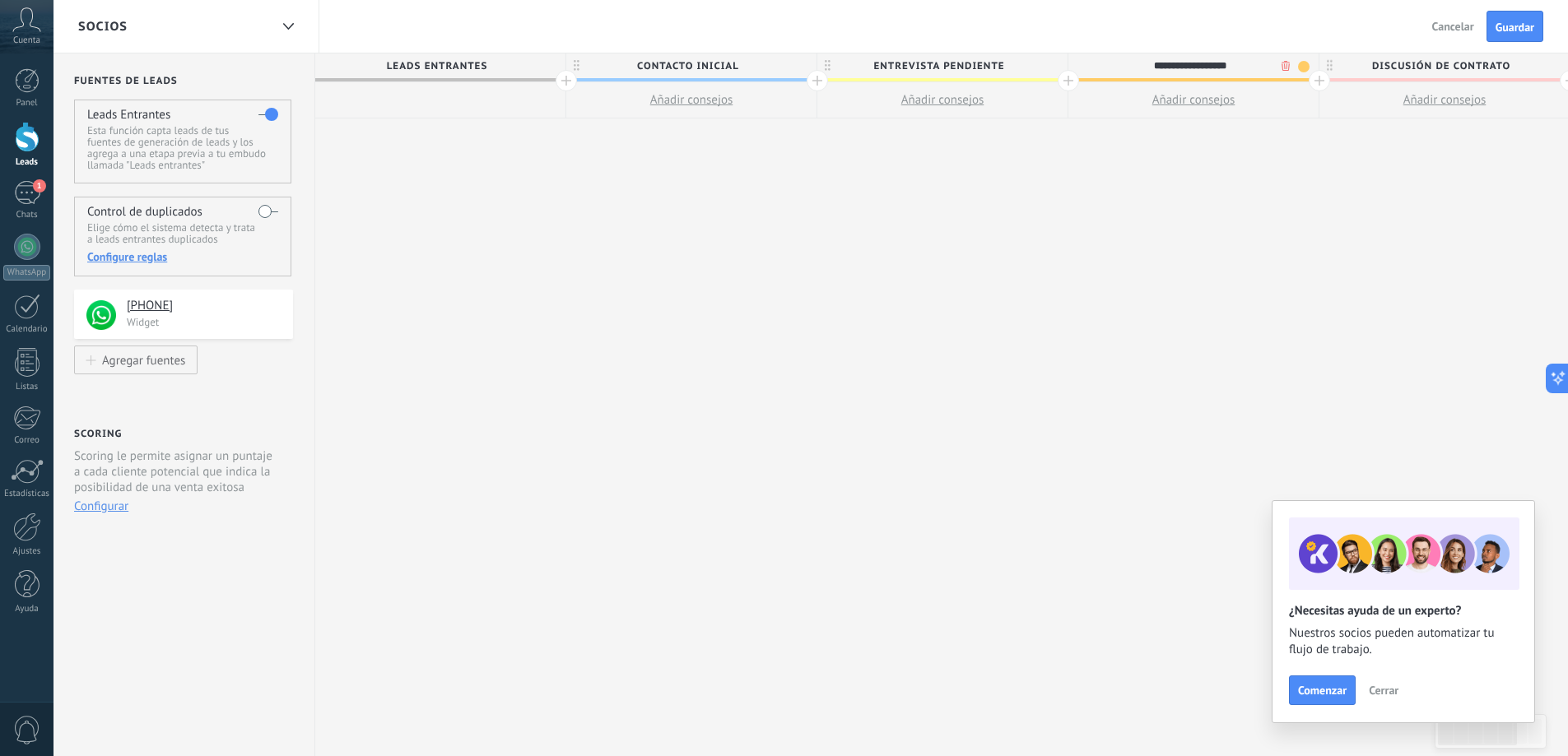 click on "**********" at bounding box center (1189, 66) 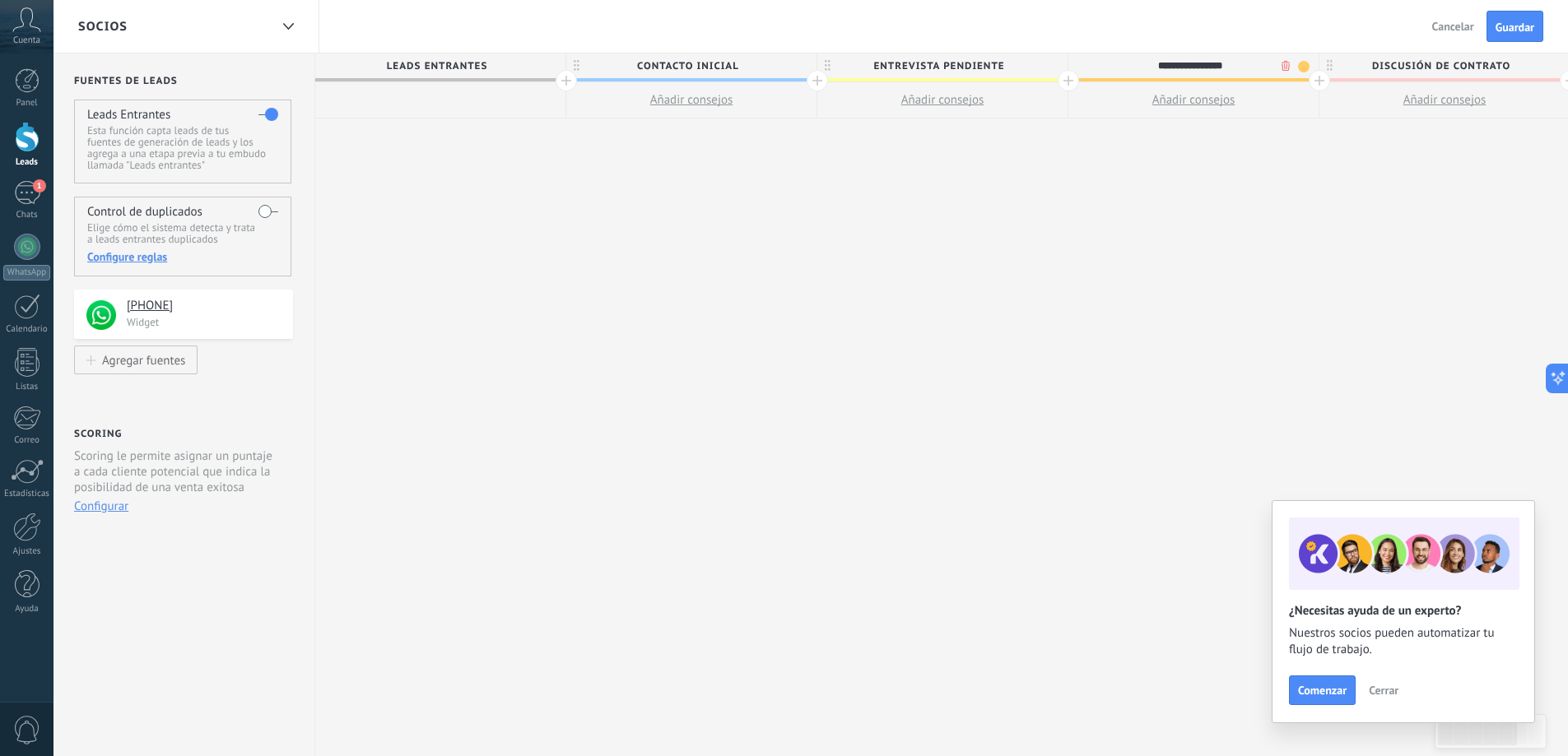 type on "**********" 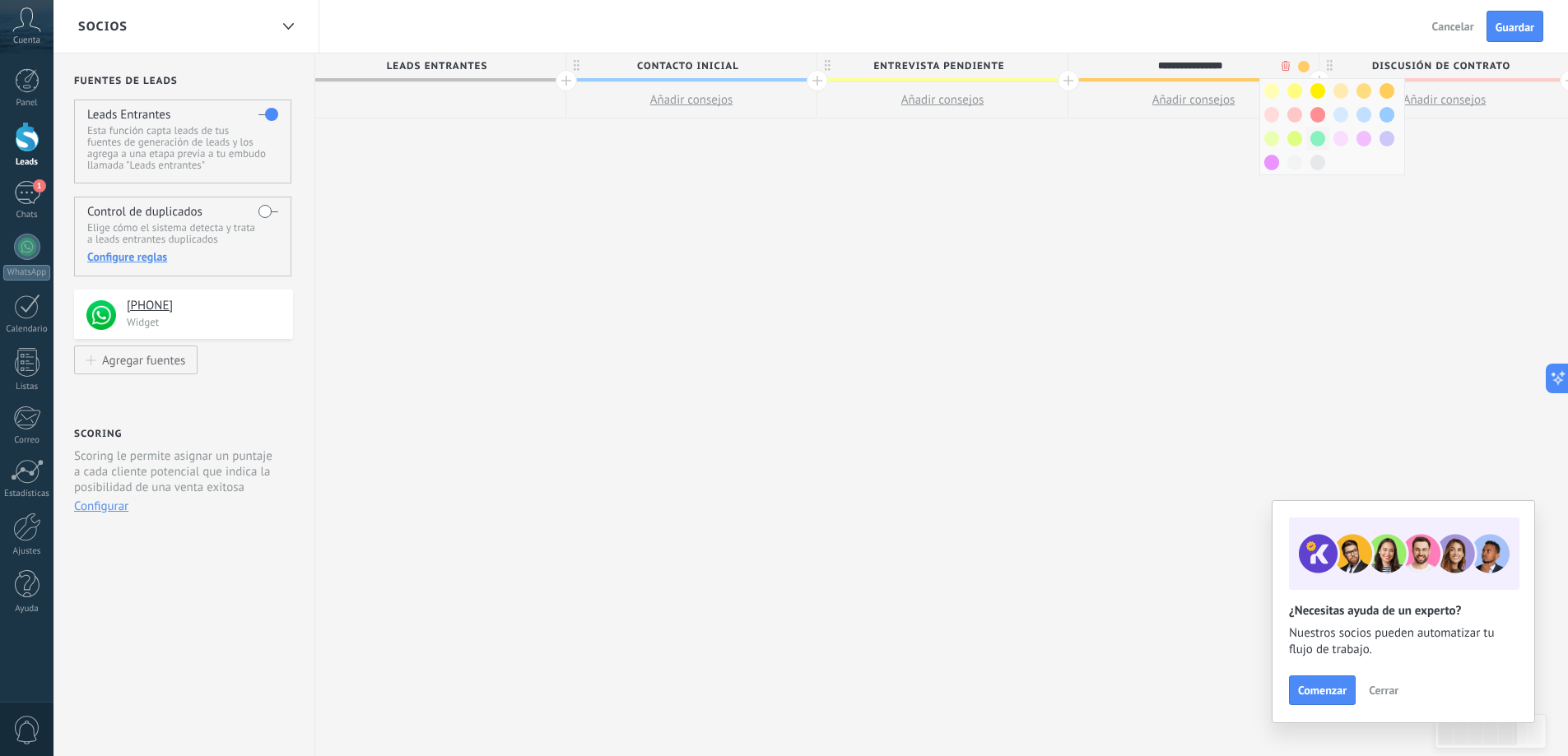 click at bounding box center [1318, 138] 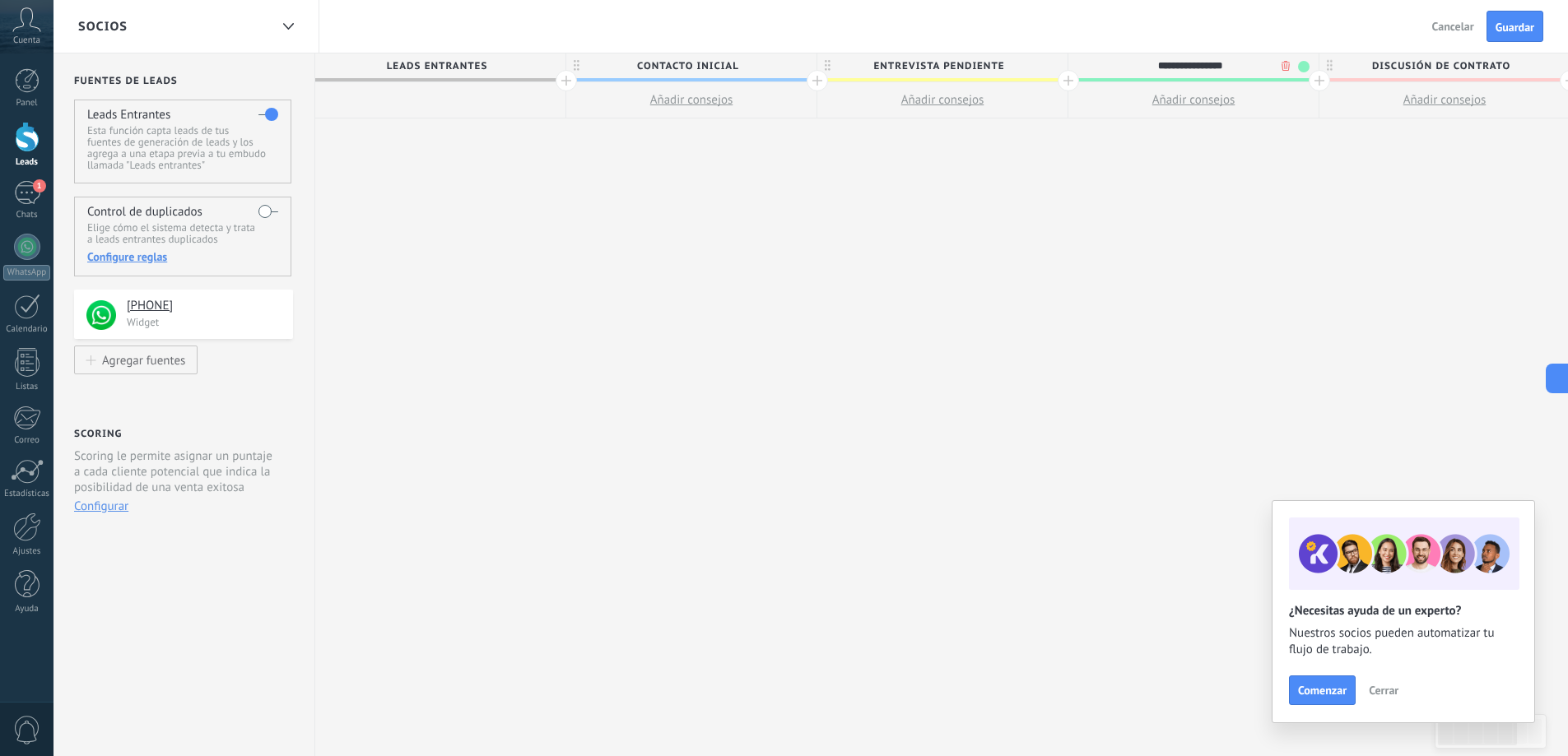 click on "Cerrar" at bounding box center [1384, 690] 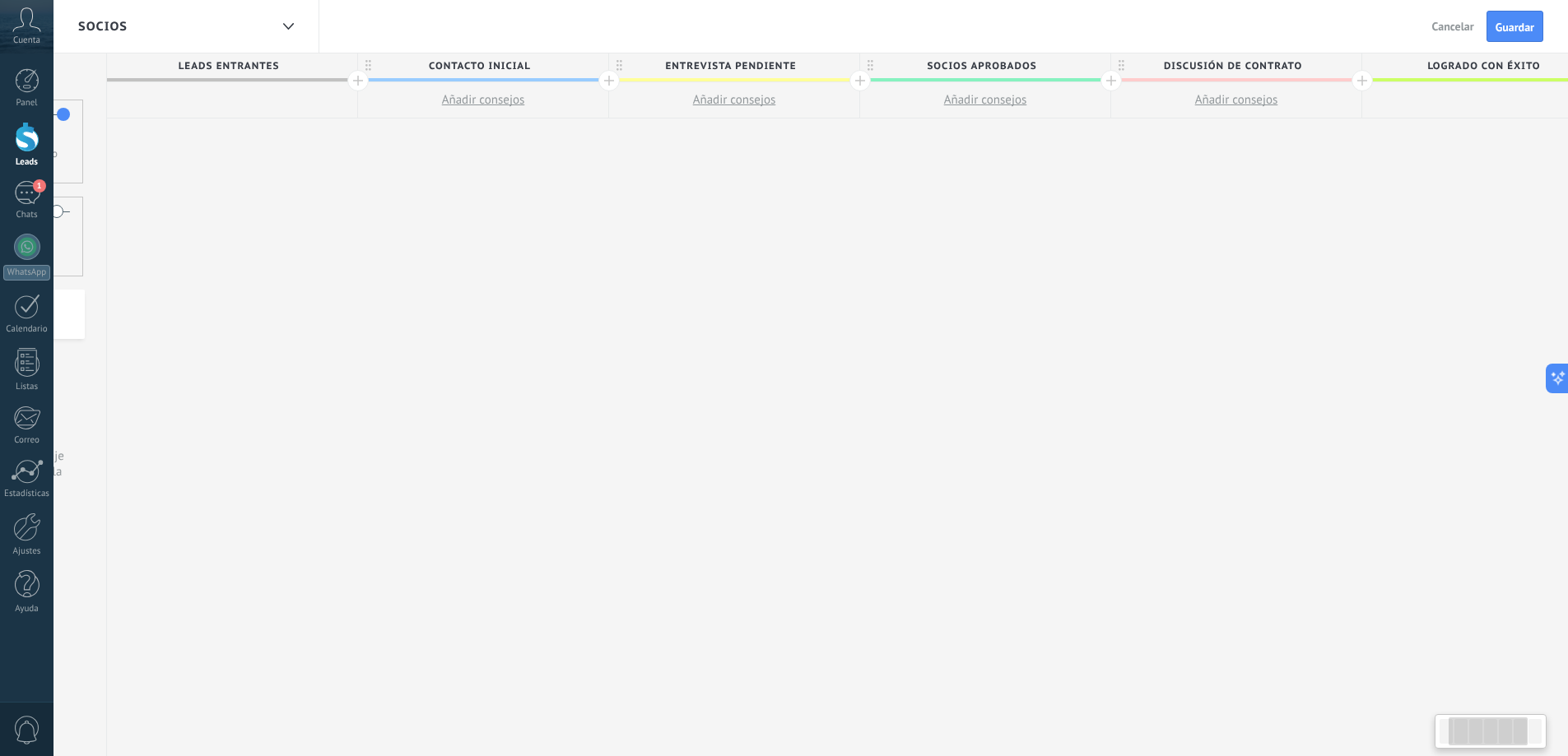 scroll, scrollTop: 0, scrollLeft: 277, axis: horizontal 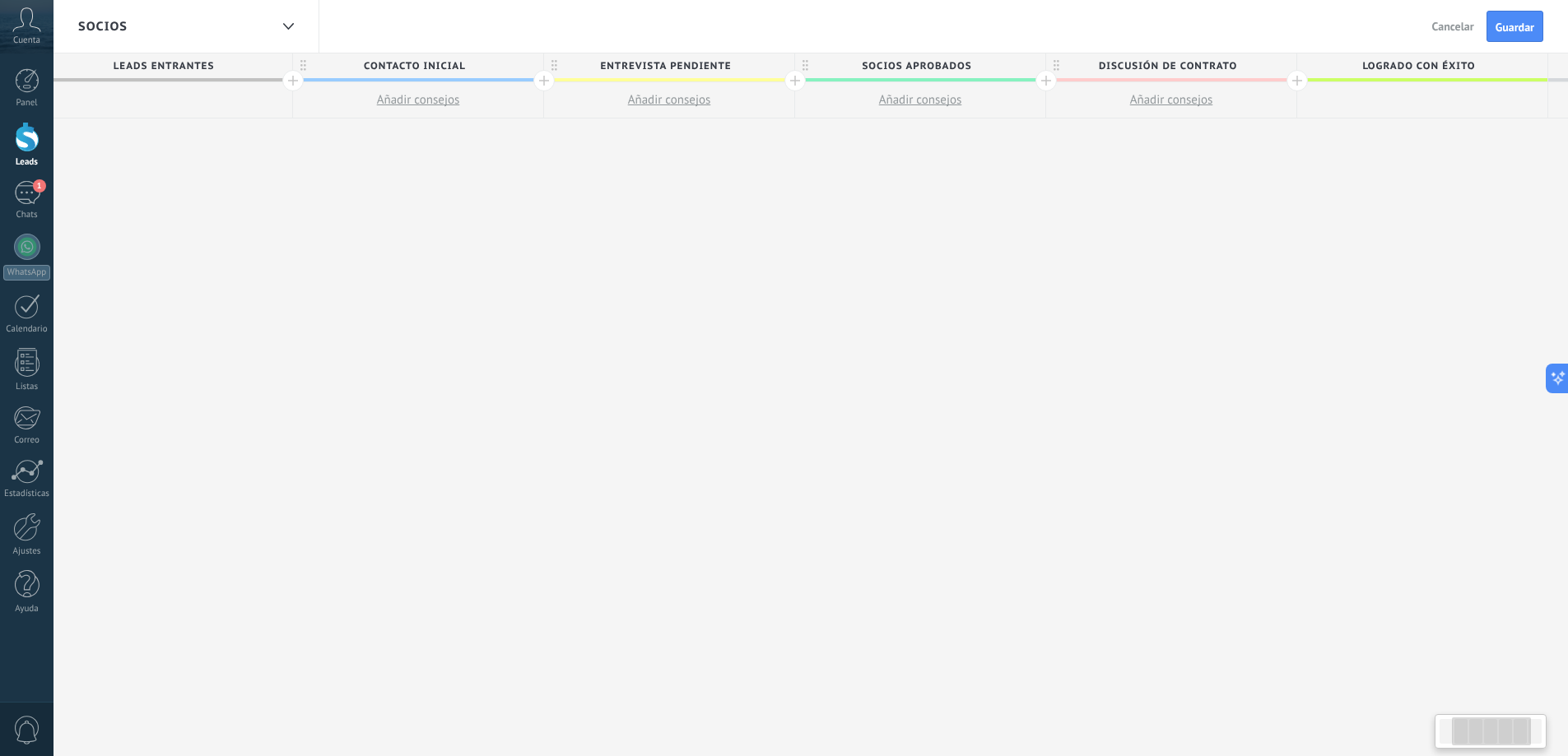 drag, startPoint x: 1476, startPoint y: 740, endPoint x: 1490, endPoint y: 743, distance: 14.317821 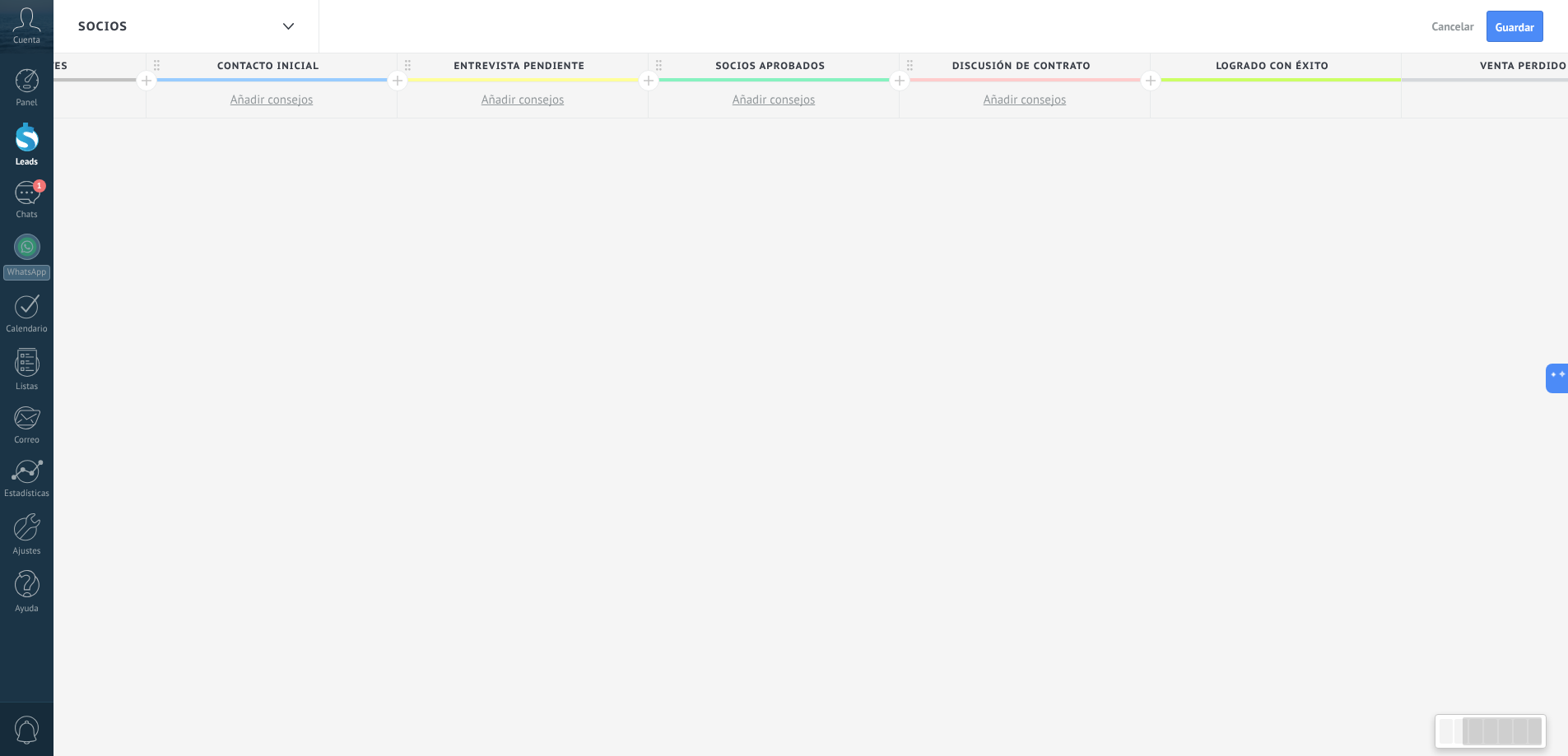 scroll, scrollTop: 0, scrollLeft: 509, axis: horizontal 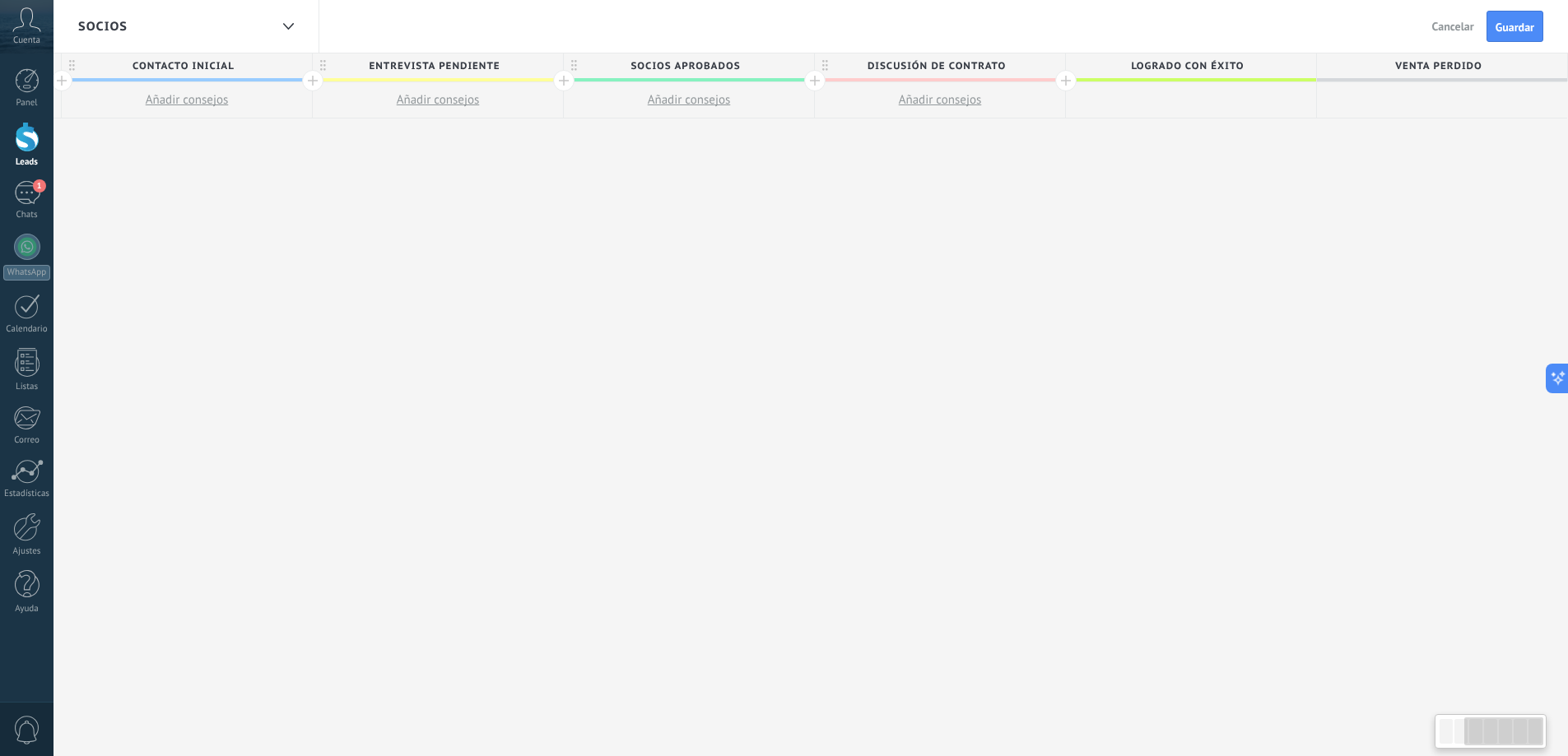 drag, startPoint x: 1501, startPoint y: 738, endPoint x: 1513, endPoint y: 742, distance: 12.649111 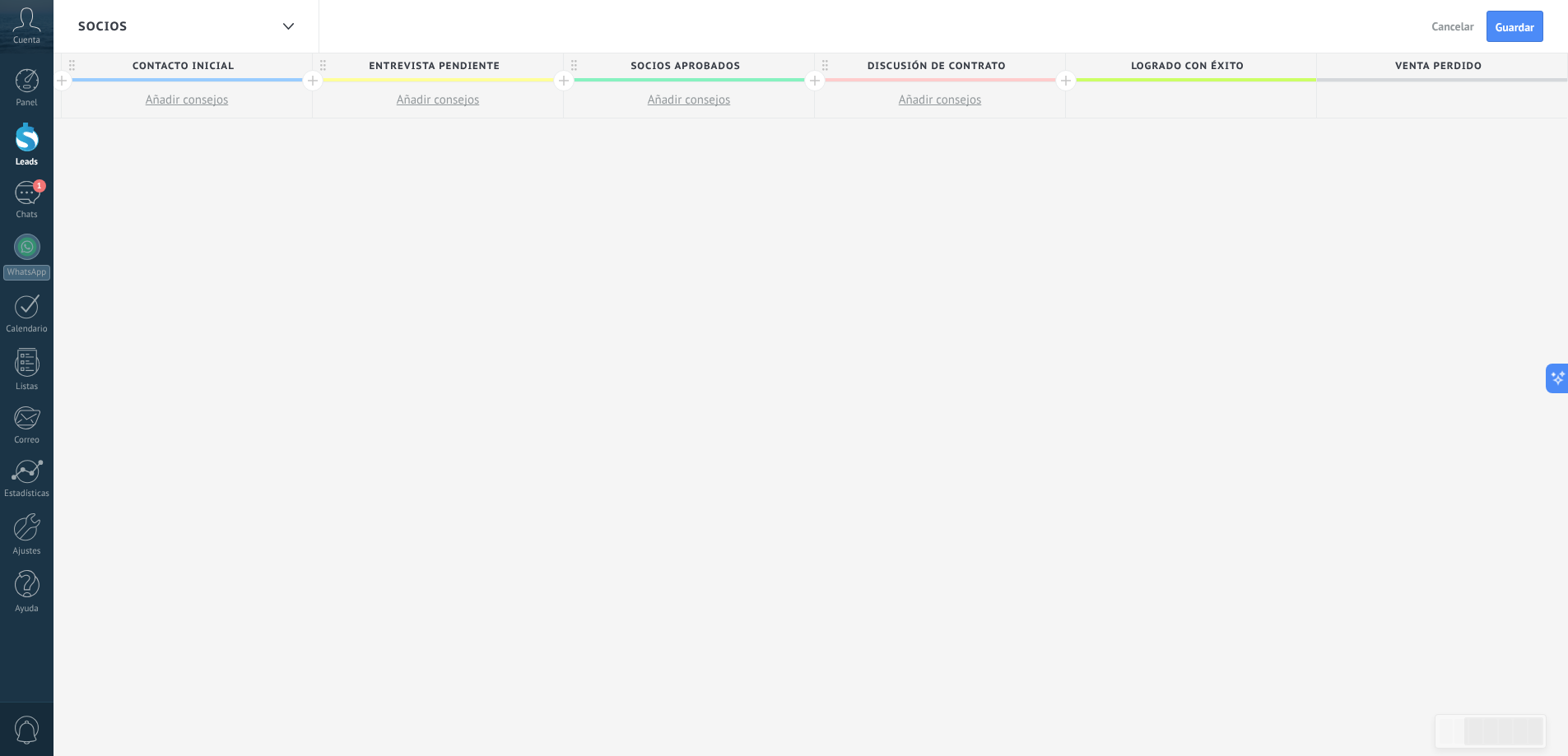 click on "socios aprobados" at bounding box center (685, 66) 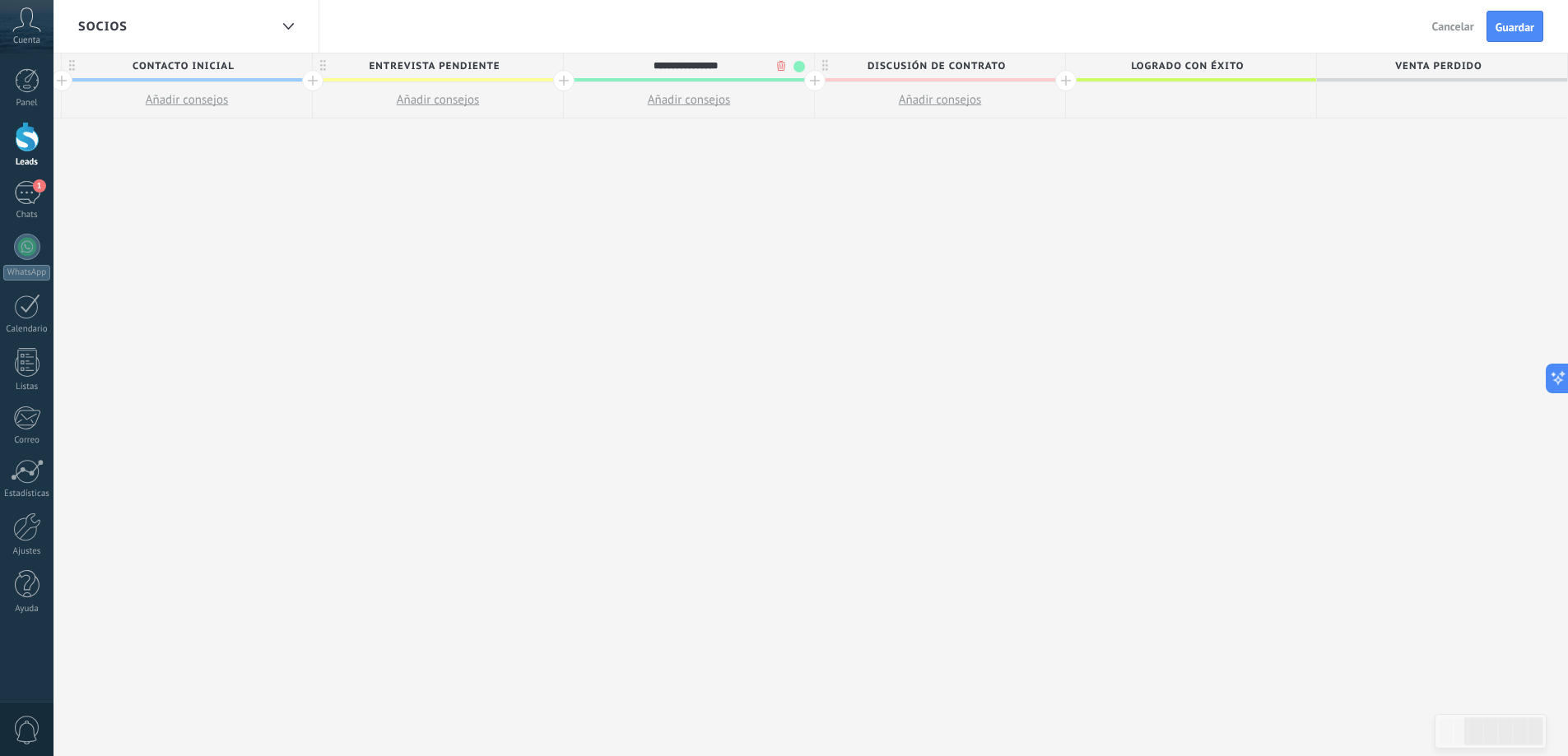 click on "**********" at bounding box center (685, 66) 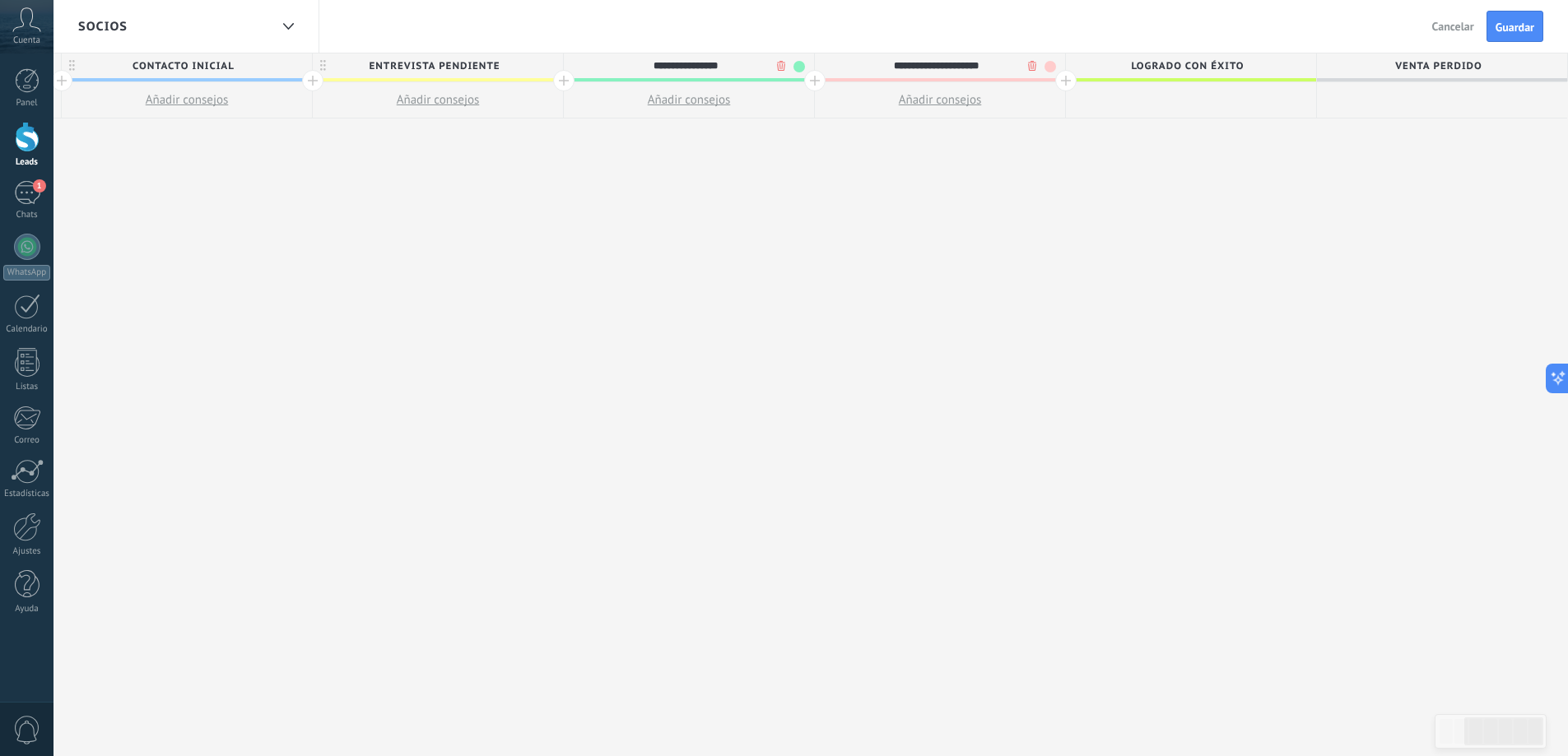 click on "**********" at bounding box center [936, 66] 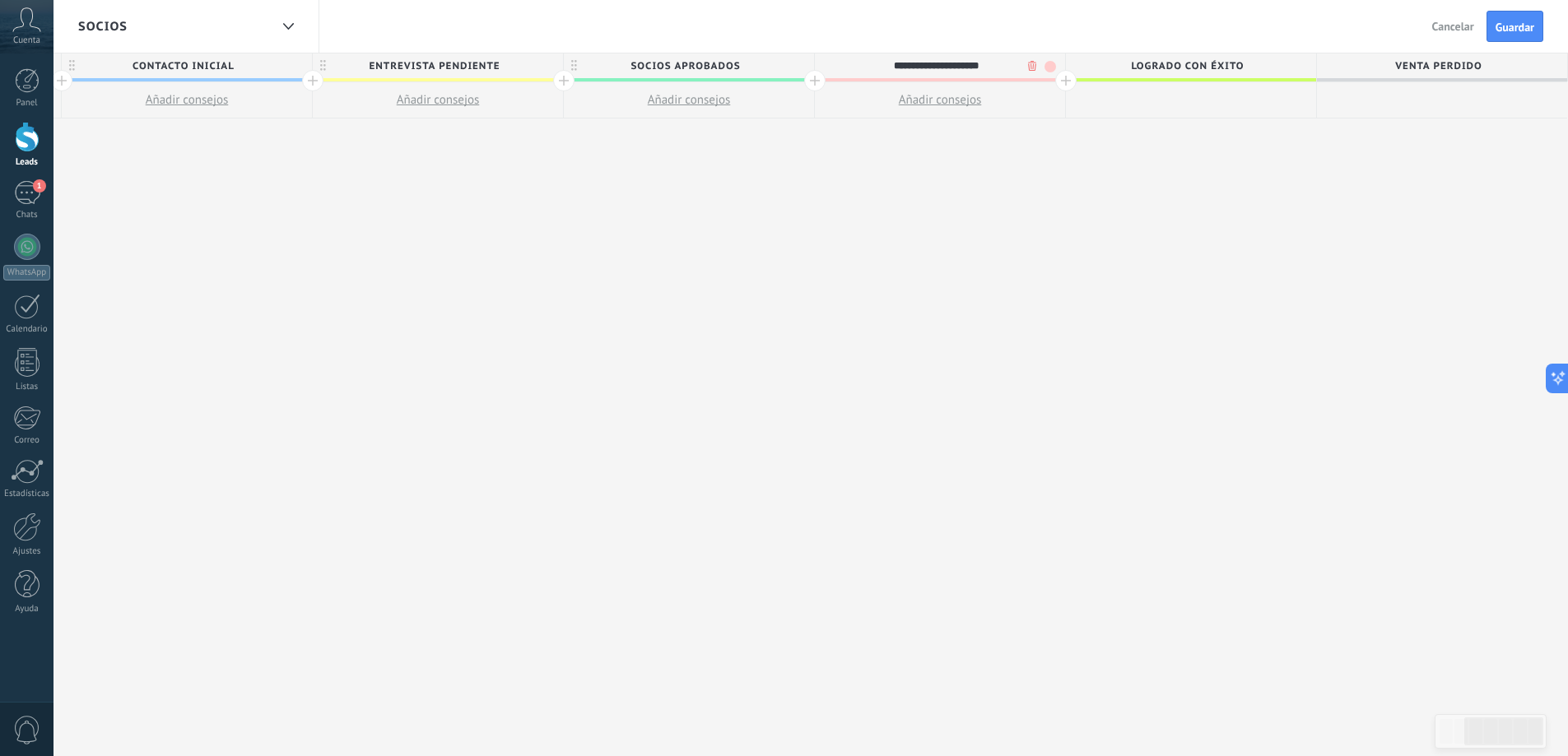 click on "**********" at bounding box center [936, 66] 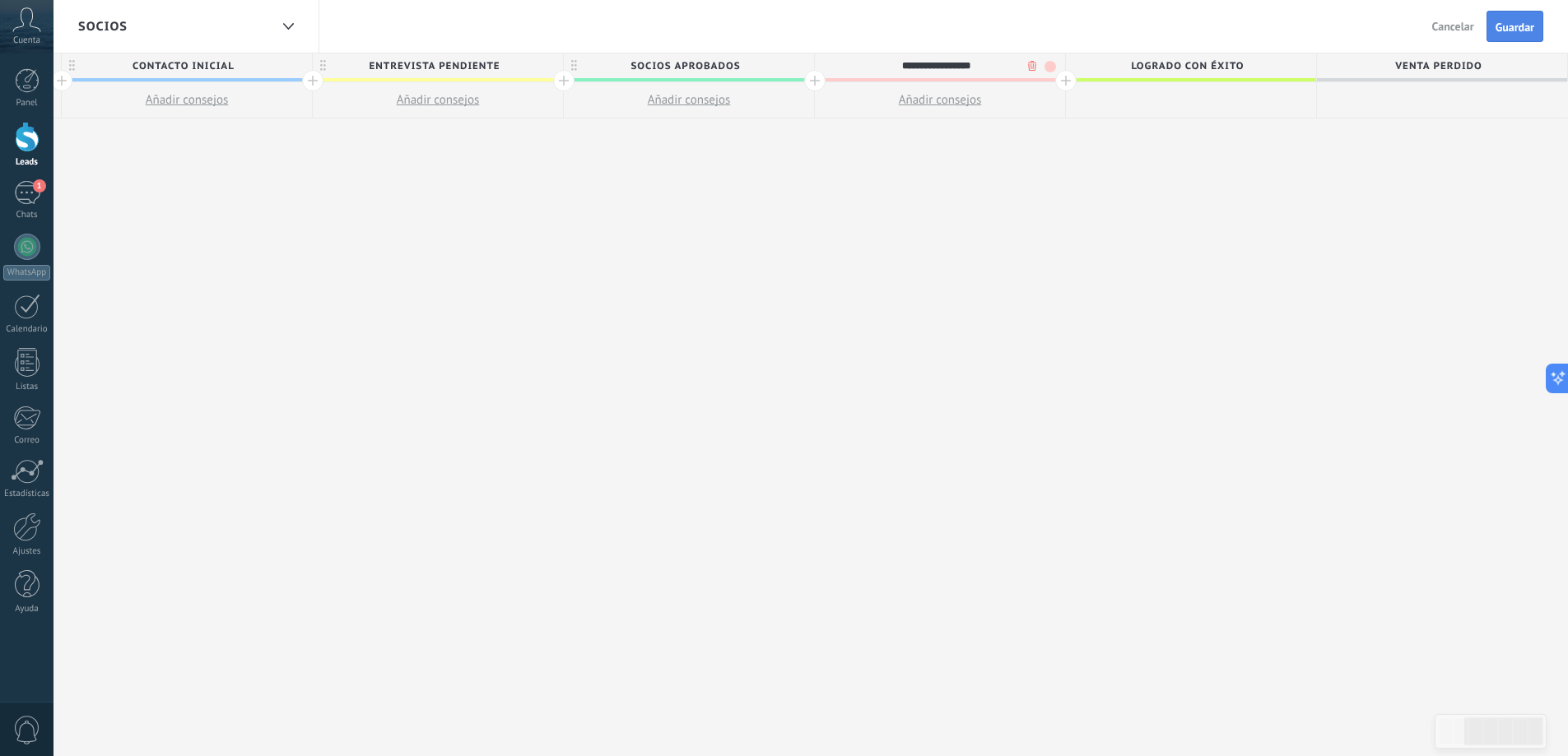 type on "**********" 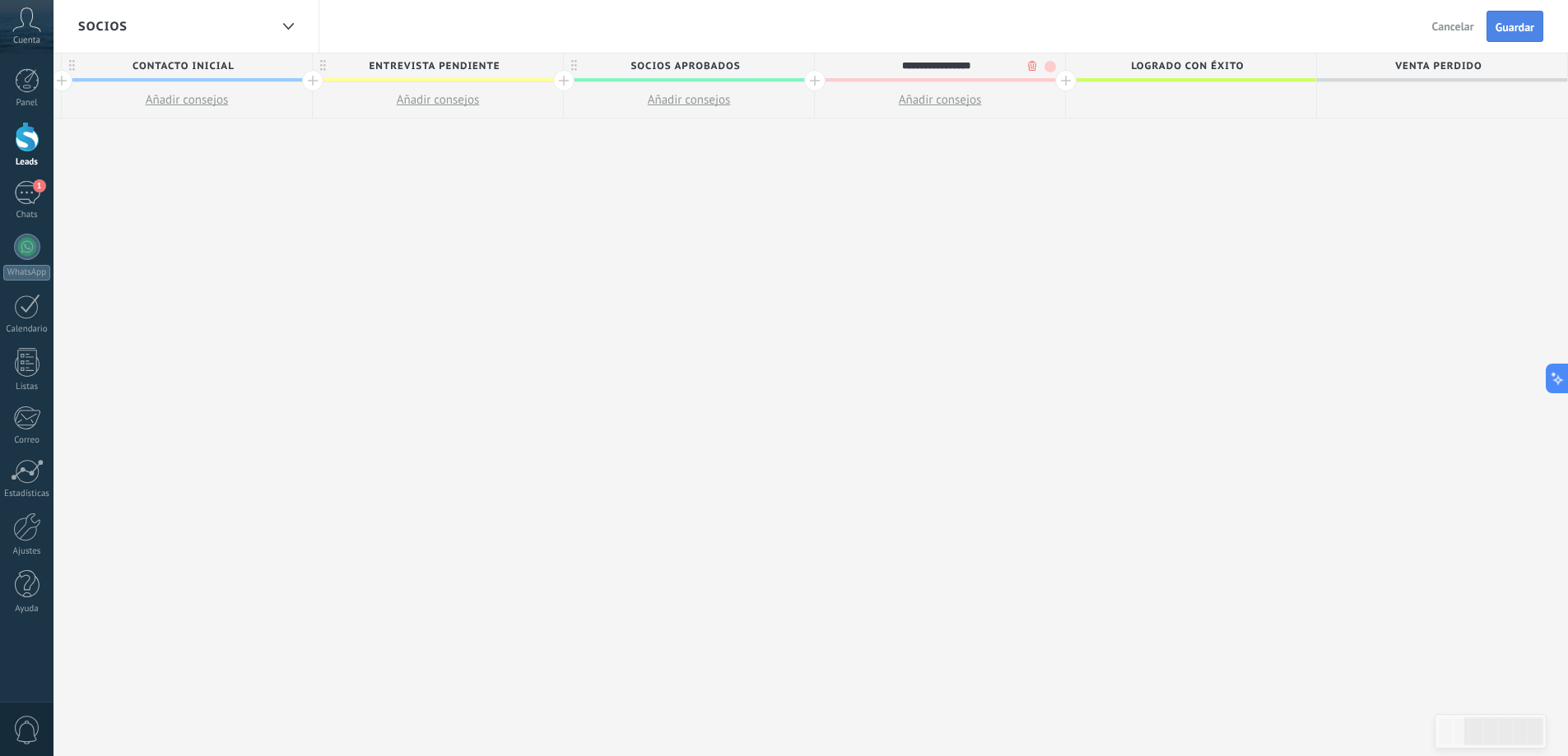 click on "Guardar" at bounding box center (1514, 27) 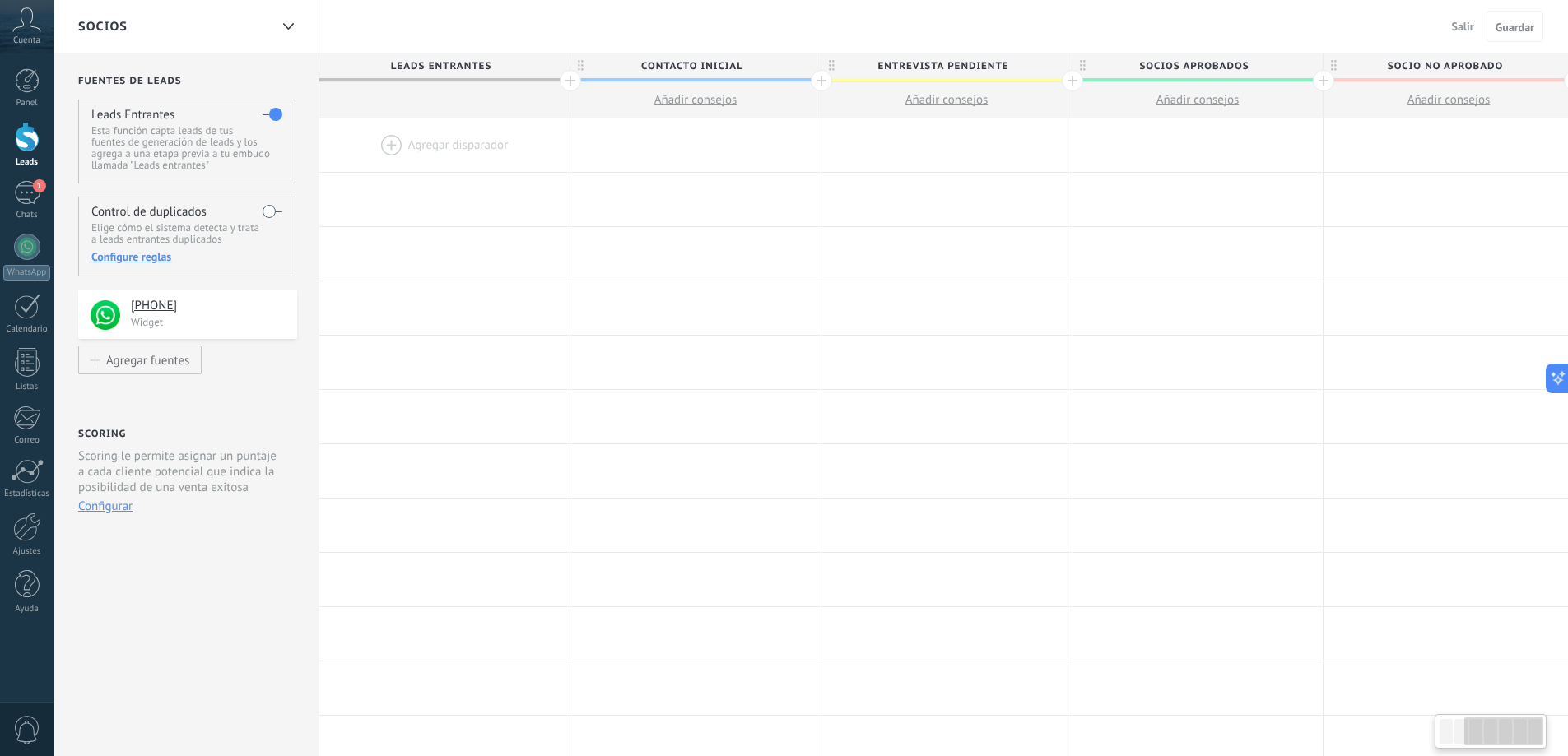 scroll, scrollTop: 0, scrollLeft: 509, axis: horizontal 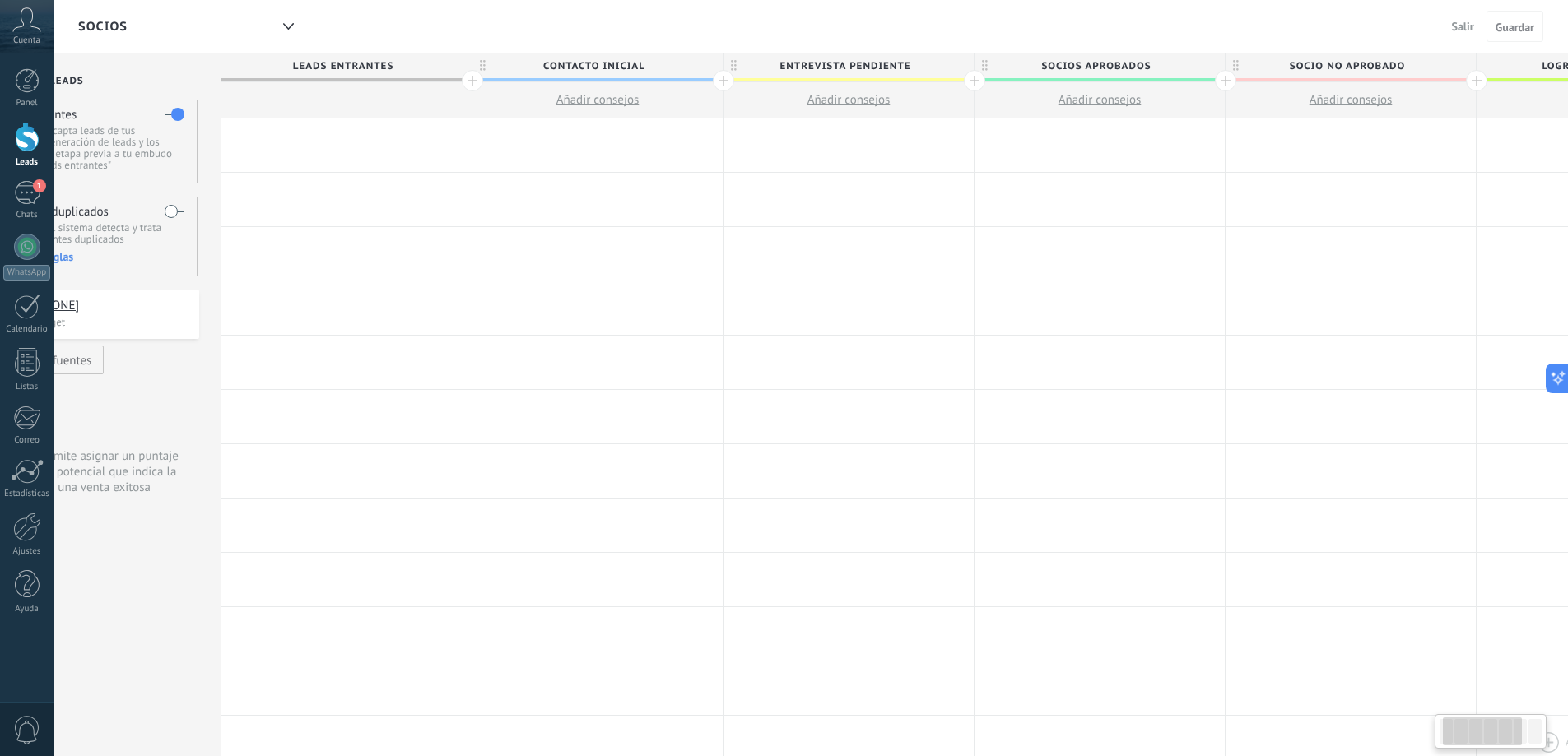 drag, startPoint x: 1507, startPoint y: 733, endPoint x: 1489, endPoint y: 755, distance: 28.425341 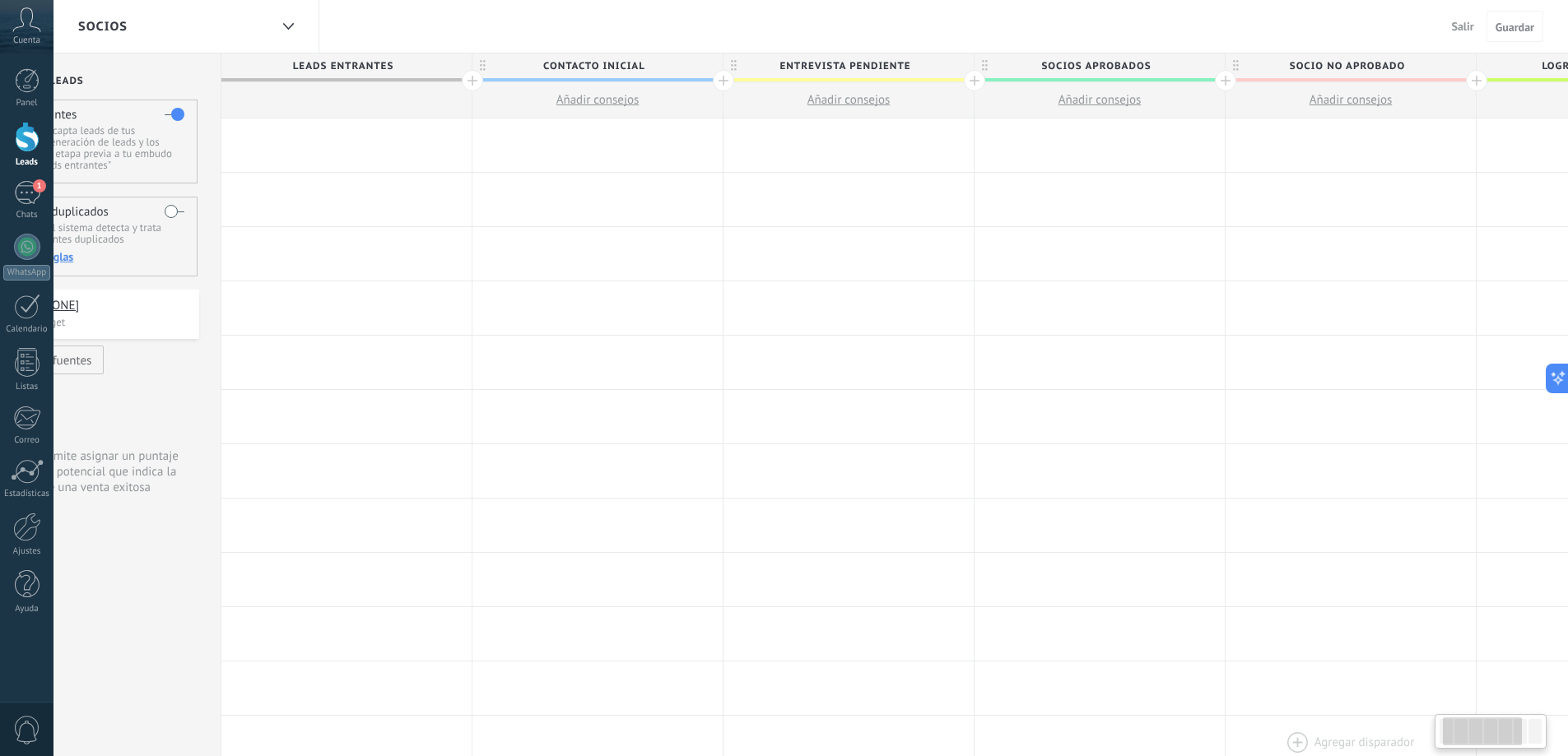 click at bounding box center (1351, 742) 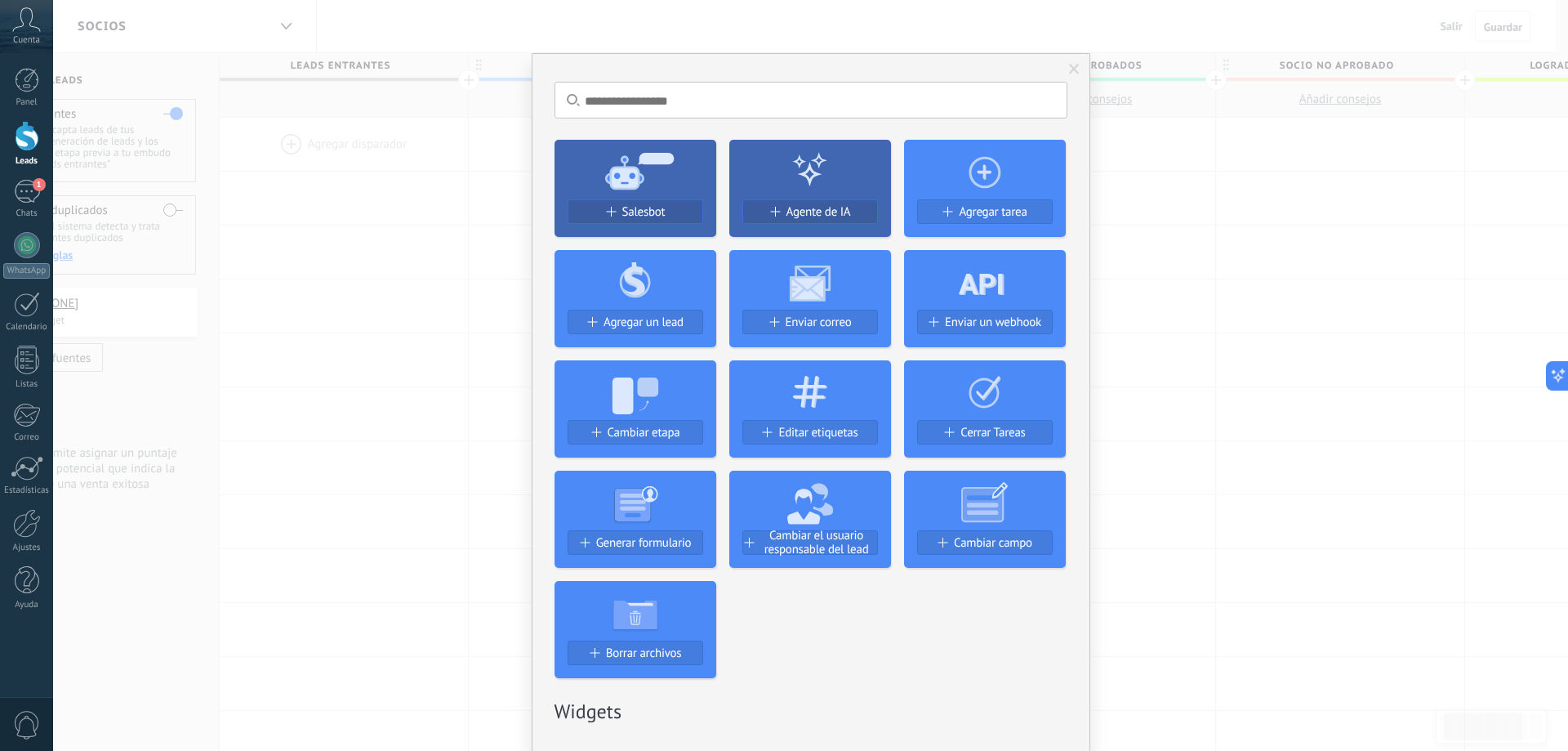 drag, startPoint x: 1432, startPoint y: 744, endPoint x: 395, endPoint y: 241, distance: 1152.5528 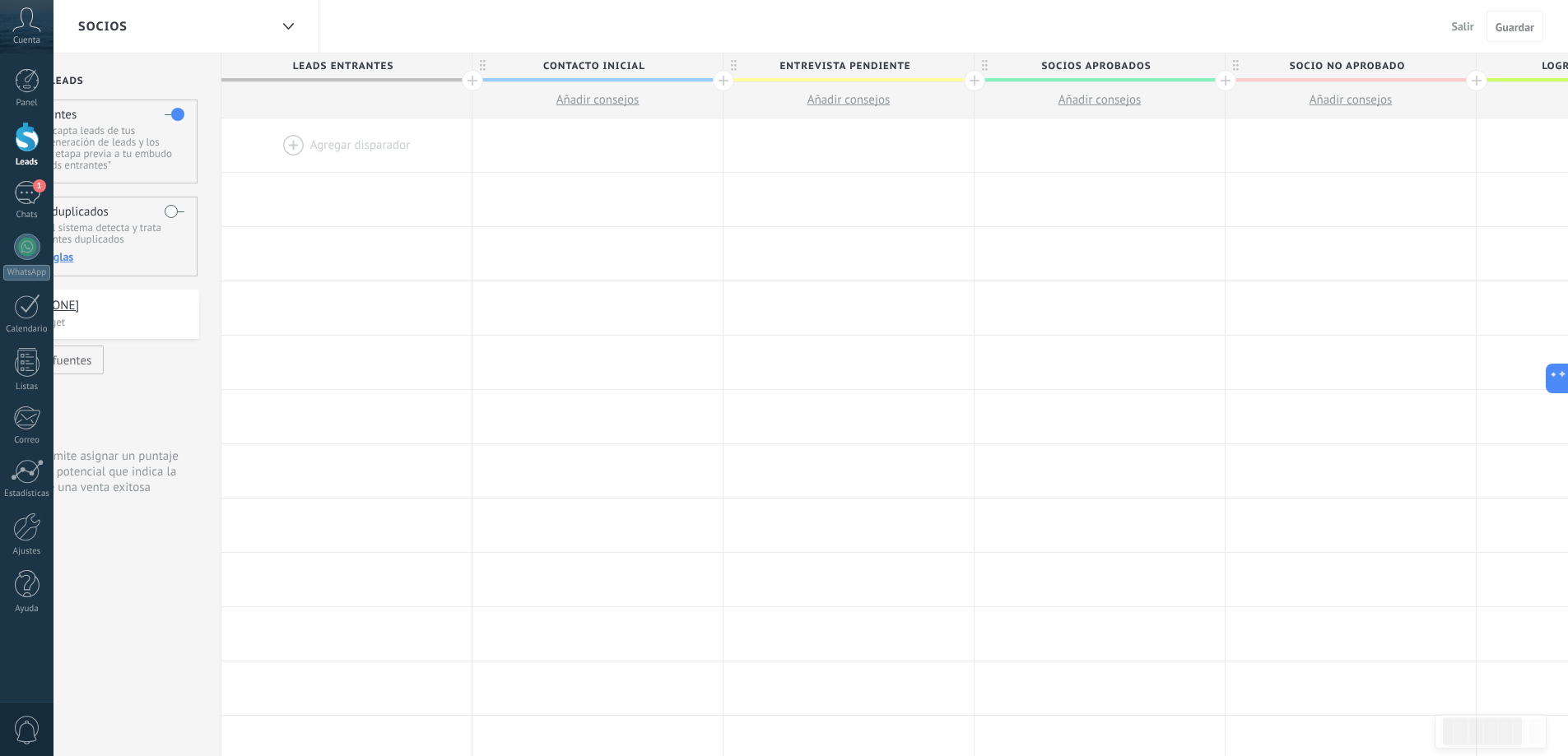 click at bounding box center (347, 145) 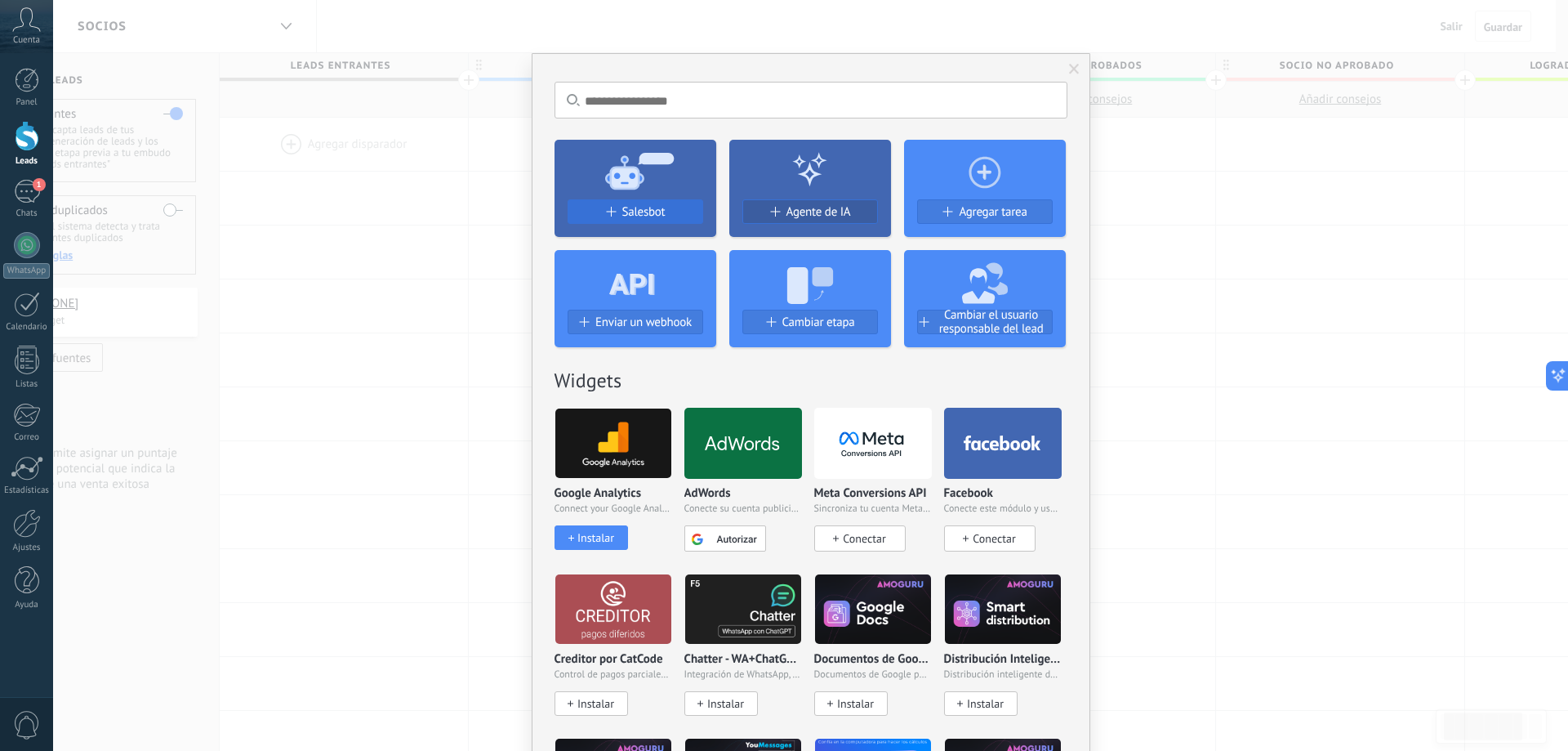 click on "Salesbot" at bounding box center [635, 212] 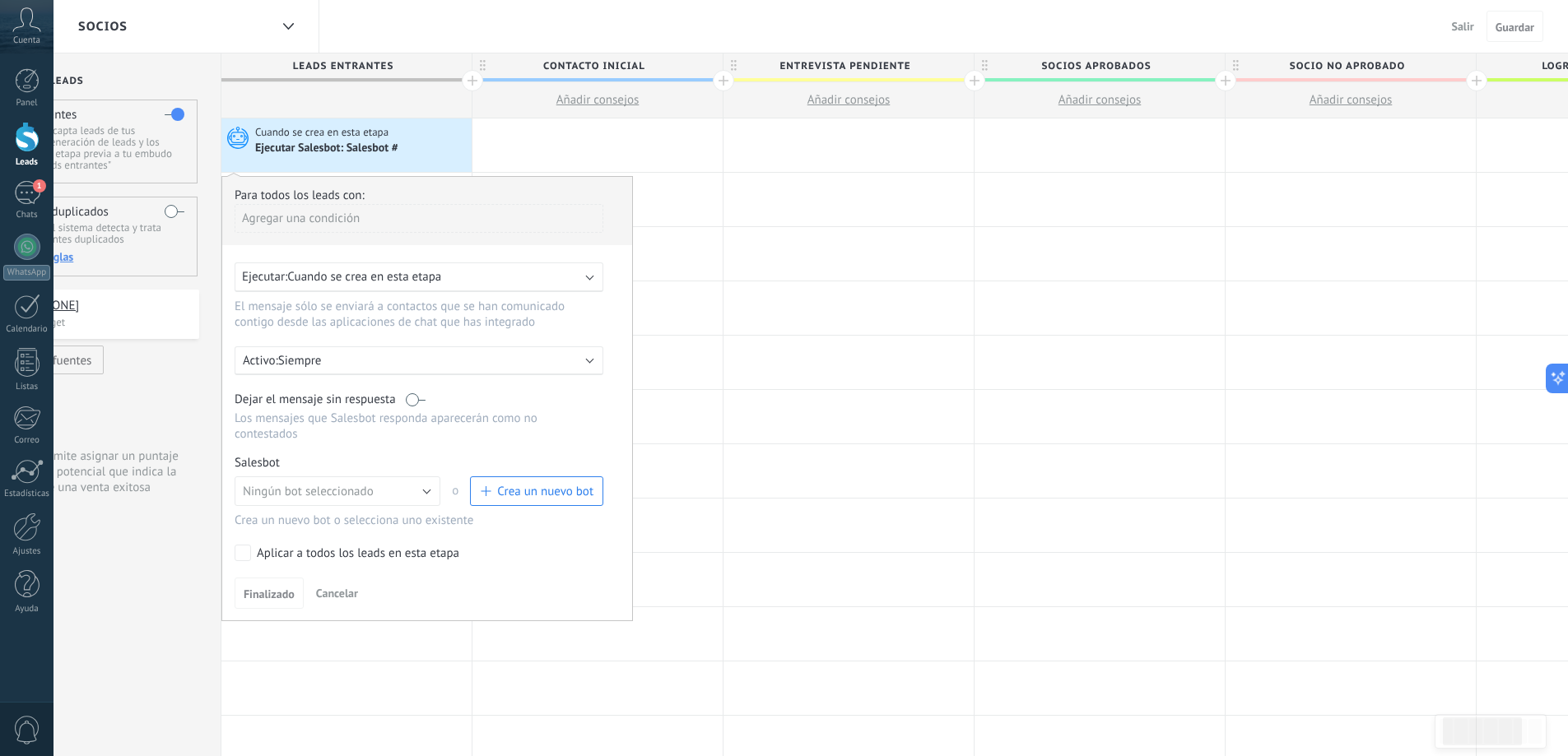 click on "Cancelar" at bounding box center (337, 593) 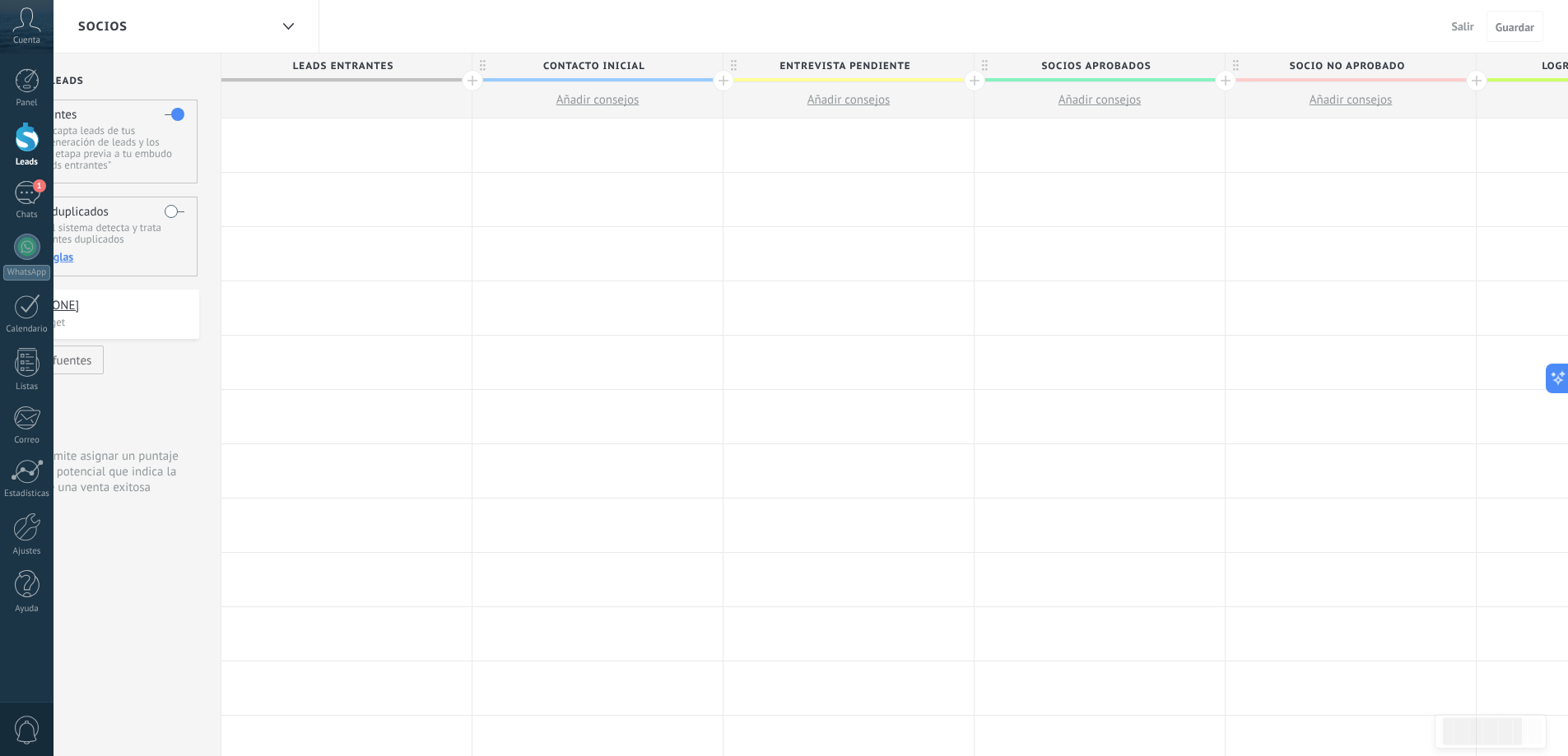 click on "Contacto inicial" at bounding box center (593, 66) 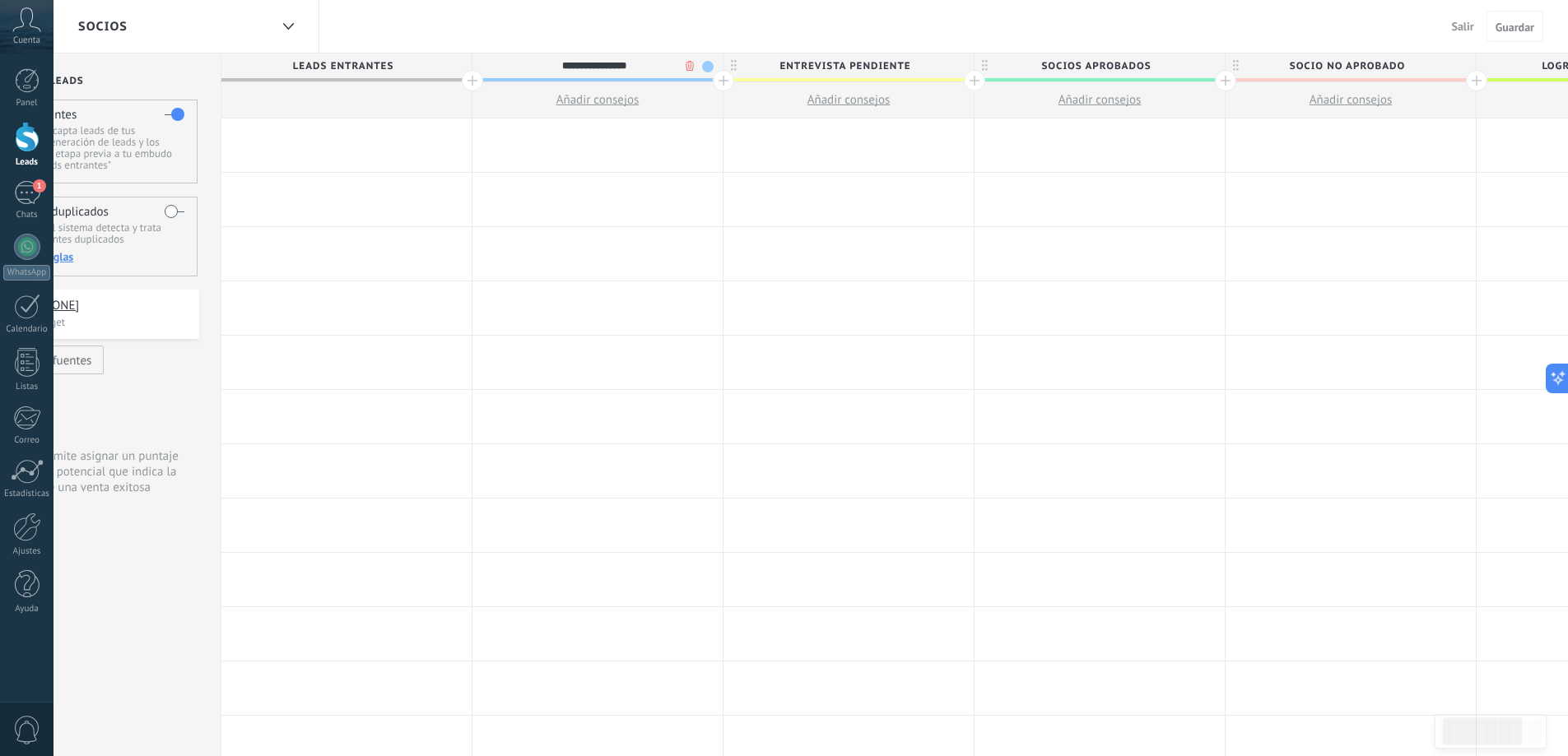 drag, startPoint x: 645, startPoint y: 67, endPoint x: 545, endPoint y: 75, distance: 100.31949 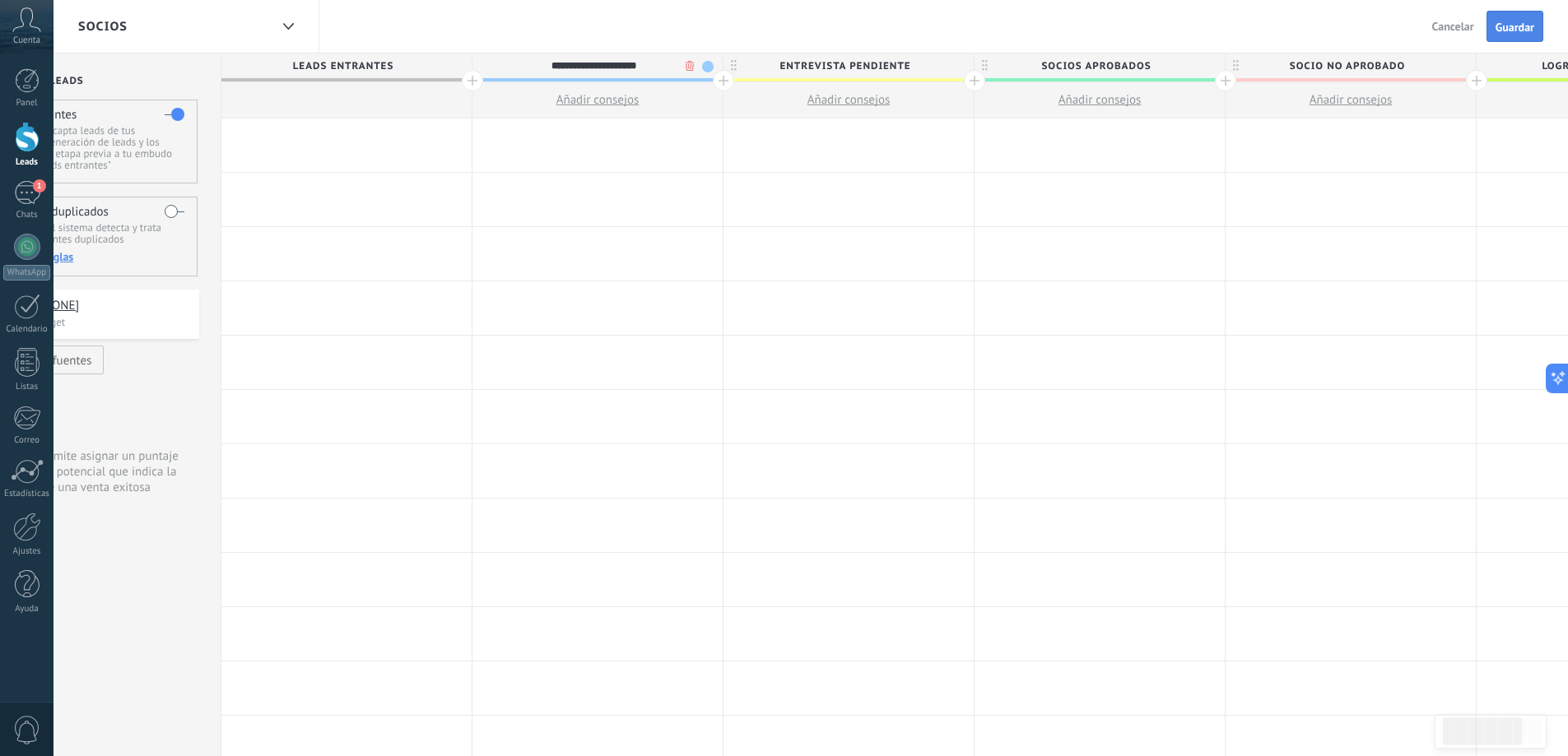 type on "**********" 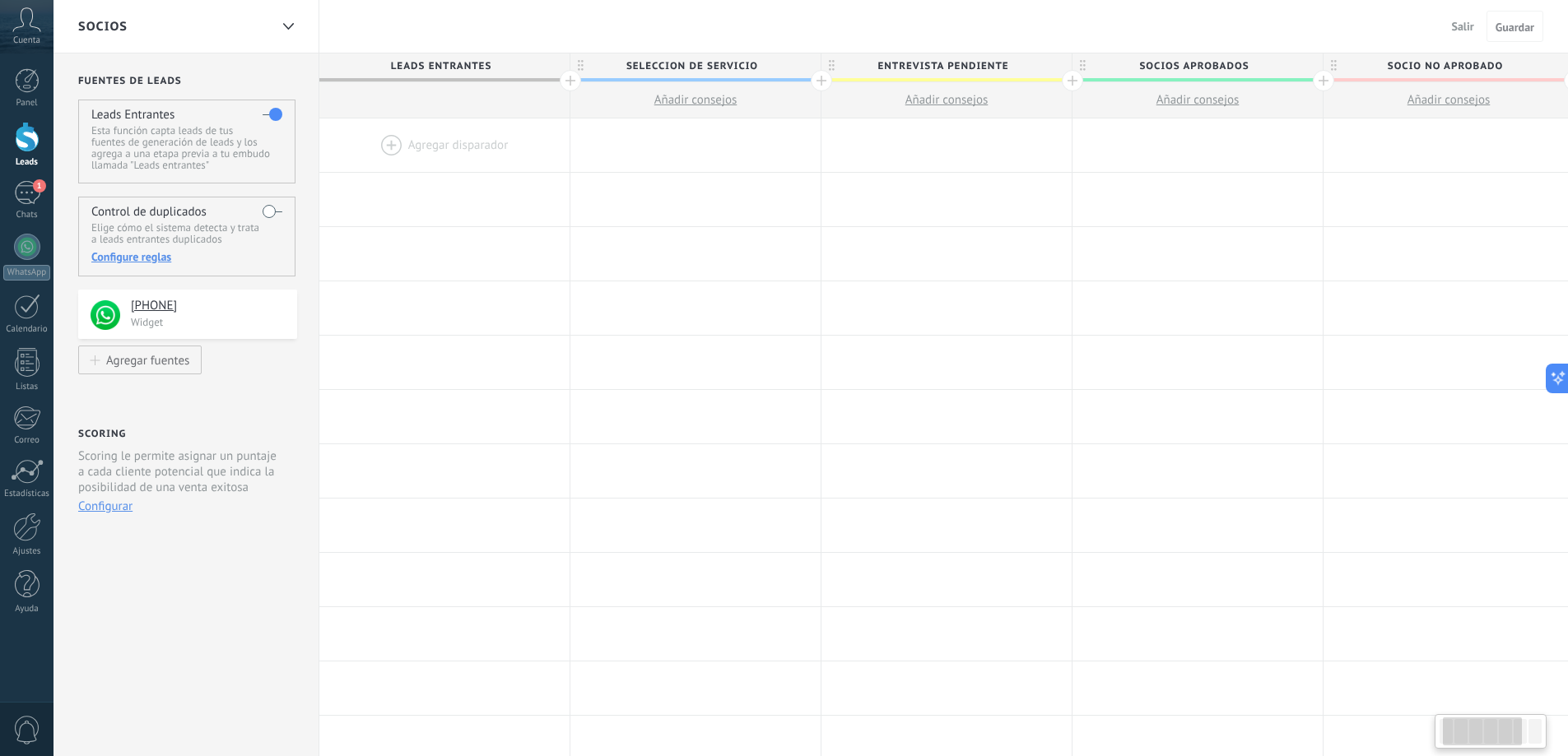 scroll, scrollTop: 0, scrollLeft: 98, axis: horizontal 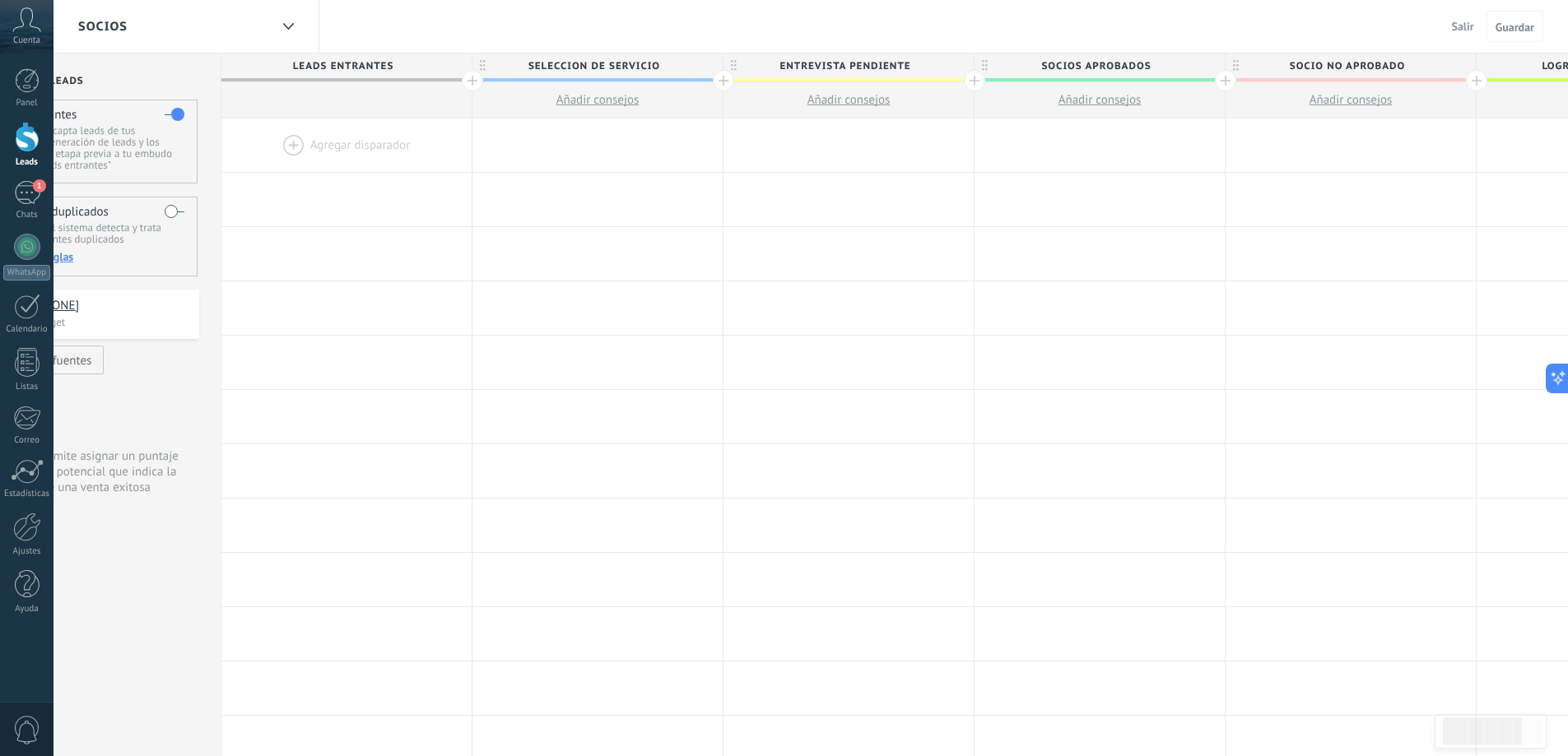 click at bounding box center (724, 81) 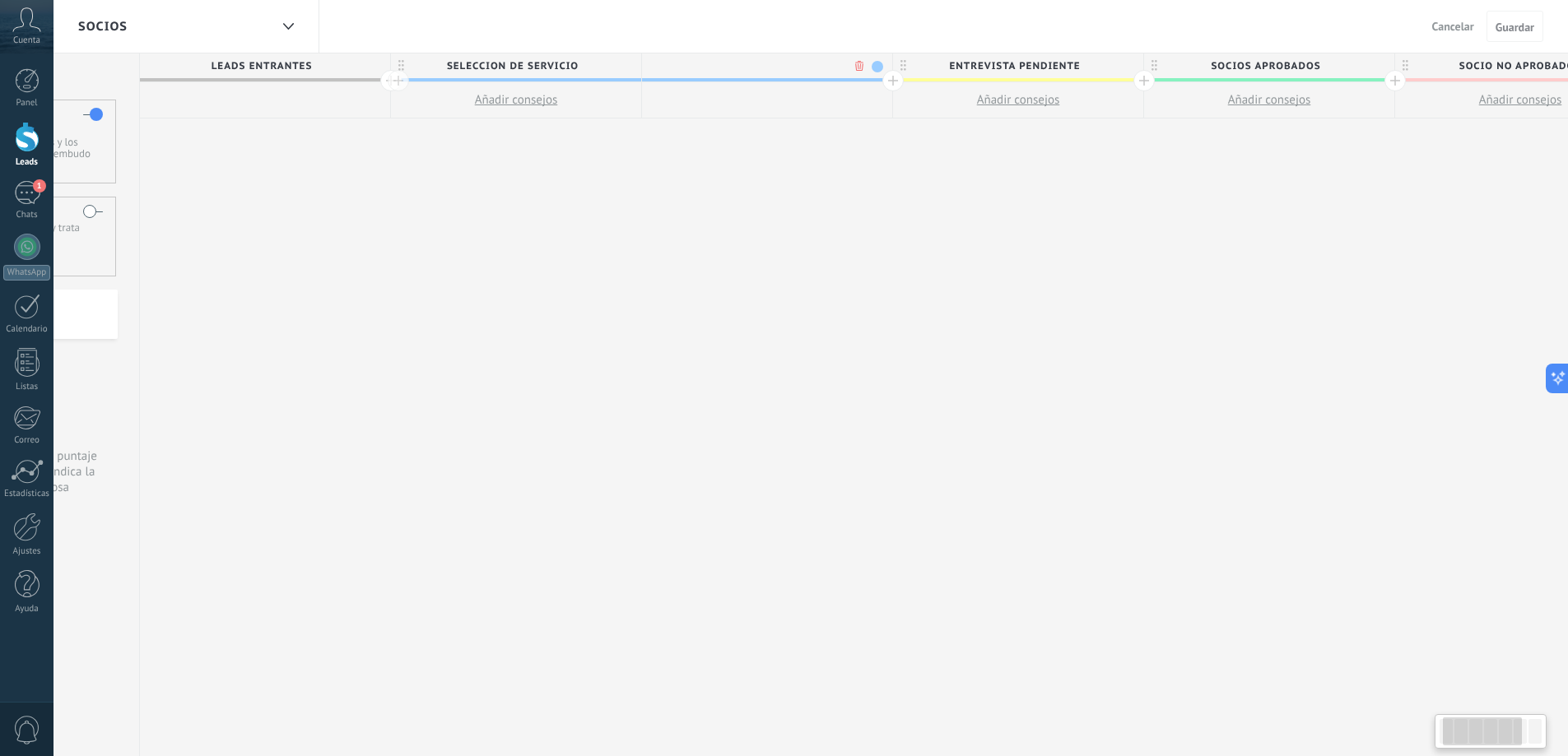 scroll, scrollTop: 0, scrollLeft: 220, axis: horizontal 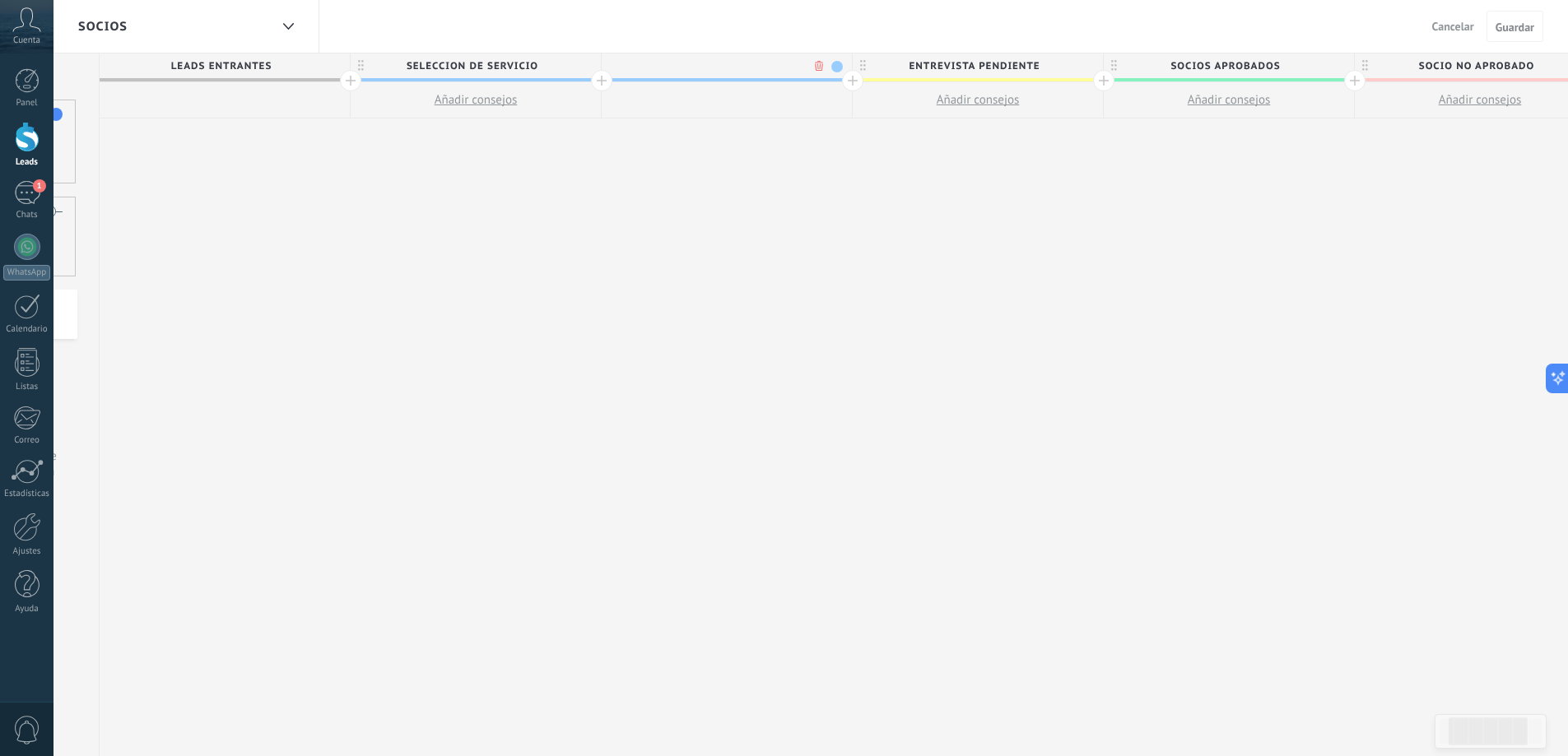 click at bounding box center (837, 67) 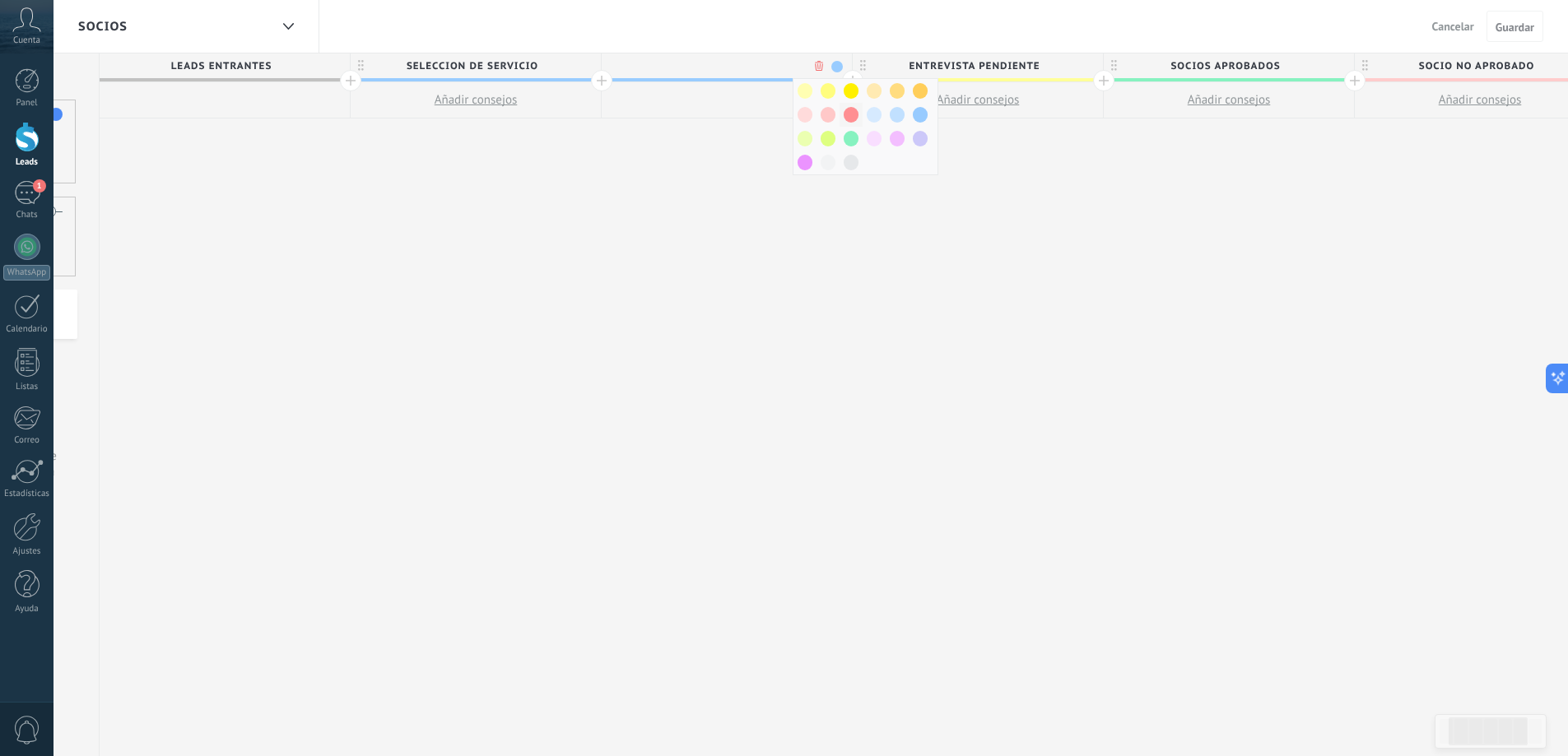 click at bounding box center [851, 114] 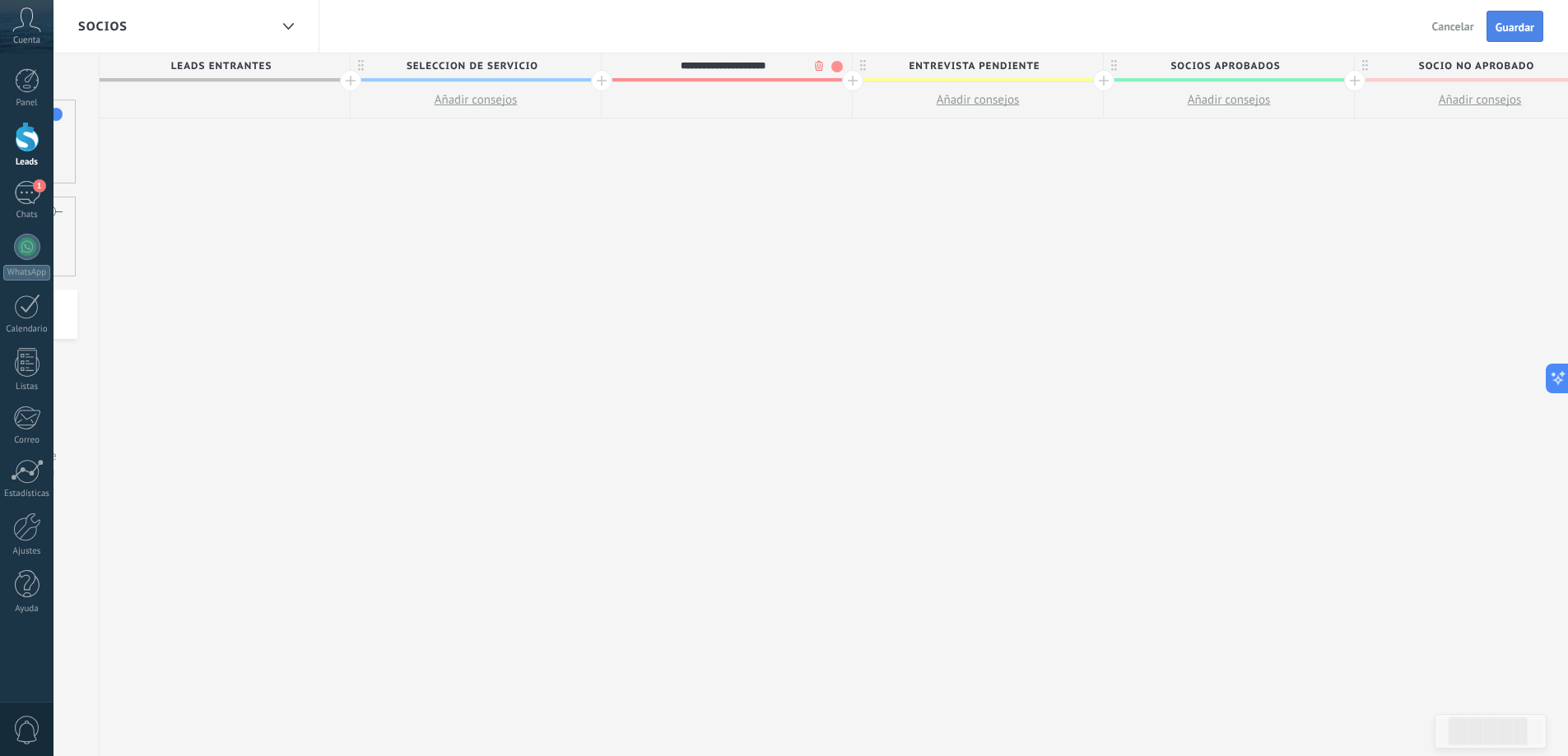 type on "**********" 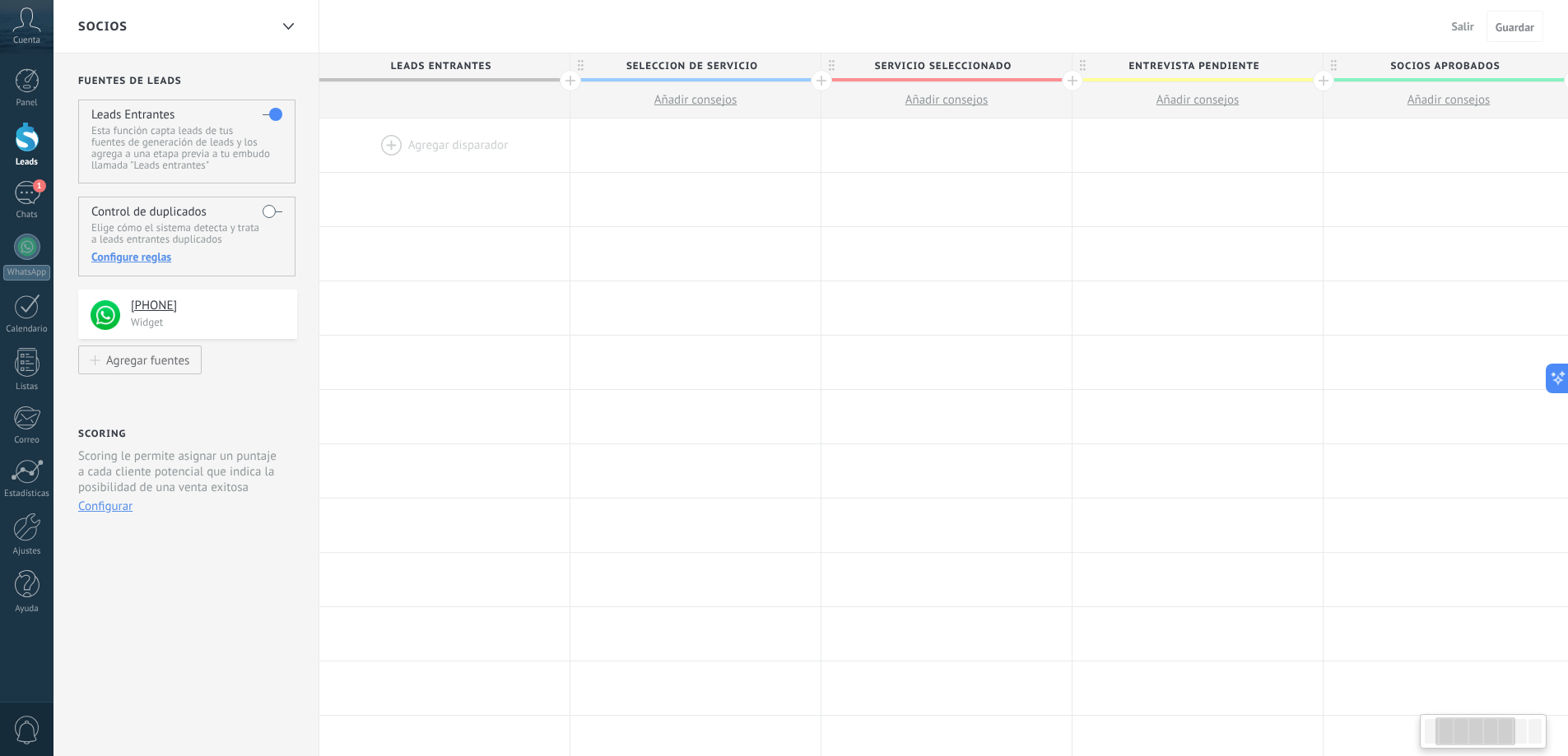 scroll, scrollTop: 0, scrollLeft: 220, axis: horizontal 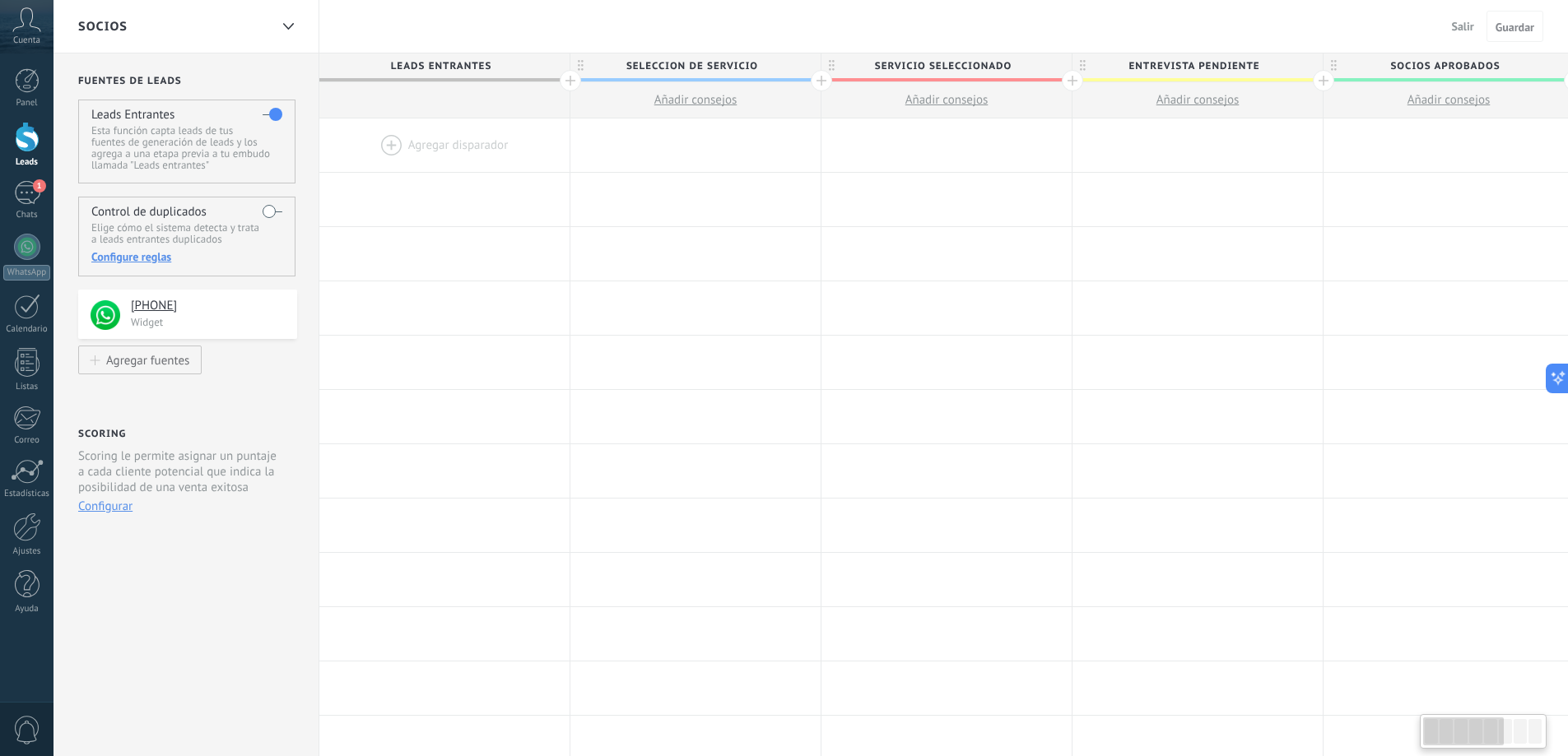 drag, startPoint x: 1502, startPoint y: 727, endPoint x: 1482, endPoint y: 740, distance: 23.85372 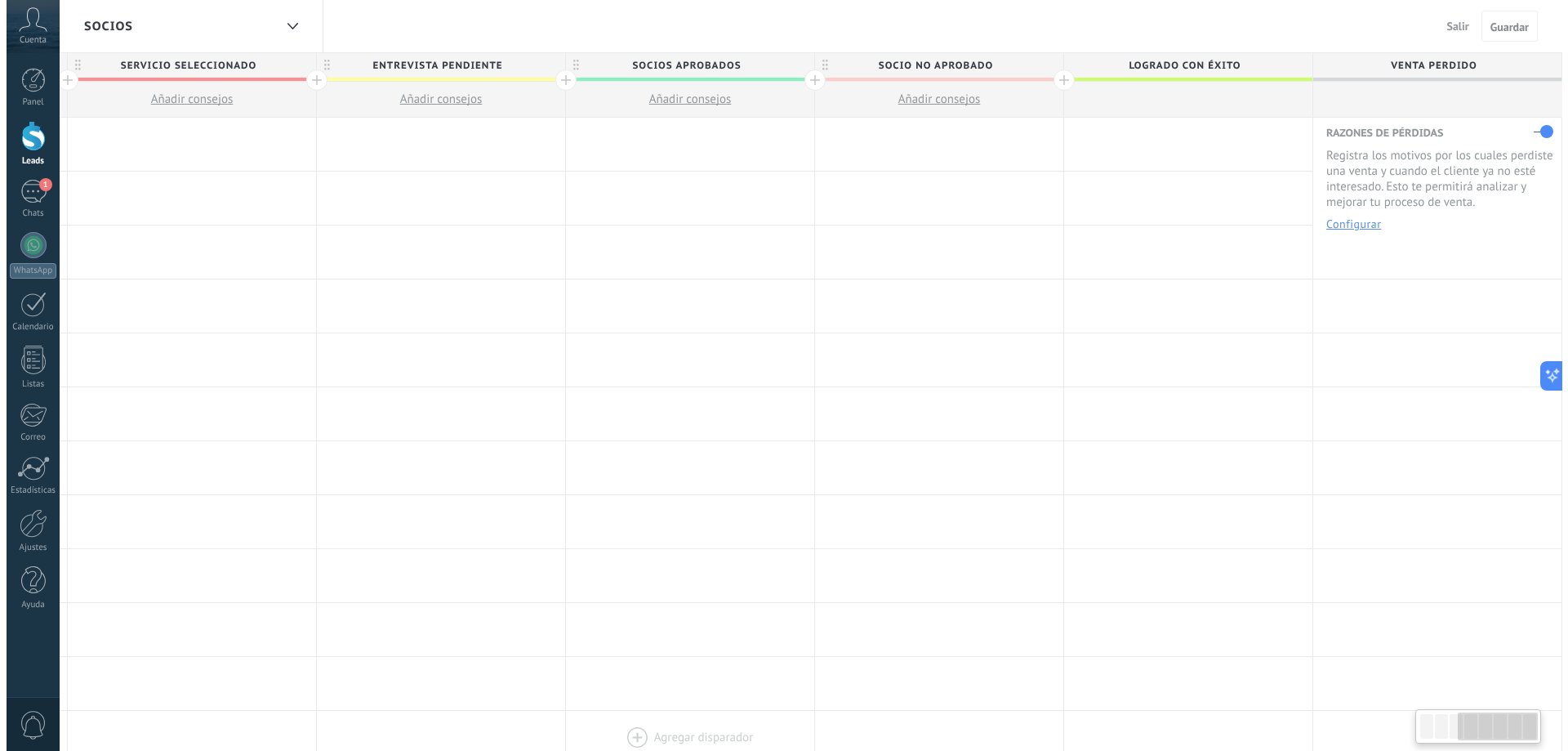 scroll, scrollTop: 0, scrollLeft: 0, axis: both 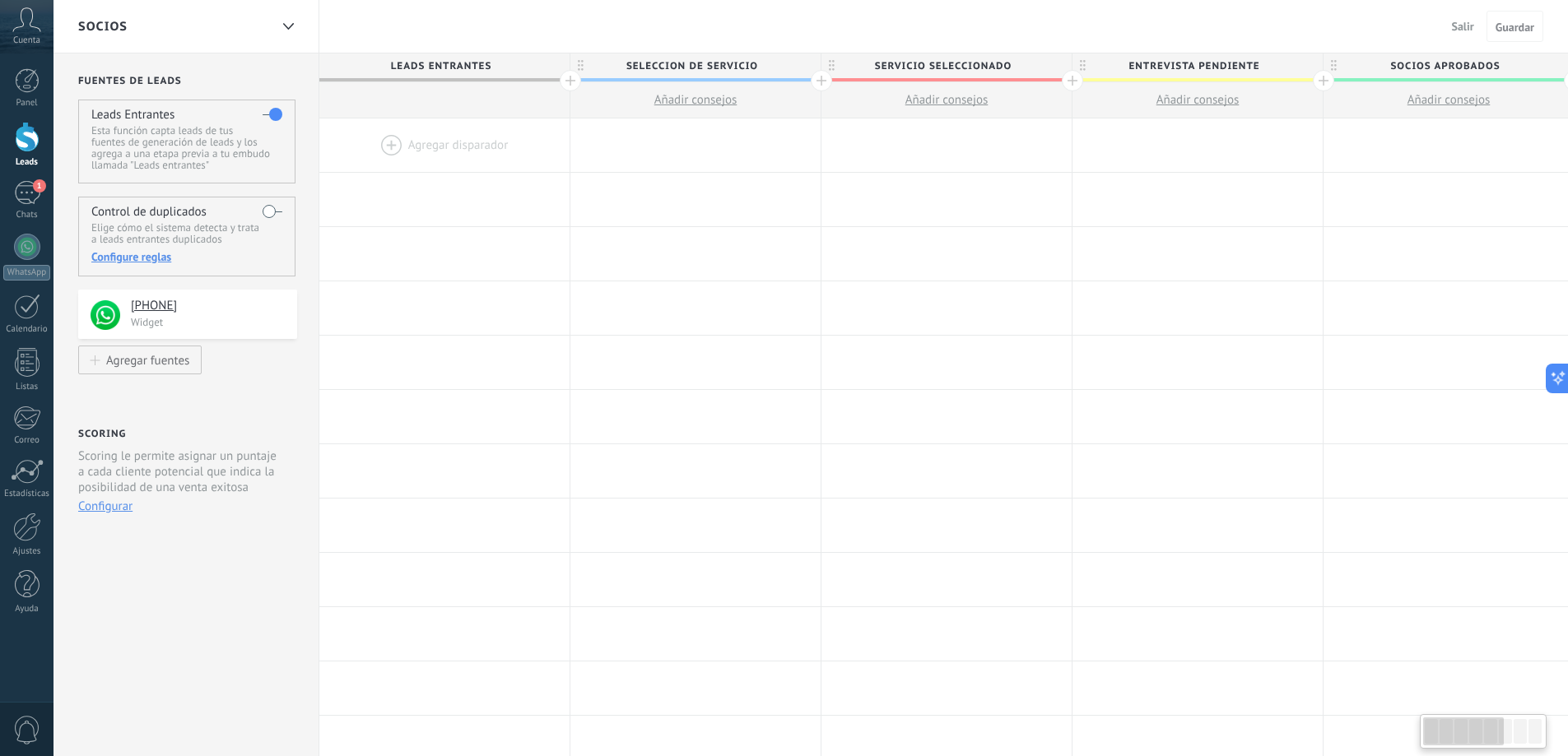 drag, startPoint x: 1485, startPoint y: 736, endPoint x: 1339, endPoint y: 771, distance: 150.1366 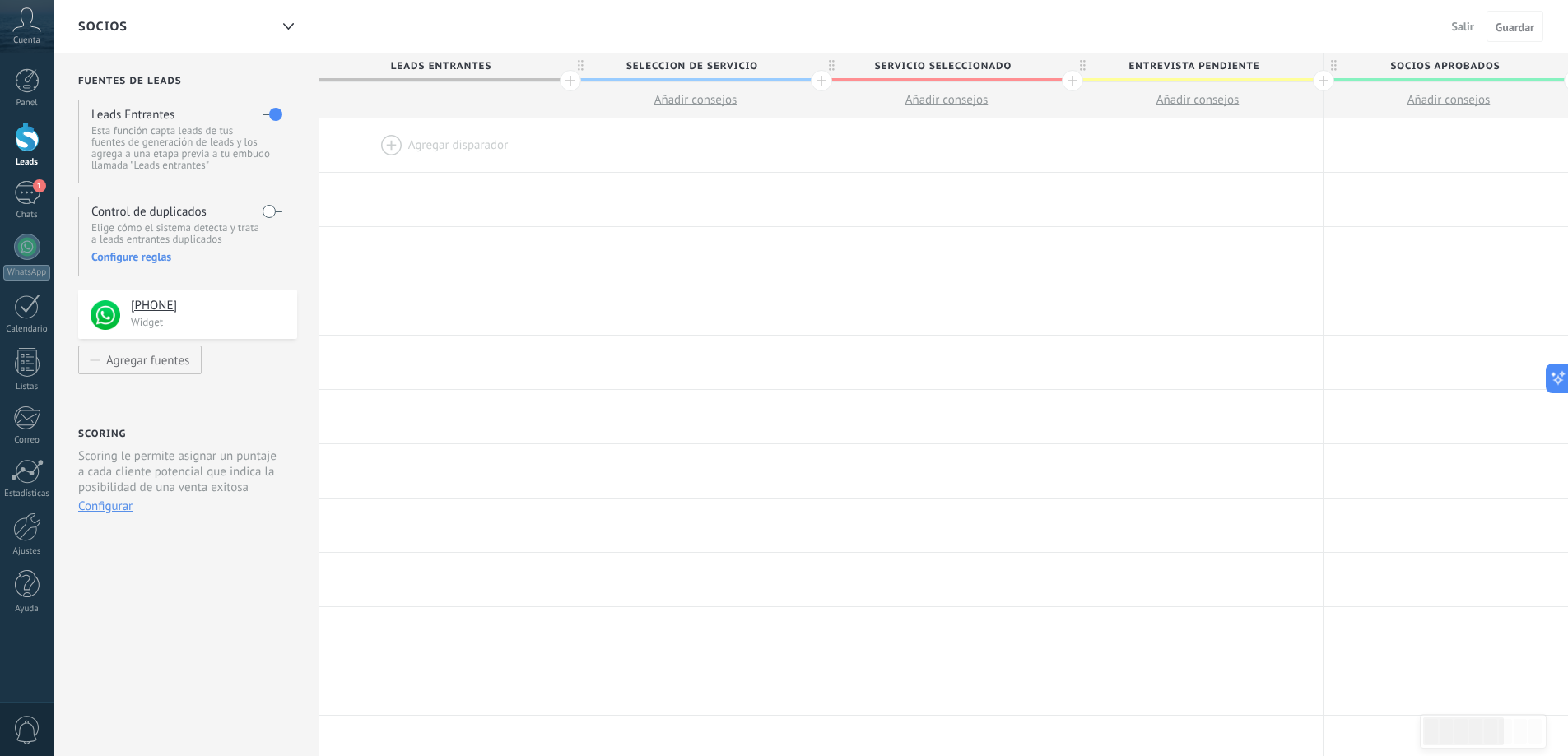 click at bounding box center (444, 145) 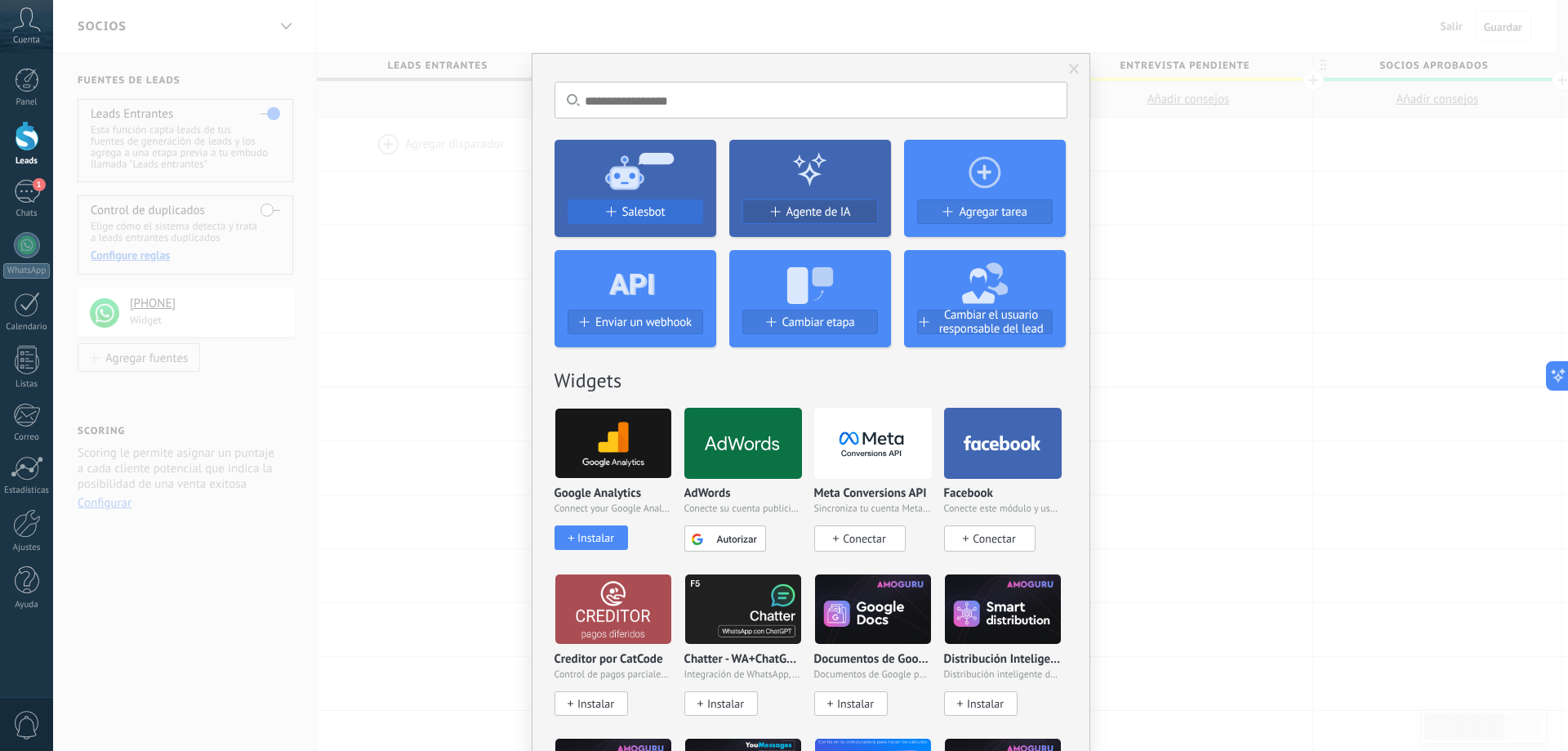 click on "Salesbot" at bounding box center (635, 212) 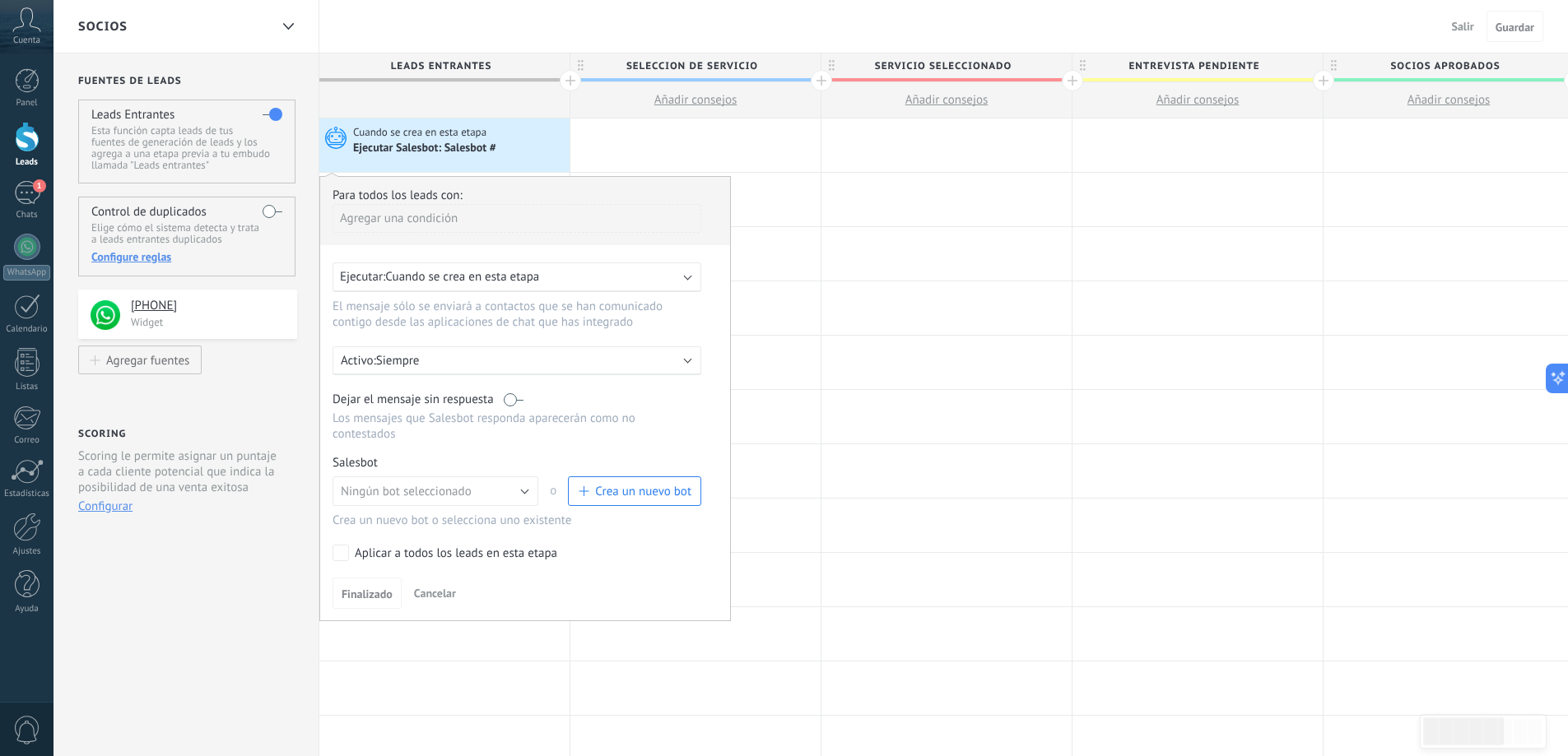 click on "Cuando se crea en esta etapa" at bounding box center (462, 276) 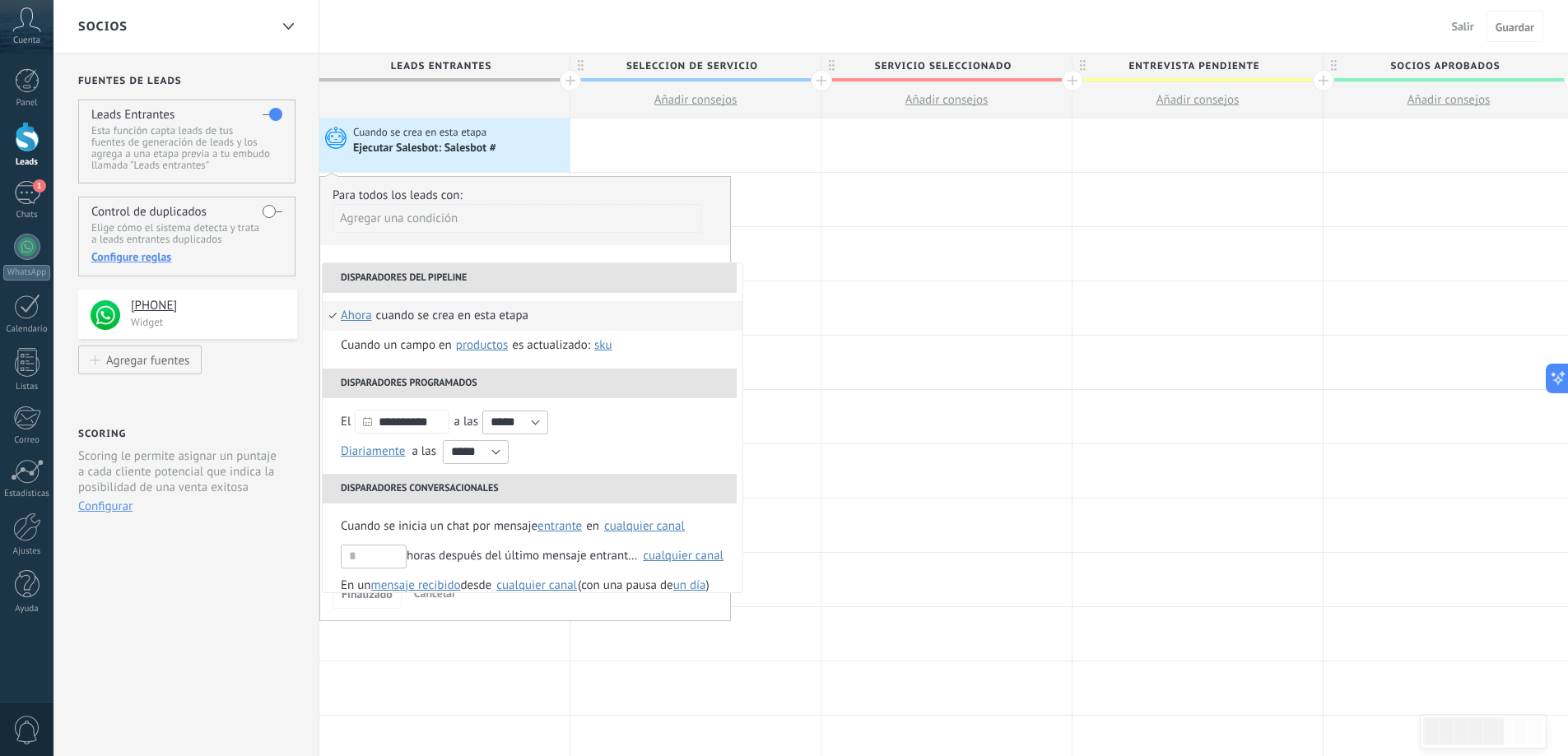 click on "Cuando se crea en esta etapa ahora después de 5 minutos después de 10 minutos un día Seleccionar un intervalo ahora Cuando un campo en  Productos contacto compañía lead Productos  es actualizado:  SKU Grupo Precio Descripción External ID Unit Oferta especial 1 Precio al por mayor Puntos por compra Imagen SKU" at bounding box center [533, 331] 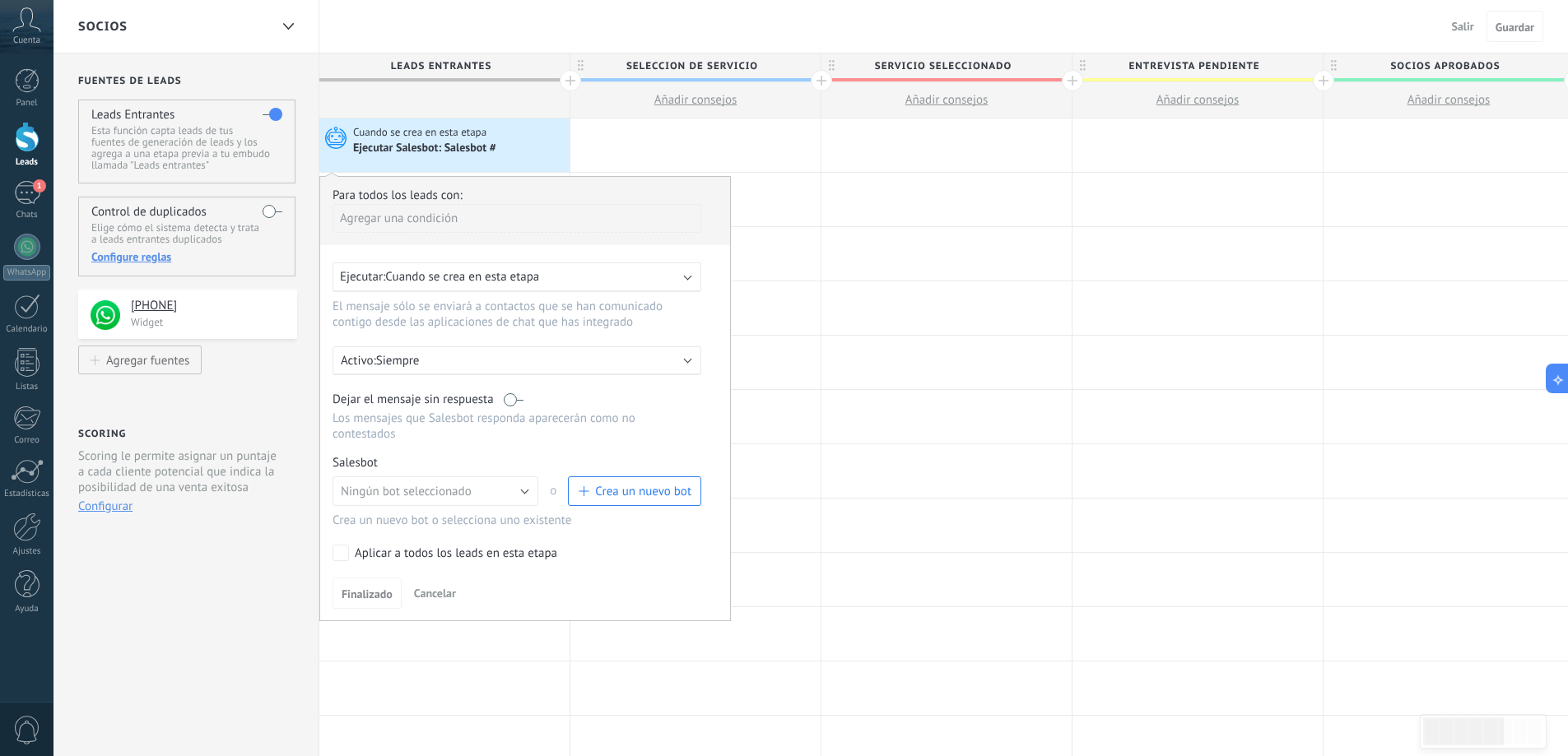 click on "Crea un nuevo bot" at bounding box center [643, 491] 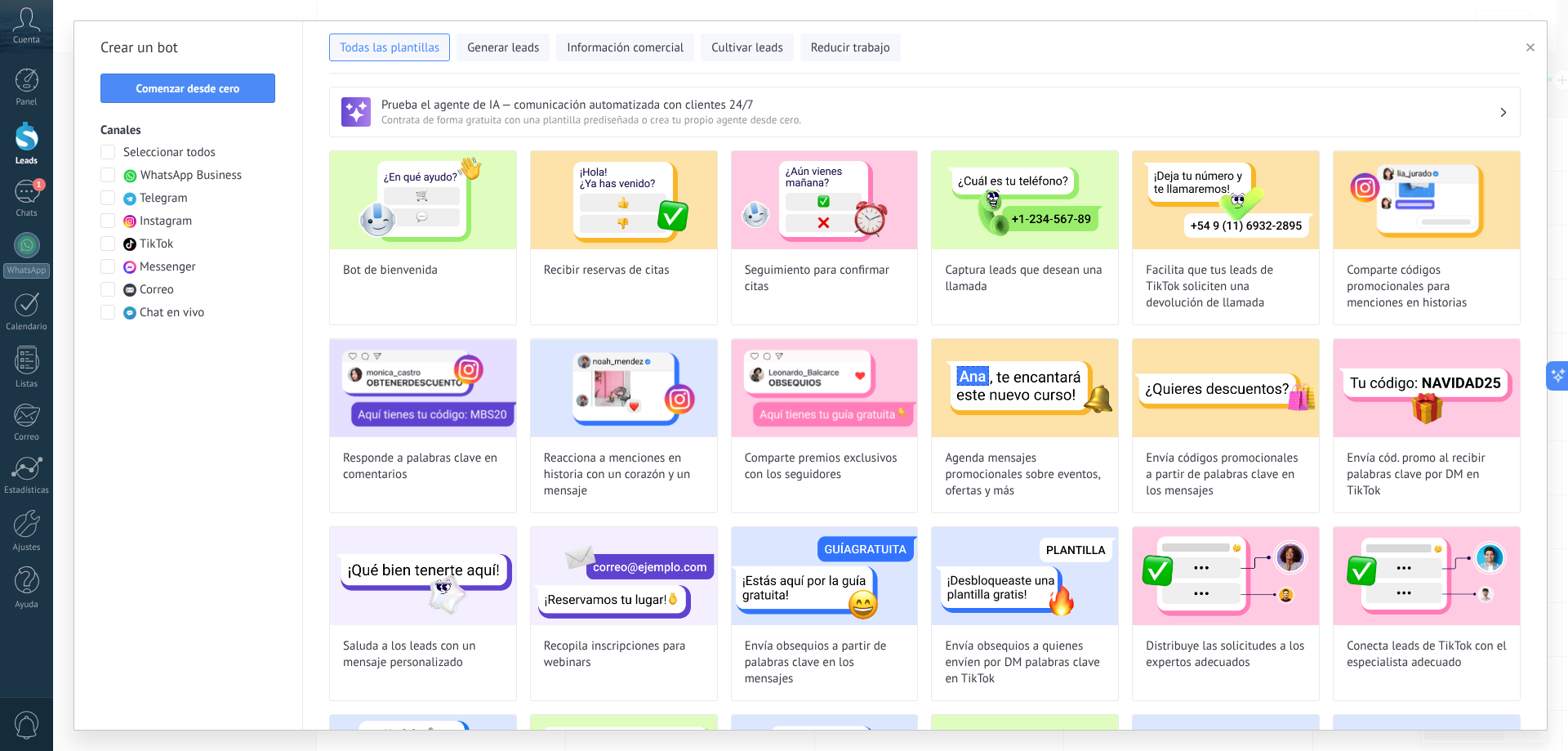 type on "**********" 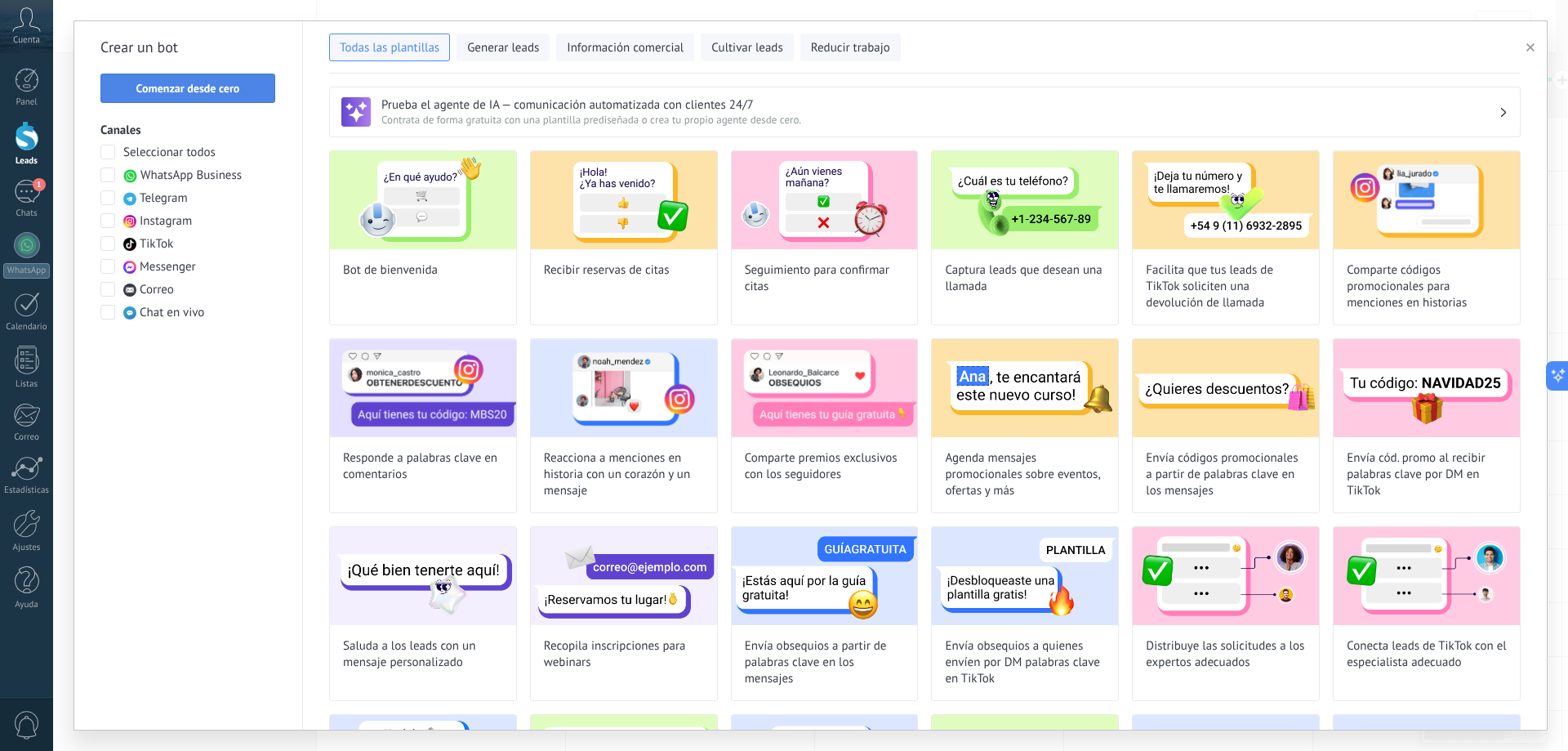 click on "Comenzar desde cero" at bounding box center (188, 88) 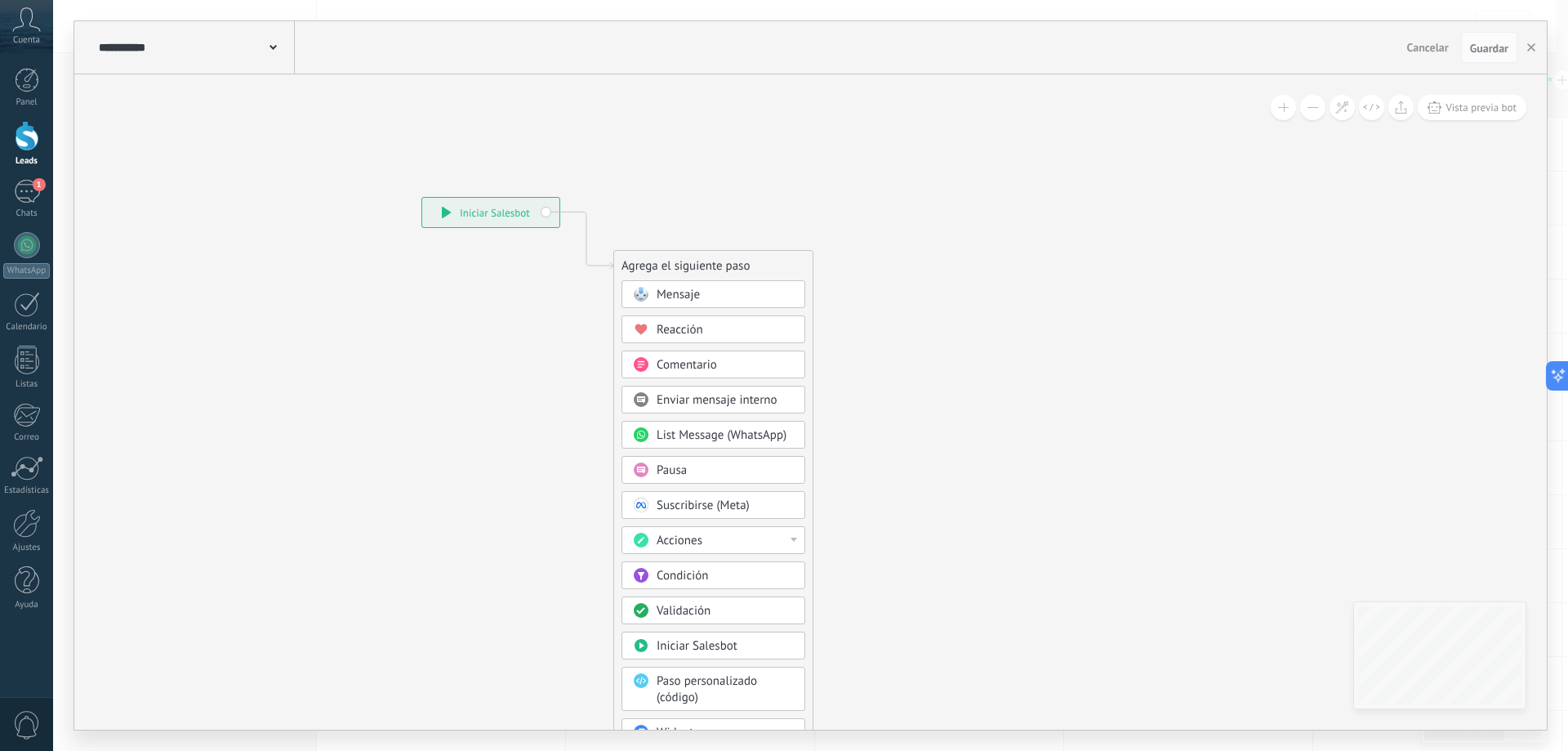 click 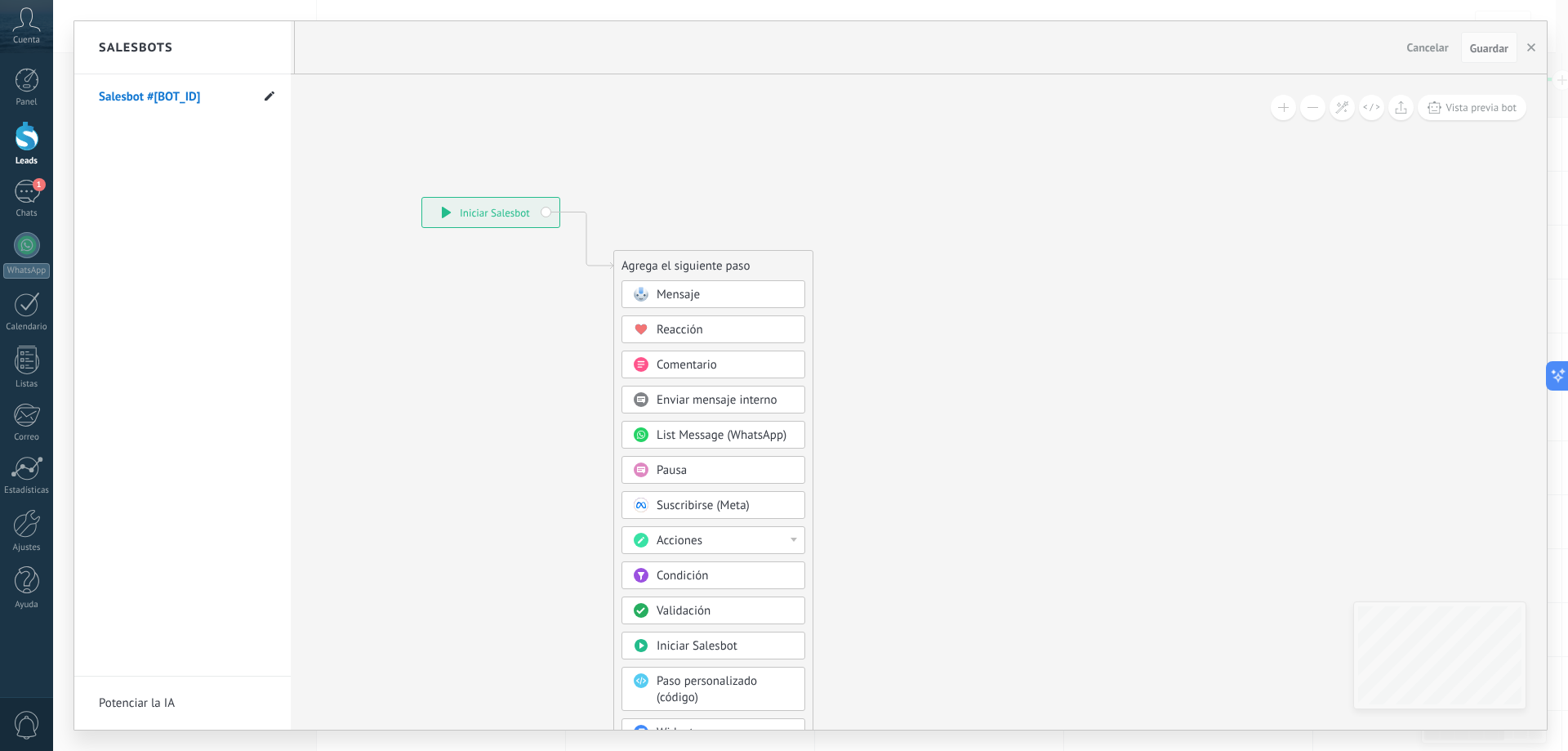 click 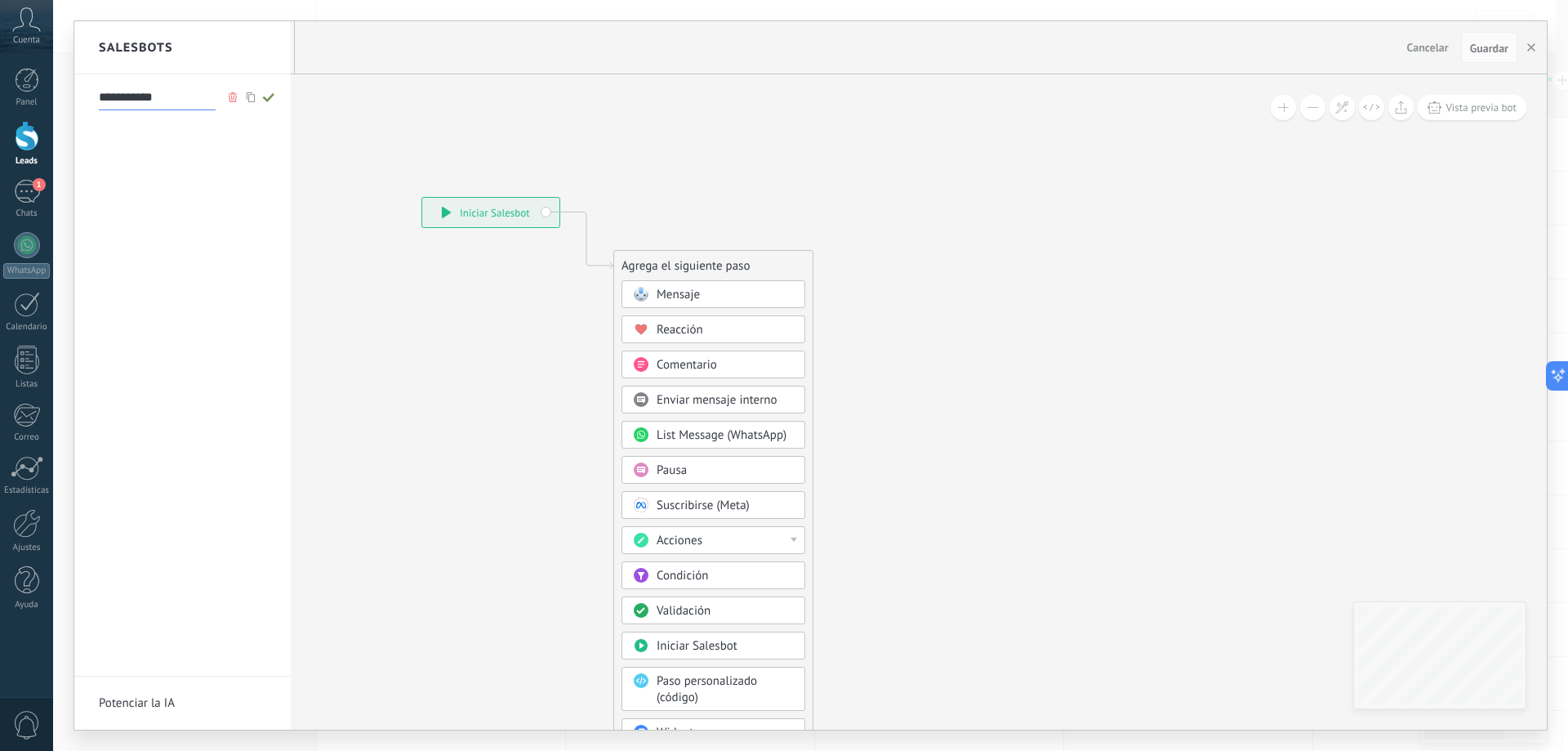 drag, startPoint x: 207, startPoint y: 97, endPoint x: 83, endPoint y: 92, distance: 124.10077 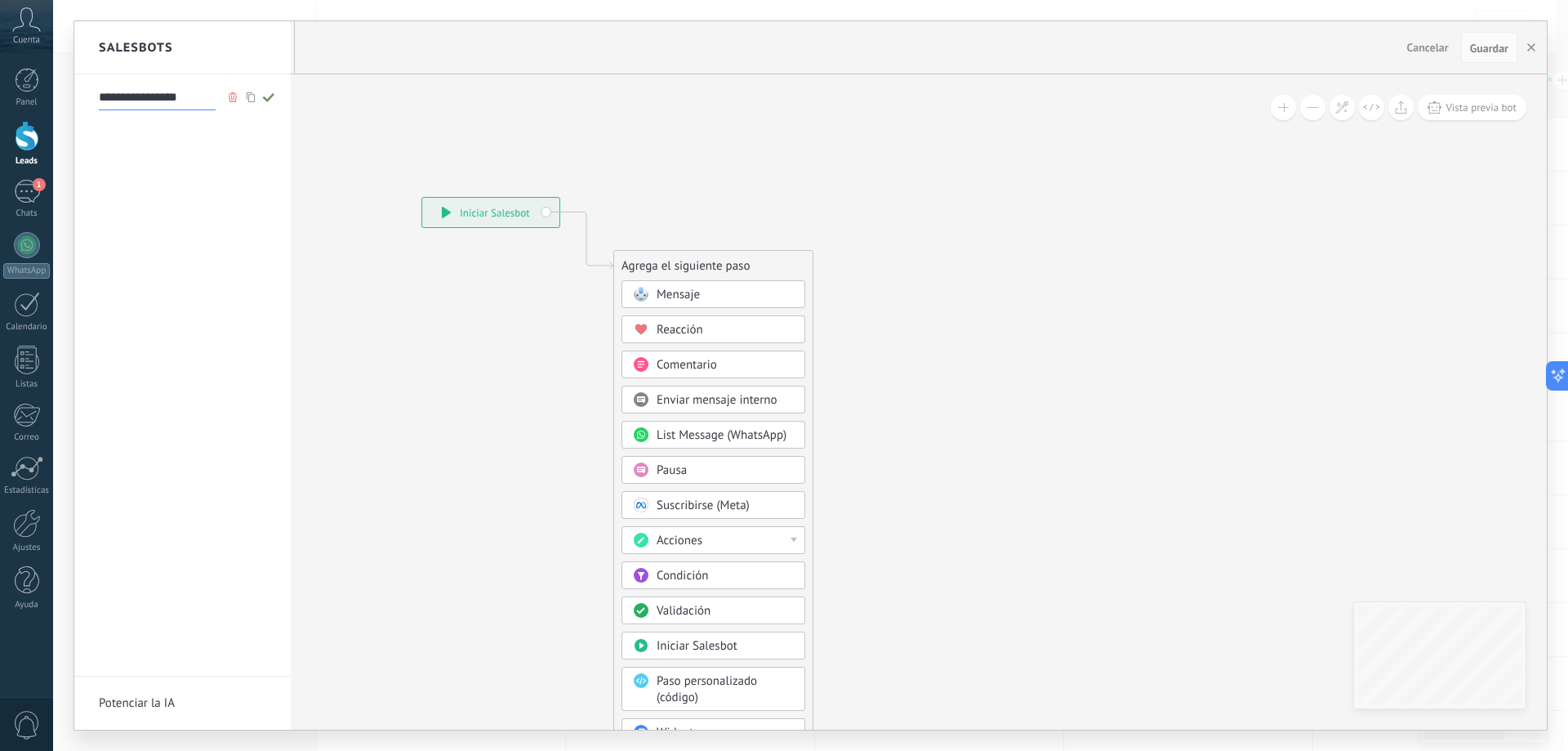 type on "**********" 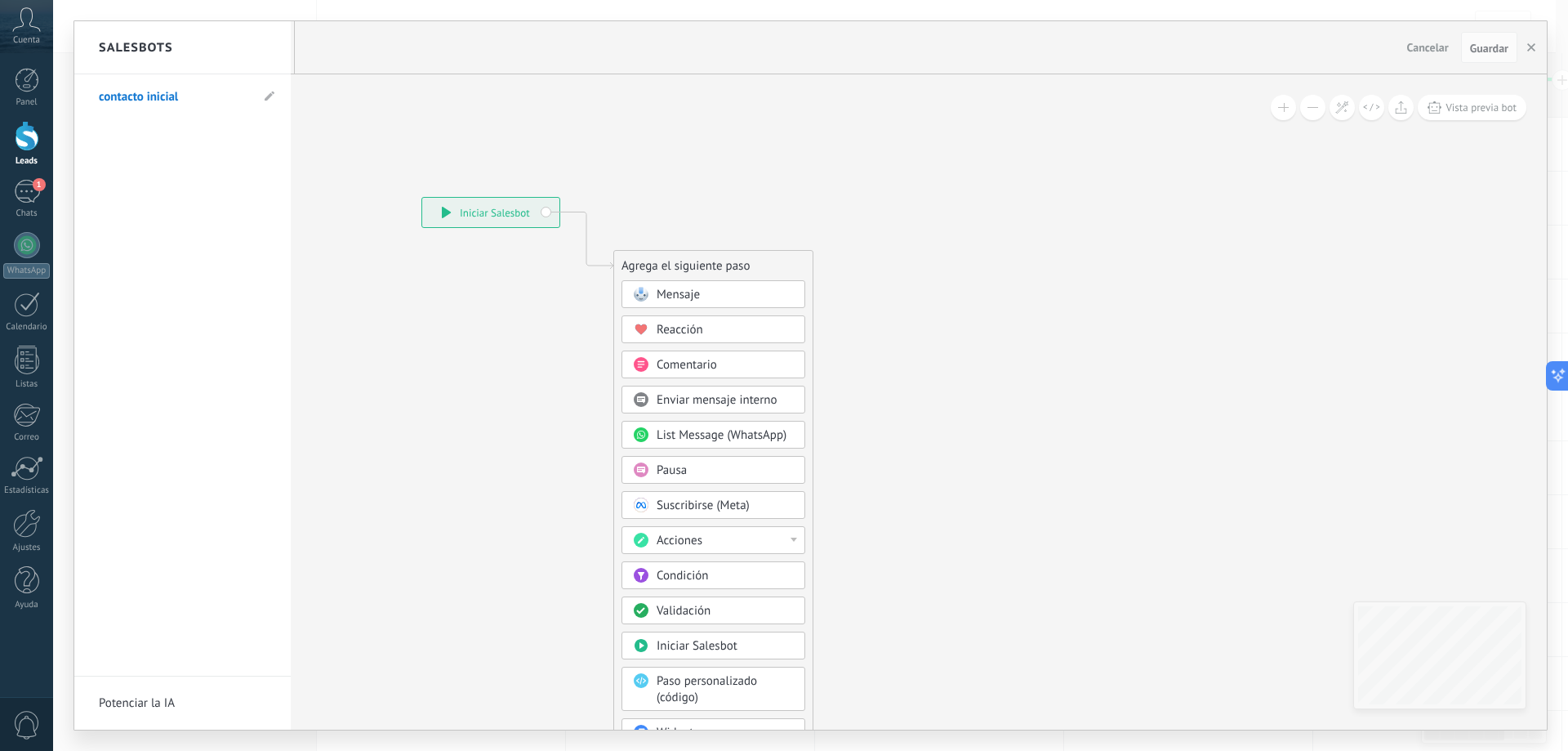 click at bounding box center (810, 375) 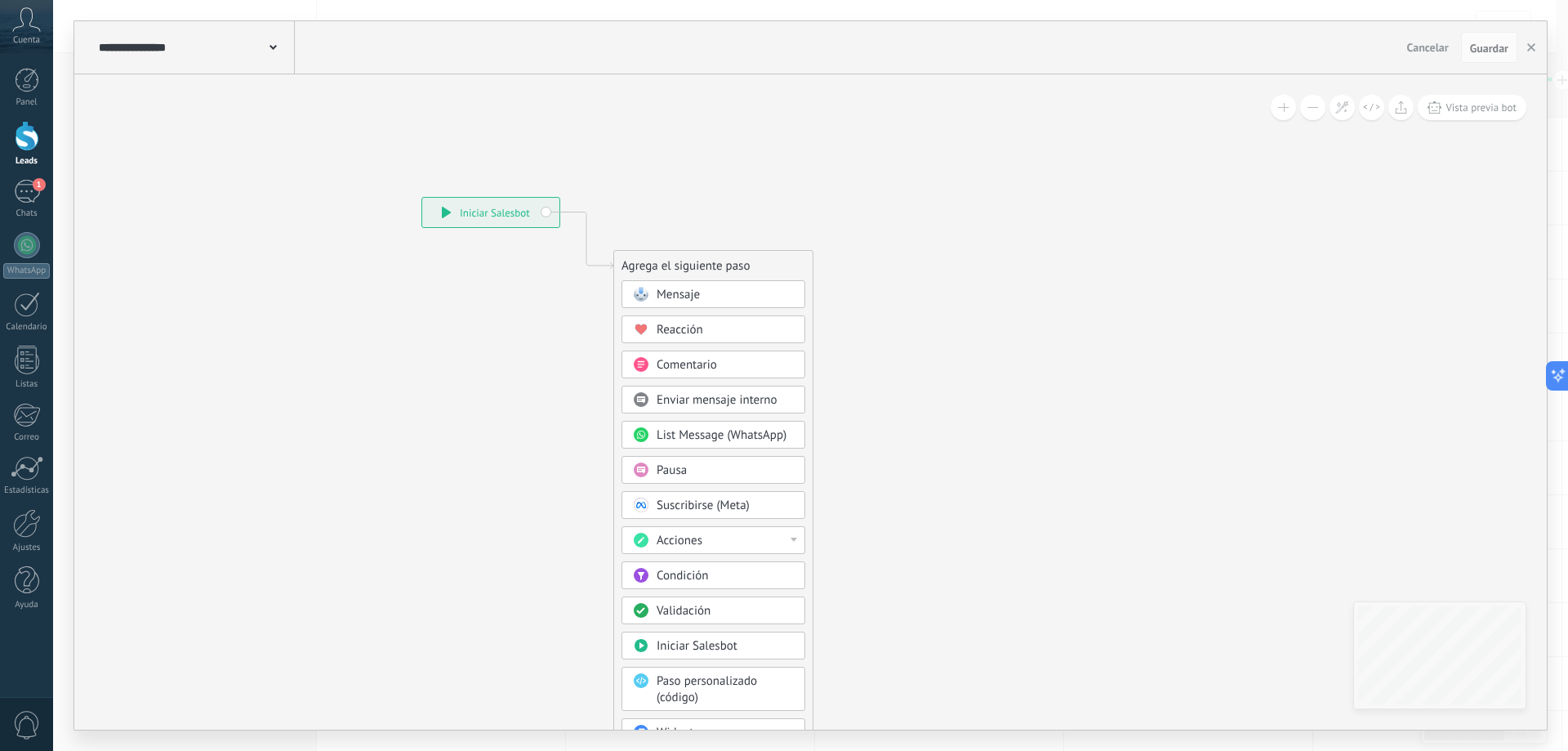 click on "Mensaje" at bounding box center (678, 294) 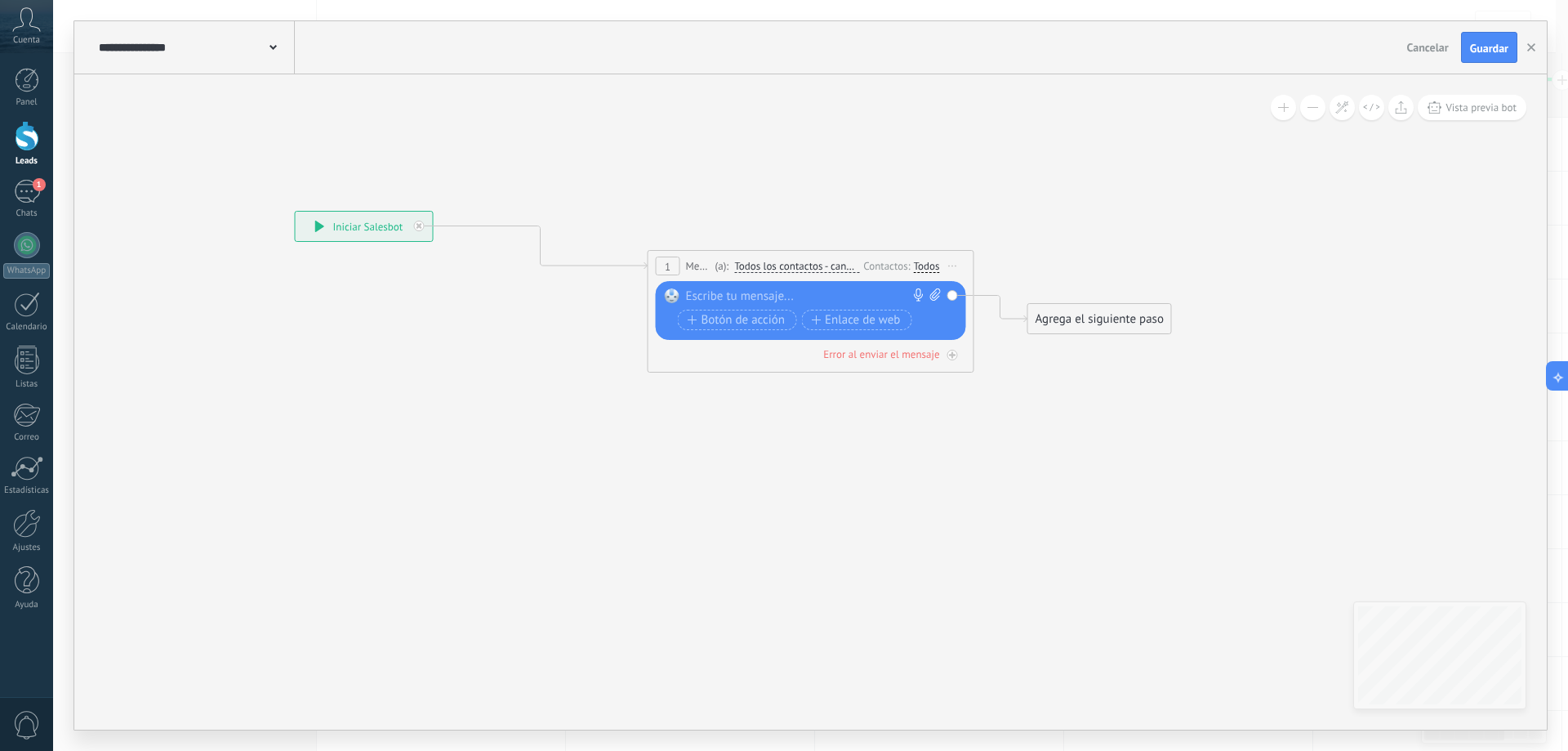 drag, startPoint x: 537, startPoint y: 220, endPoint x: 372, endPoint y: 233, distance: 165.51133 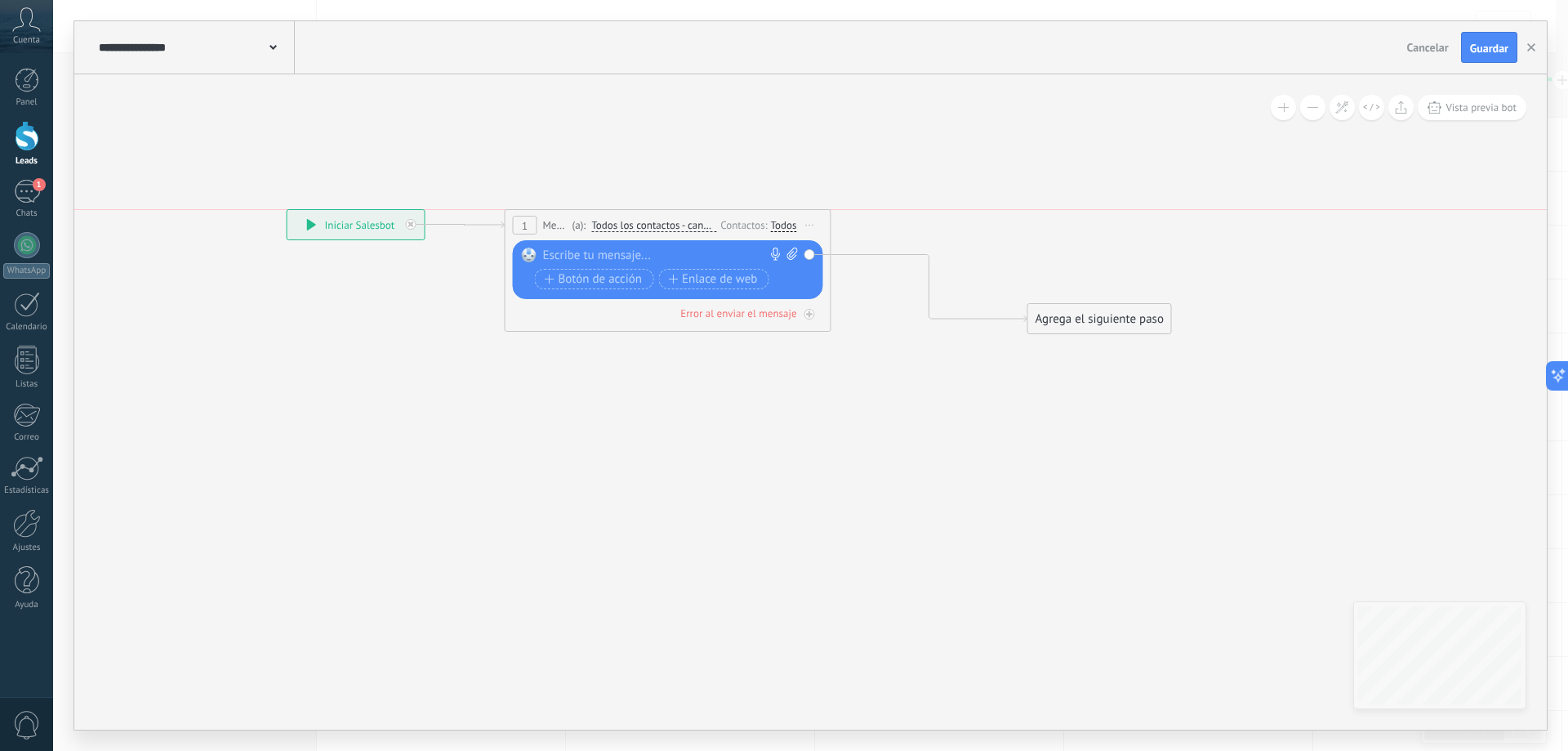 drag, startPoint x: 706, startPoint y: 253, endPoint x: 564, endPoint y: 208, distance: 148.95973 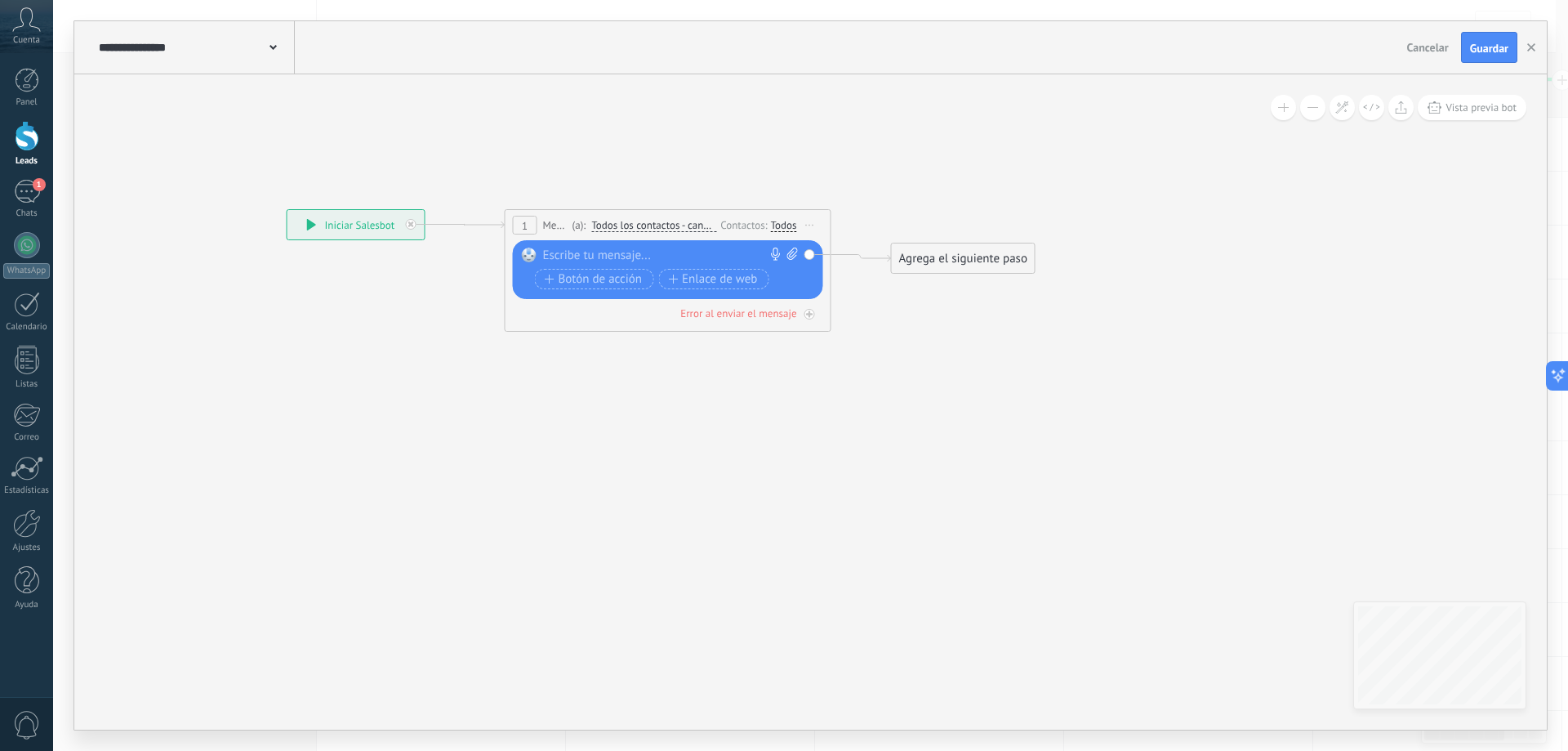 drag, startPoint x: 1067, startPoint y: 315, endPoint x: 935, endPoint y: 258, distance: 143.78108 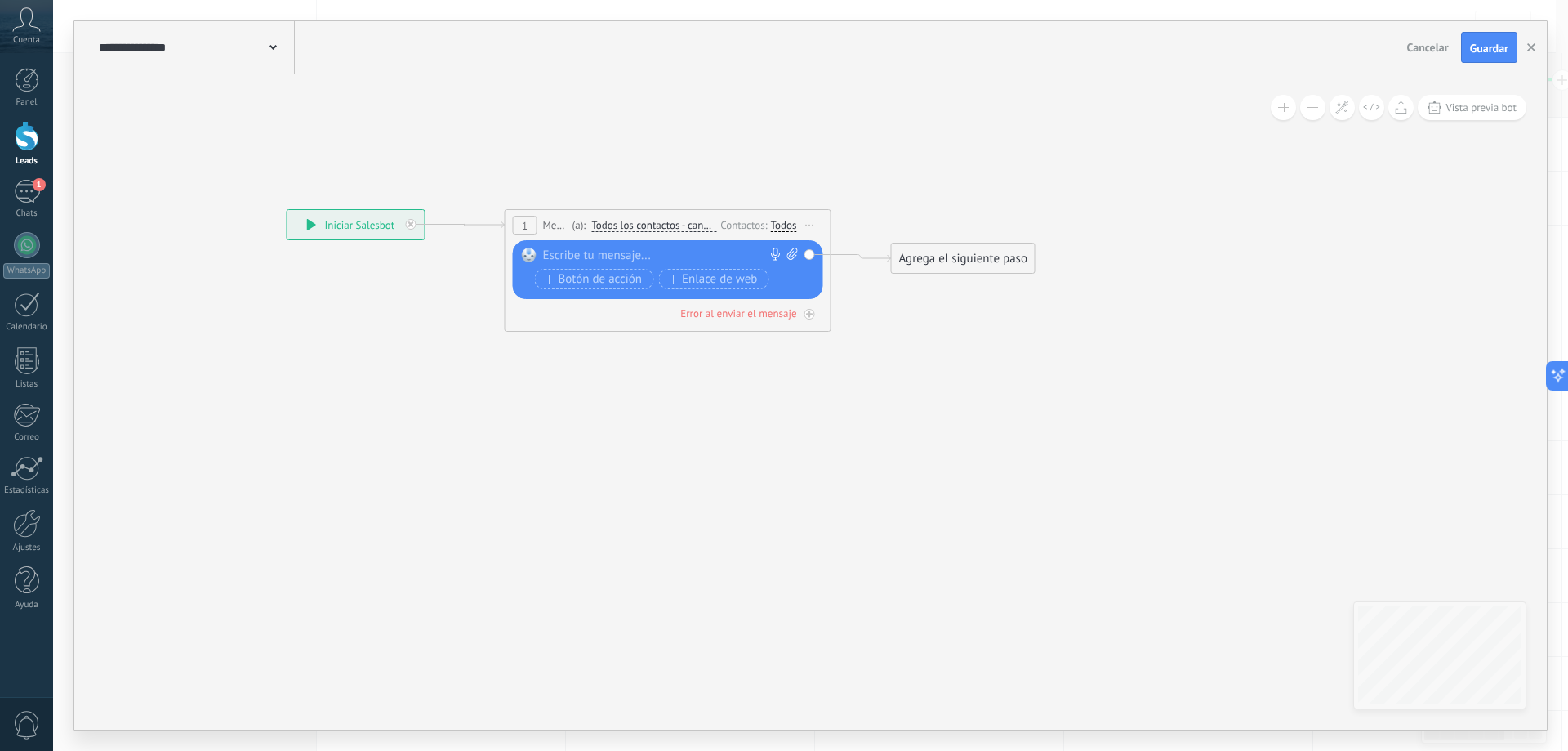 type 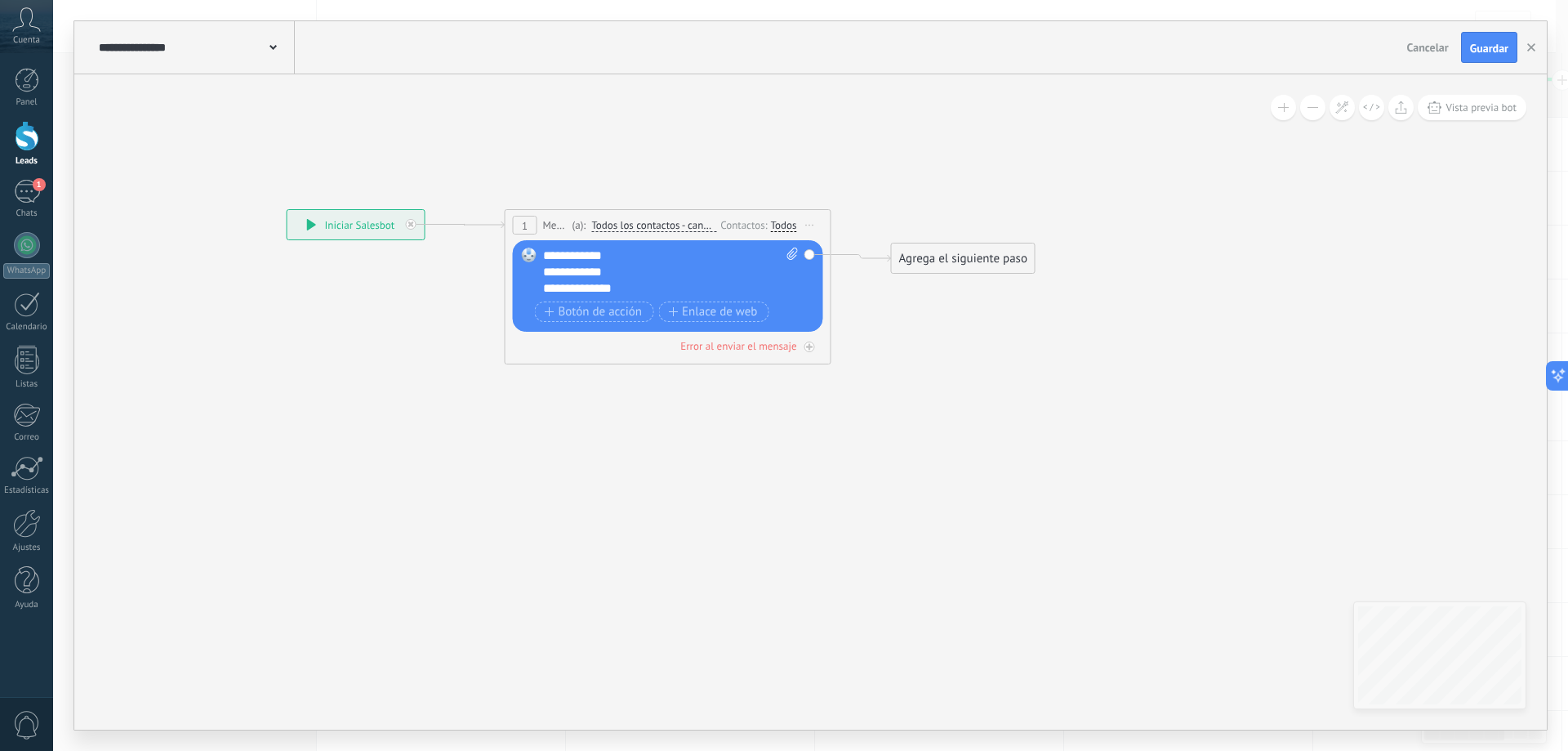 click on "**********" at bounding box center [670, 272] 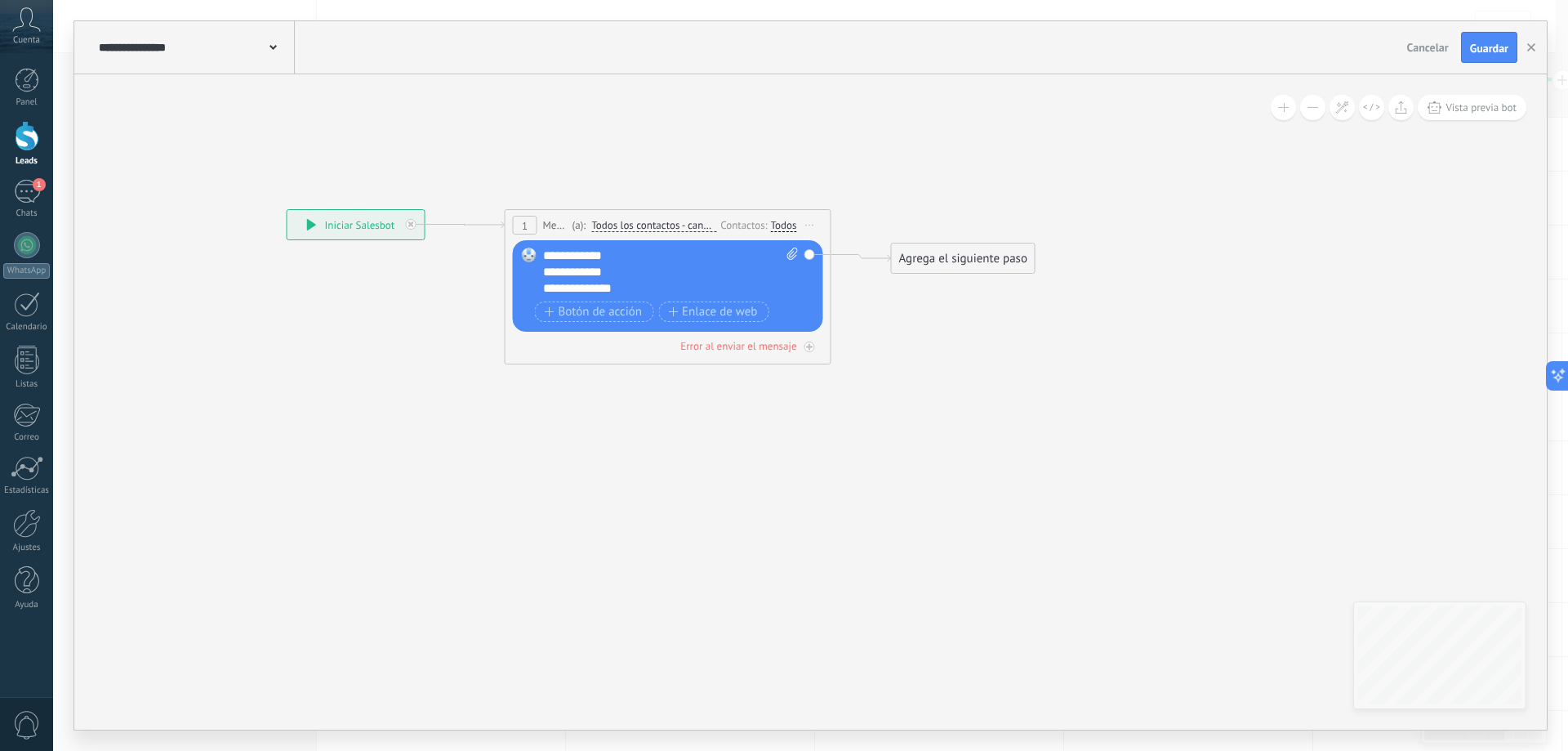 click on "Agrega el siguiente paso" at bounding box center [963, 258] 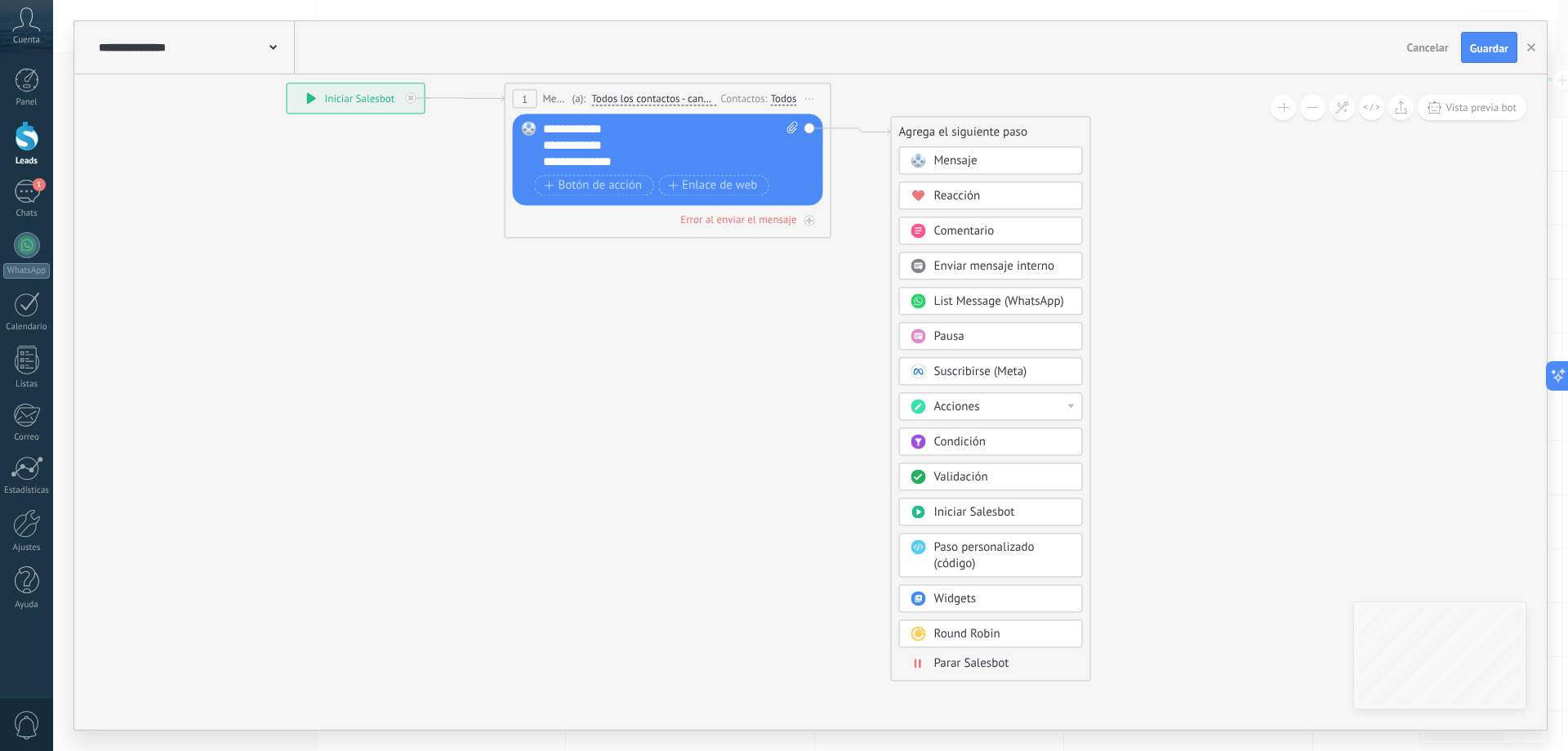 click on "Condición" at bounding box center [960, 441] 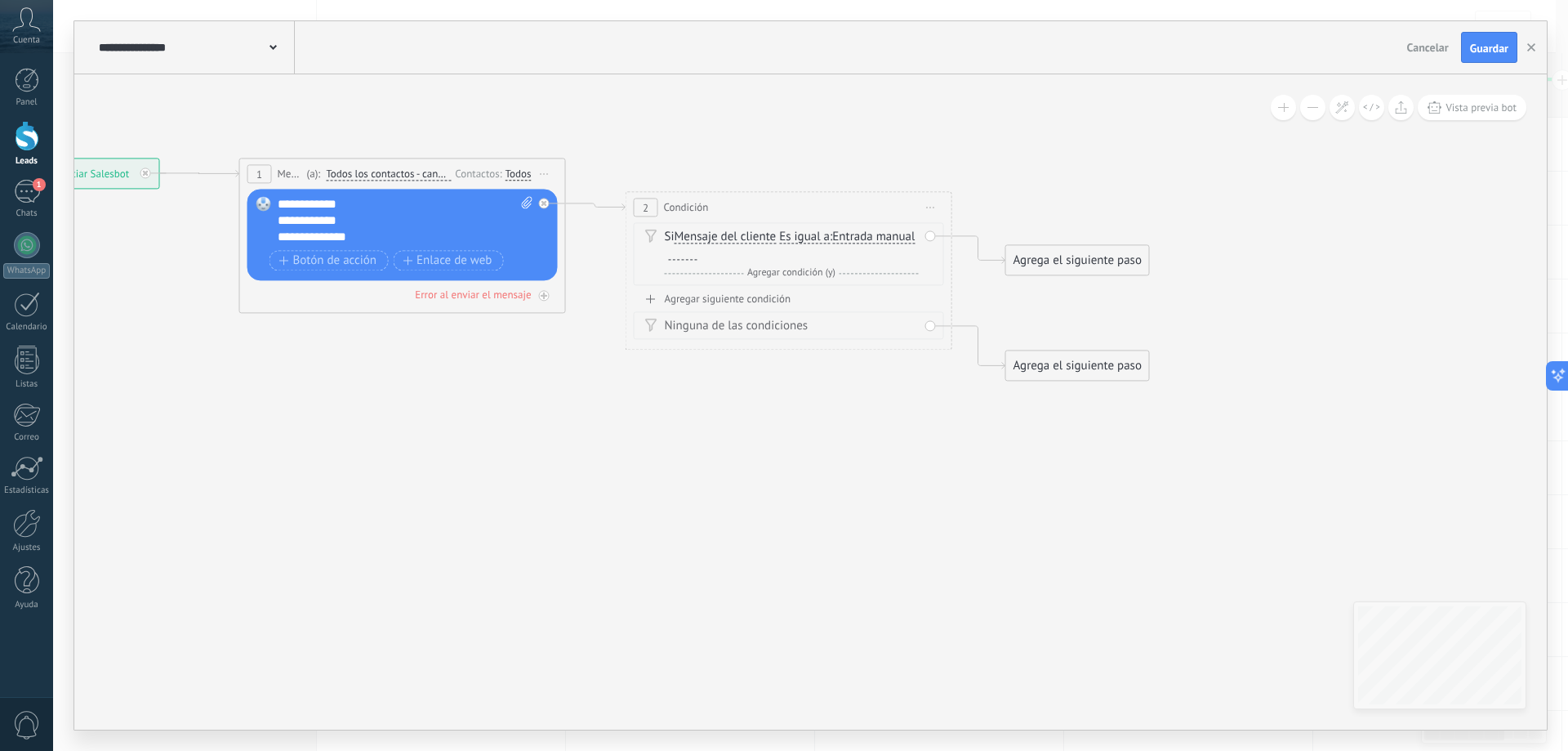 drag, startPoint x: 679, startPoint y: 347, endPoint x: 633, endPoint y: 412, distance: 79.6304 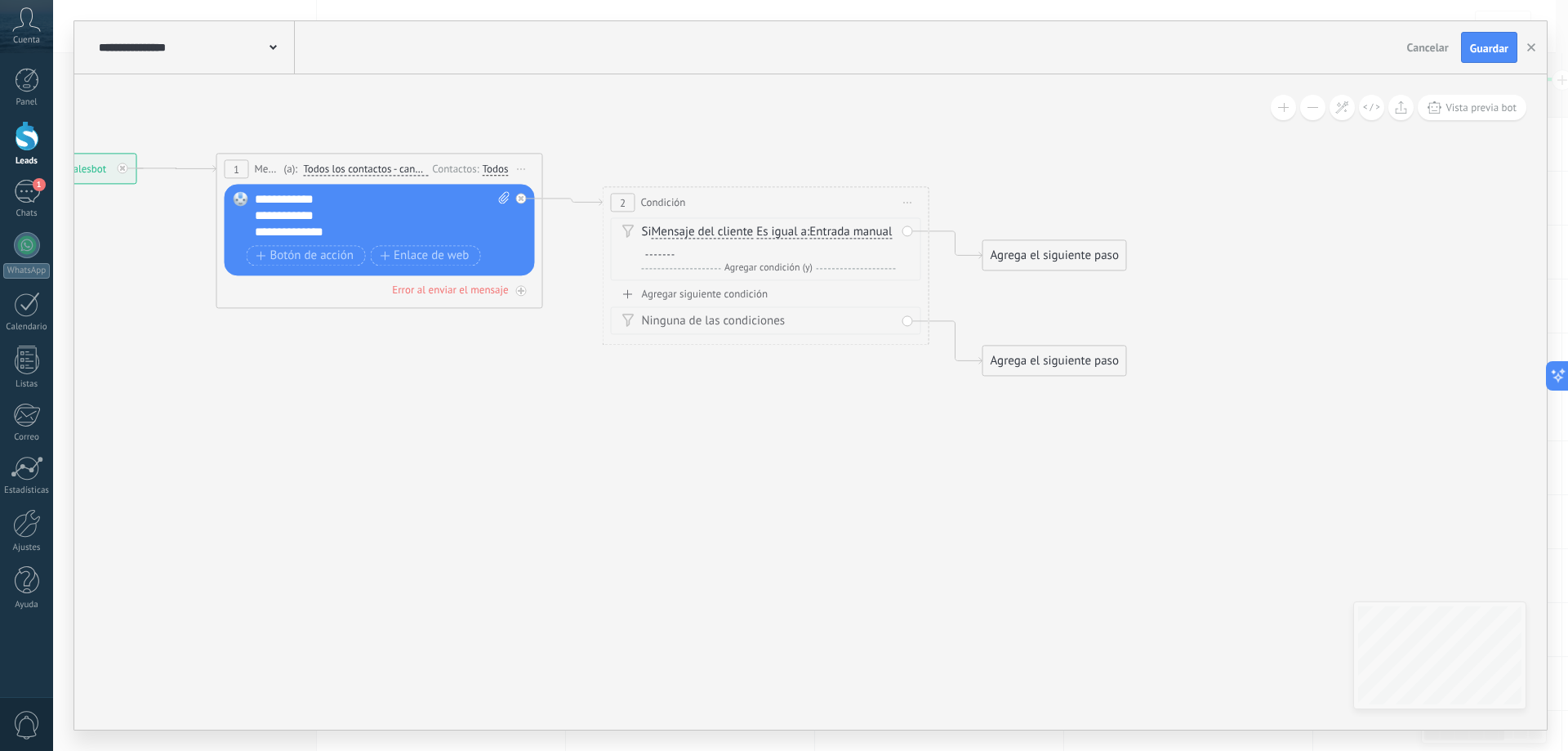 click on "Iniciar vista previa aquí
Cambiar nombre
Duplicar
Borrar" at bounding box center [908, 202] 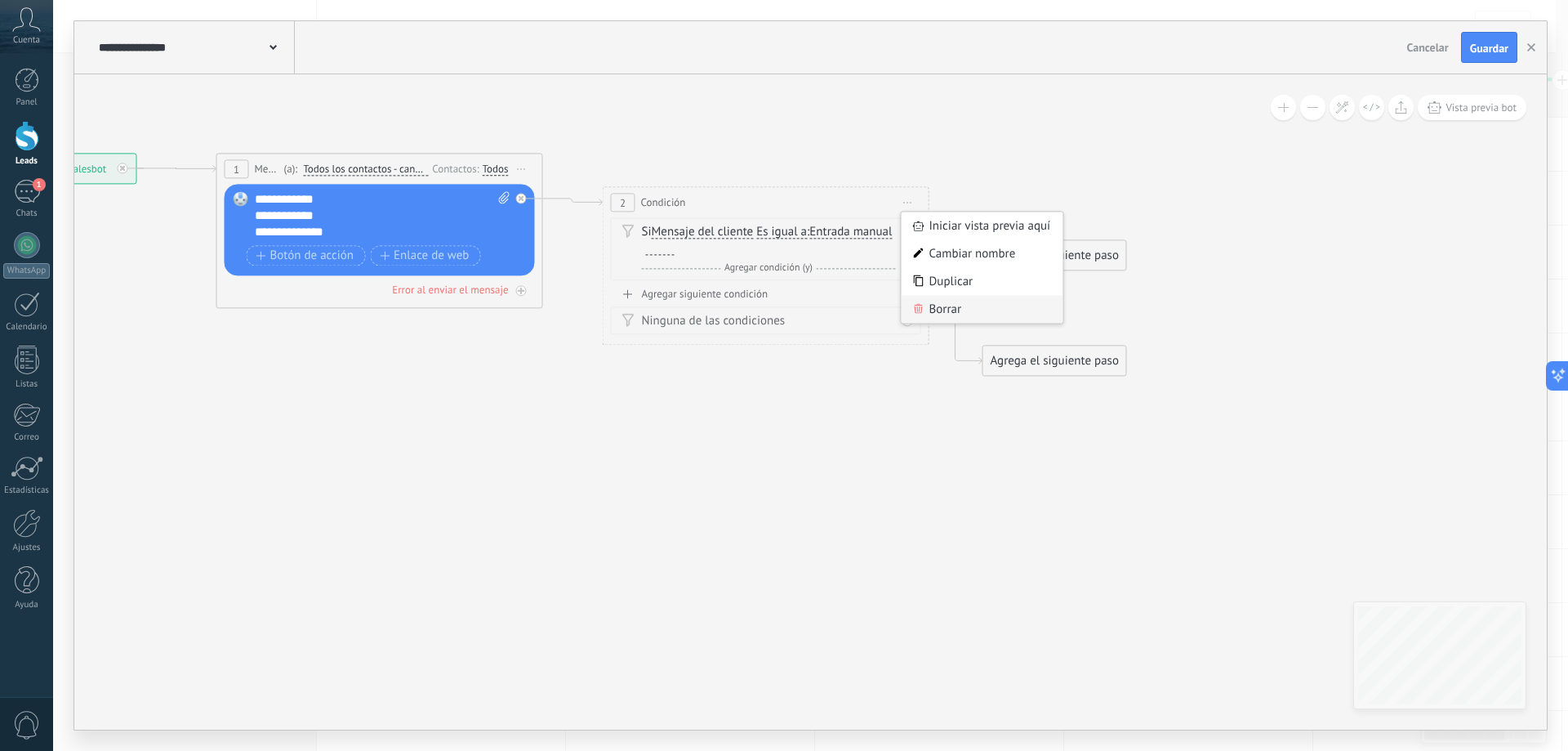 click on "Borrar" at bounding box center [982, 309] 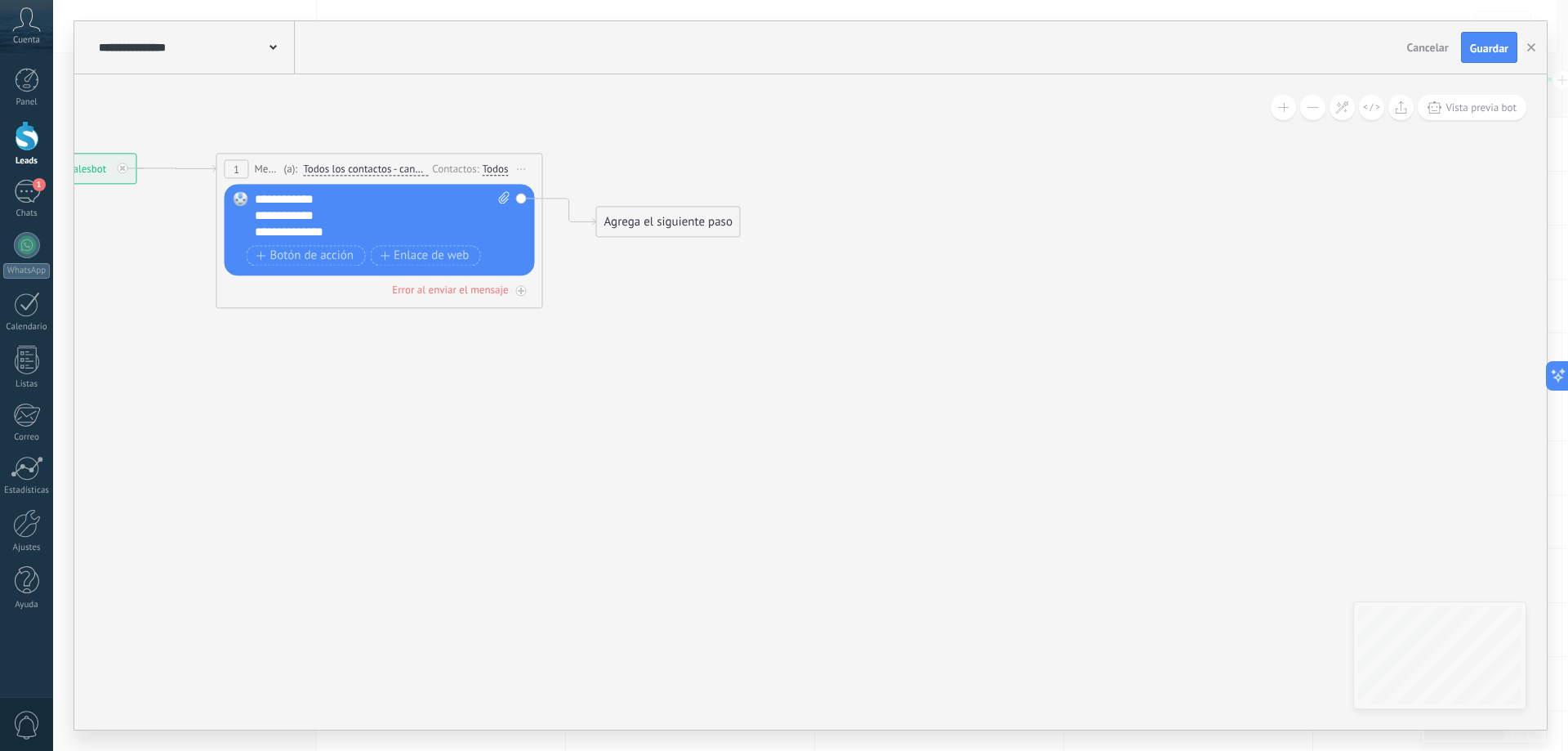click on "Agrega el siguiente paso" at bounding box center (668, 221) 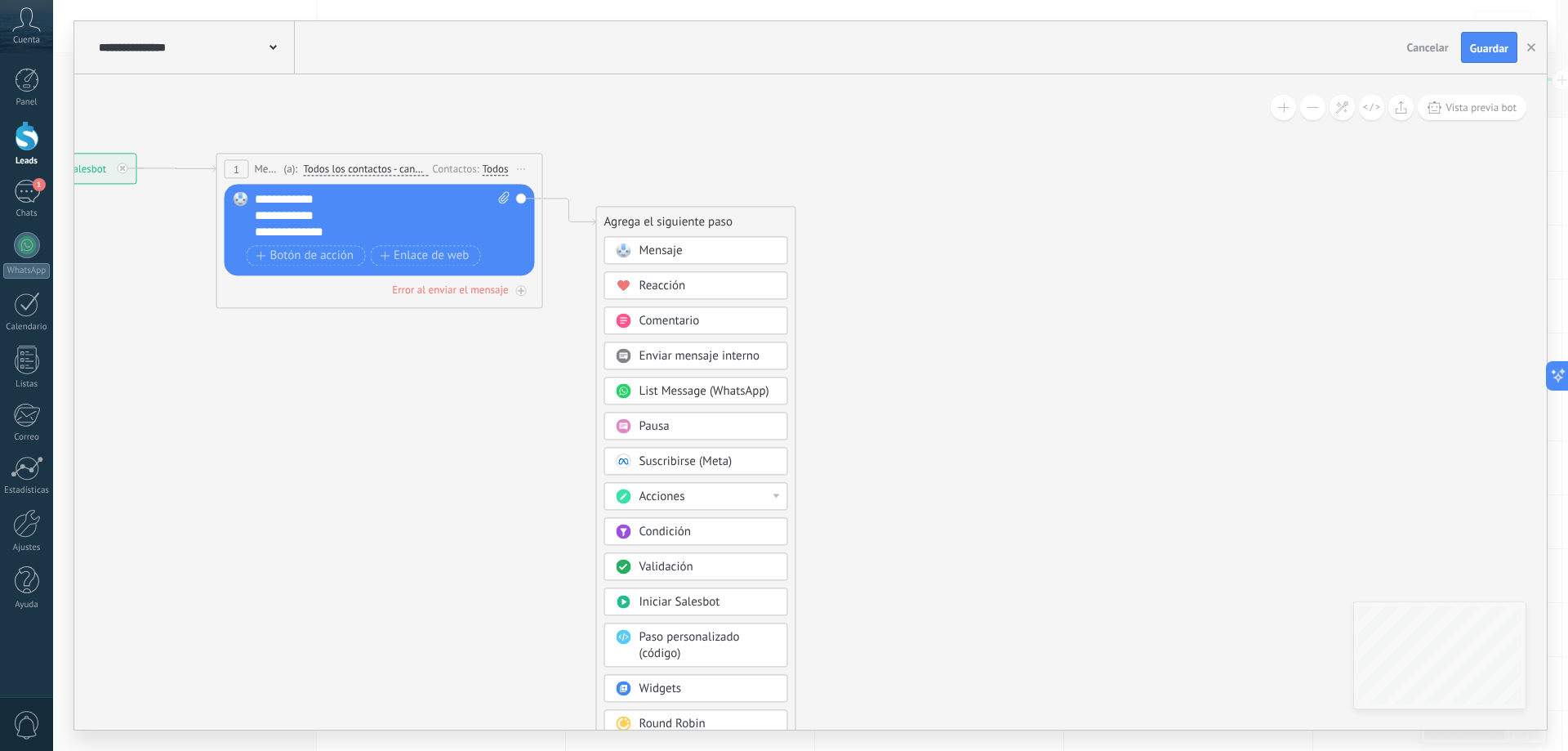 click on "Pausa" at bounding box center (654, 426) 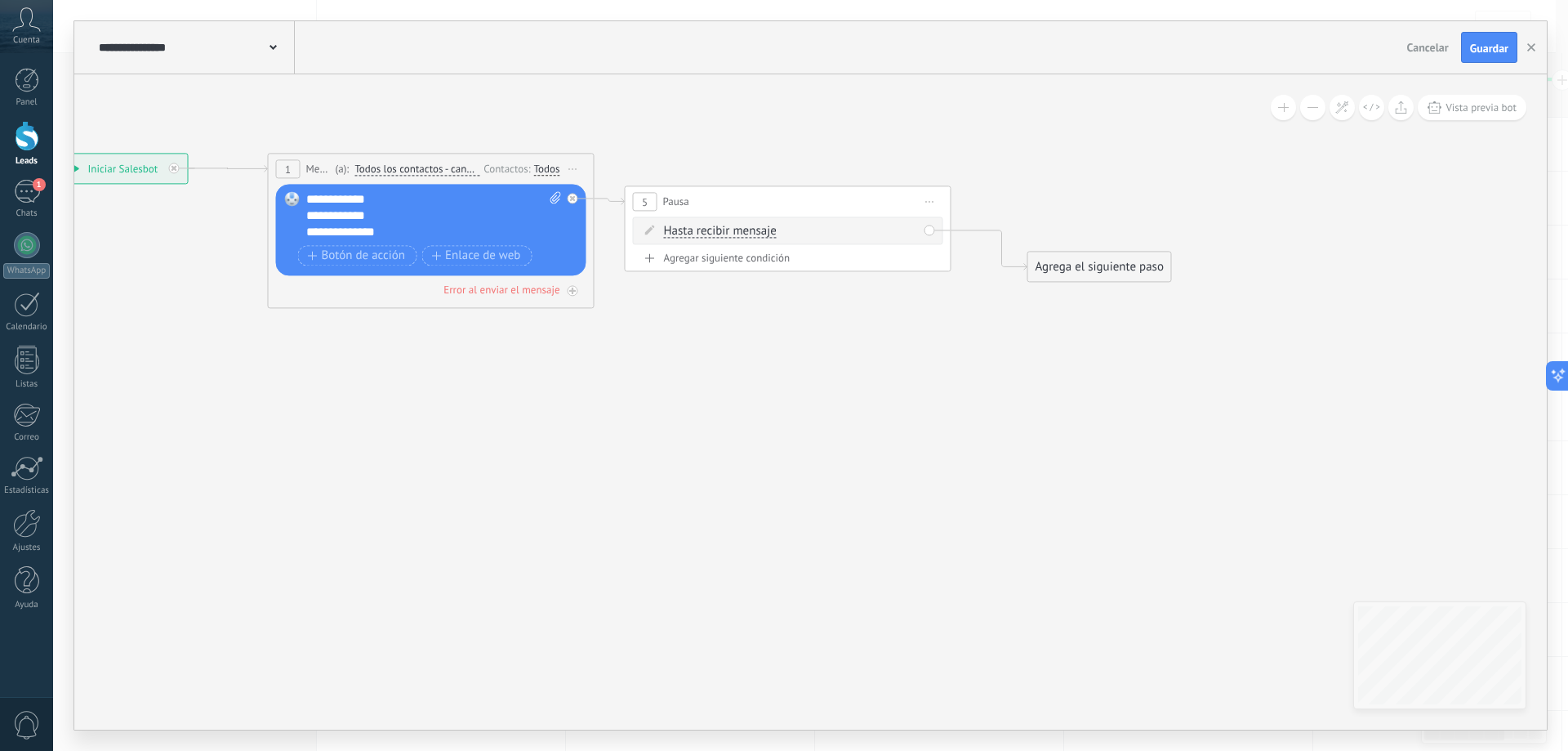 drag, startPoint x: 811, startPoint y: 225, endPoint x: 788, endPoint y: 204, distance: 31.144823 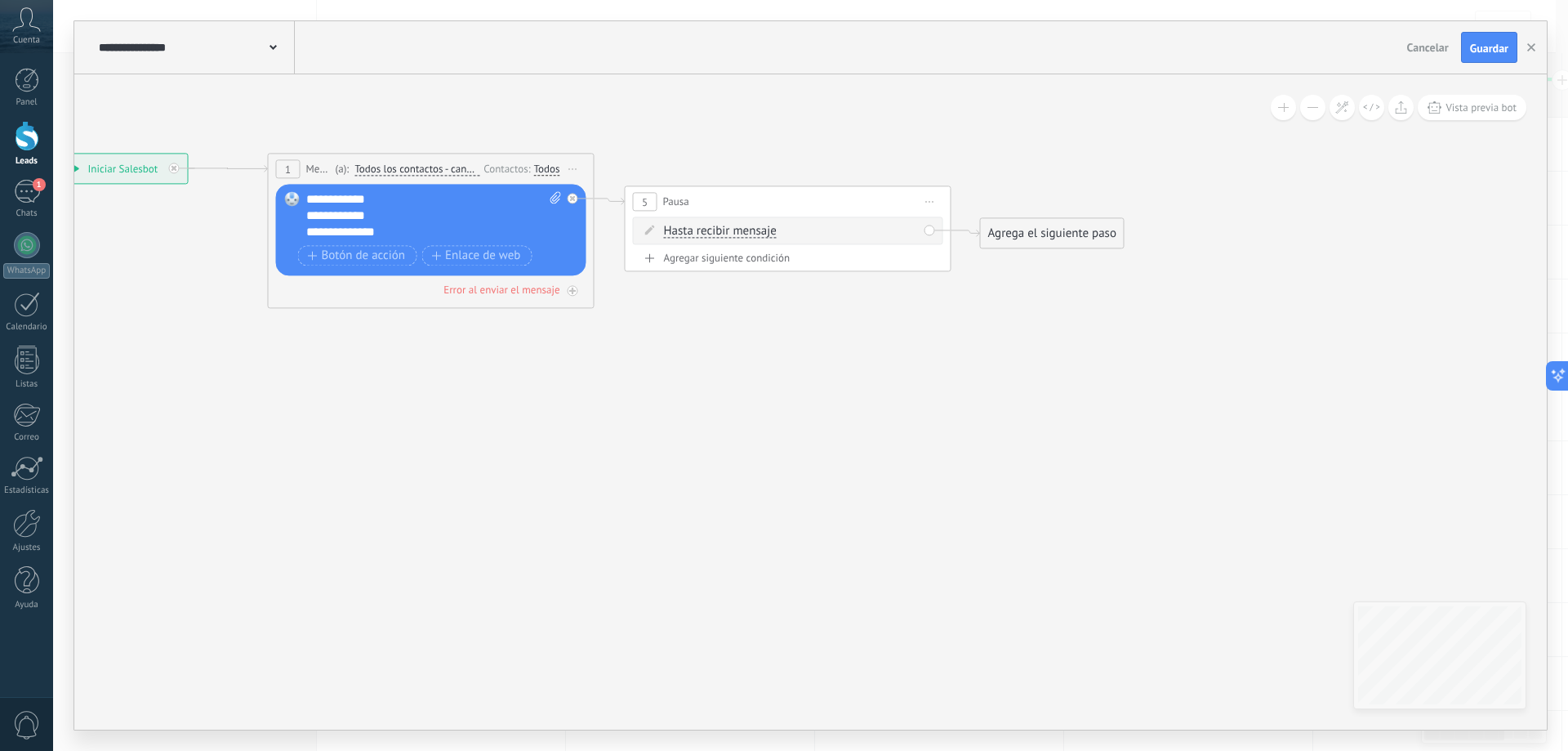 drag, startPoint x: 1127, startPoint y: 265, endPoint x: 1081, endPoint y: 233, distance: 56.0357 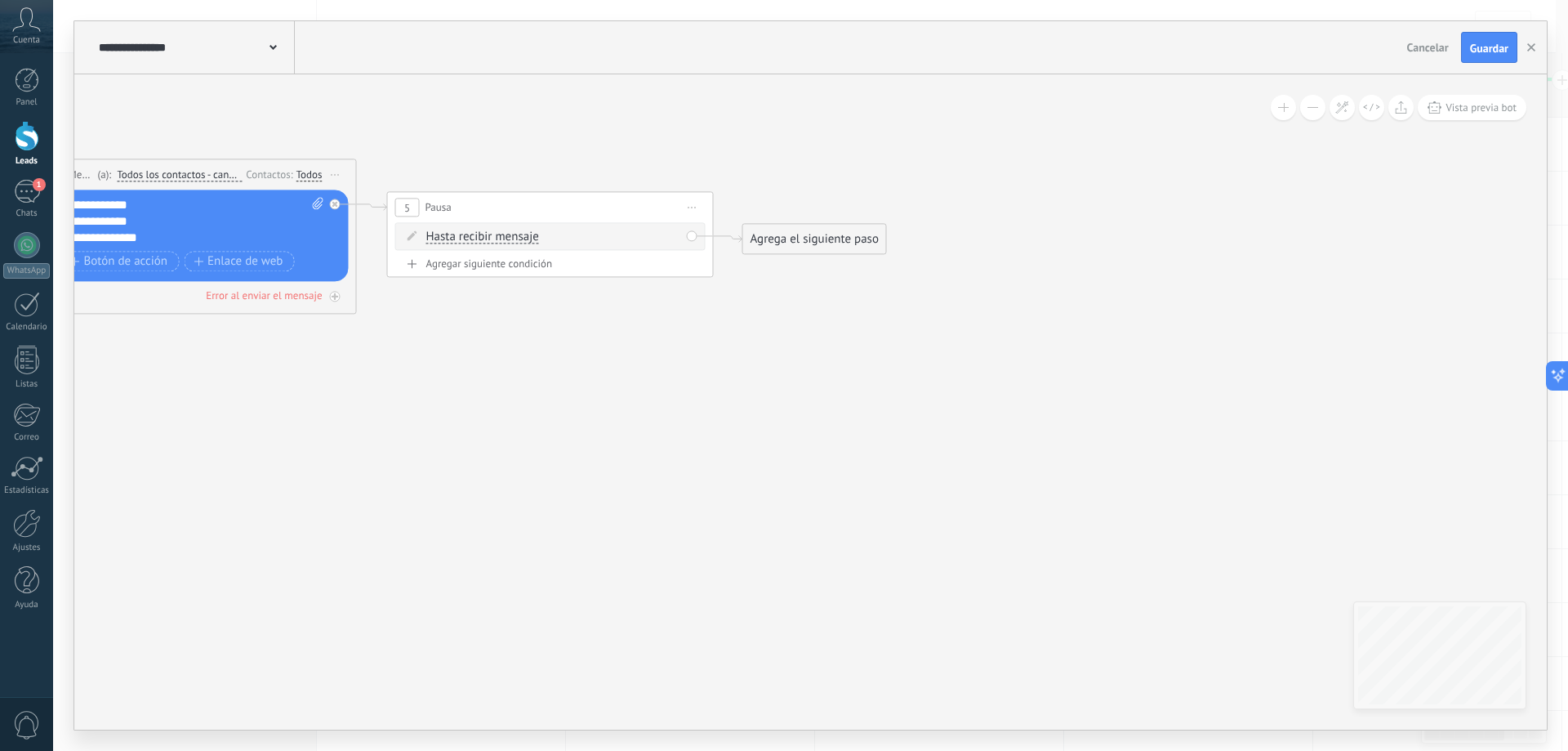 drag, startPoint x: 1067, startPoint y: 317, endPoint x: 832, endPoint y: 321, distance: 235.034 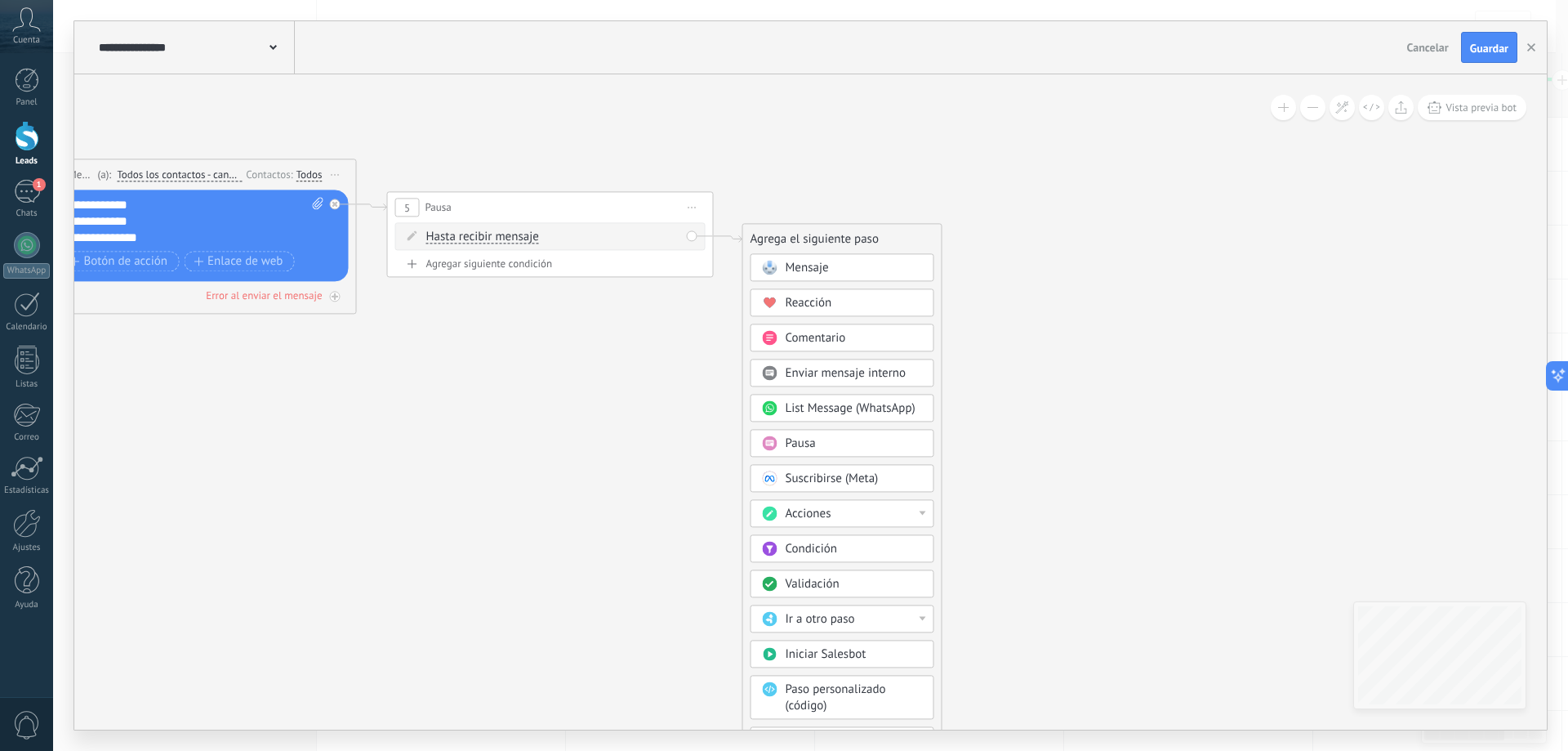 click on "Condición" at bounding box center (811, 548) 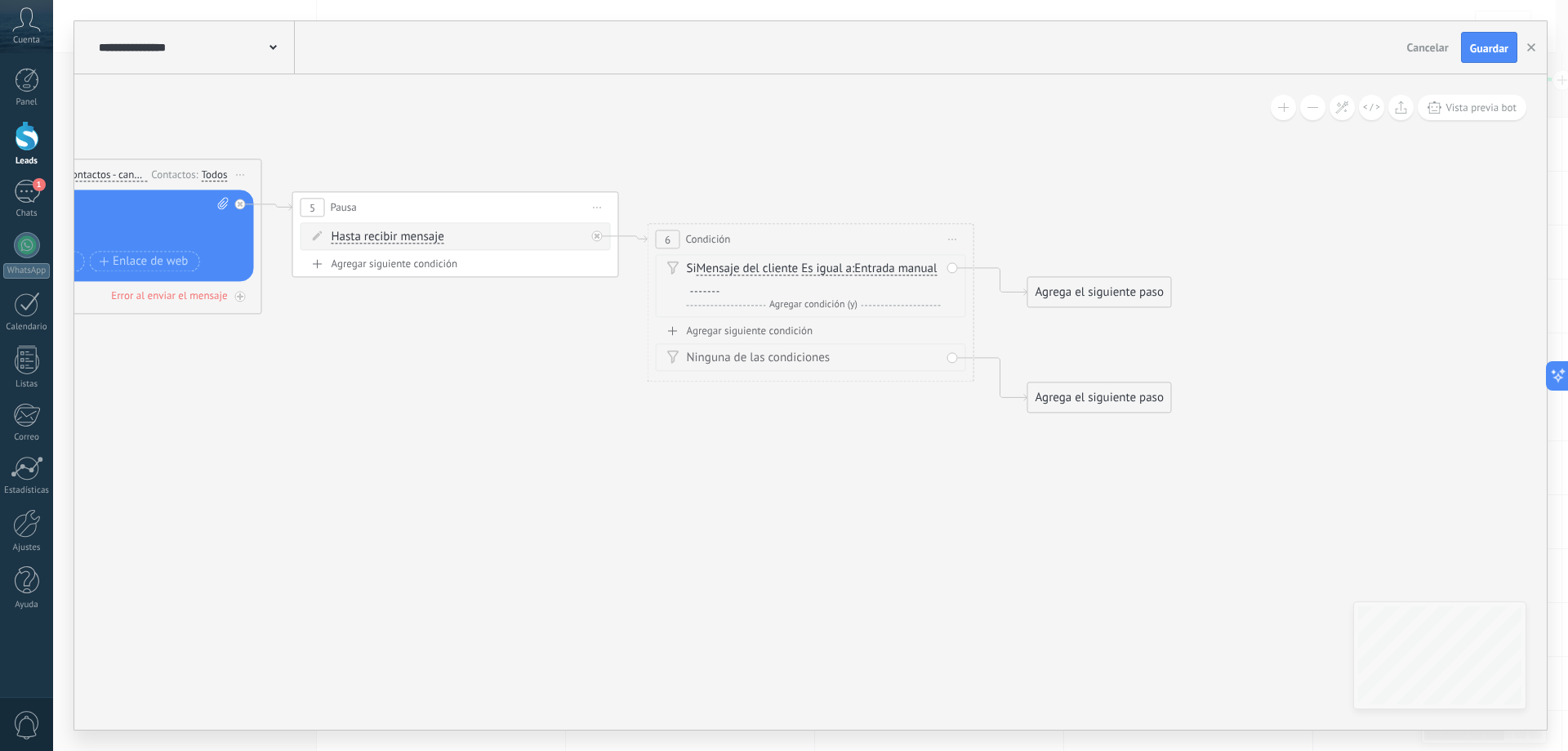 click on "Es igual a" at bounding box center [826, 269] 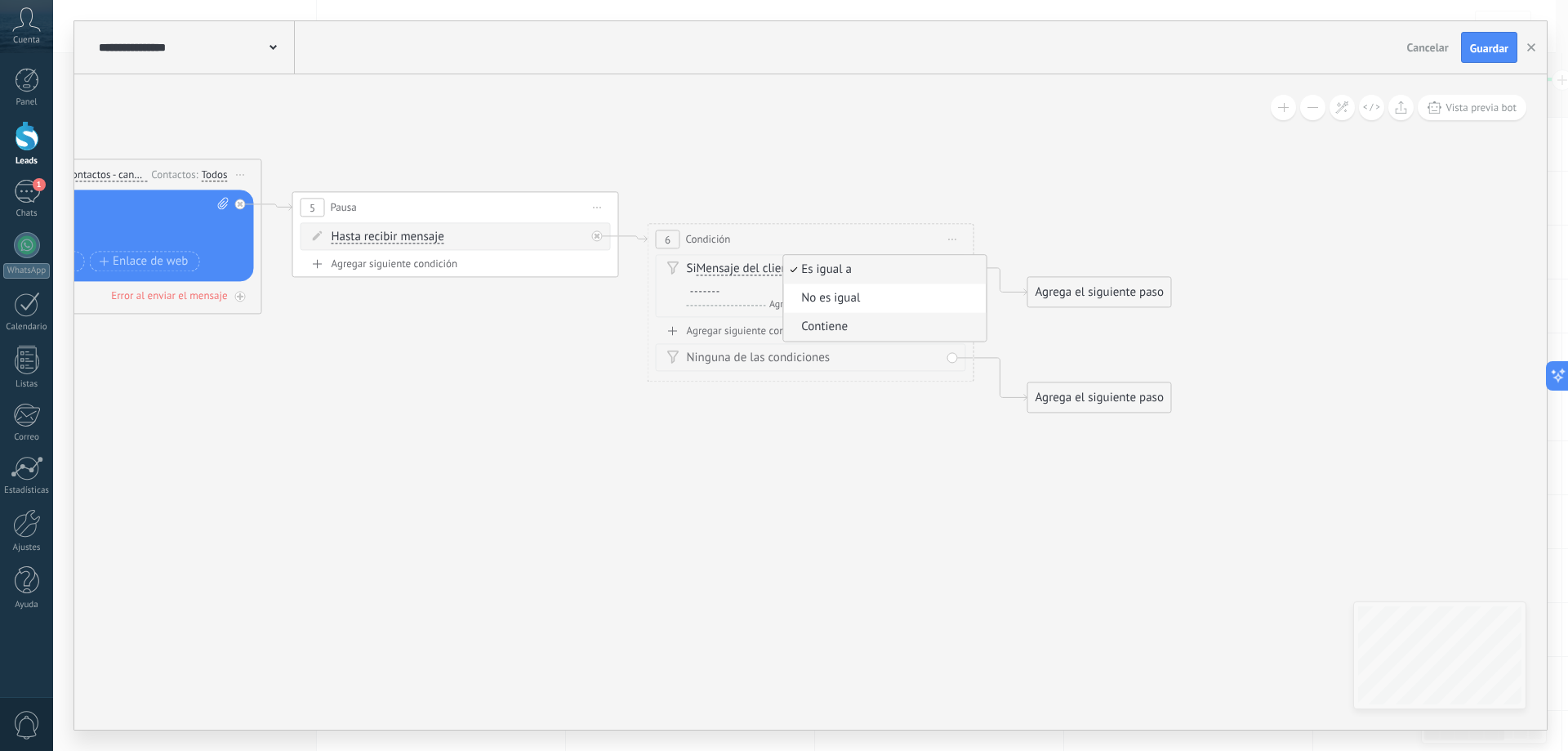 click on "Contiene" at bounding box center (882, 327) 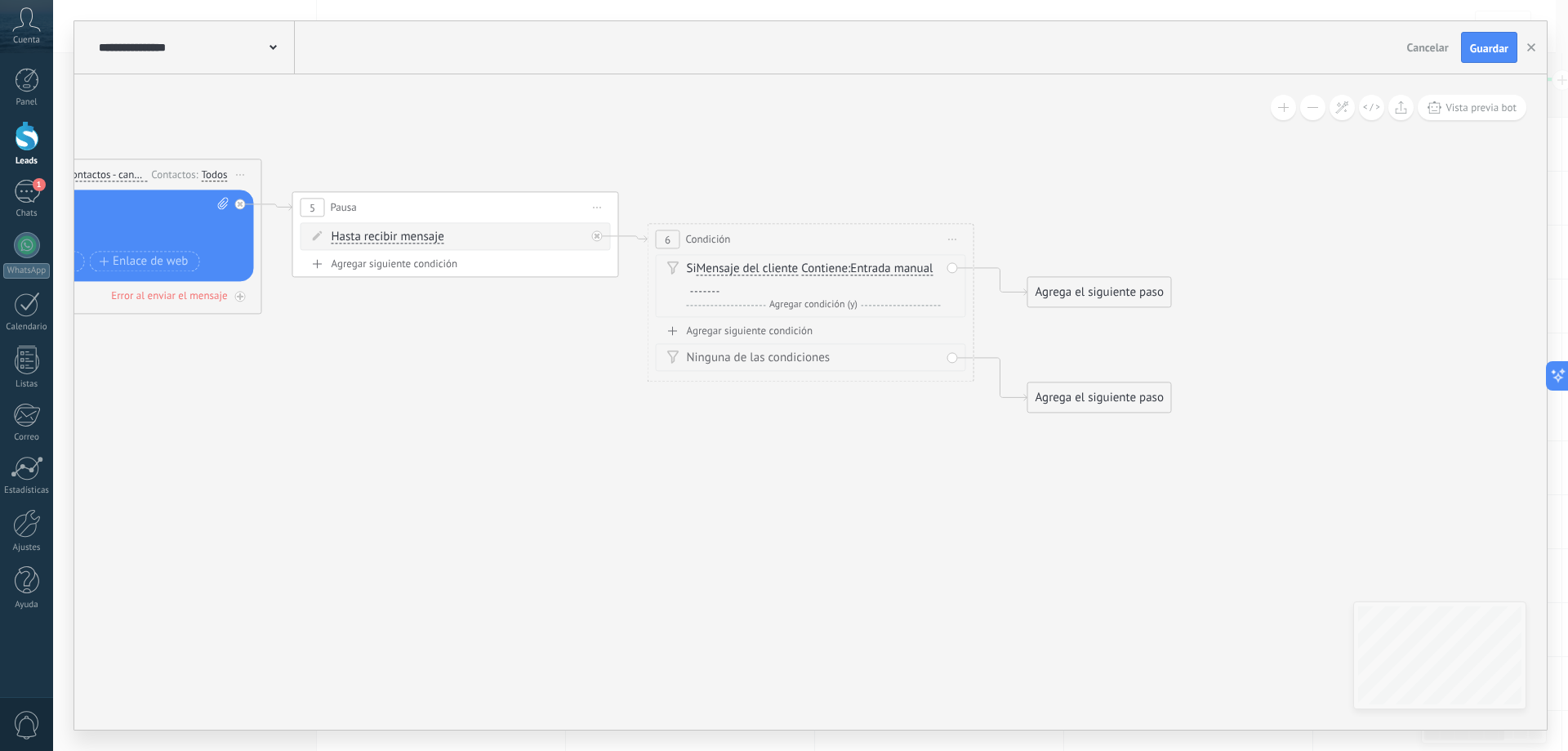 click on "Y
Agregar condición (y)" at bounding box center (813, 305) 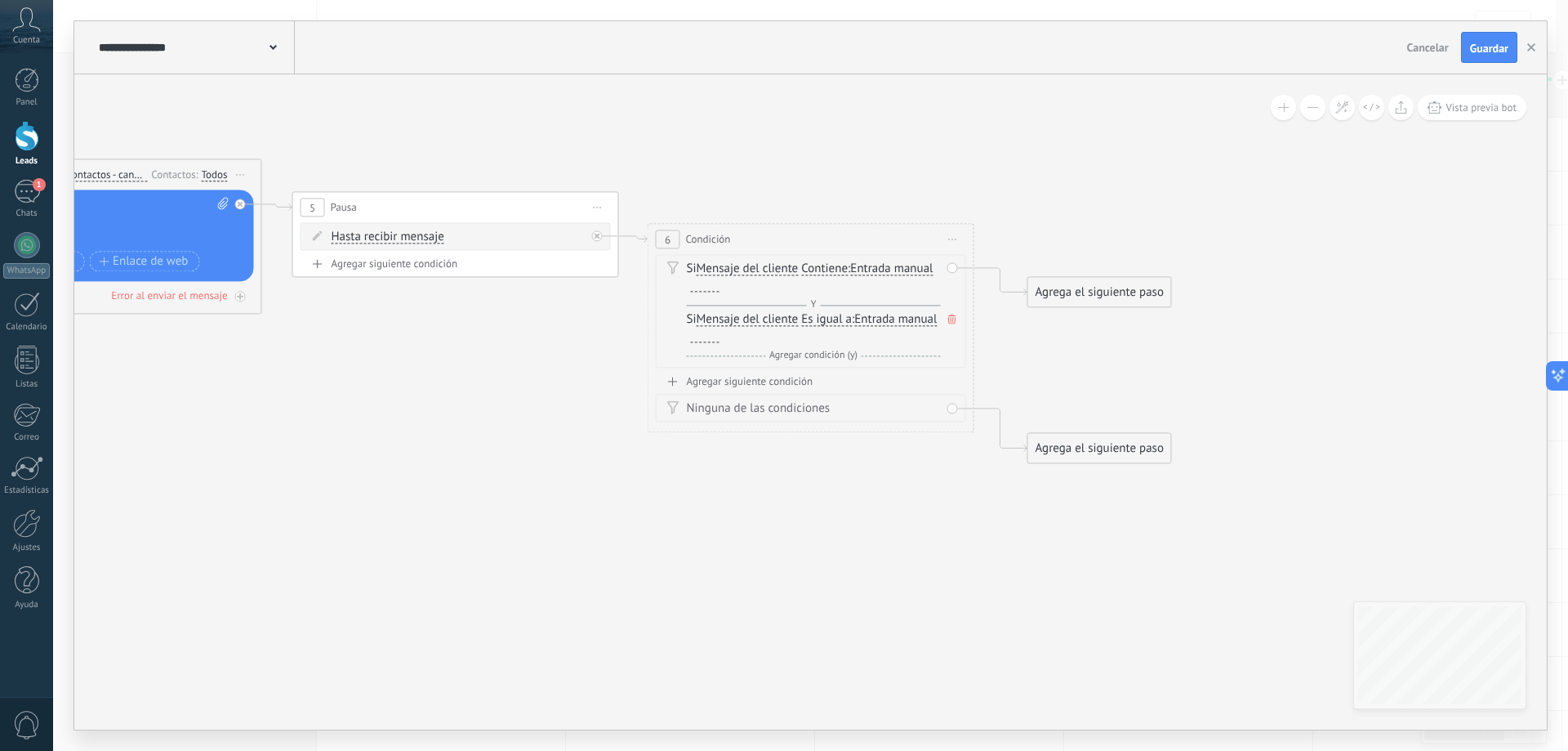 click at bounding box center (705, 285) 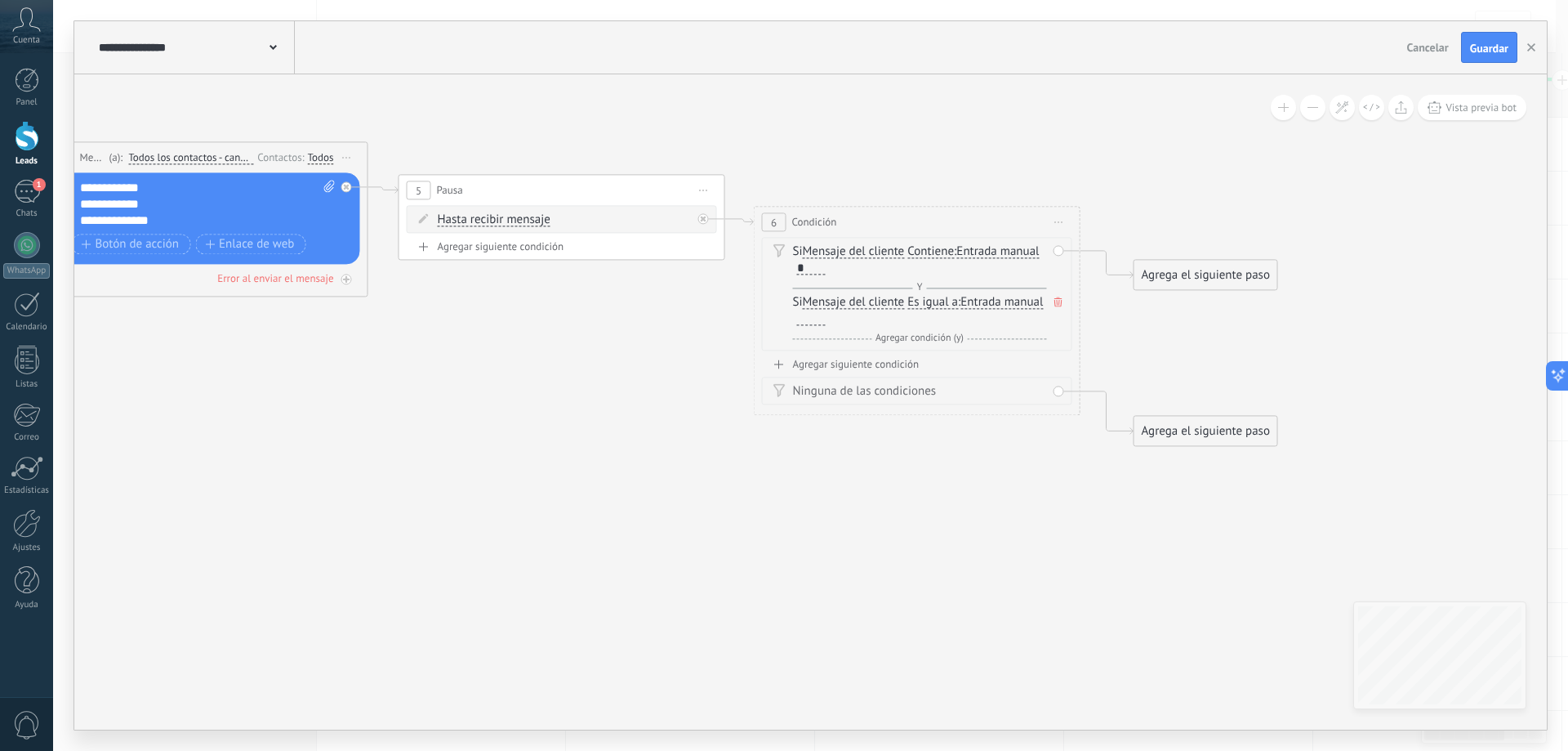 drag, startPoint x: 371, startPoint y: 391, endPoint x: 452, endPoint y: 370, distance: 83.67795 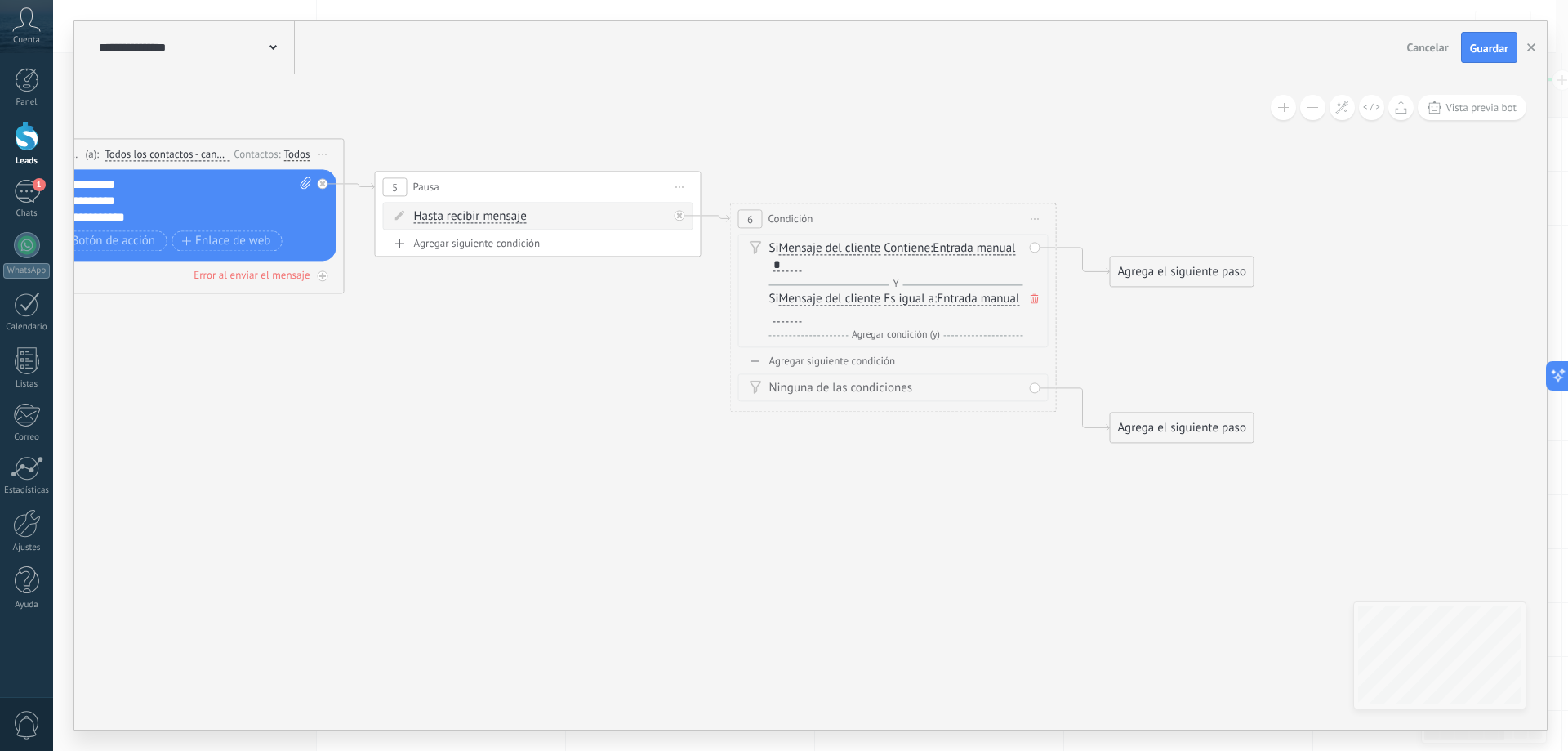 click 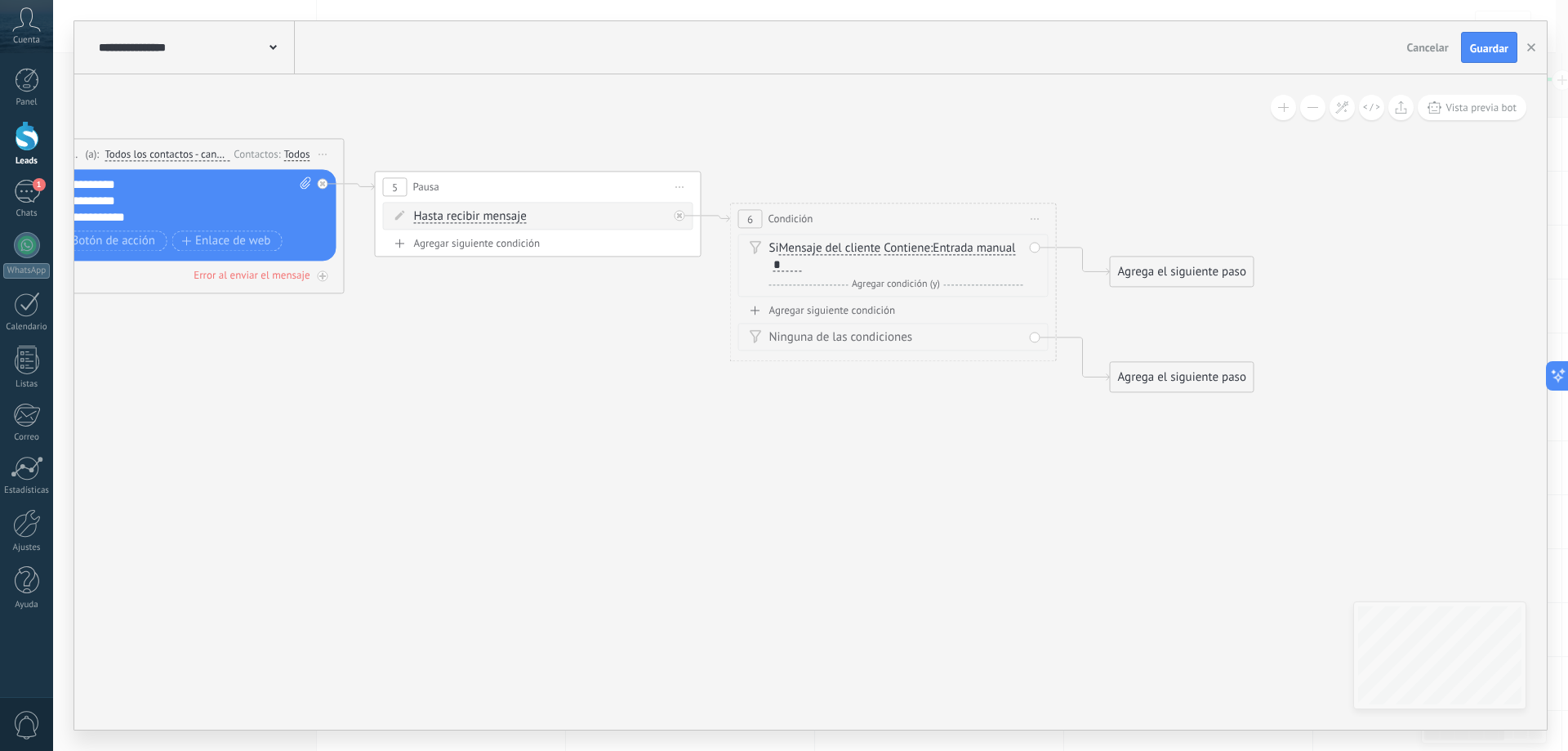 click on "Agregar siguiente condición" at bounding box center [893, 310] 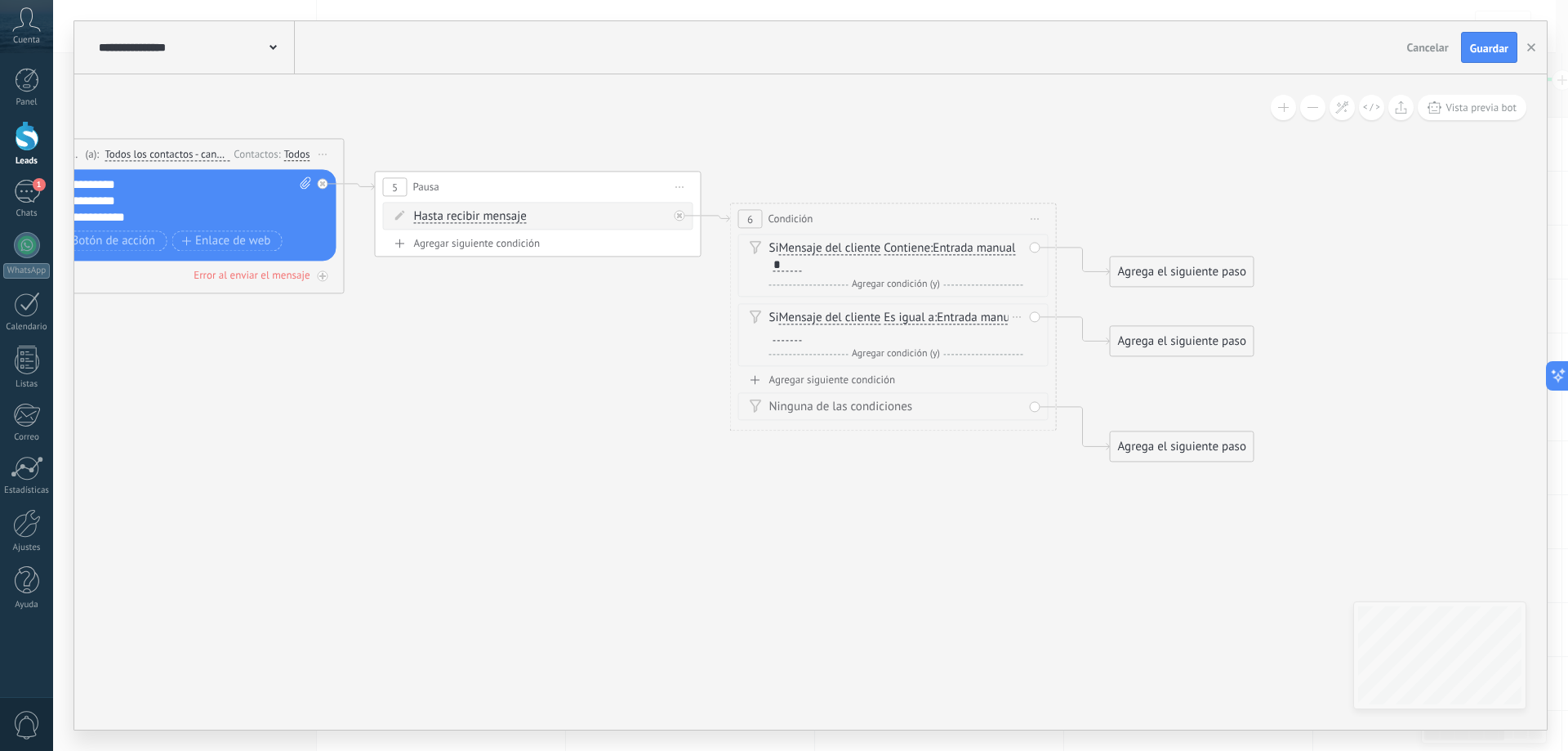 click on "Es igual a" at bounding box center [909, 318] 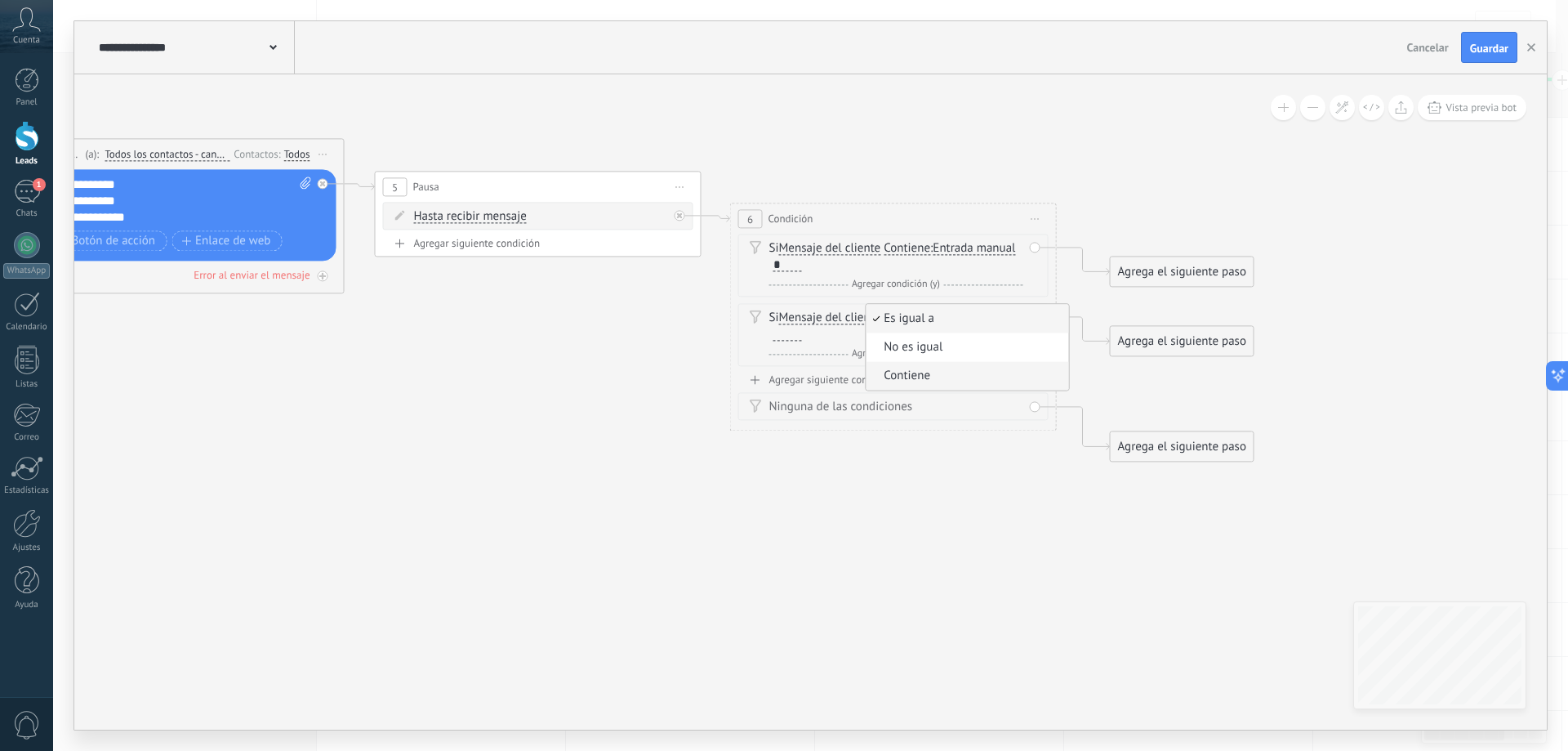click on "Contiene" at bounding box center [964, 376] 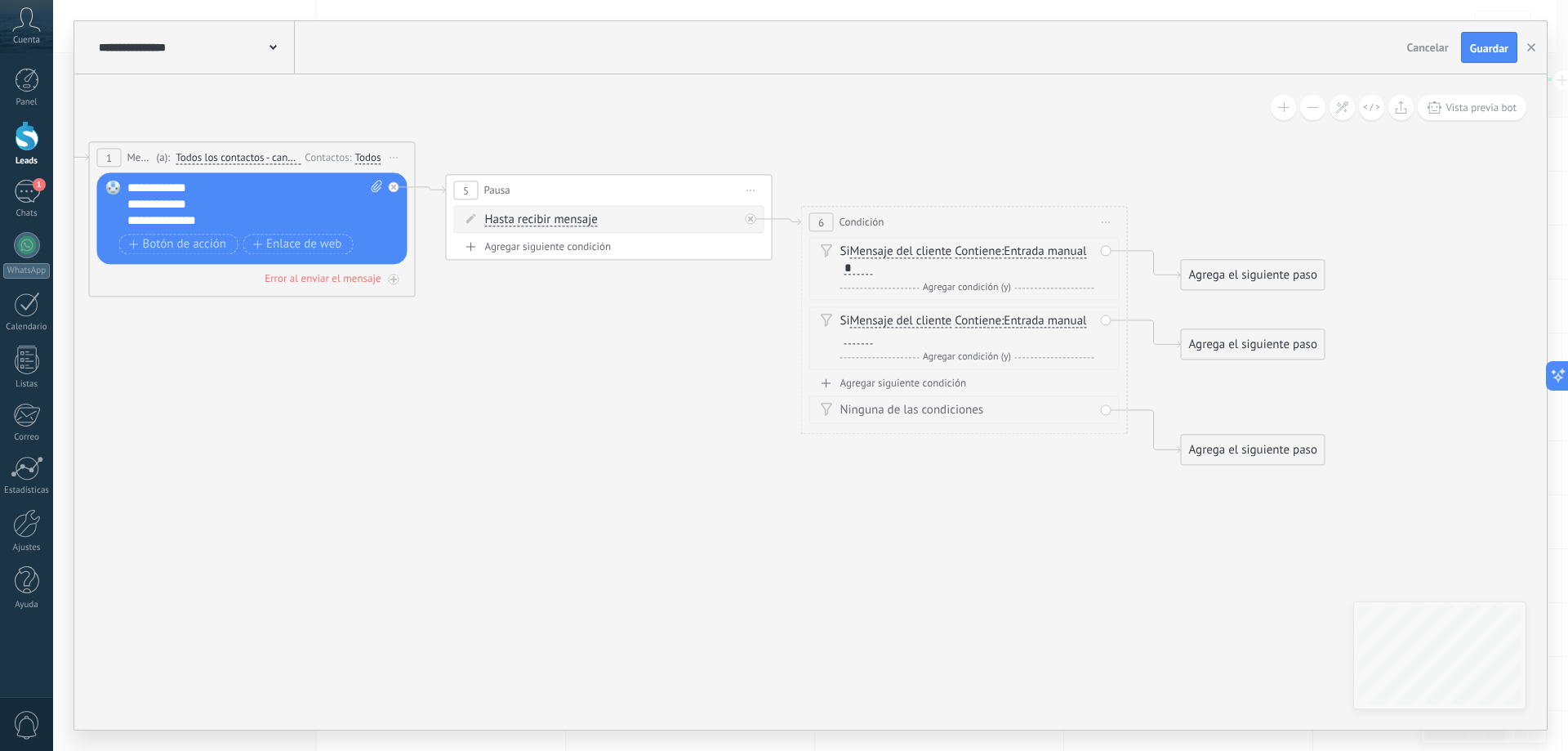 drag, startPoint x: 404, startPoint y: 361, endPoint x: 442, endPoint y: 362, distance: 38.013156 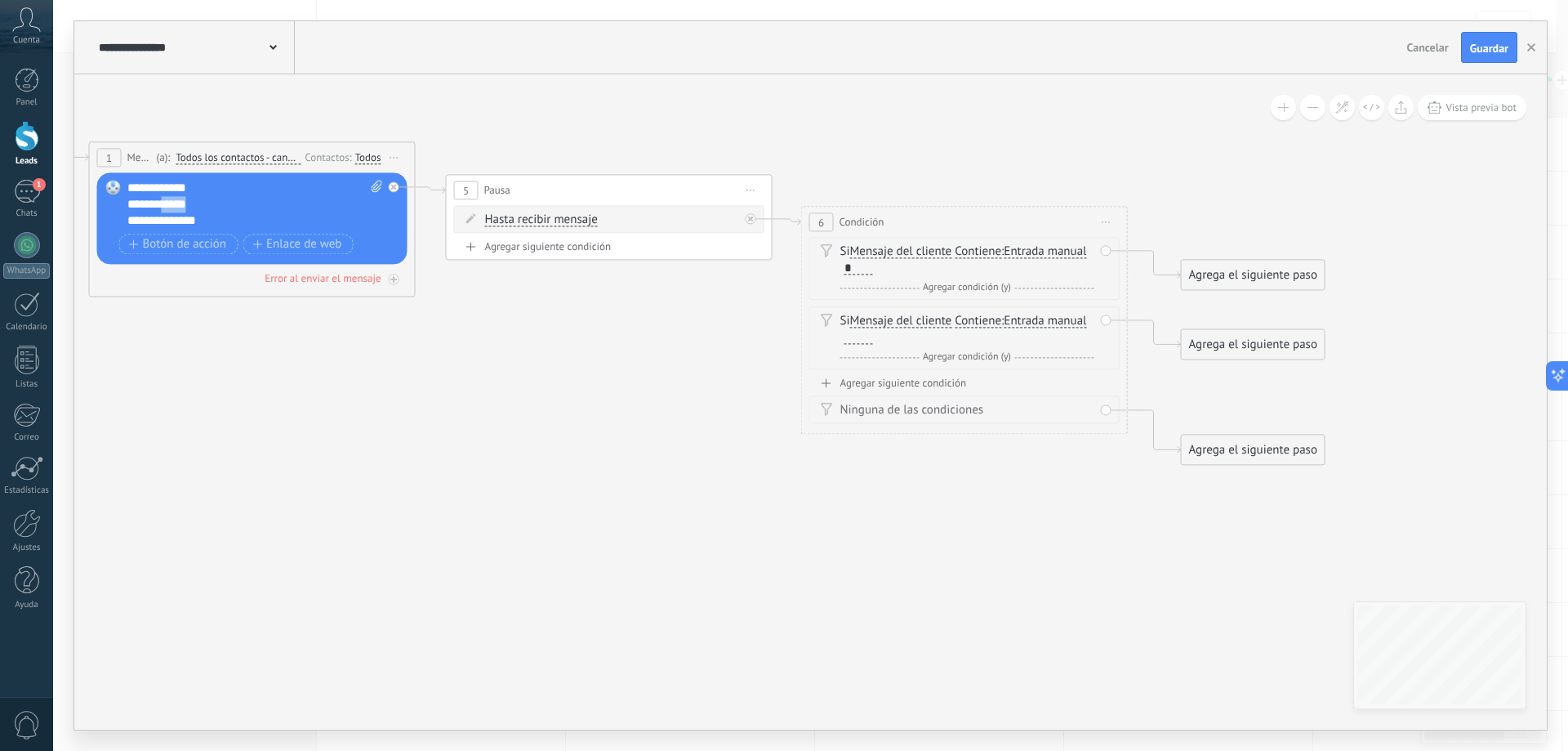 drag, startPoint x: 158, startPoint y: 205, endPoint x: 194, endPoint y: 203, distance: 36.05551 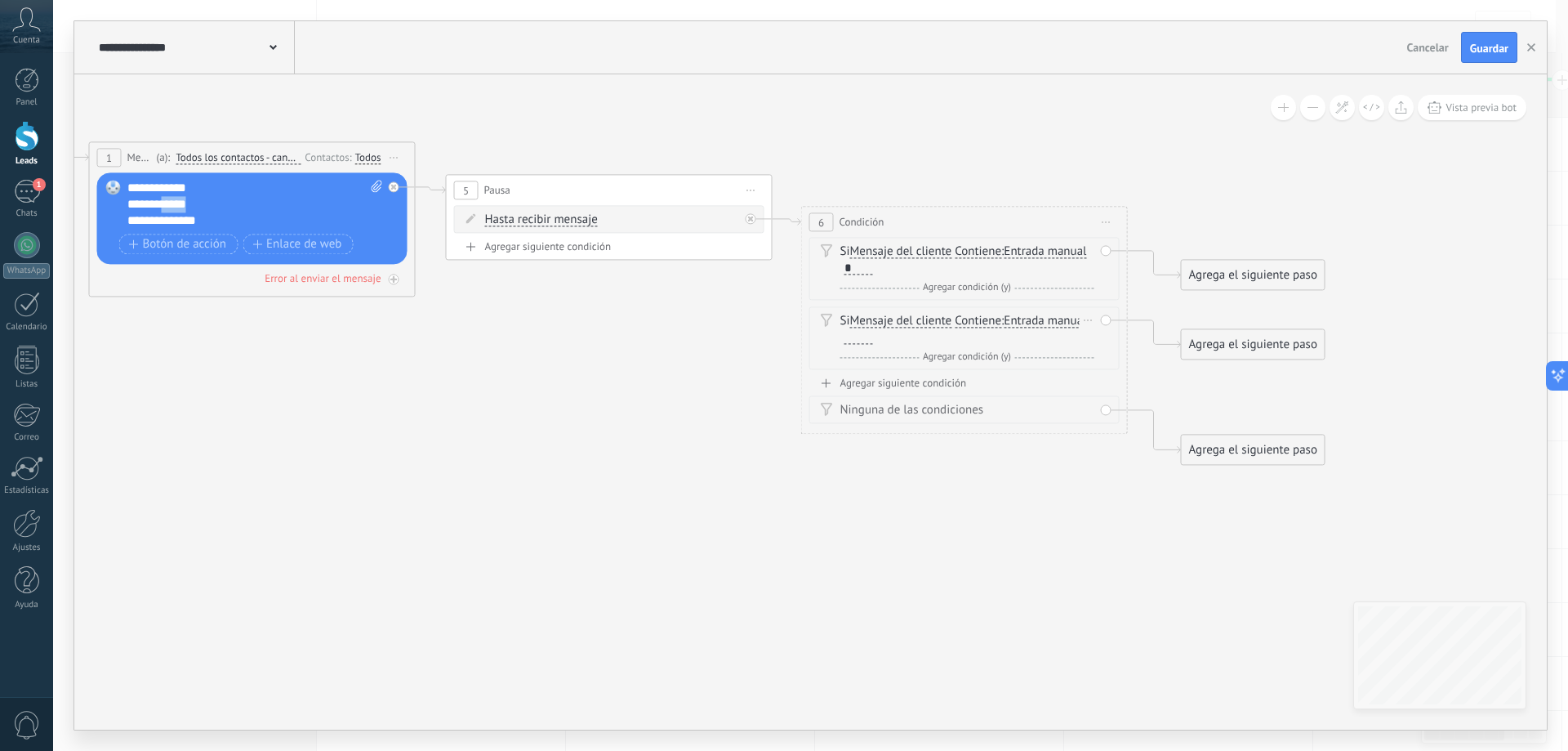 click on "Si
Mensaje del cliente
Mensaje del cliente
Emoción de la conversación
Comentario del cliente
El cliente
Código de chat activo
Mensajero de chat activo
Fuente de cliente potencial
Estado de la conversación
Estado de respuesta
Estado de interacción
a" at bounding box center (967, 339) 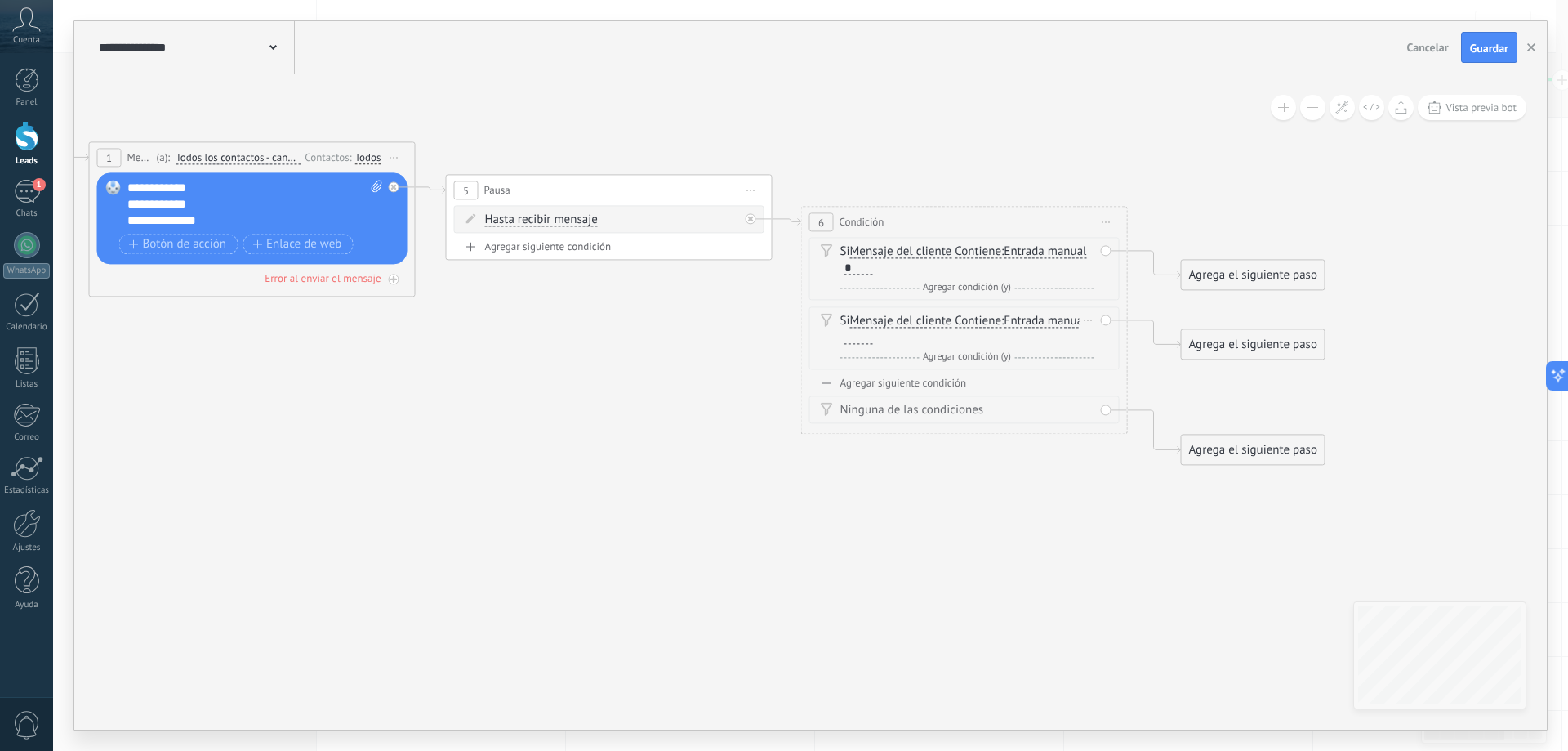 click at bounding box center [858, 338] 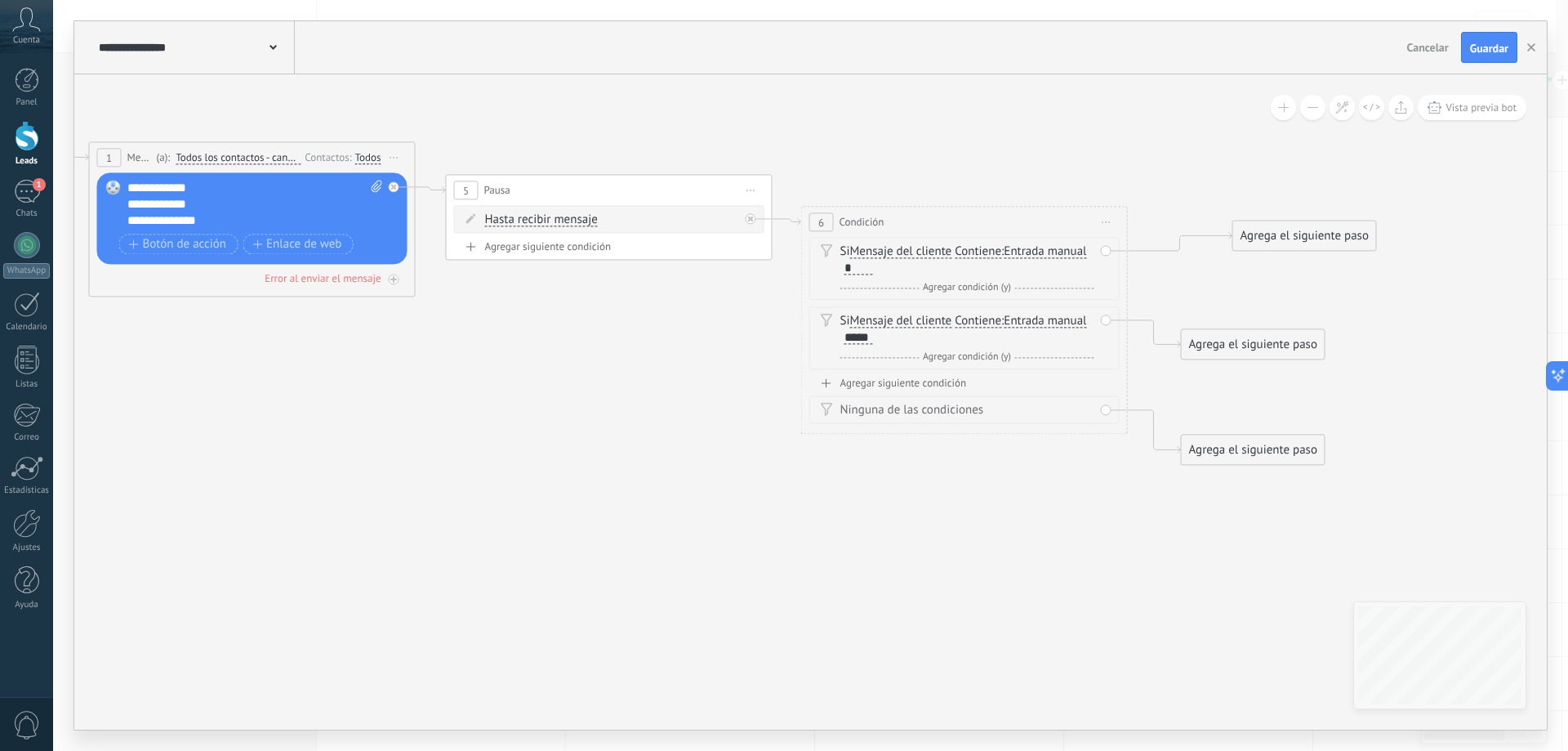 drag, startPoint x: 1242, startPoint y: 276, endPoint x: 1321, endPoint y: 250, distance: 83.1685 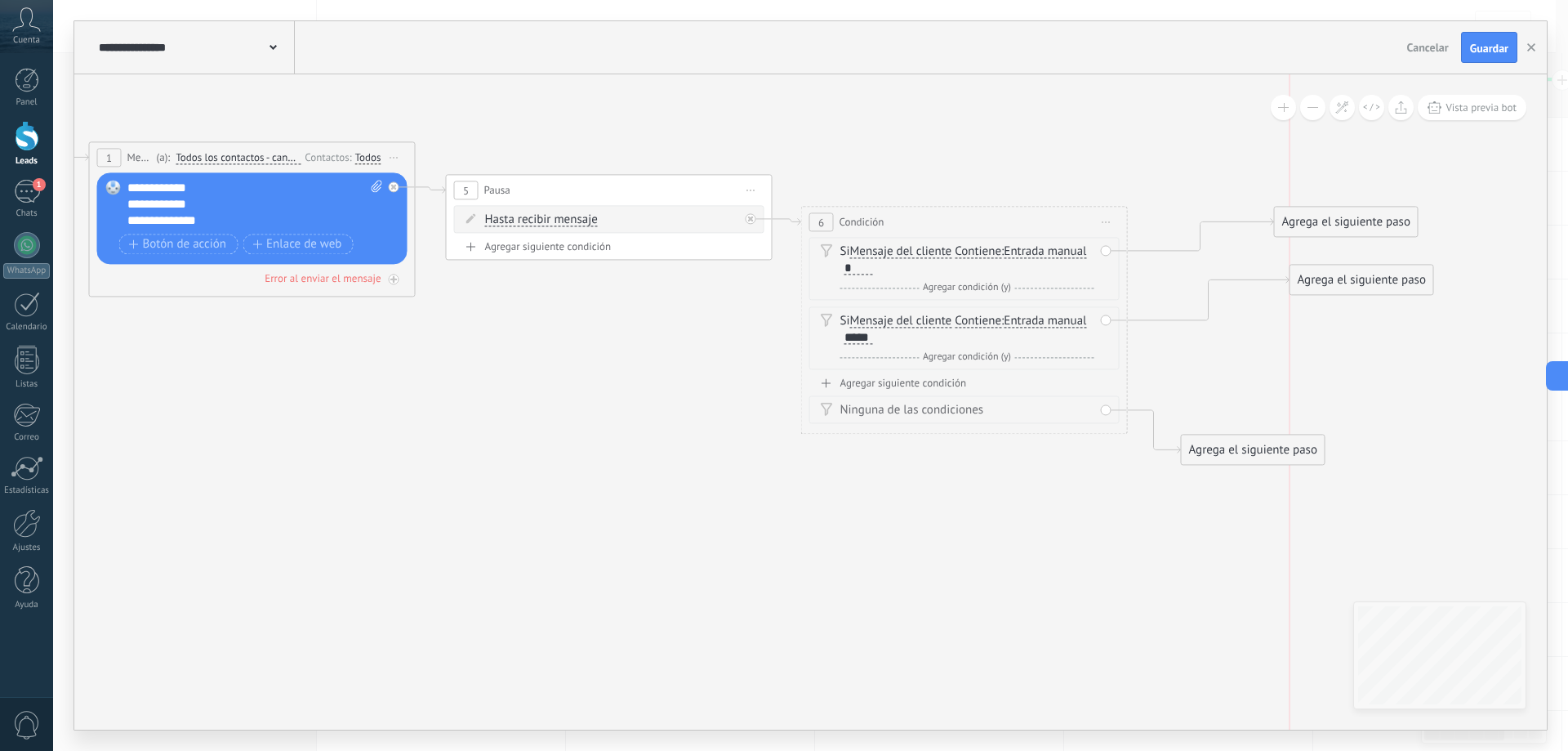 drag, startPoint x: 1285, startPoint y: 338, endPoint x: 1296, endPoint y: 288, distance: 51.1957 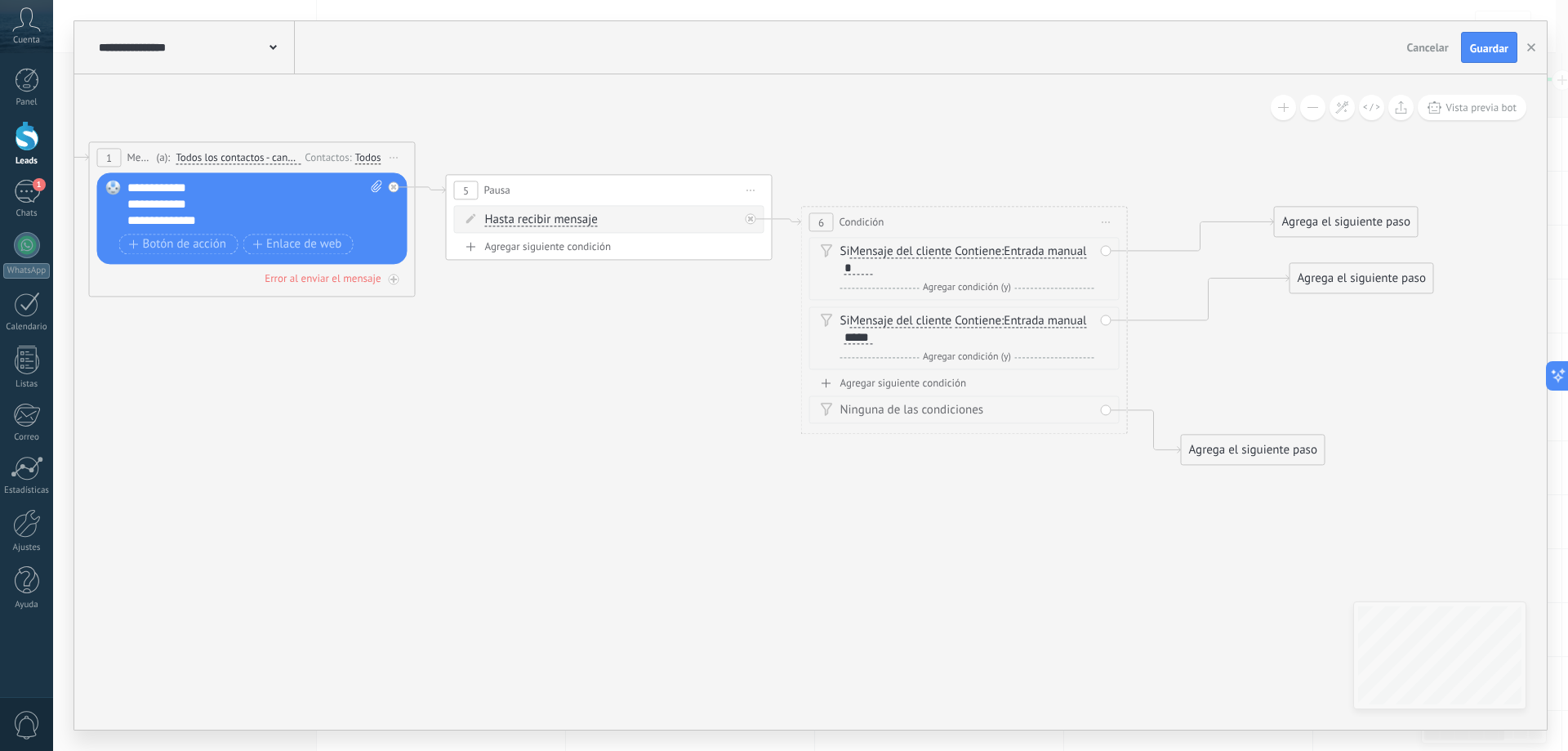 click on "Agregar siguiente condición" at bounding box center (964, 382) 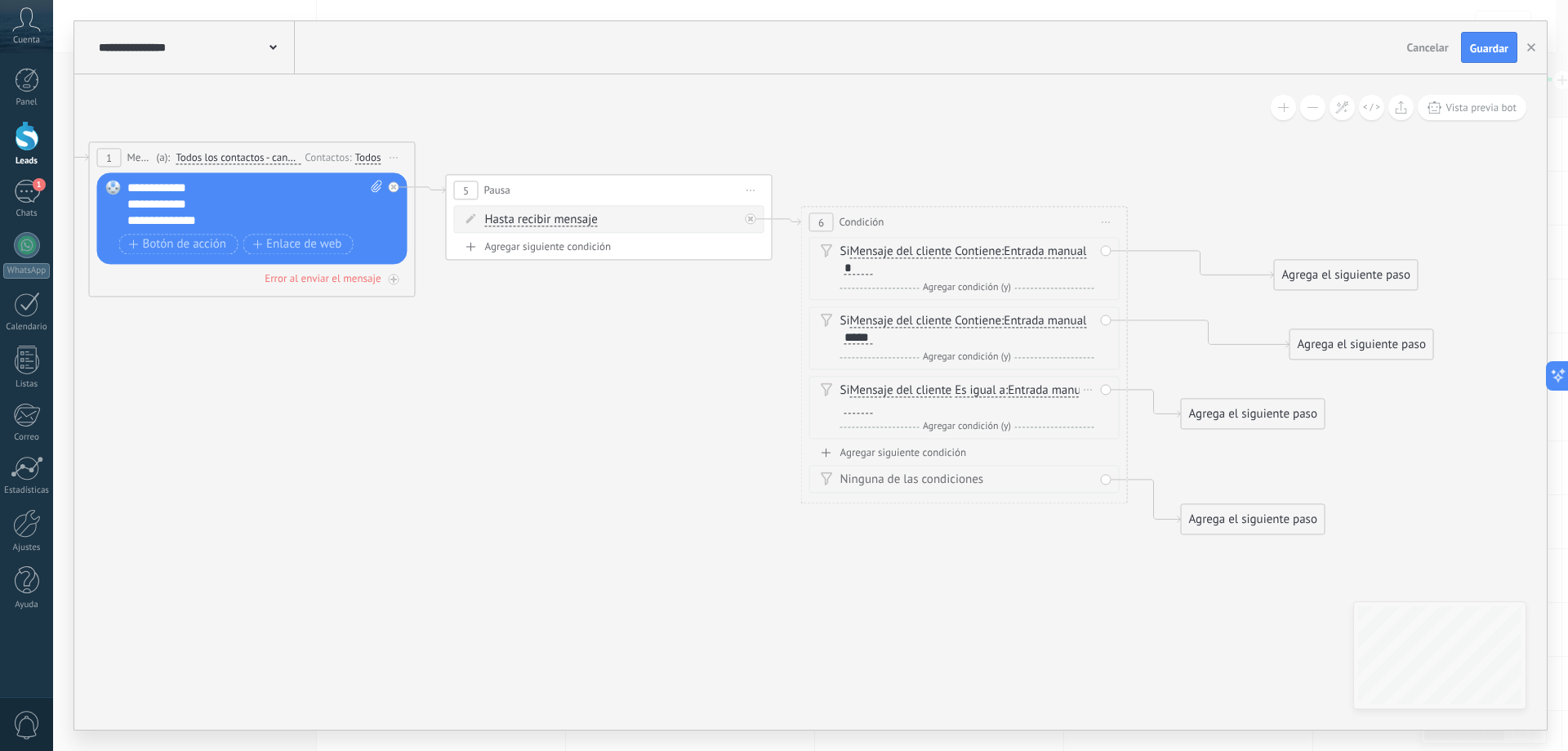 click on "Es igual a" at bounding box center (980, 391) 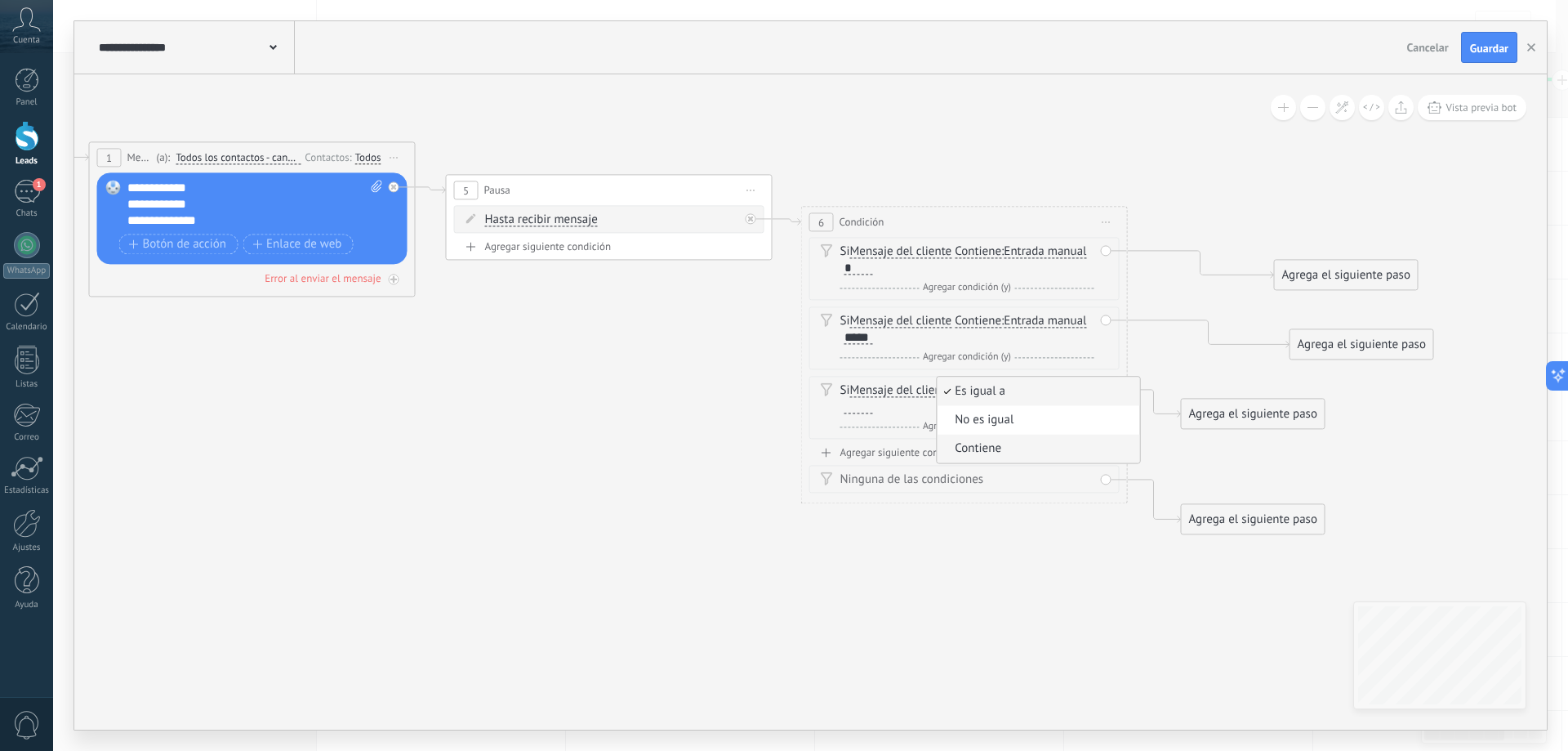 click on "Contiene" at bounding box center [1036, 449] 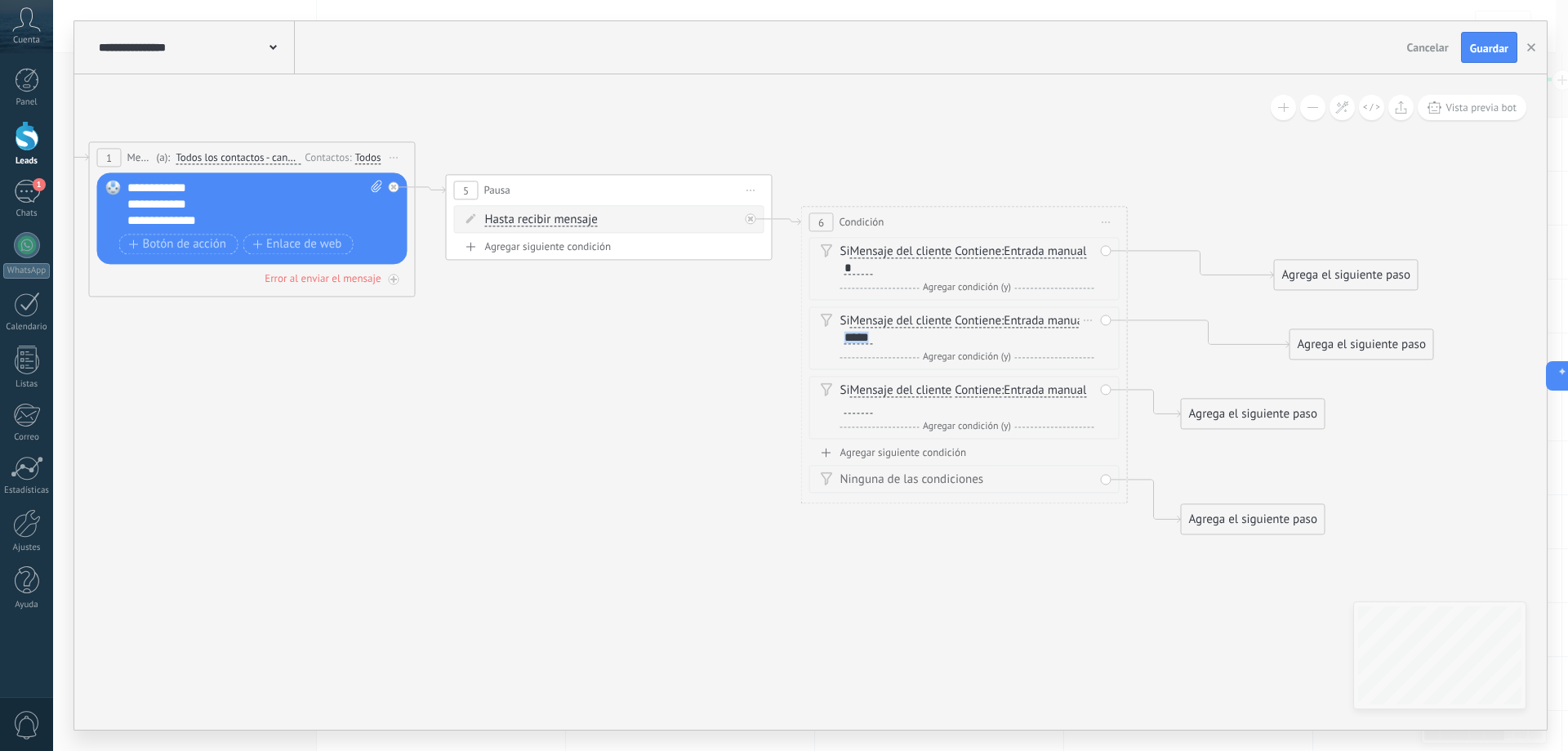 drag, startPoint x: 872, startPoint y: 338, endPoint x: 810, endPoint y: 339, distance: 62.00806 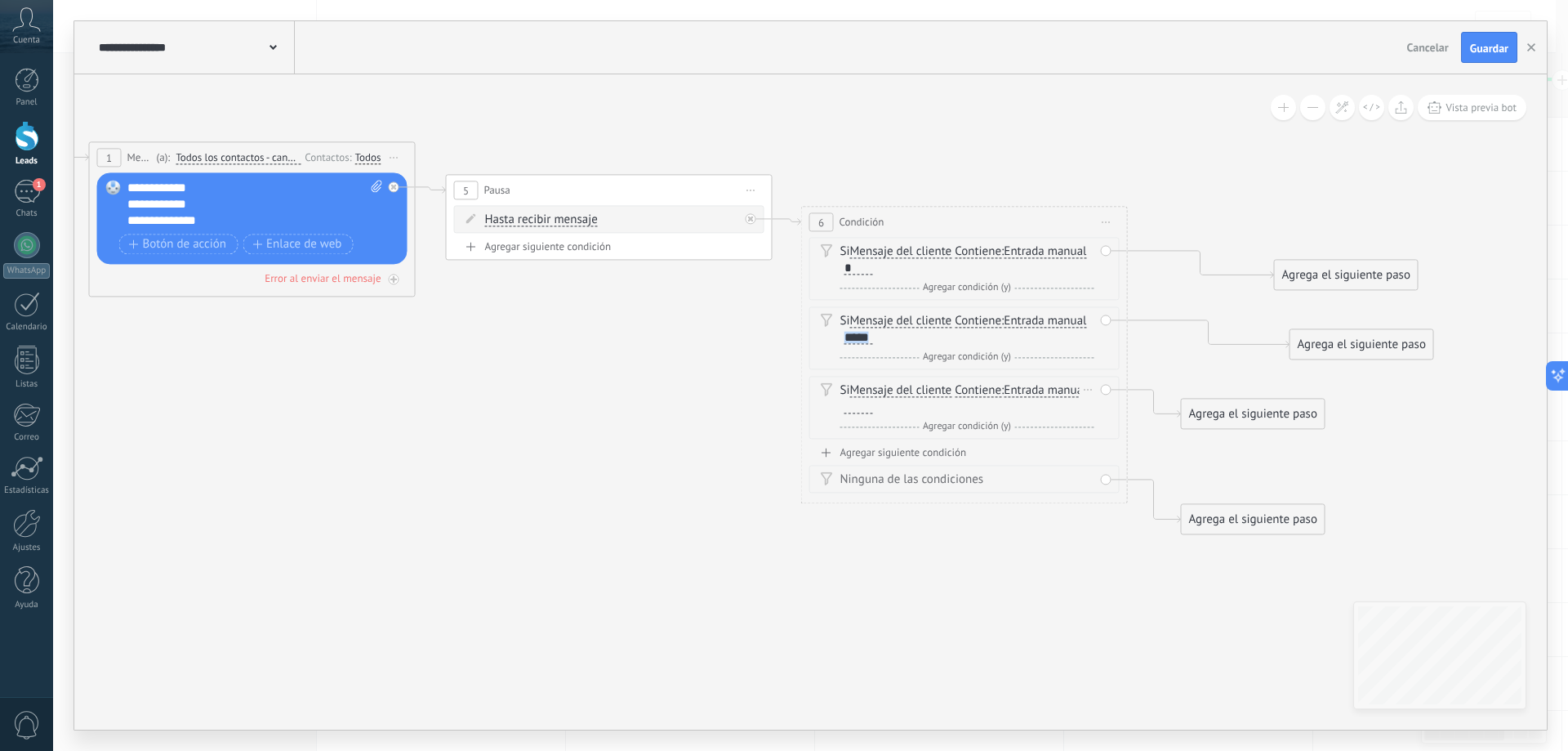 copy on "*****" 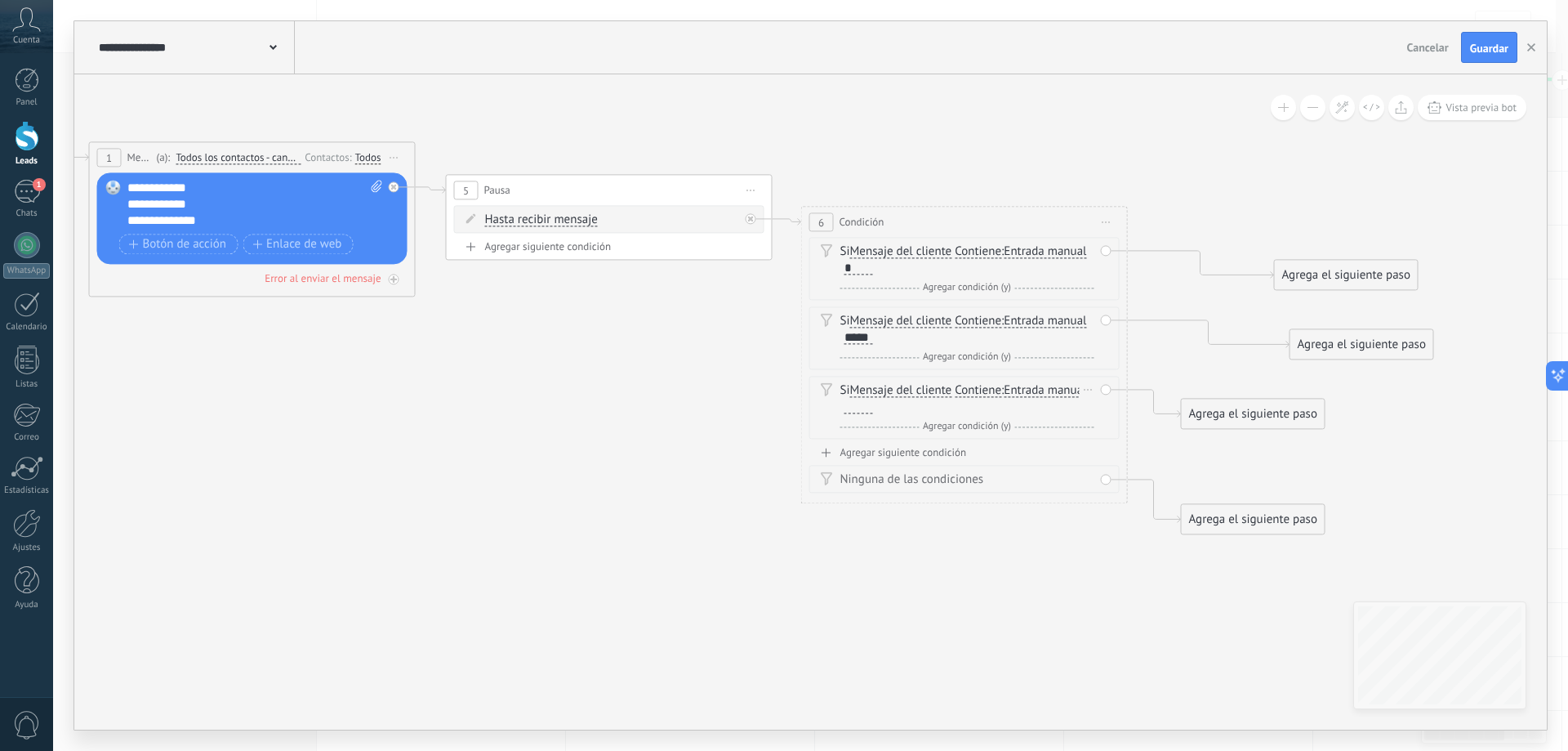 click at bounding box center (858, 407) 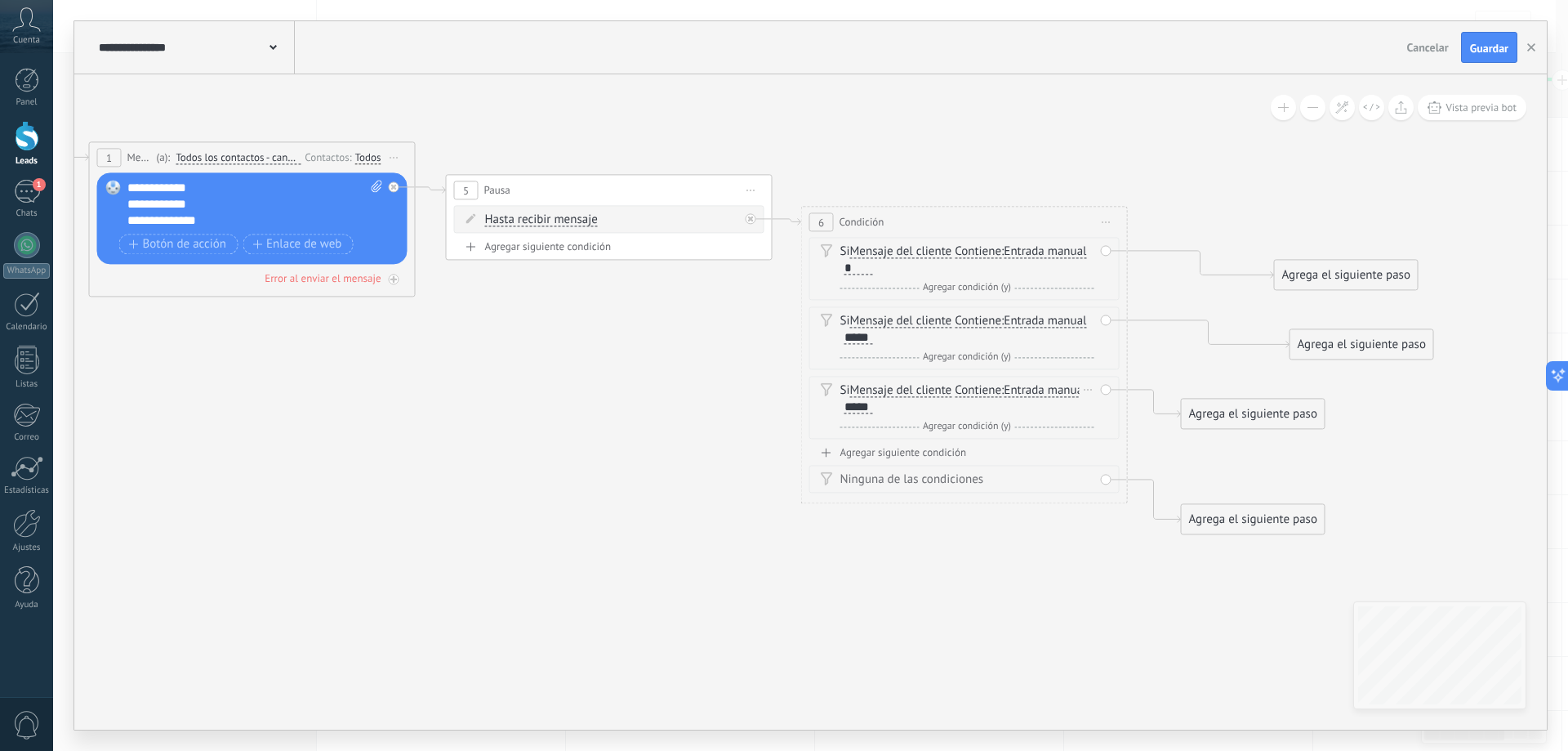 click on "*****" at bounding box center (858, 407) 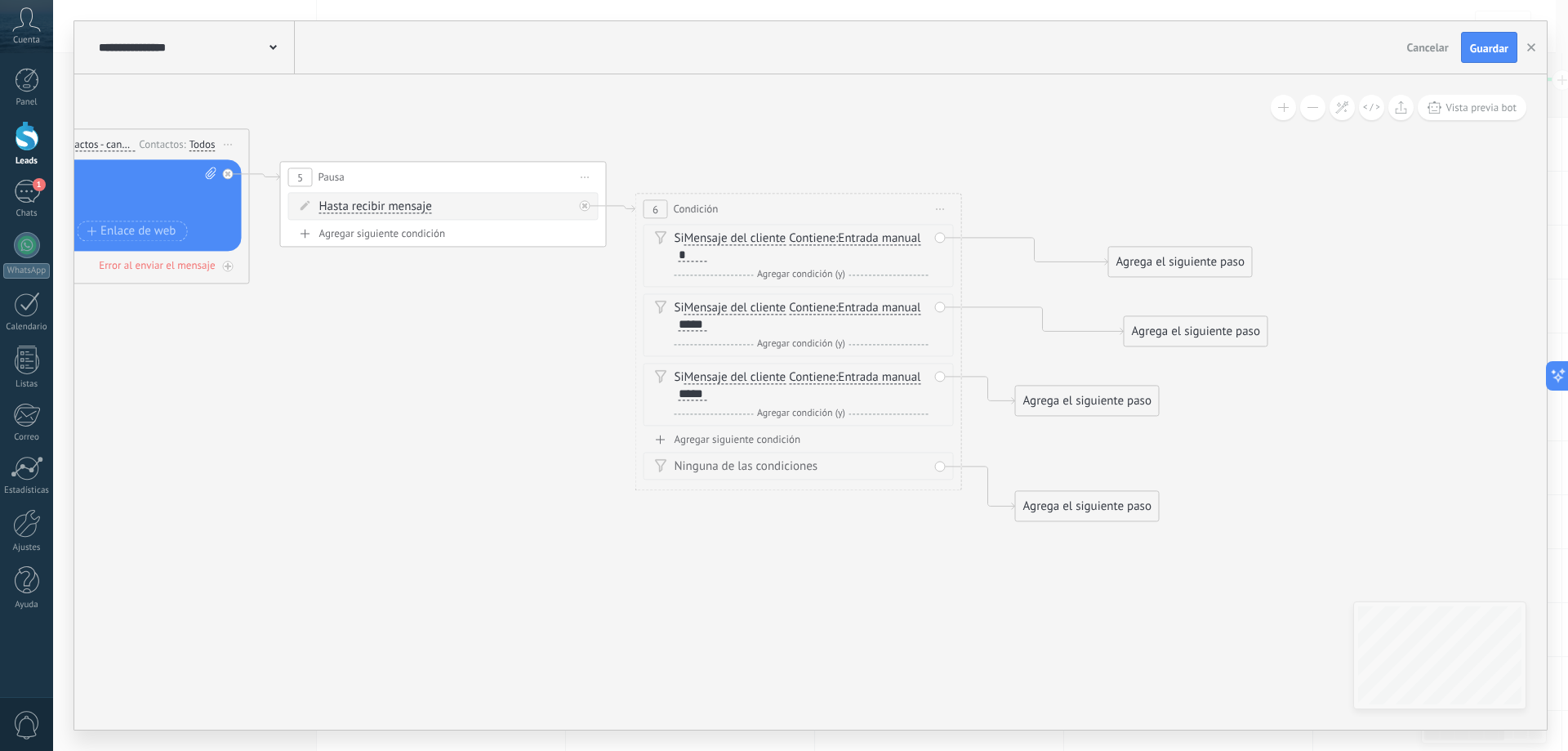 drag, startPoint x: 1157, startPoint y: 571, endPoint x: 915, endPoint y: 535, distance: 244.66303 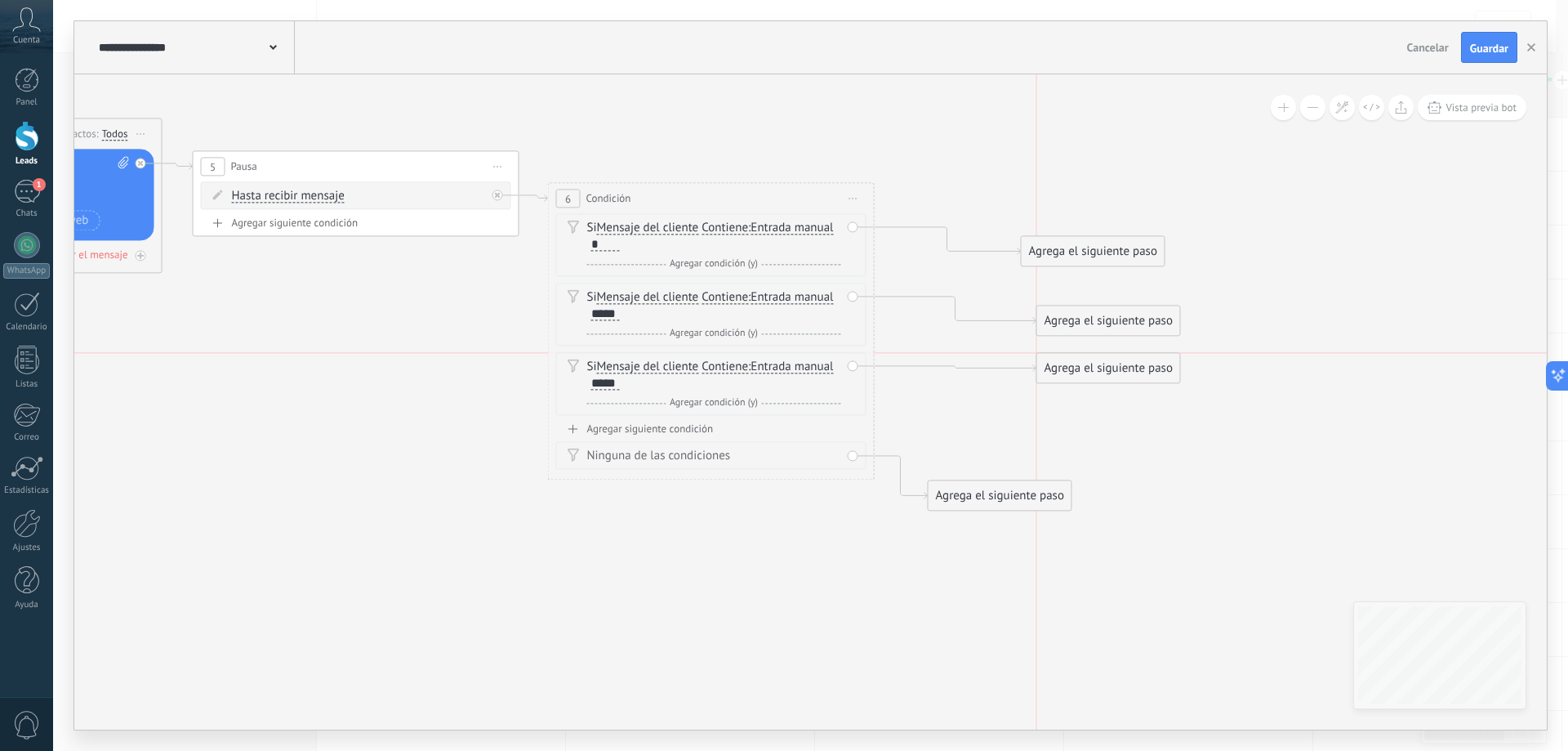 drag, startPoint x: 975, startPoint y: 399, endPoint x: 1089, endPoint y: 371, distance: 117.38824 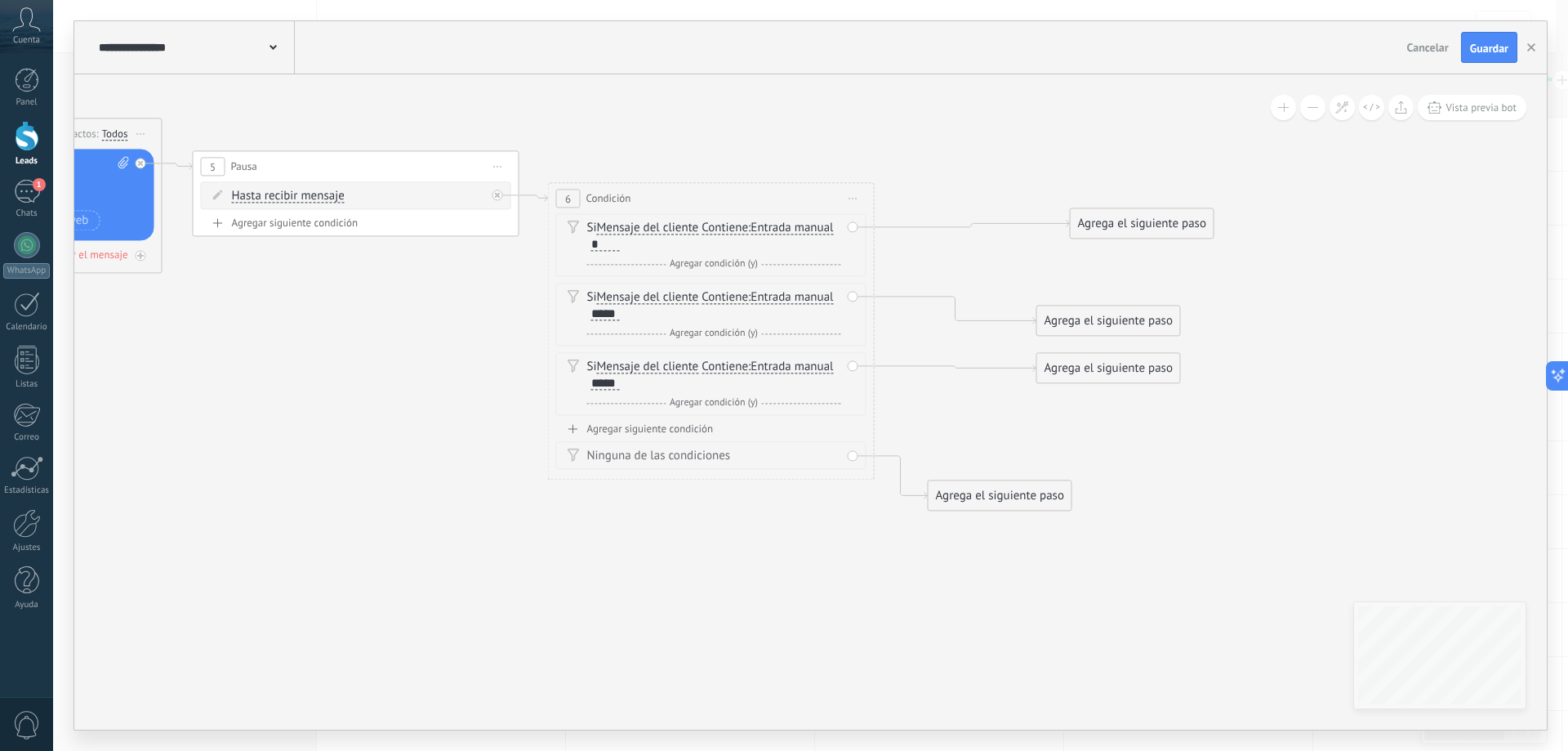 drag, startPoint x: 1080, startPoint y: 244, endPoint x: 1130, endPoint y: 216, distance: 57.3062 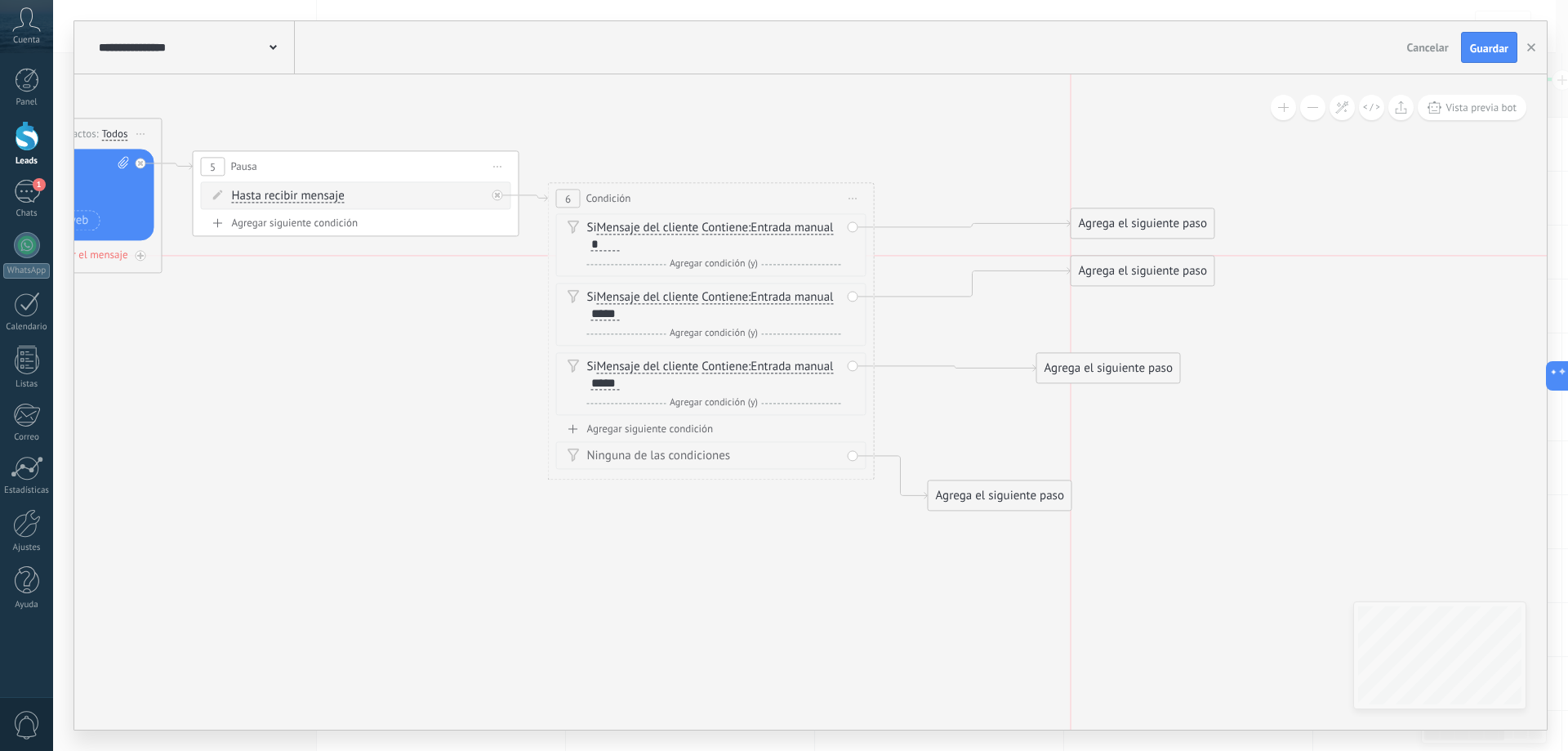 drag, startPoint x: 1143, startPoint y: 284, endPoint x: 1139, endPoint y: 262, distance: 22.36068 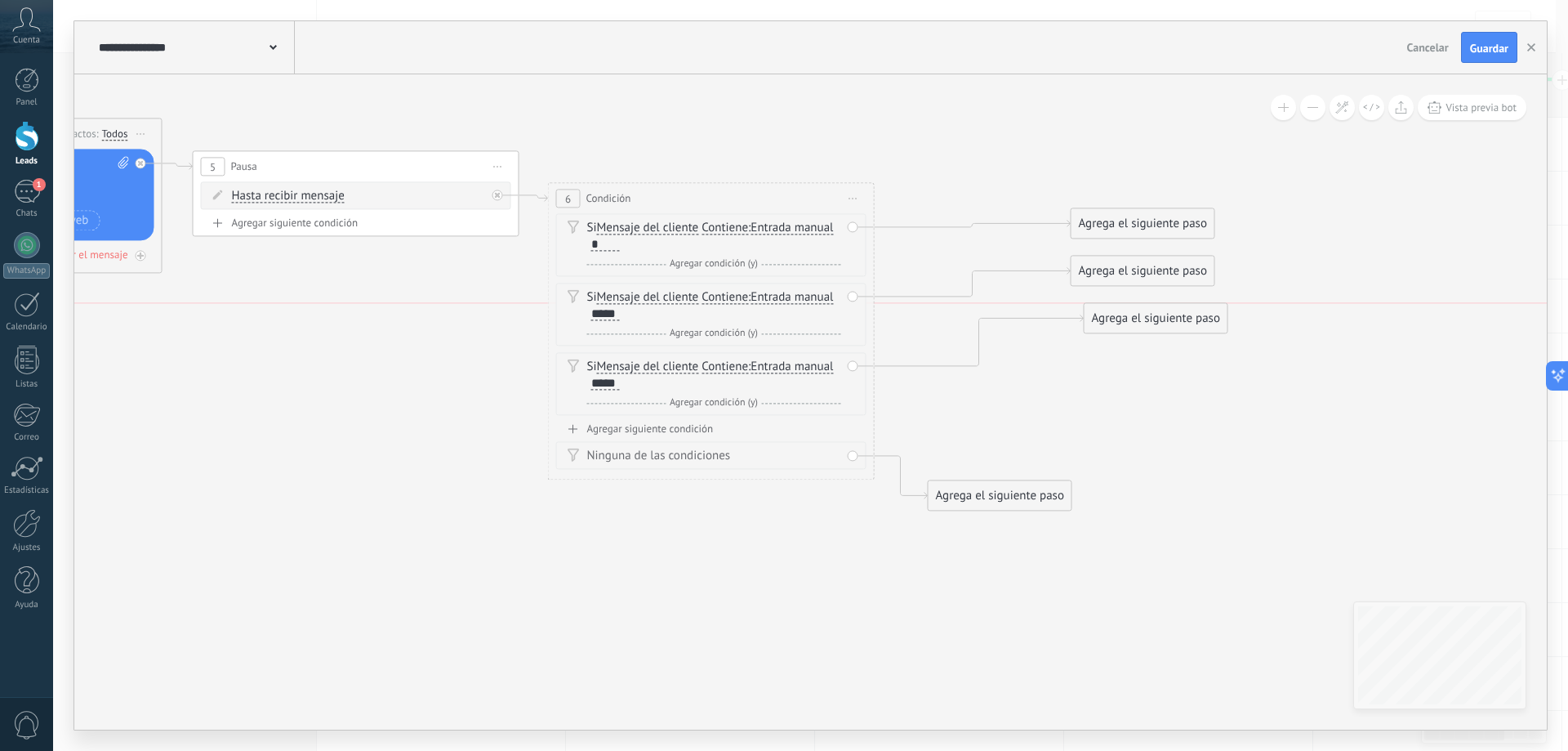 drag, startPoint x: 1085, startPoint y: 373, endPoint x: 1132, endPoint y: 316, distance: 73.87828 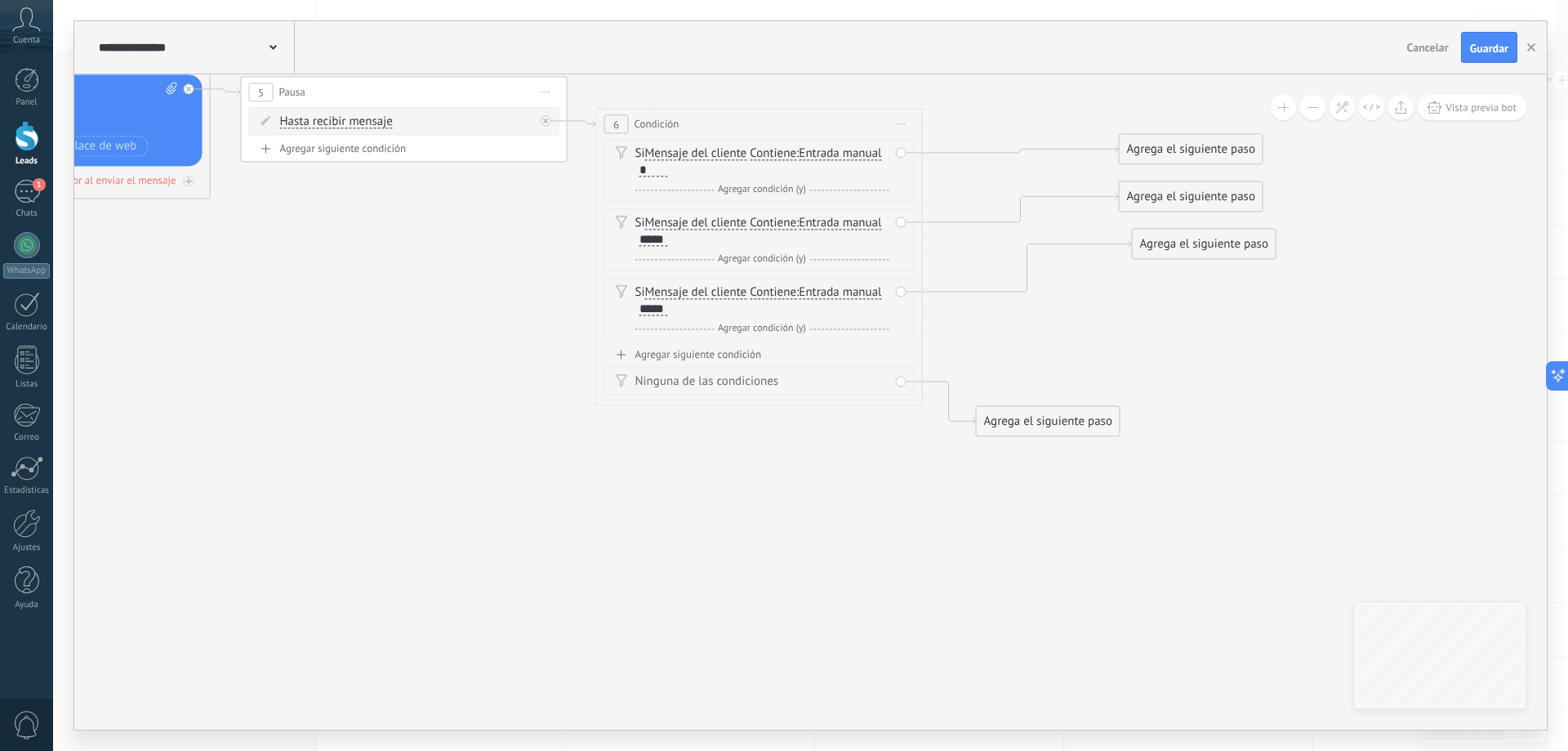 drag, startPoint x: 914, startPoint y: 464, endPoint x: 987, endPoint y: 351, distance: 134.52881 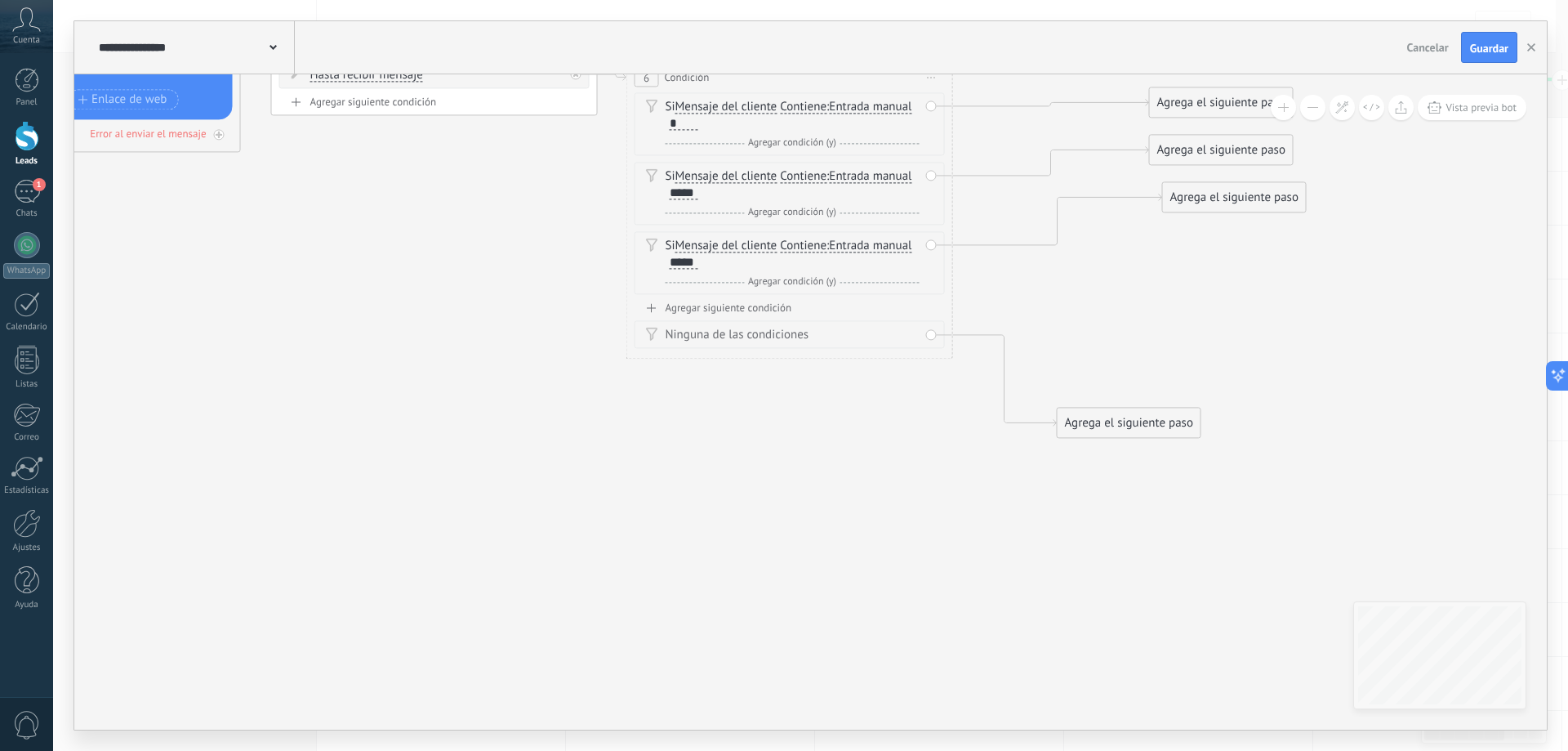drag, startPoint x: 1028, startPoint y: 373, endPoint x: 1079, endPoint y: 421, distance: 70.03571 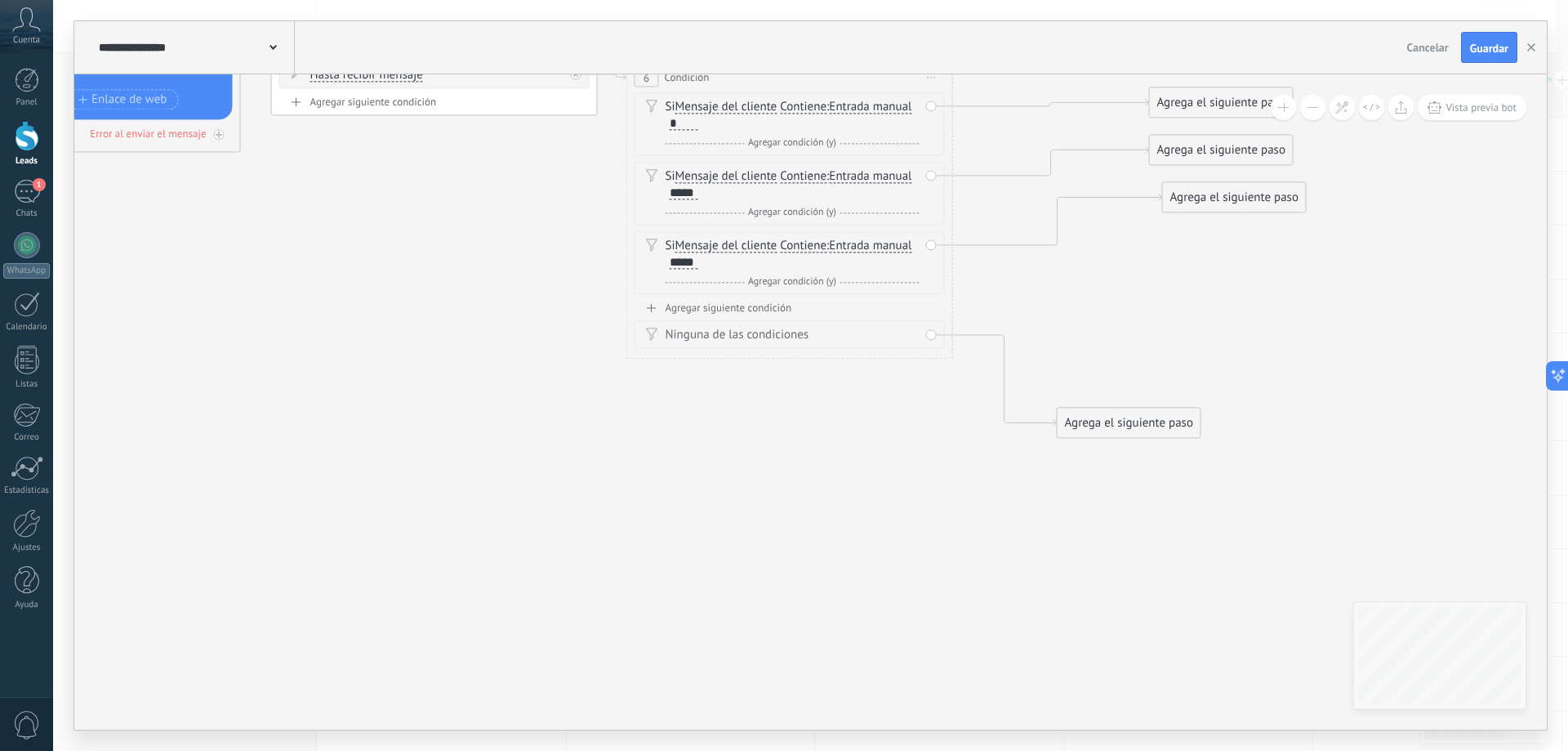 click on "Agrega el siguiente paso" at bounding box center (1129, 422) 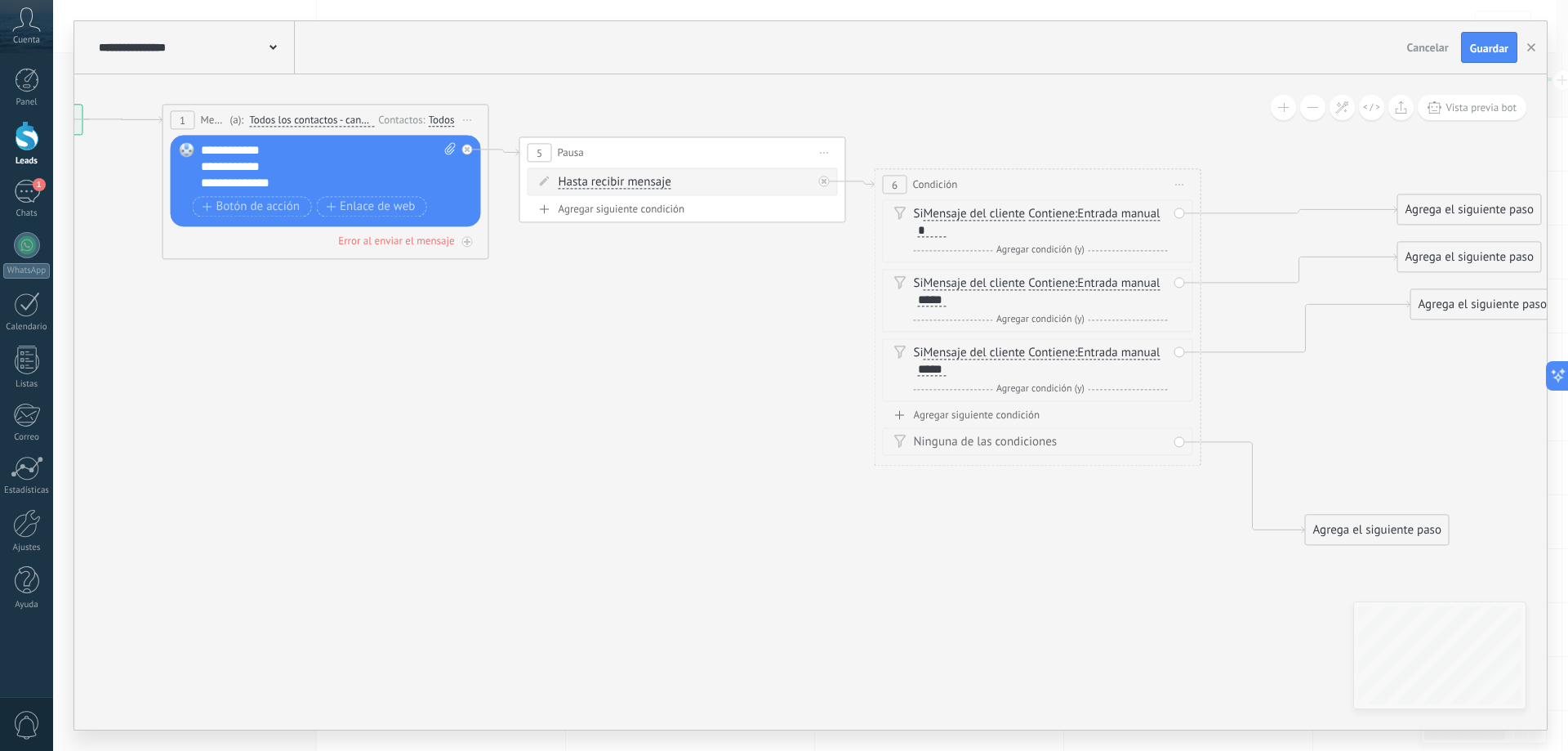 drag, startPoint x: 423, startPoint y: 321, endPoint x: 671, endPoint y: 428, distance: 270.09813 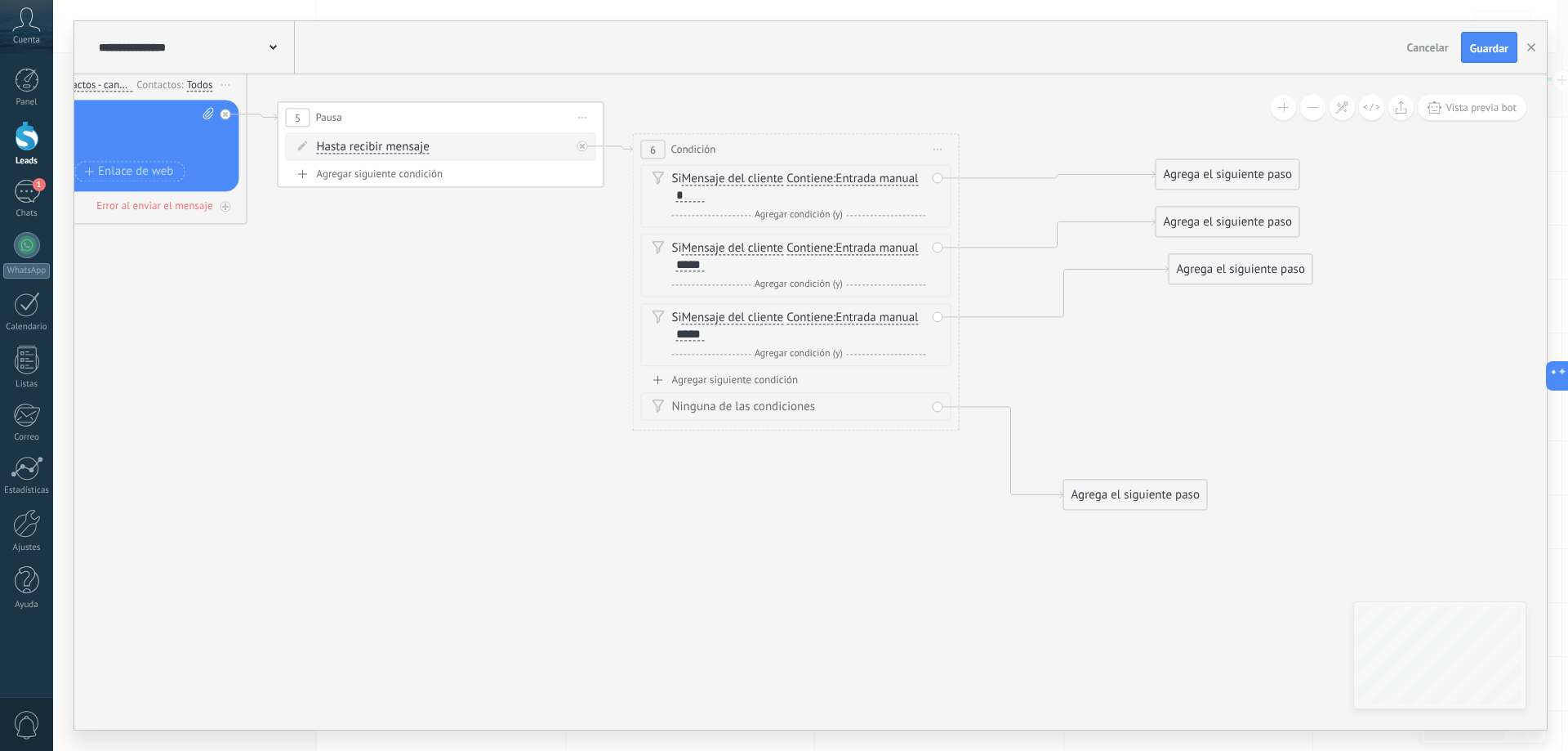 drag, startPoint x: 976, startPoint y: 555, endPoint x: 691, endPoint y: 514, distance: 287.93402 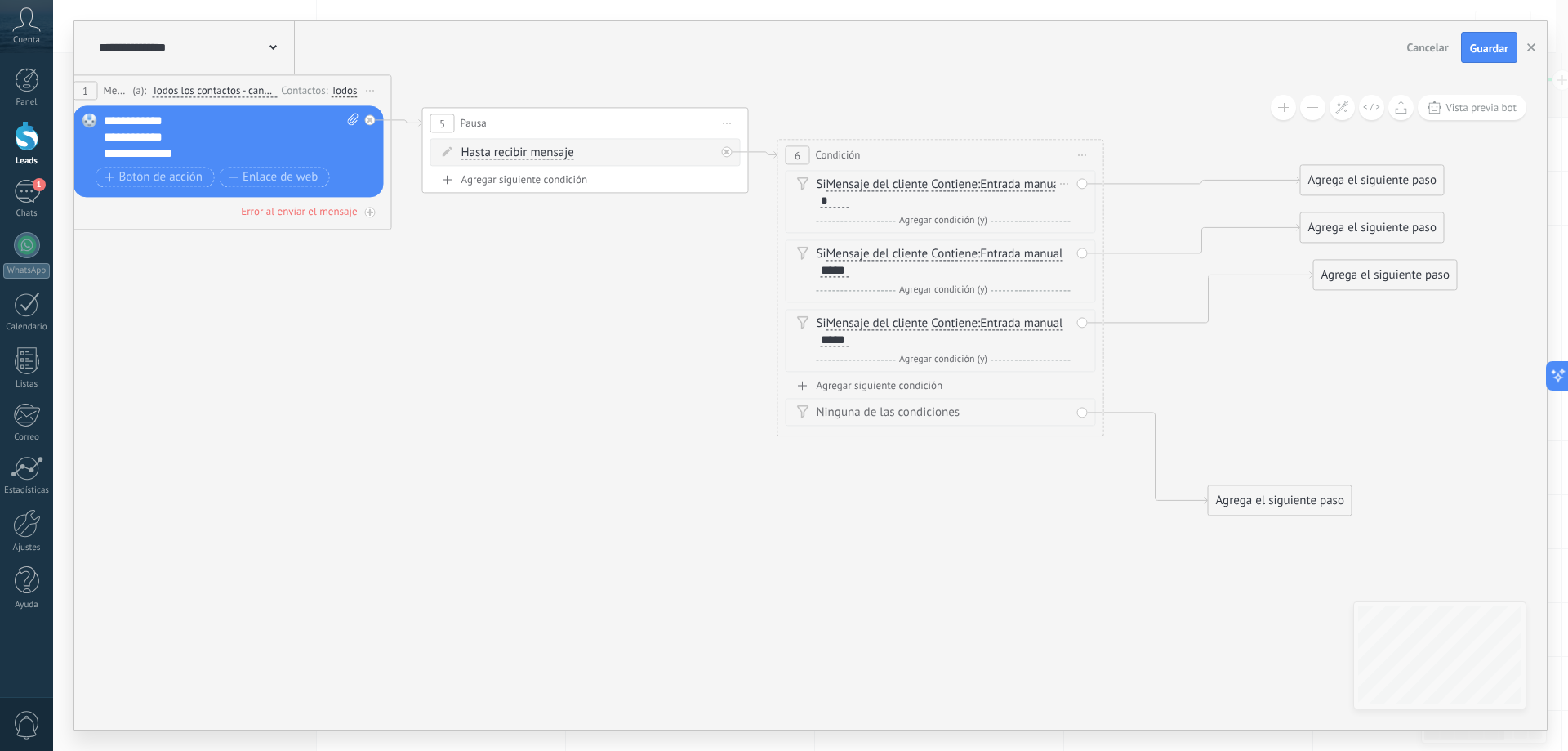 drag, startPoint x: 899, startPoint y: 516, endPoint x: 1088, endPoint y: 528, distance: 189.38057 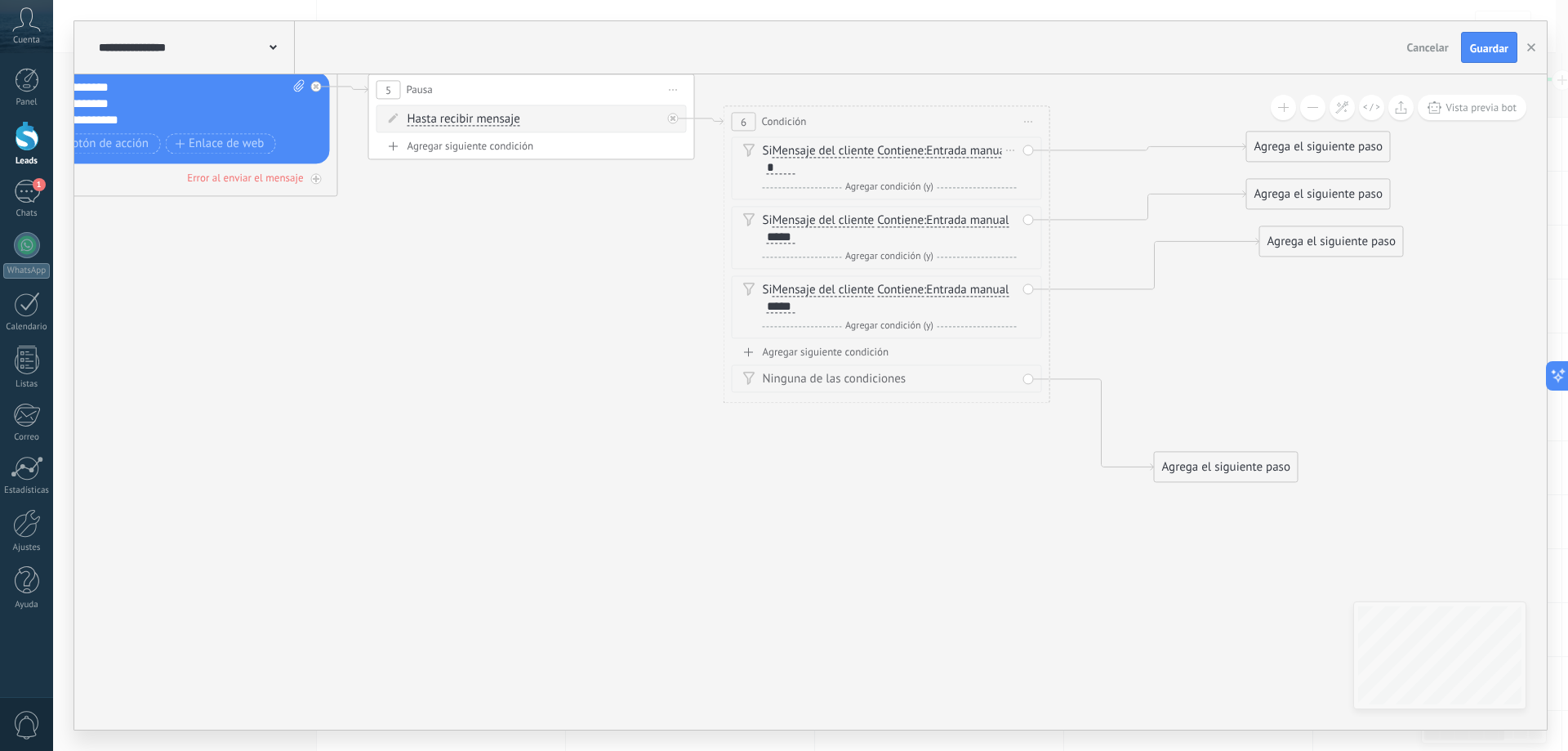 drag, startPoint x: 1110, startPoint y: 565, endPoint x: 1055, endPoint y: 531, distance: 64.66065 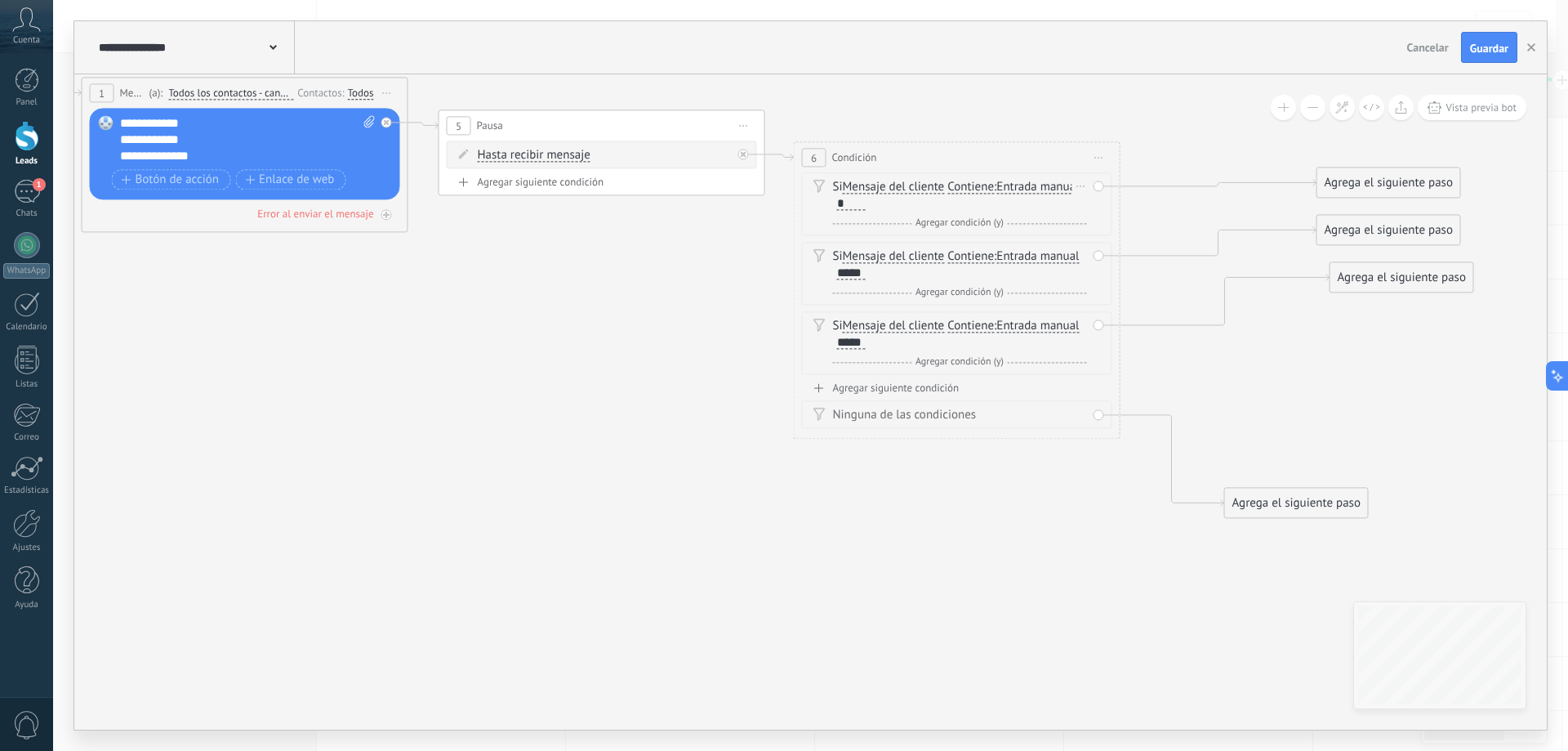 drag, startPoint x: 207, startPoint y: 418, endPoint x: 277, endPoint y: 454, distance: 78.71467 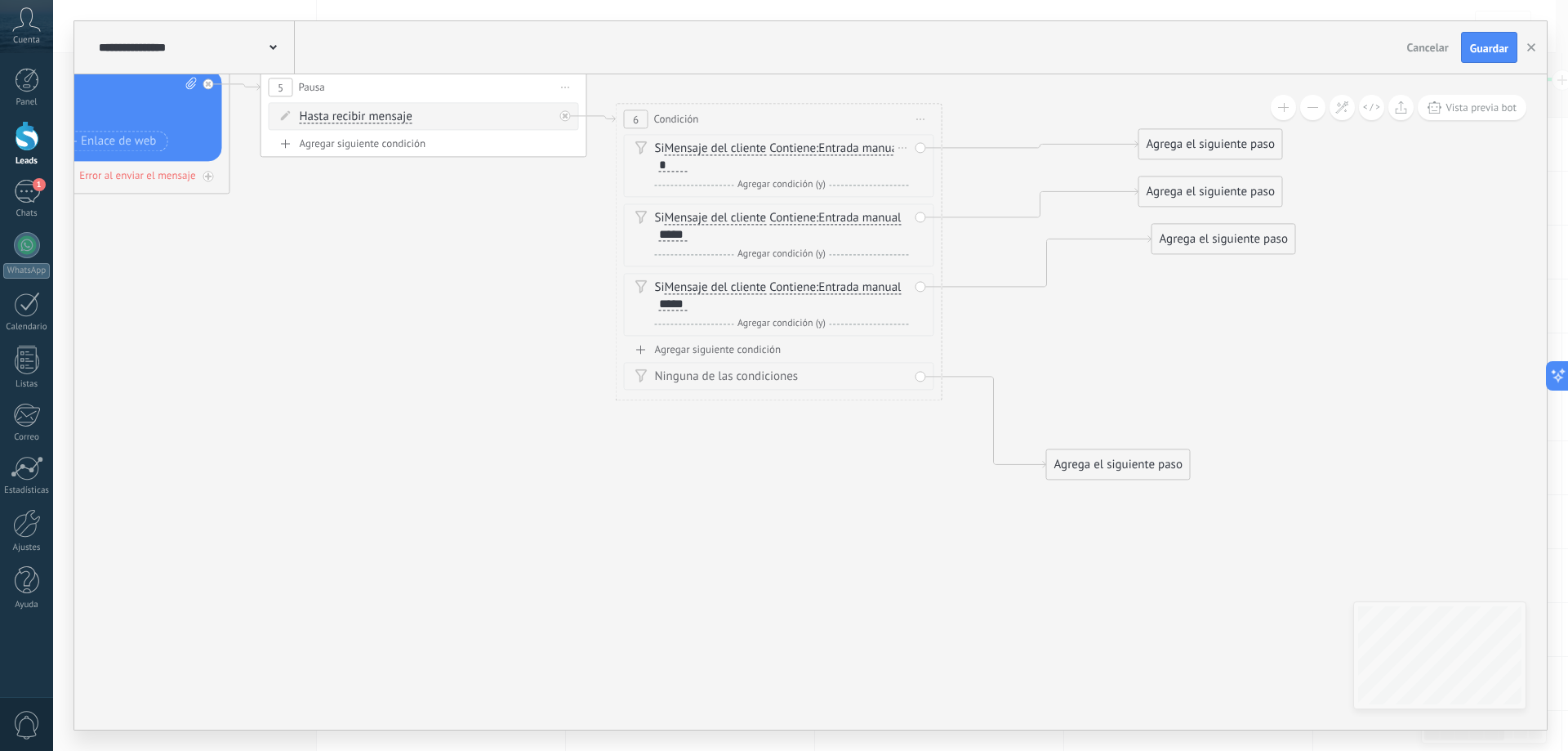 drag, startPoint x: 993, startPoint y: 650, endPoint x: 765, endPoint y: 599, distance: 233.63433 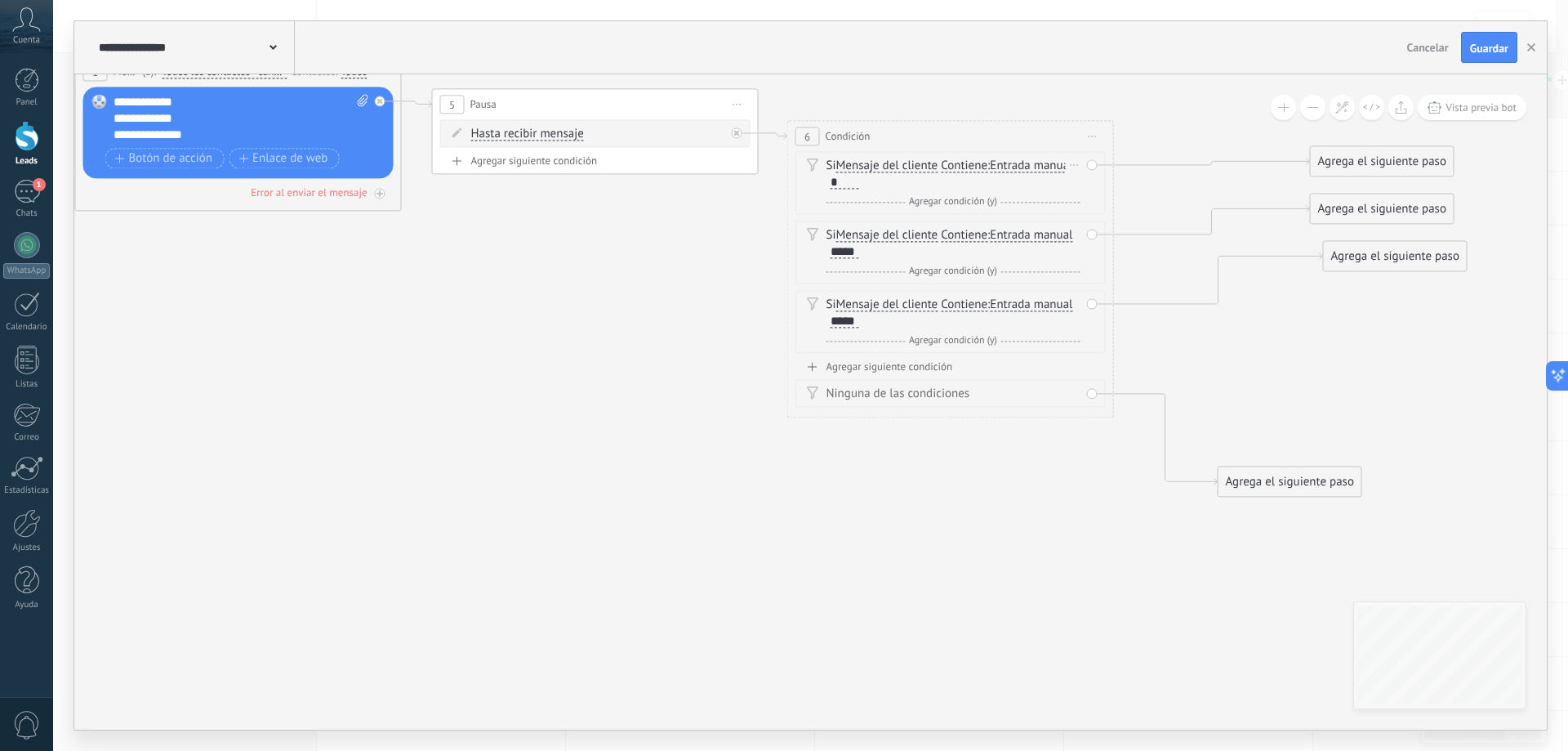 drag, startPoint x: 1073, startPoint y: 349, endPoint x: 1293, endPoint y: 378, distance: 221.90313 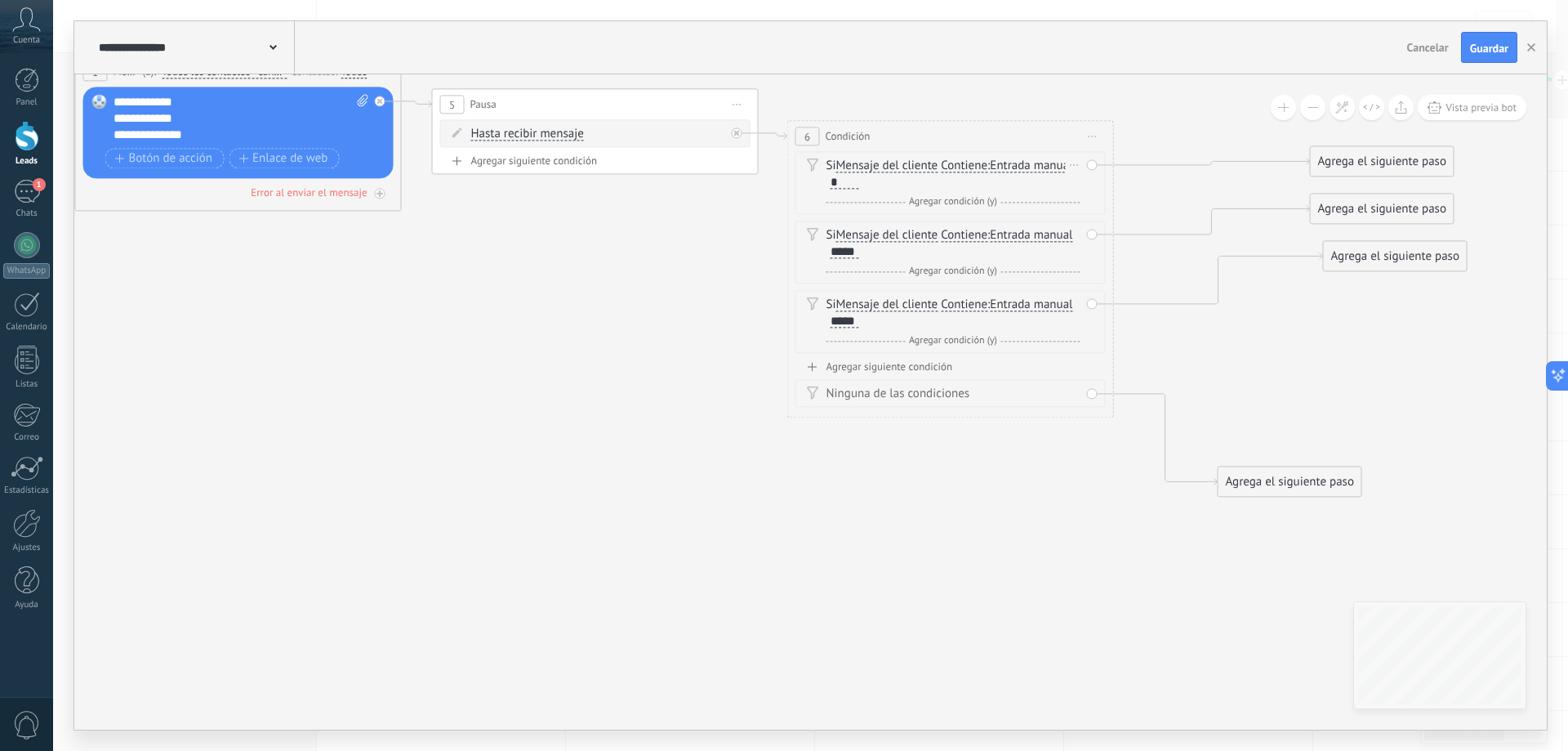 click on "Agregar siguiente condición" at bounding box center (951, 366) 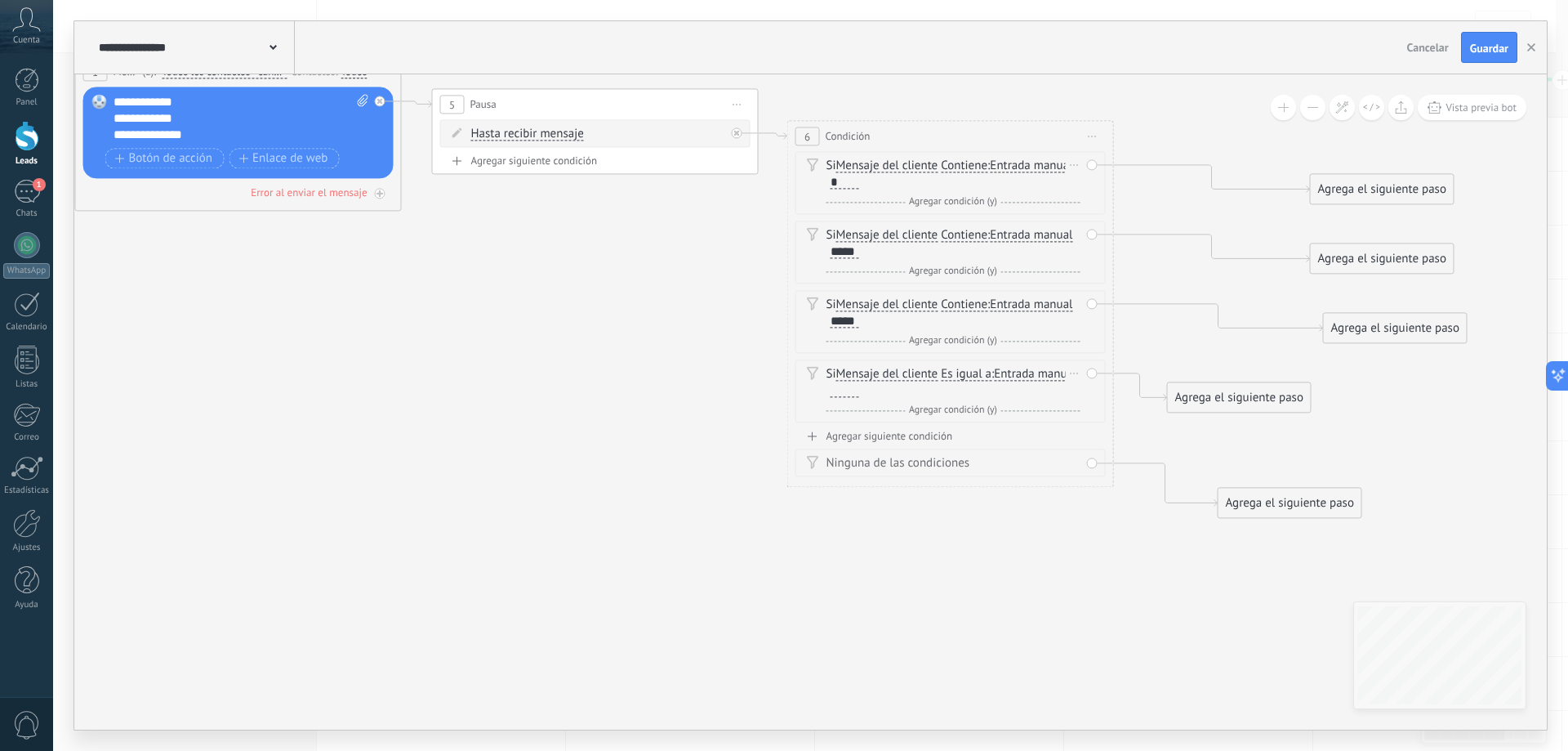 click on "Es igual a" at bounding box center [966, 374] 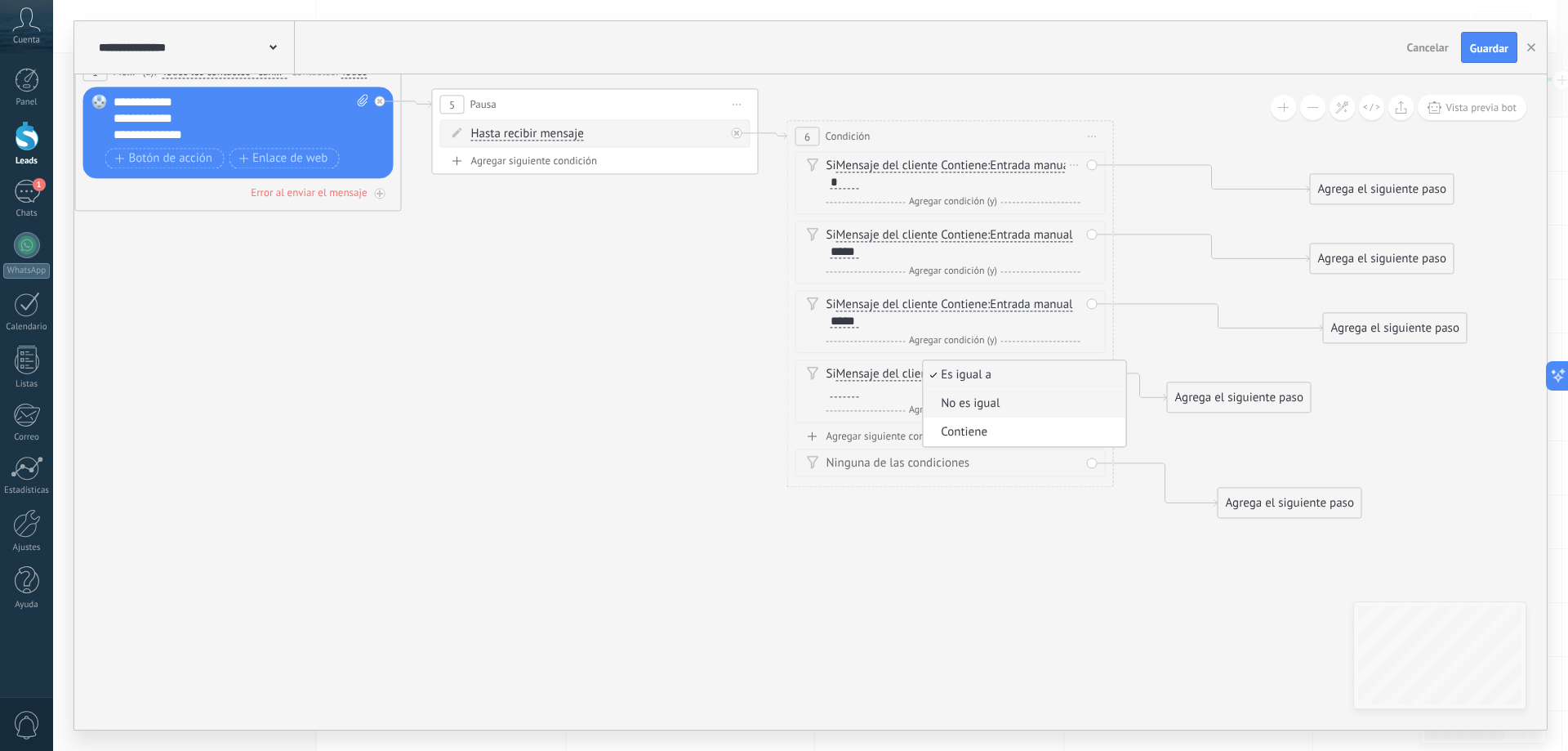 click on "No es igual" at bounding box center [1022, 404] 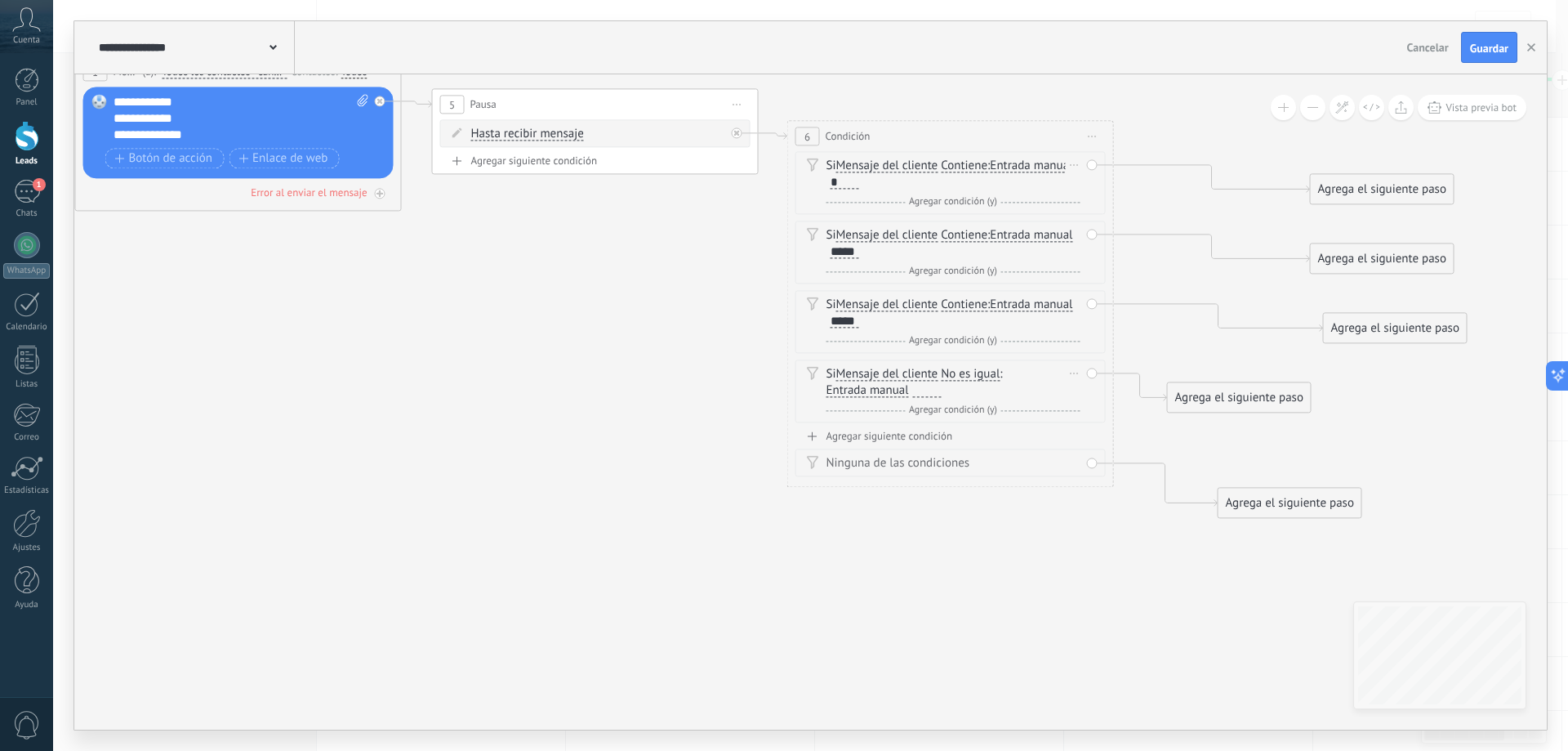 click on "No es igual" at bounding box center (970, 374) 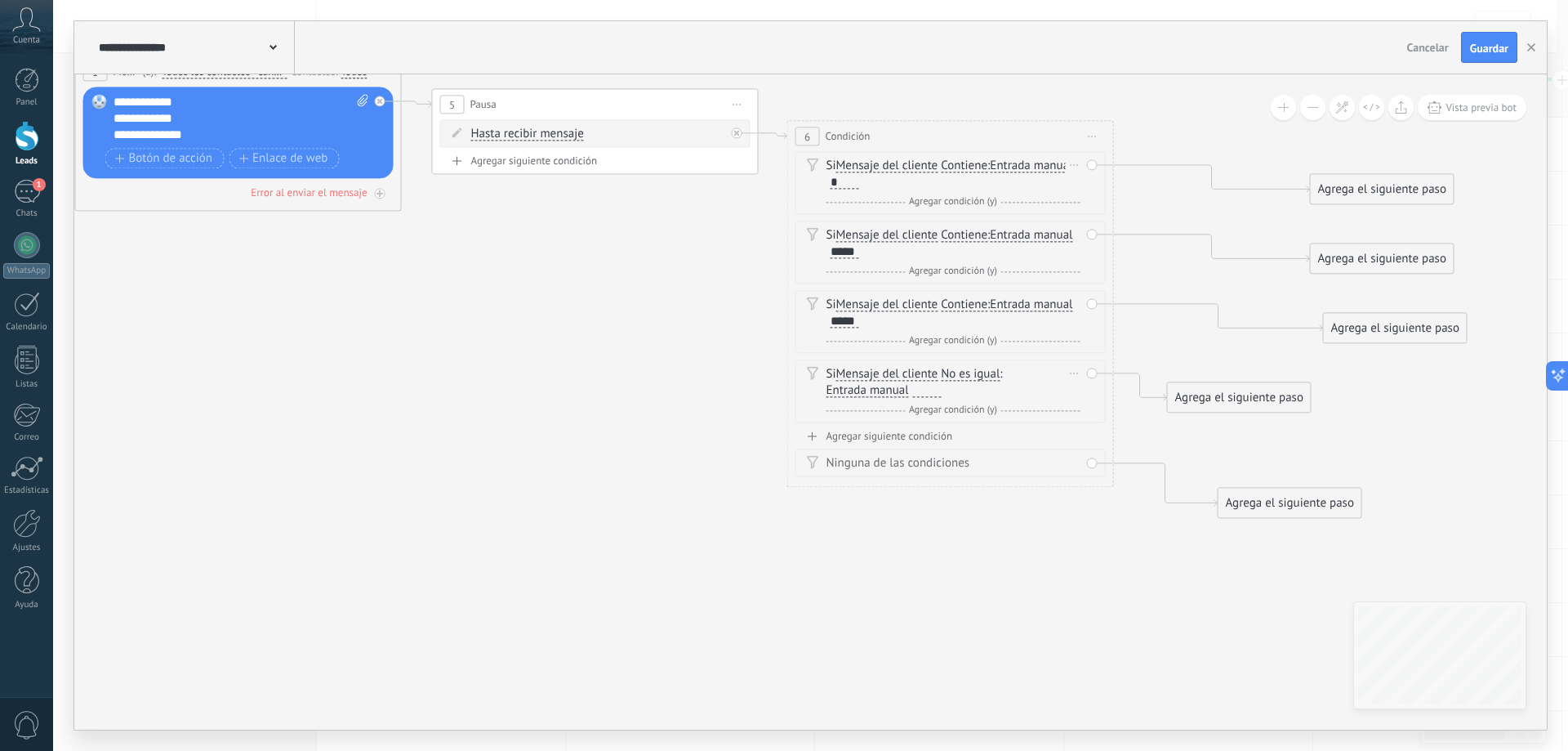 click on "No es igual" at bounding box center (1035, 374) 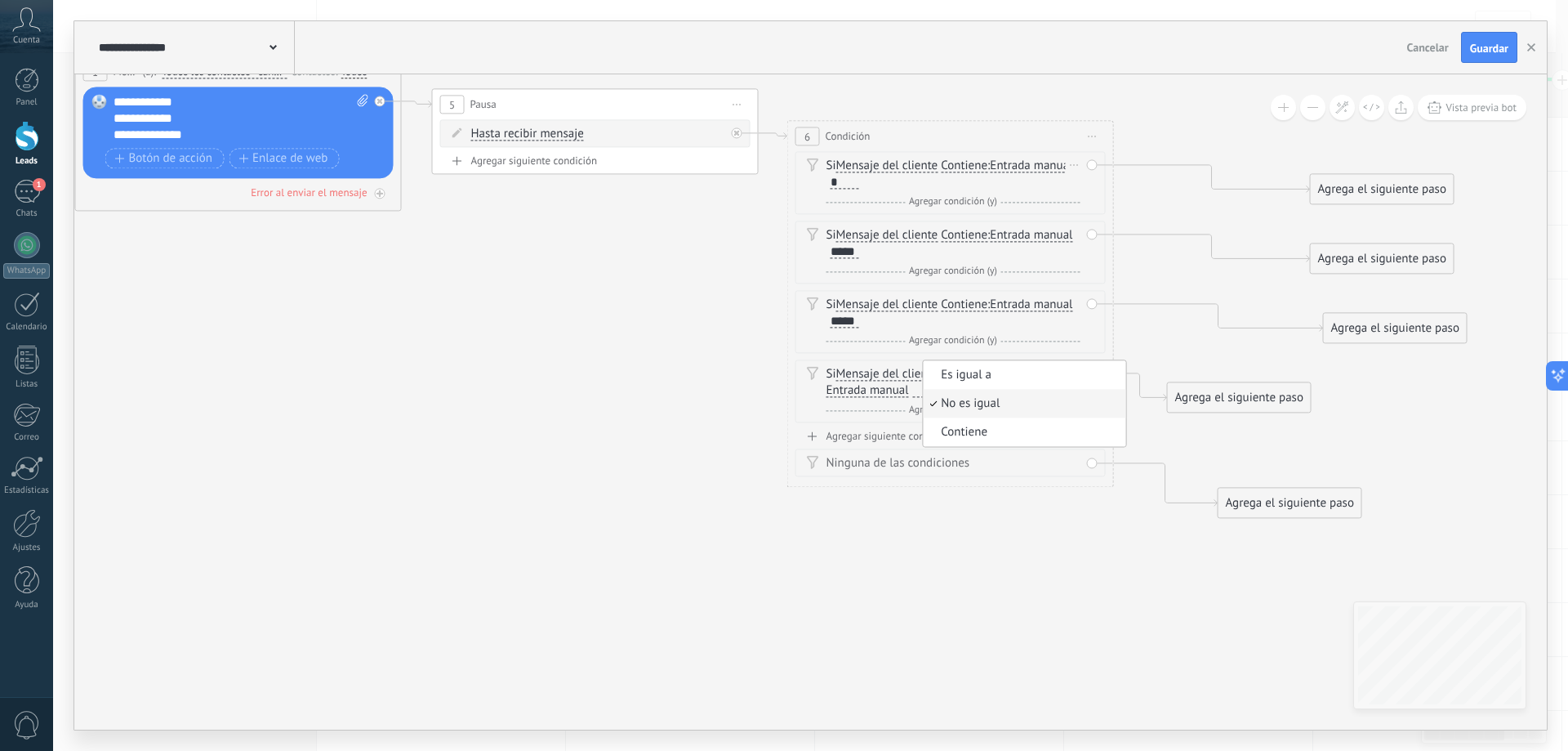 drag, startPoint x: 960, startPoint y: 431, endPoint x: 949, endPoint y: 417, distance: 17.804494 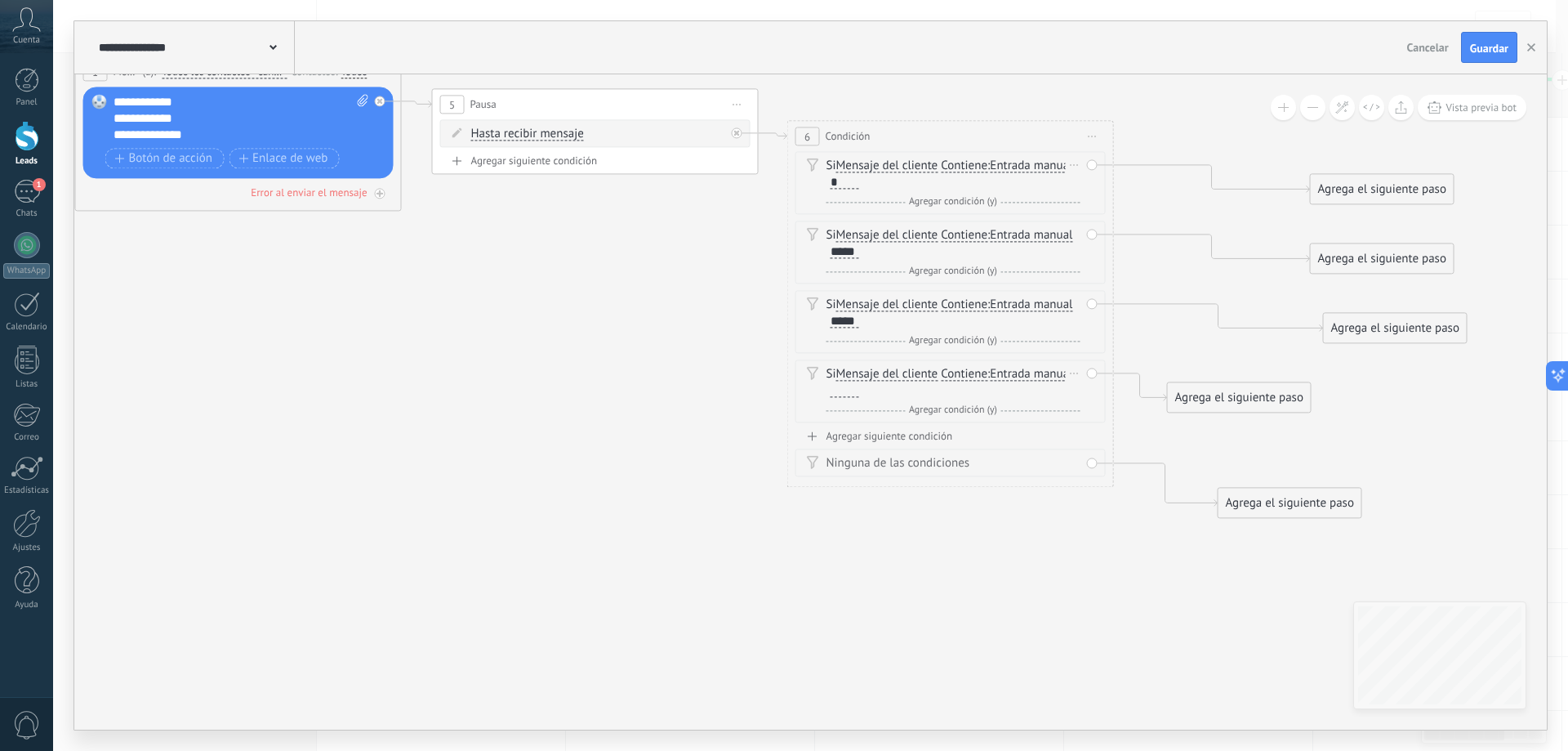 click at bounding box center [844, 391] 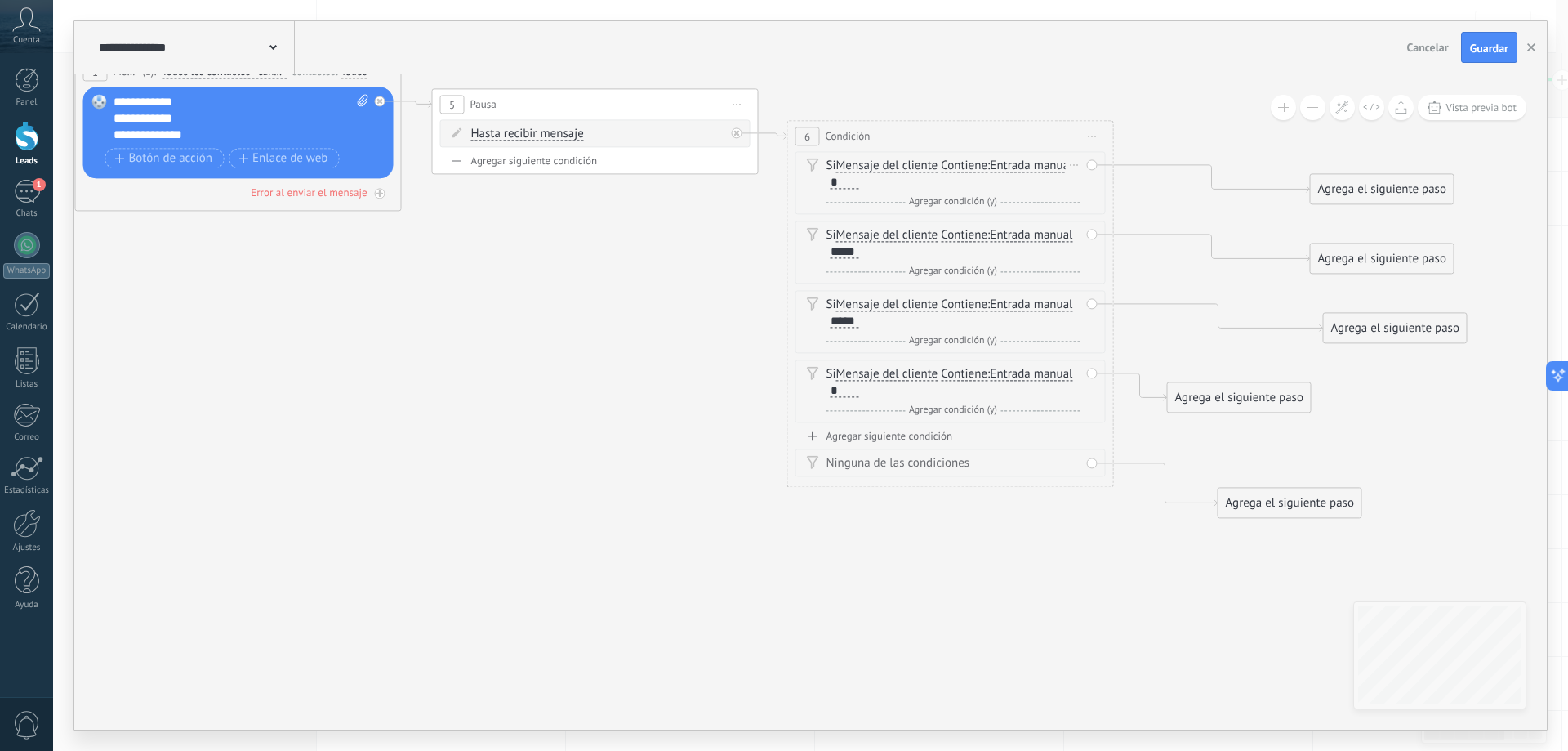click on "Agregar siguiente condición" at bounding box center (951, 436) 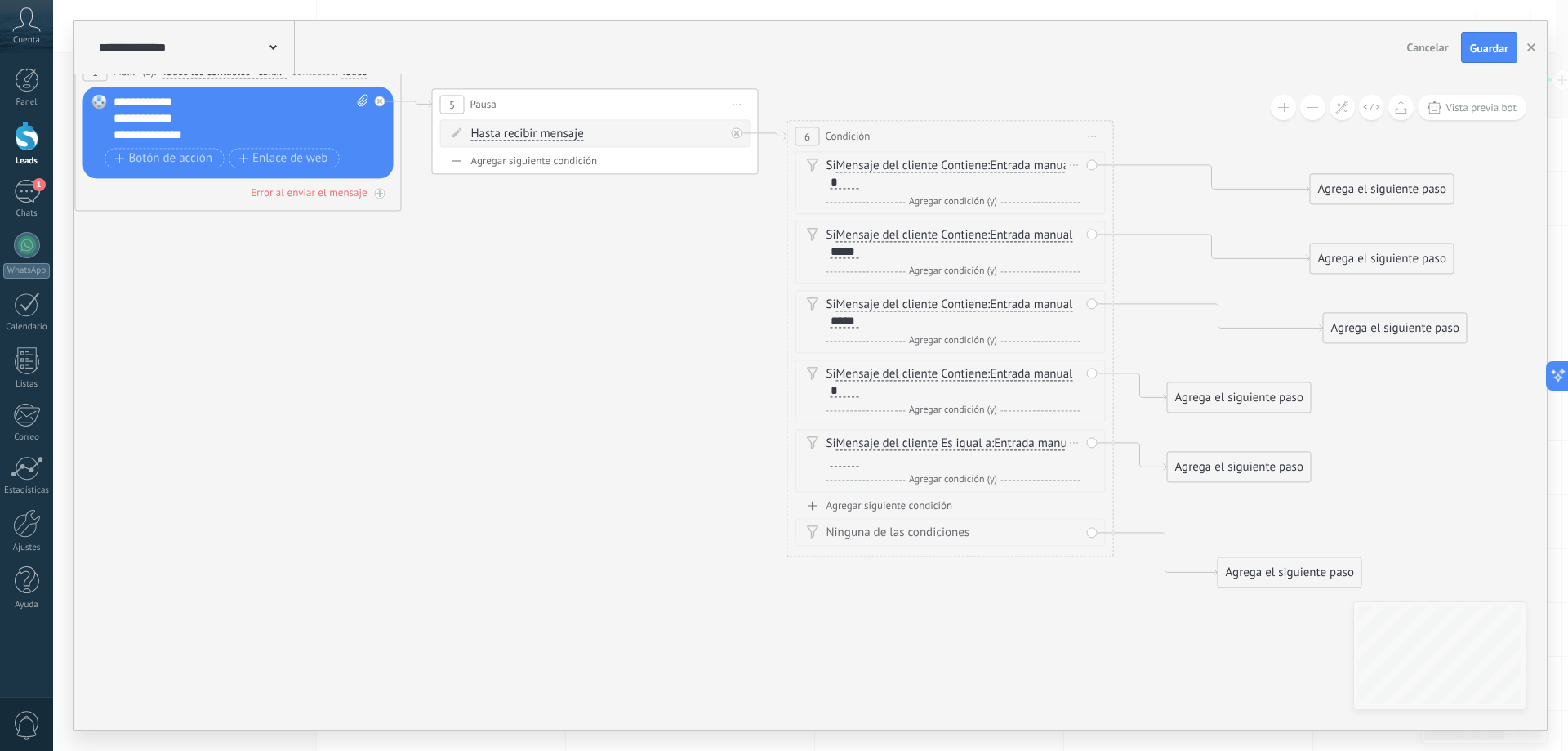 click on "Es igual a" at bounding box center [966, 444] 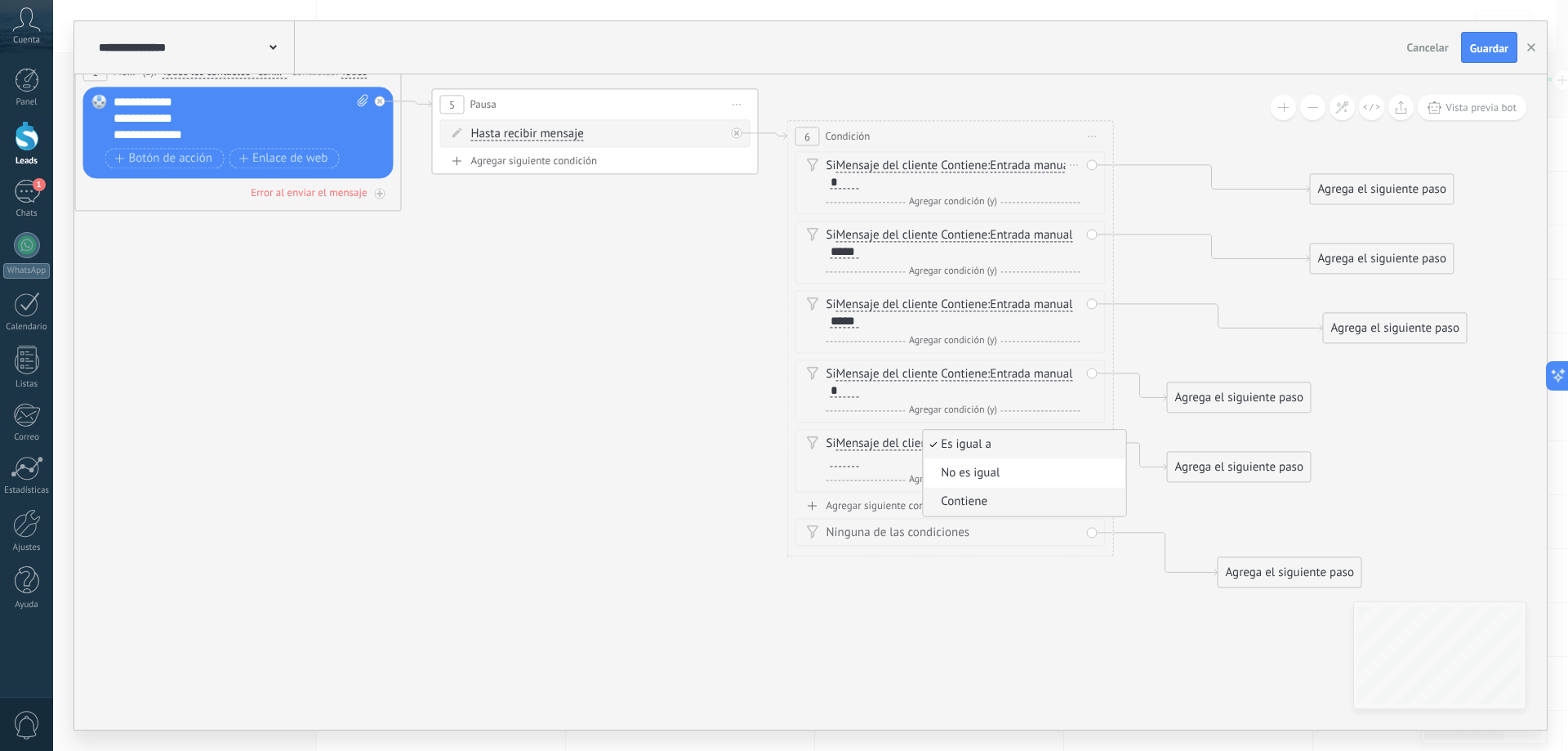 click on "Contiene" at bounding box center [1022, 502] 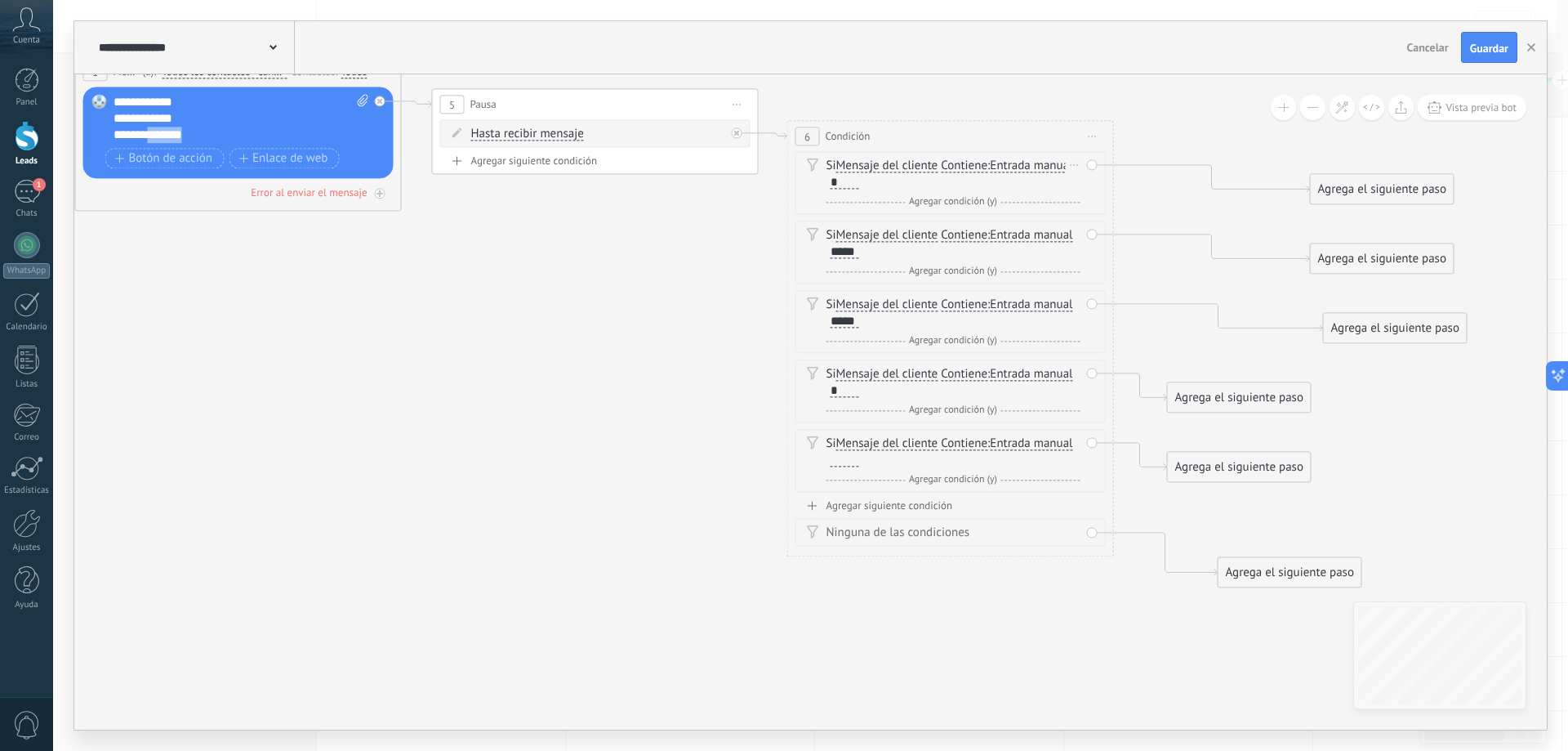 drag, startPoint x: 145, startPoint y: 131, endPoint x: 256, endPoint y: 141, distance: 111.44954 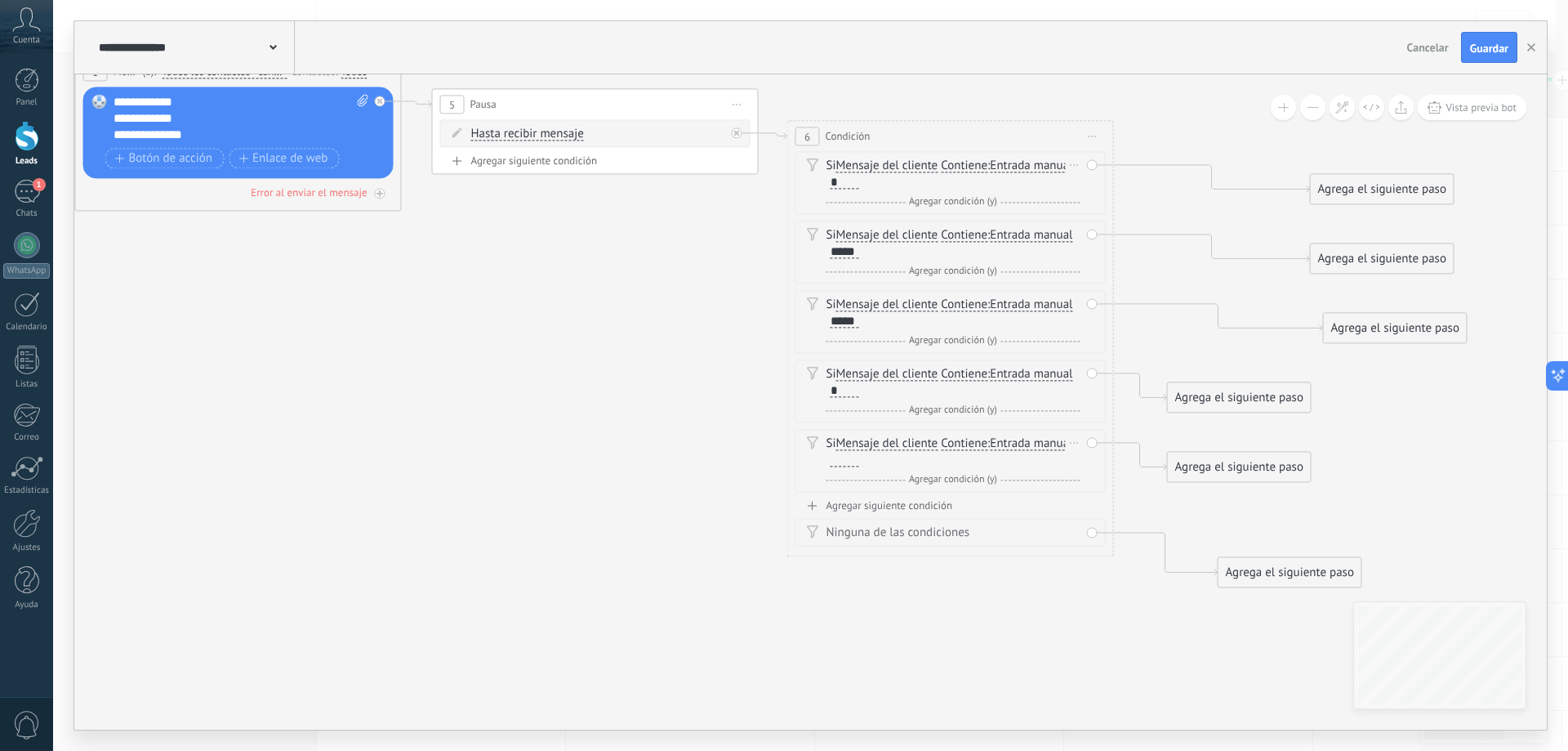 click at bounding box center [844, 460] 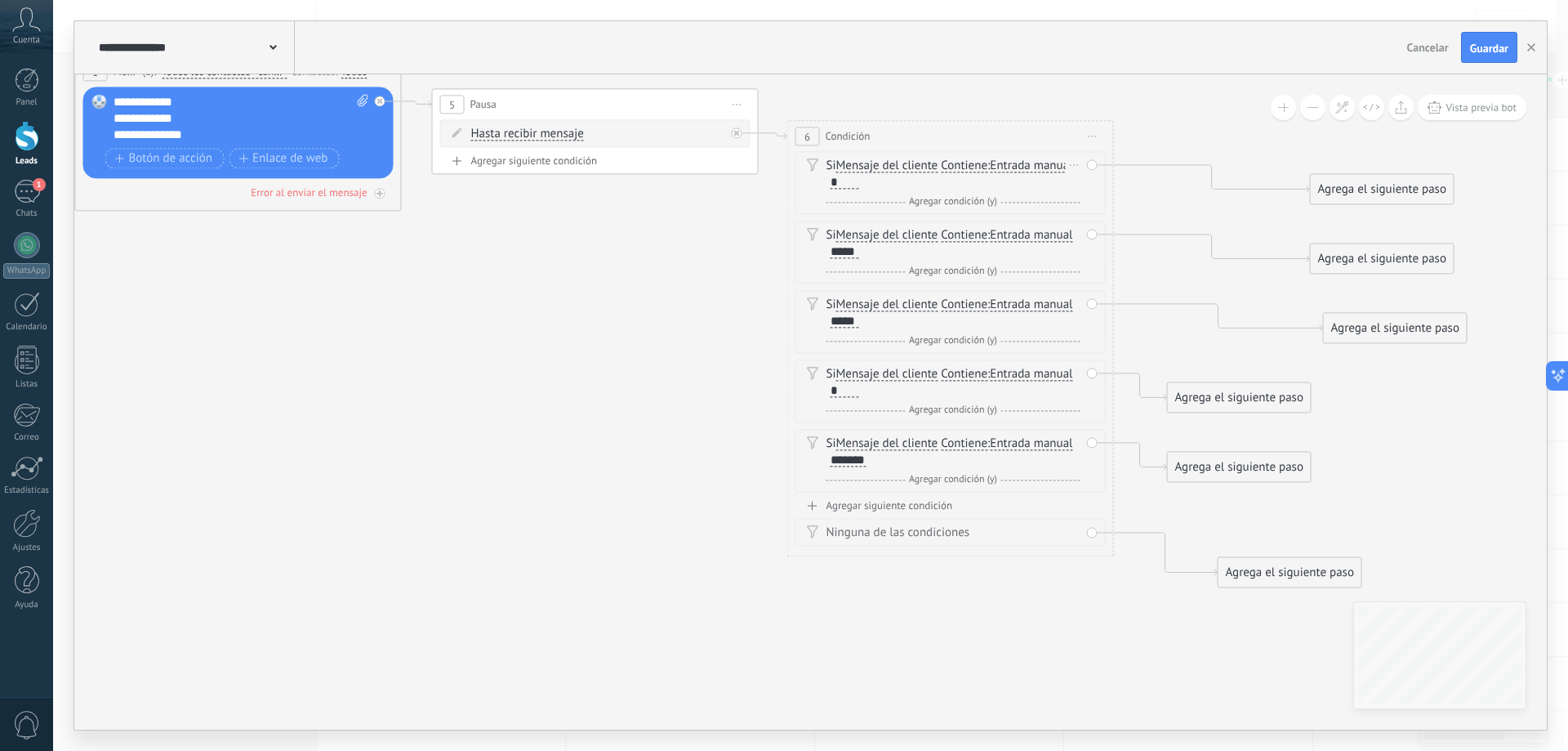 click on "Agregar siguiente condición" at bounding box center (951, 505) 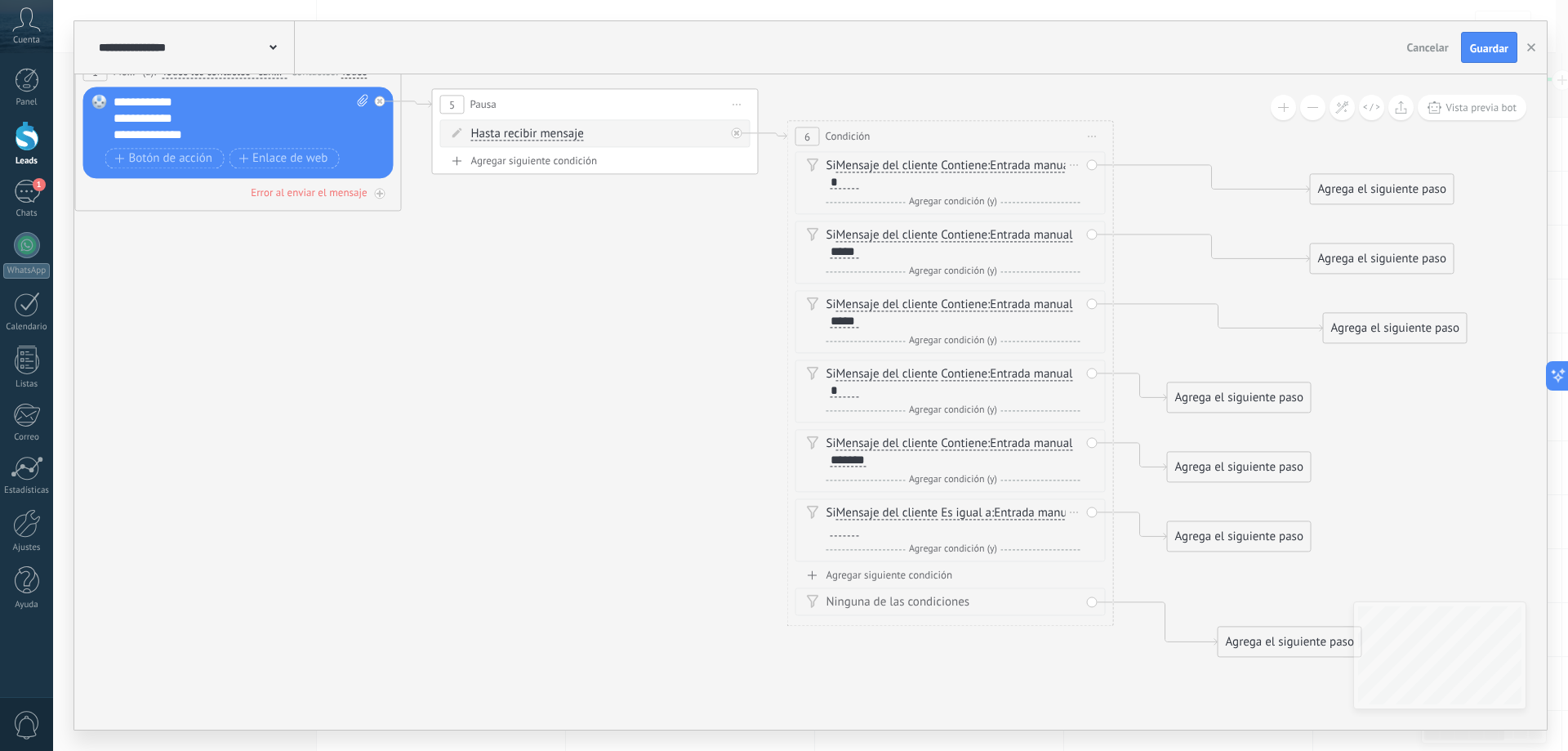 click on "Es igual a" at bounding box center [966, 513] 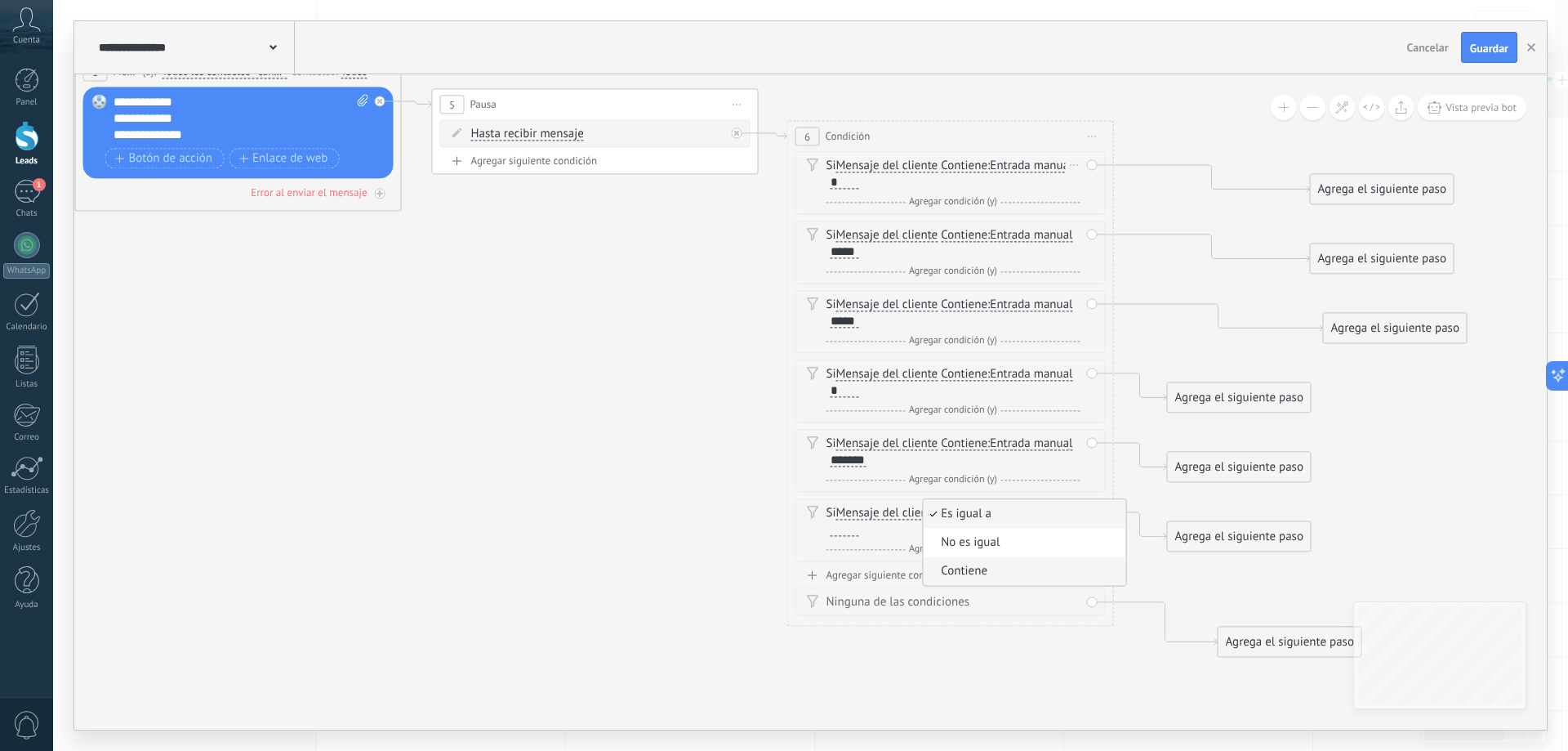 click on "Contiene" at bounding box center (1022, 571) 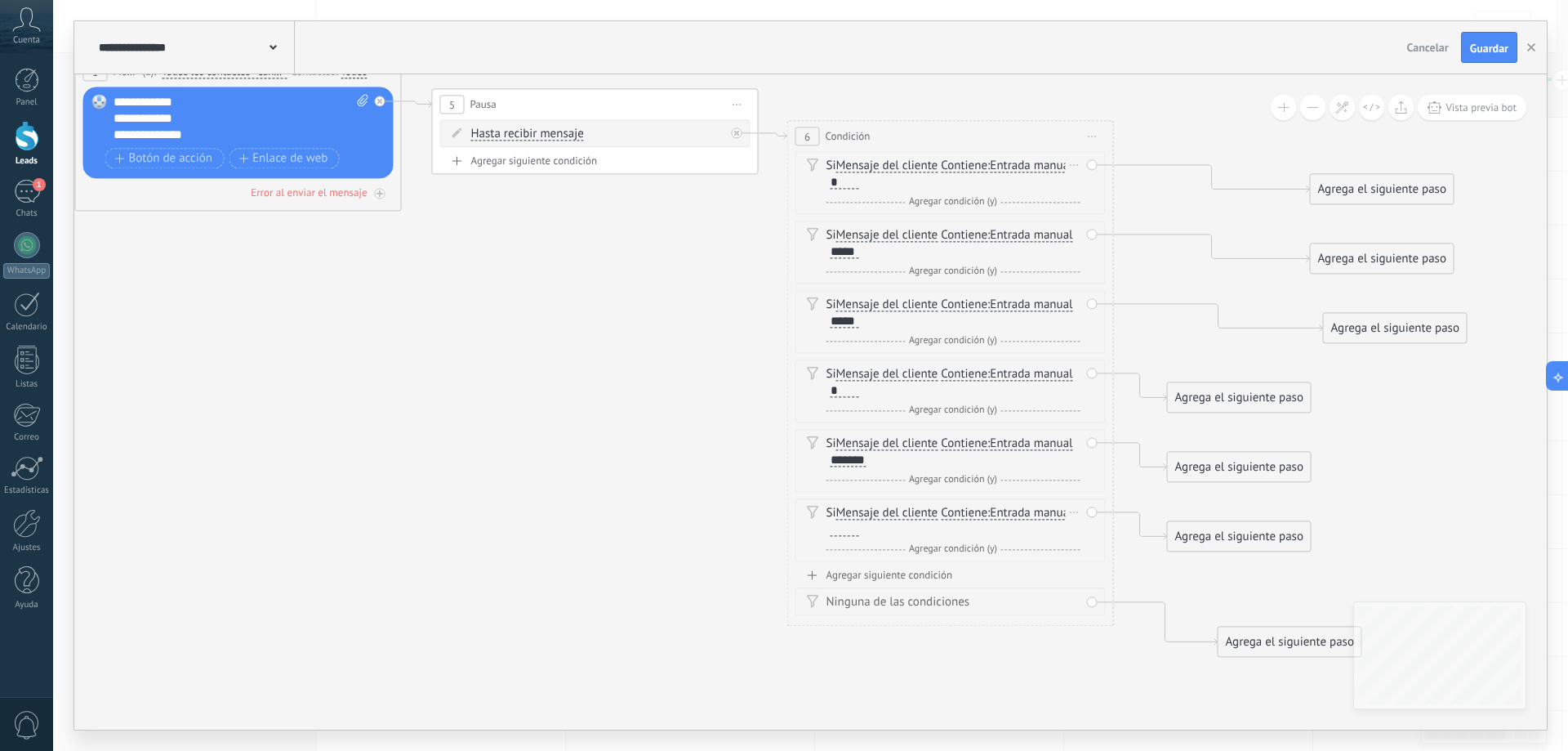 click on "Si
Mensaje del cliente
Mensaje del cliente
Emoción de la conversación
Comentario del cliente
El cliente
Código de chat activo
Mensajero de chat activo
Fuente de cliente potencial
Estado de la conversación
Estado de respuesta
Estado de interacción
a" at bounding box center [953, 521] 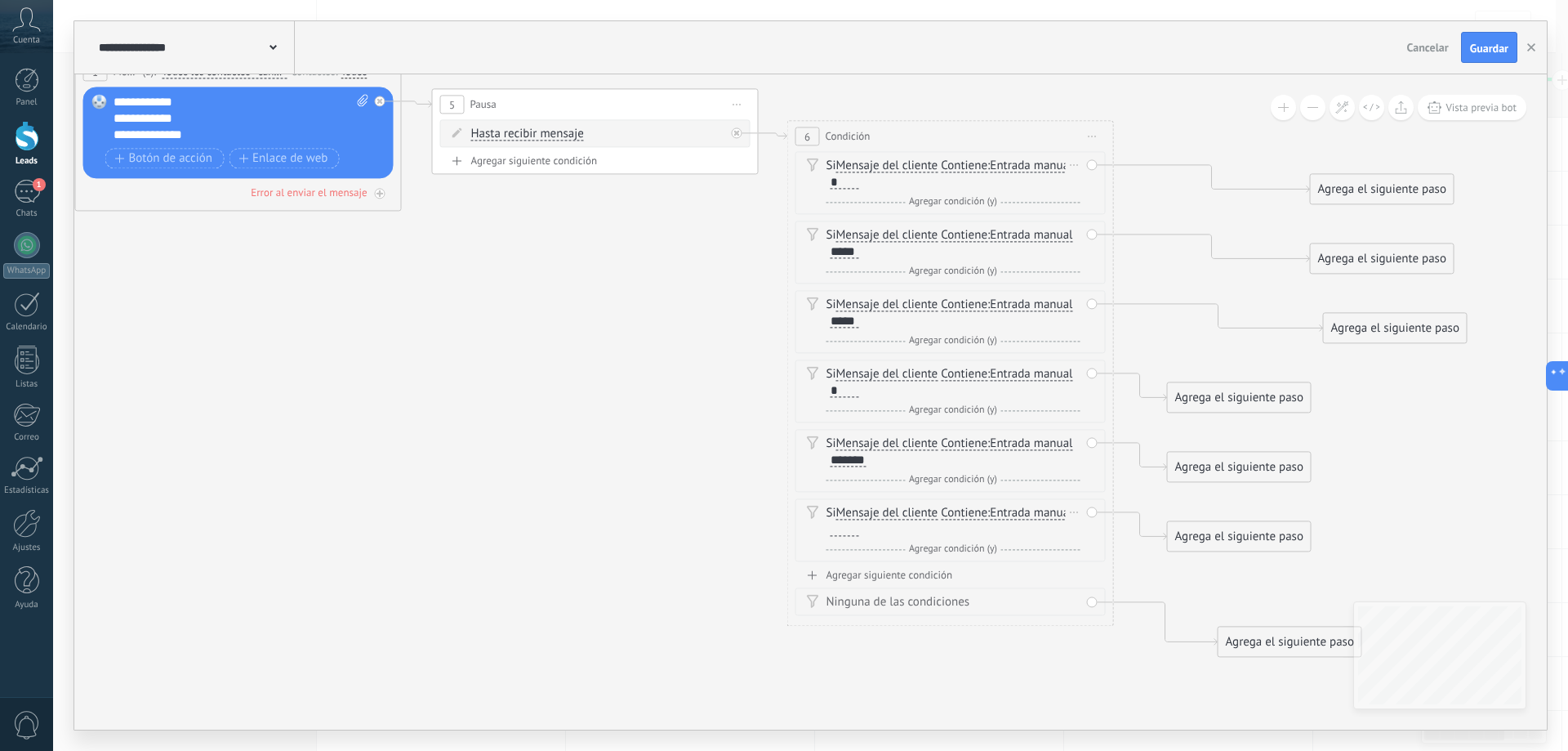 click at bounding box center (844, 530) 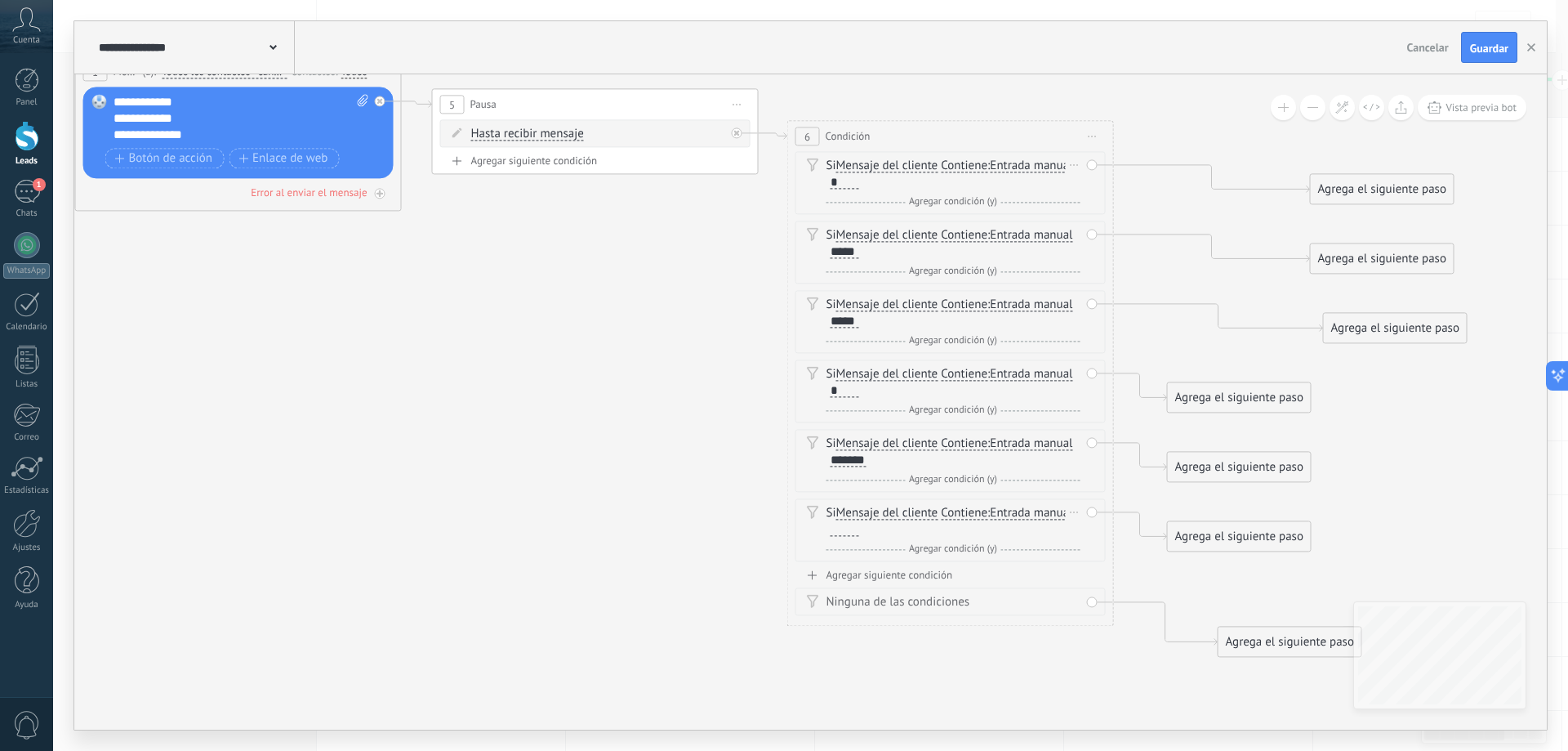 paste 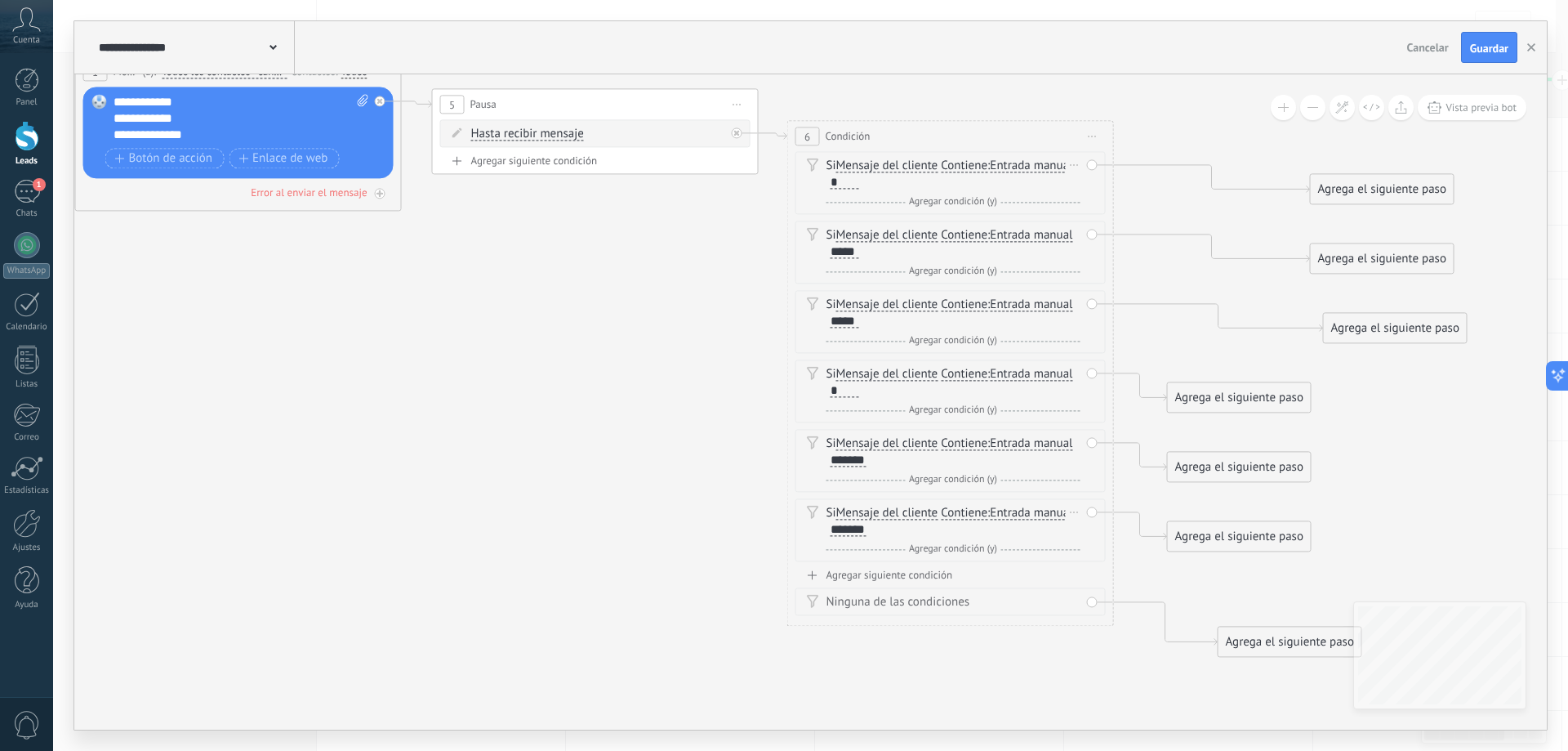 click on "*******" at bounding box center (849, 530) 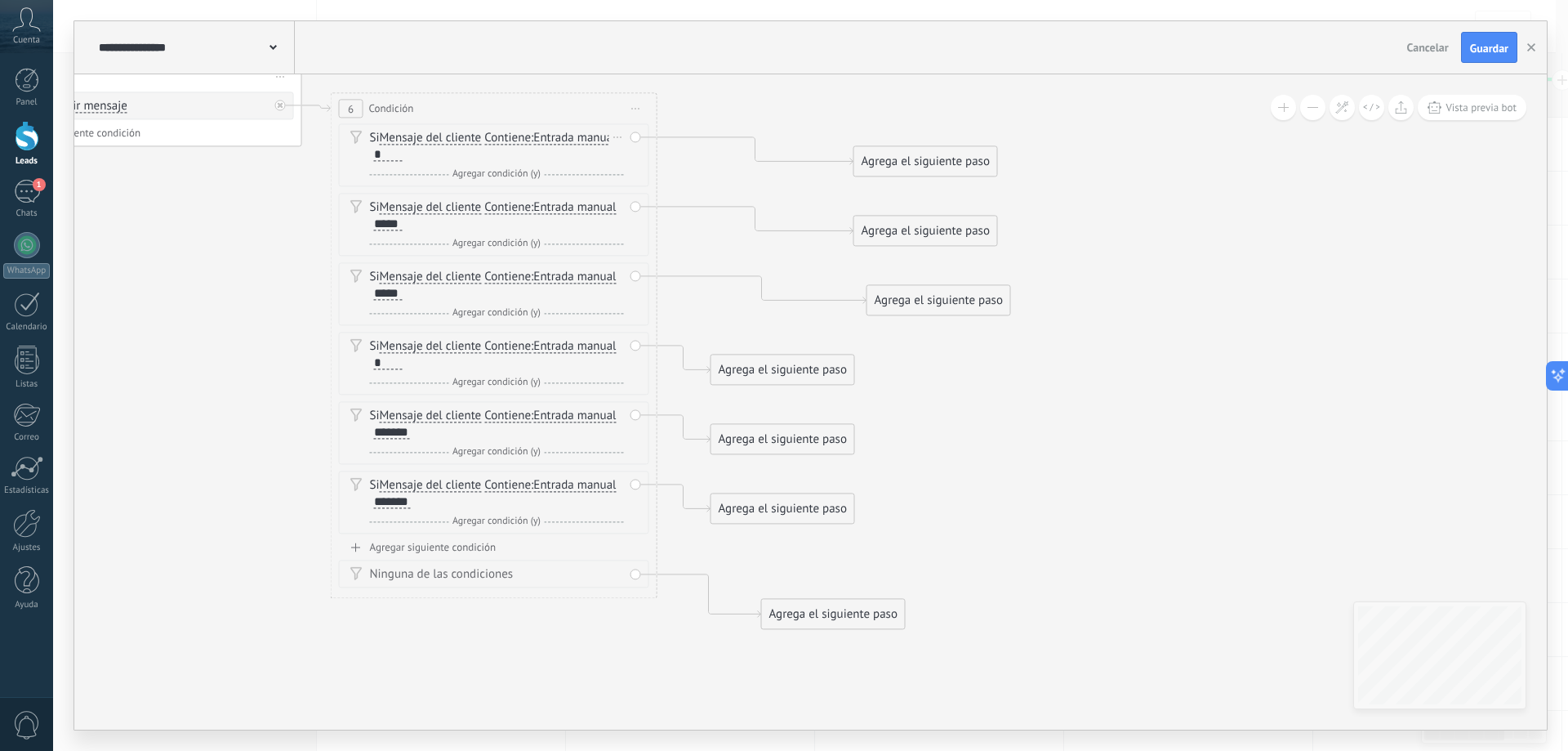 drag, startPoint x: 1294, startPoint y: 244, endPoint x: 838, endPoint y: 217, distance: 456.799 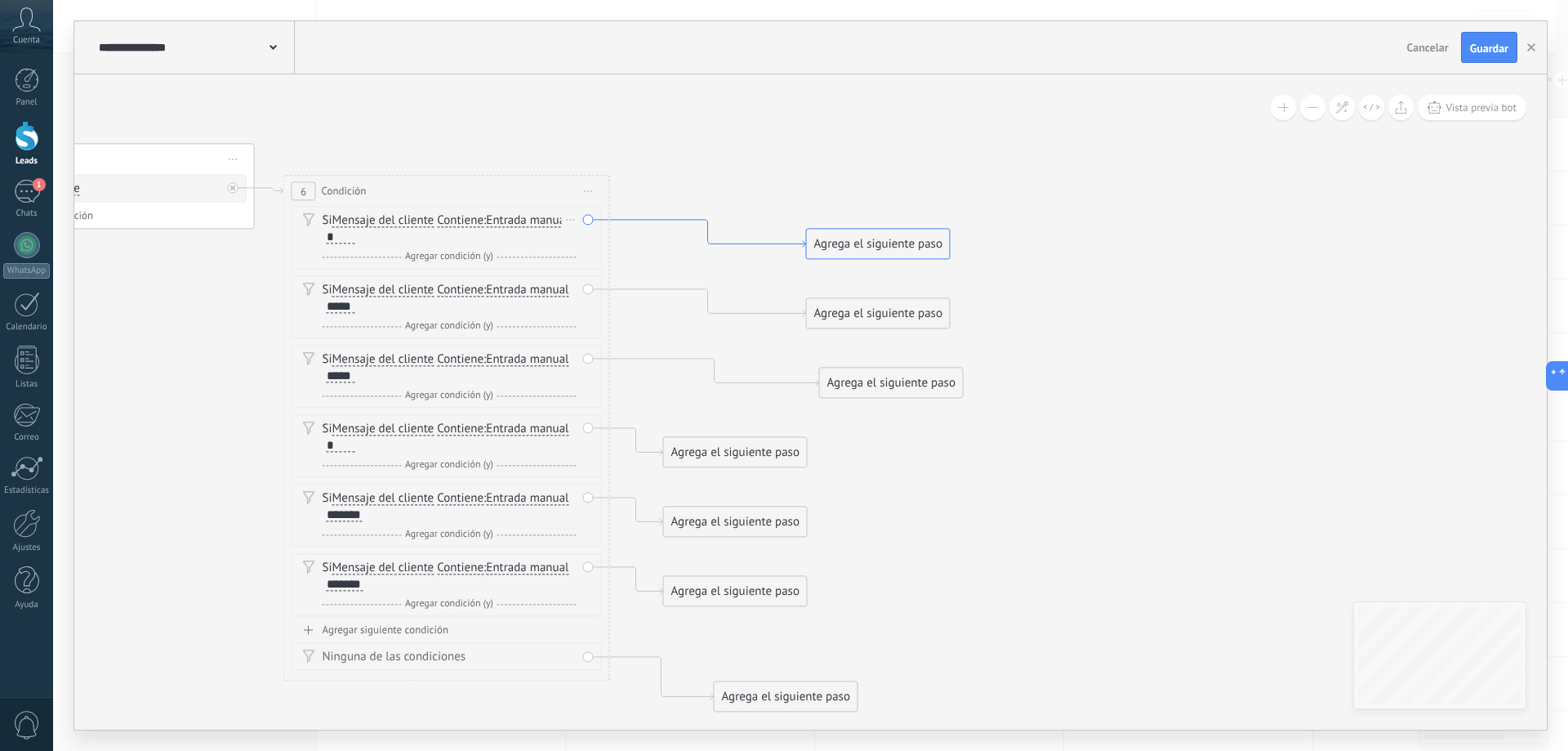 drag, startPoint x: 767, startPoint y: 167, endPoint x: 719, endPoint y: 249, distance: 95.01579 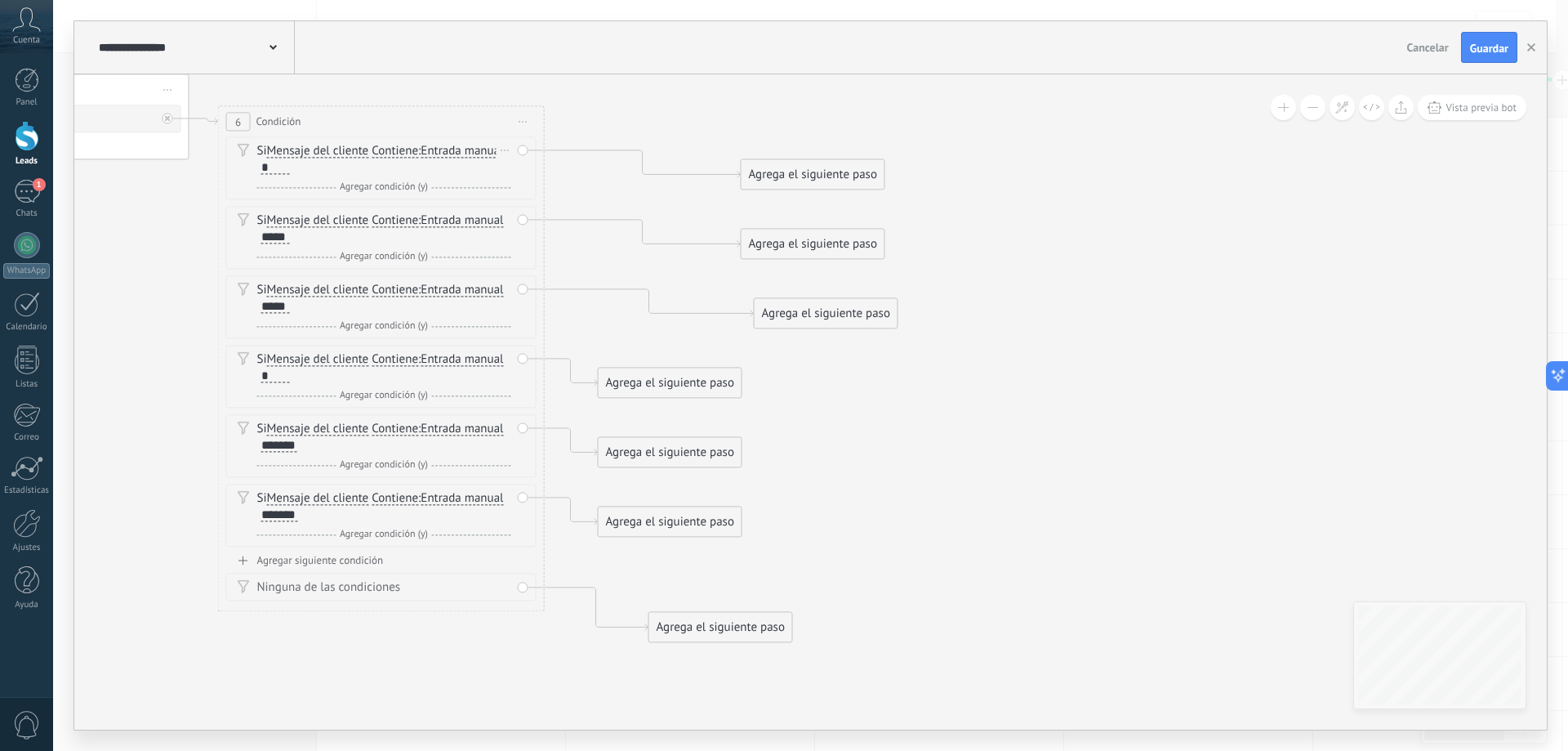 drag, startPoint x: 880, startPoint y: 489, endPoint x: 779, endPoint y: 445, distance: 110.16805 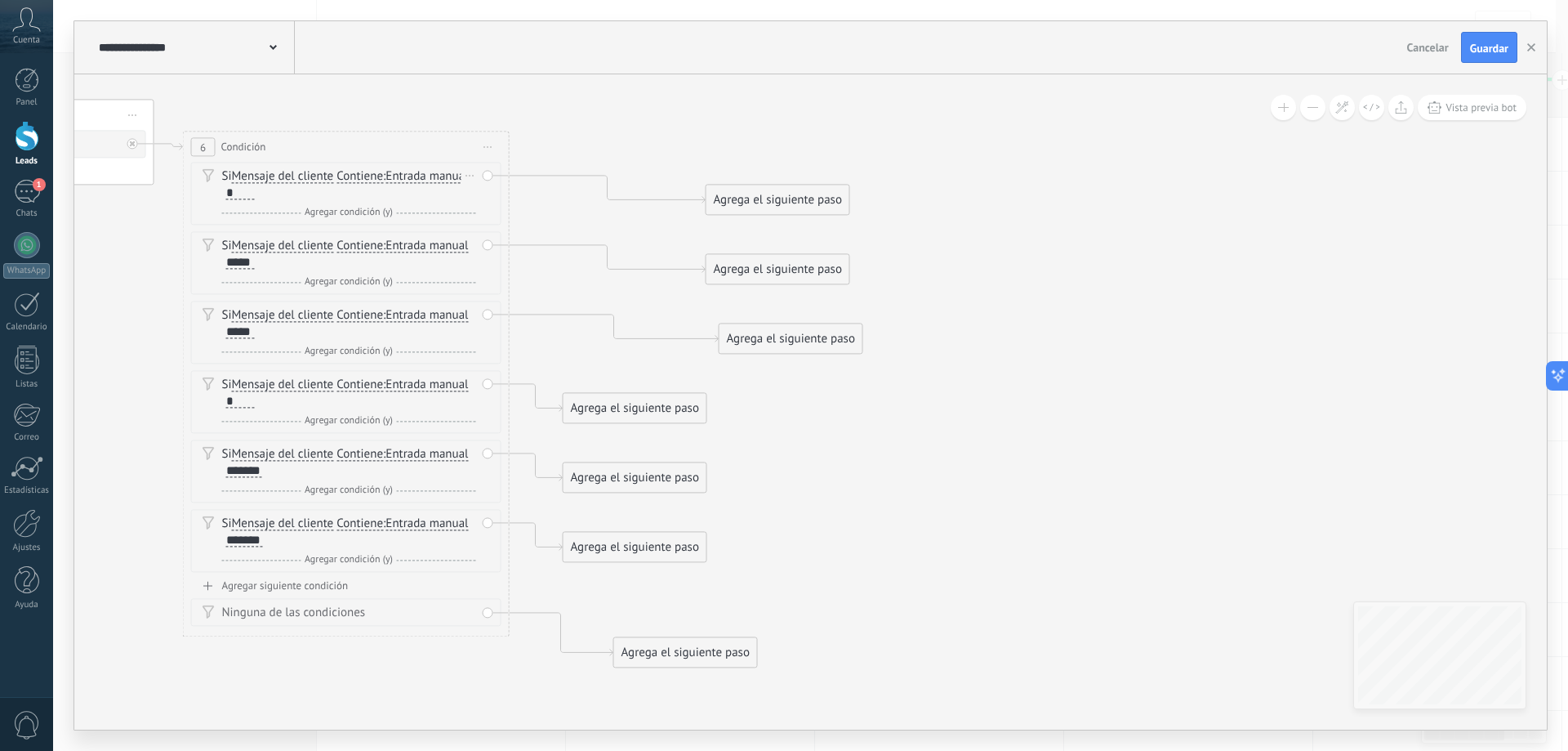 click on "Agrega el siguiente paso" at bounding box center (777, 199) 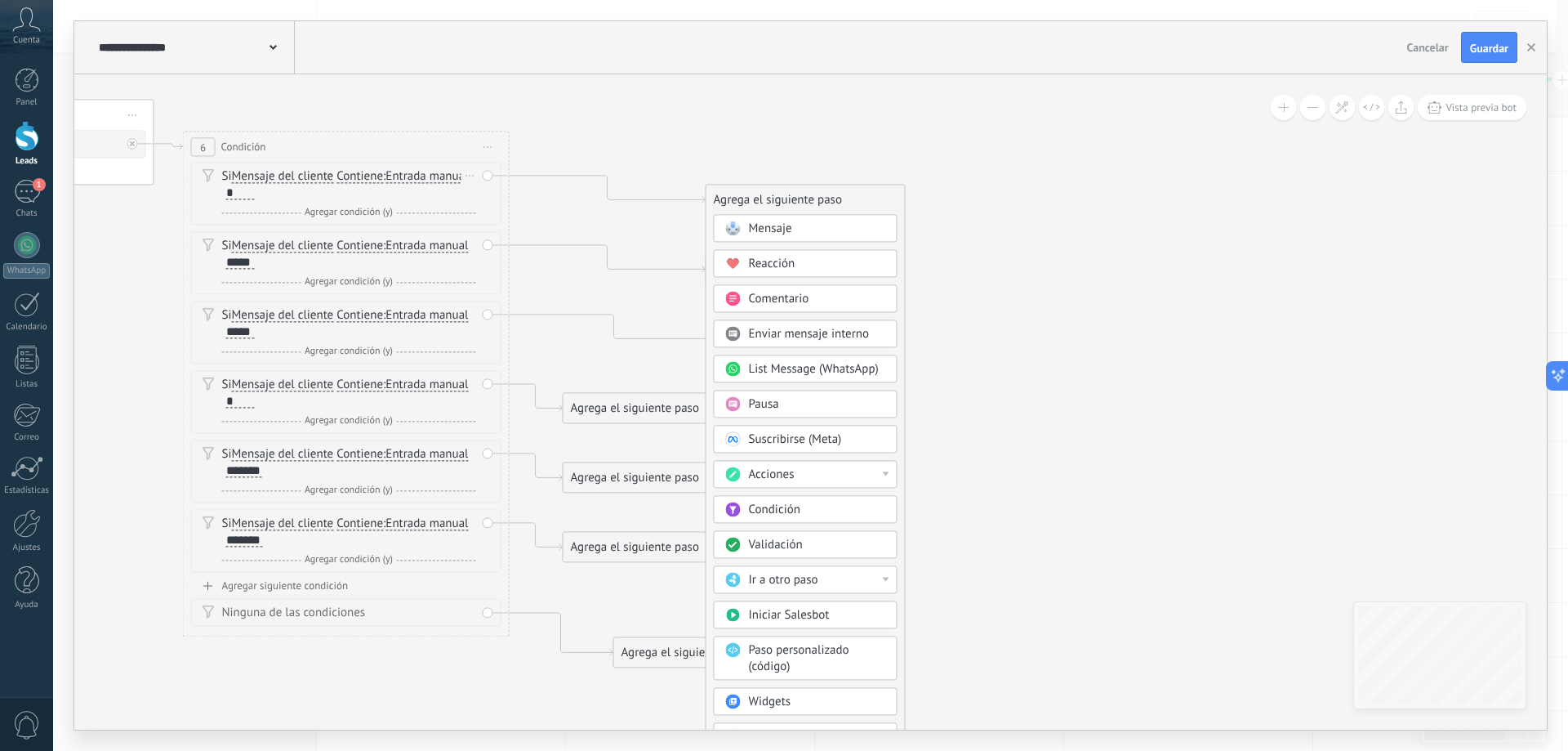 click on "Mensaje" at bounding box center [770, 228] 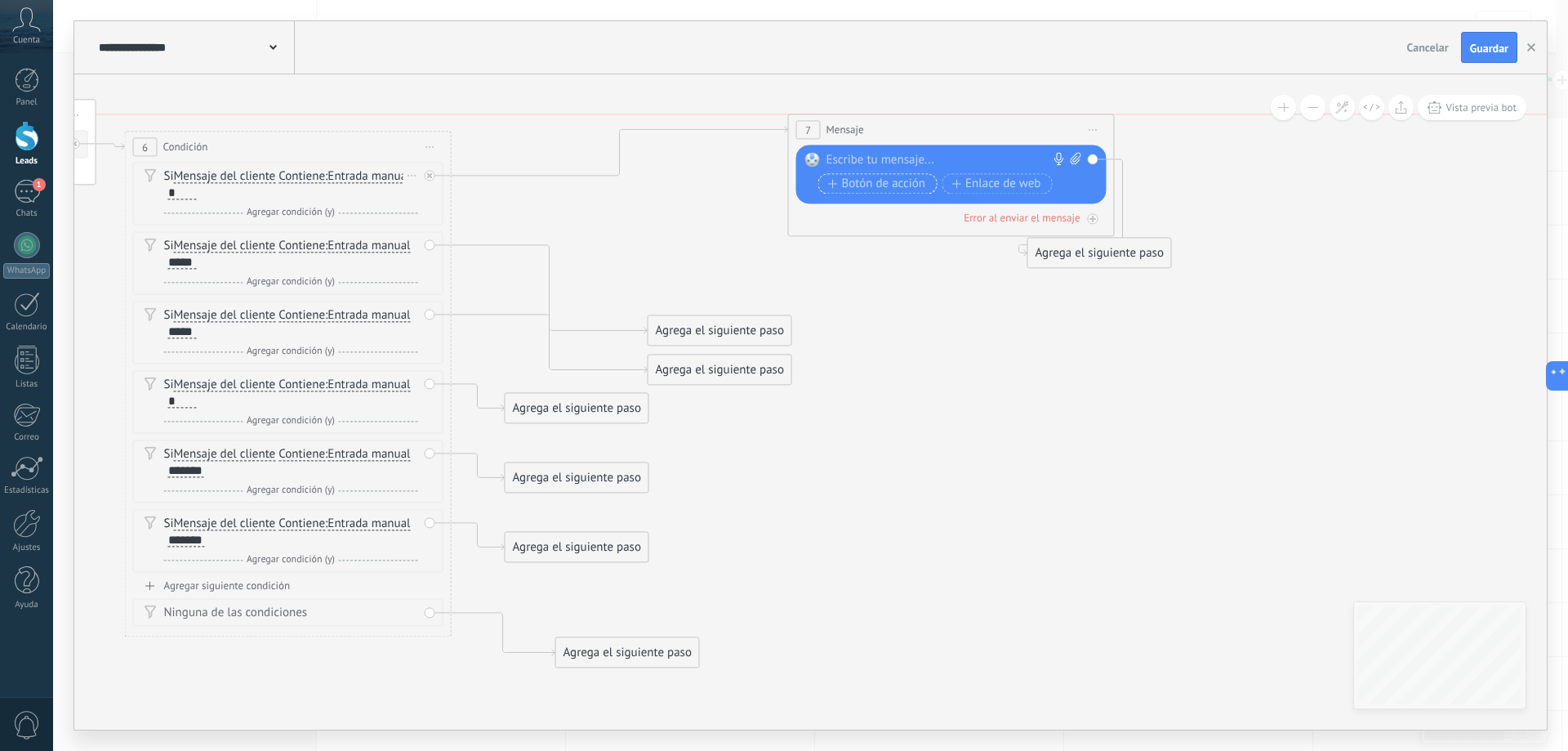 drag, startPoint x: 794, startPoint y: 211, endPoint x: 892, endPoint y: 187, distance: 100.895986 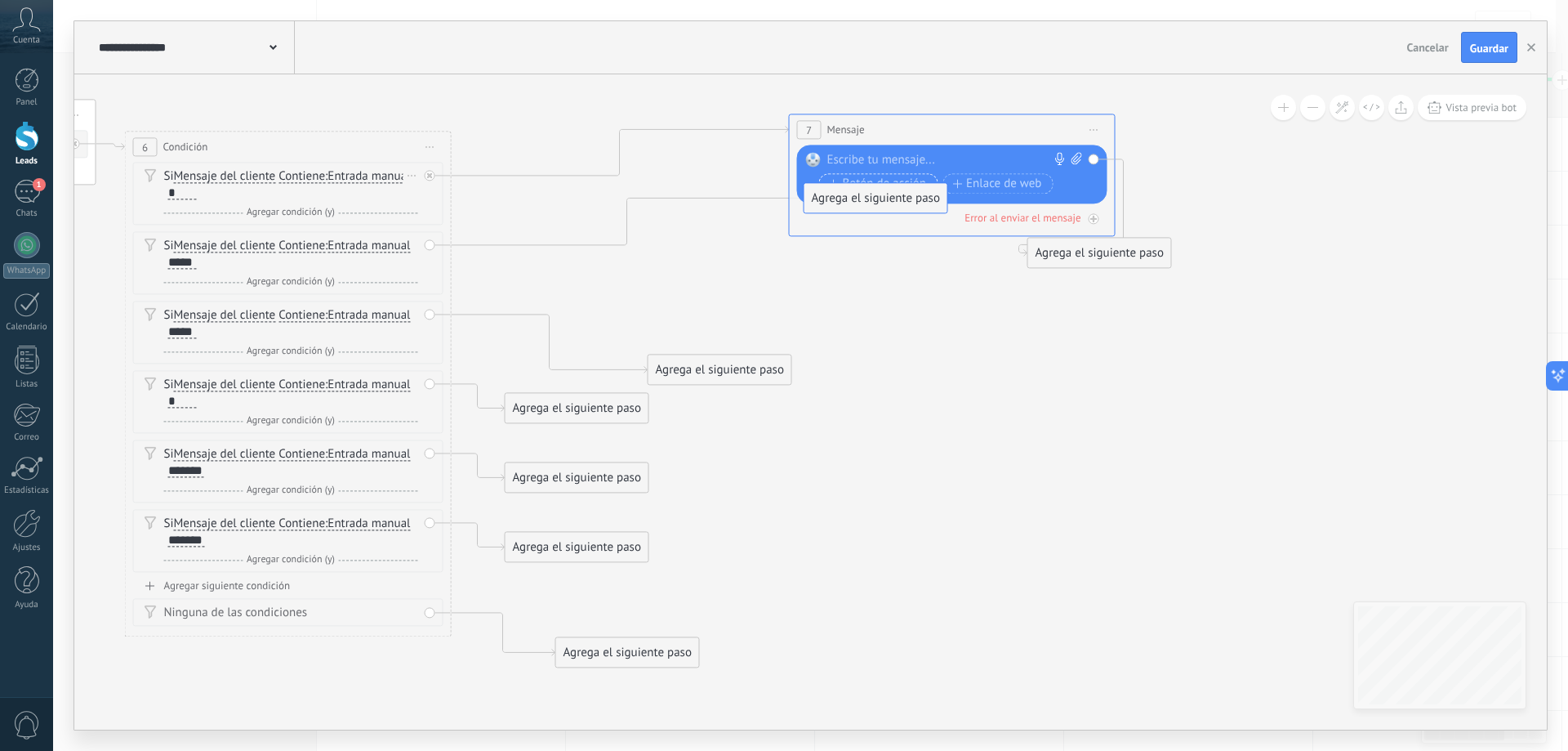 drag, startPoint x: 733, startPoint y: 327, endPoint x: 894, endPoint y: 183, distance: 216.00231 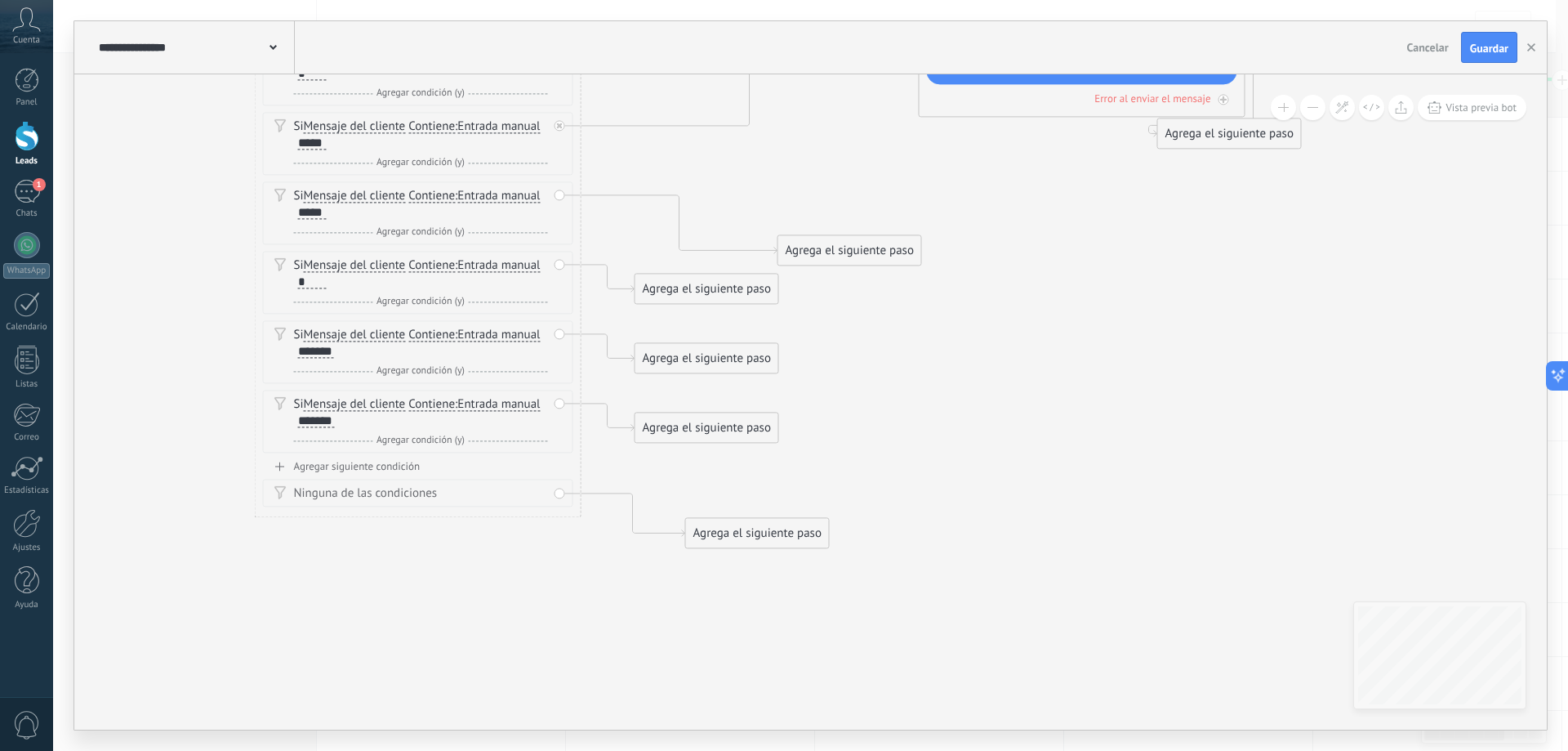 drag, startPoint x: 718, startPoint y: 388, endPoint x: 720, endPoint y: 431, distance: 43.04649 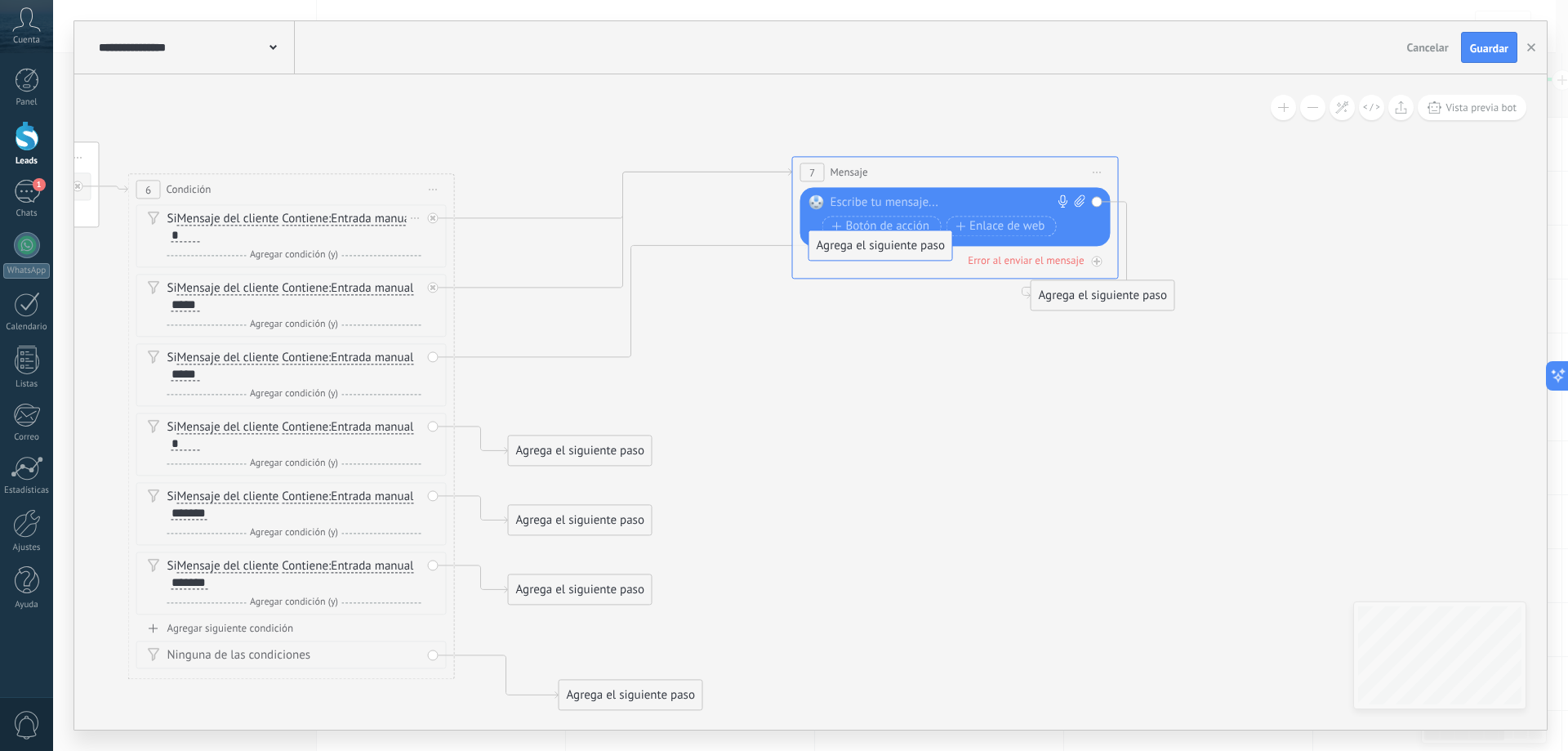 drag, startPoint x: 713, startPoint y: 407, endPoint x: 886, endPoint y: 225, distance: 251.1036 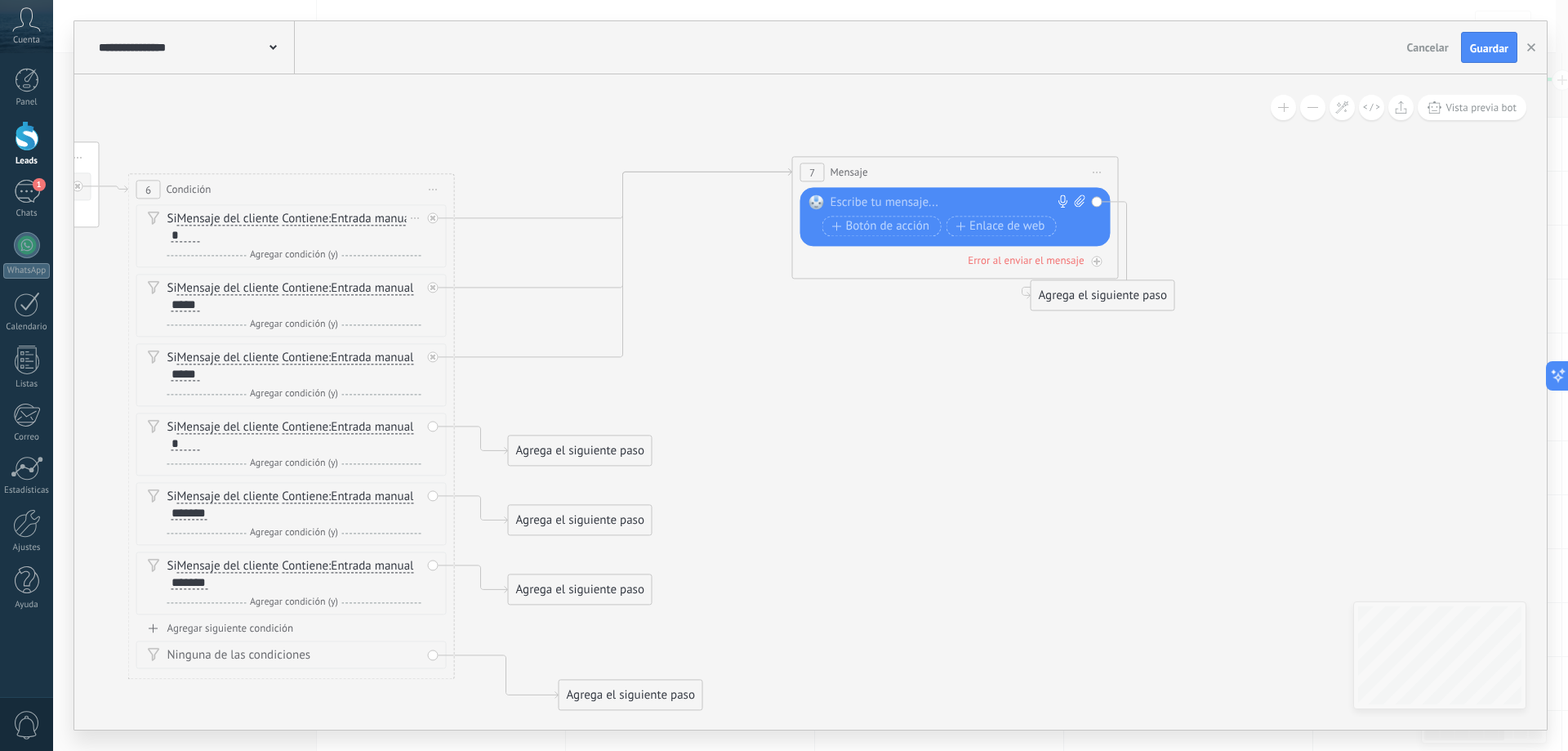 drag, startPoint x: 853, startPoint y: 340, endPoint x: 858, endPoint y: 394, distance: 54.230987 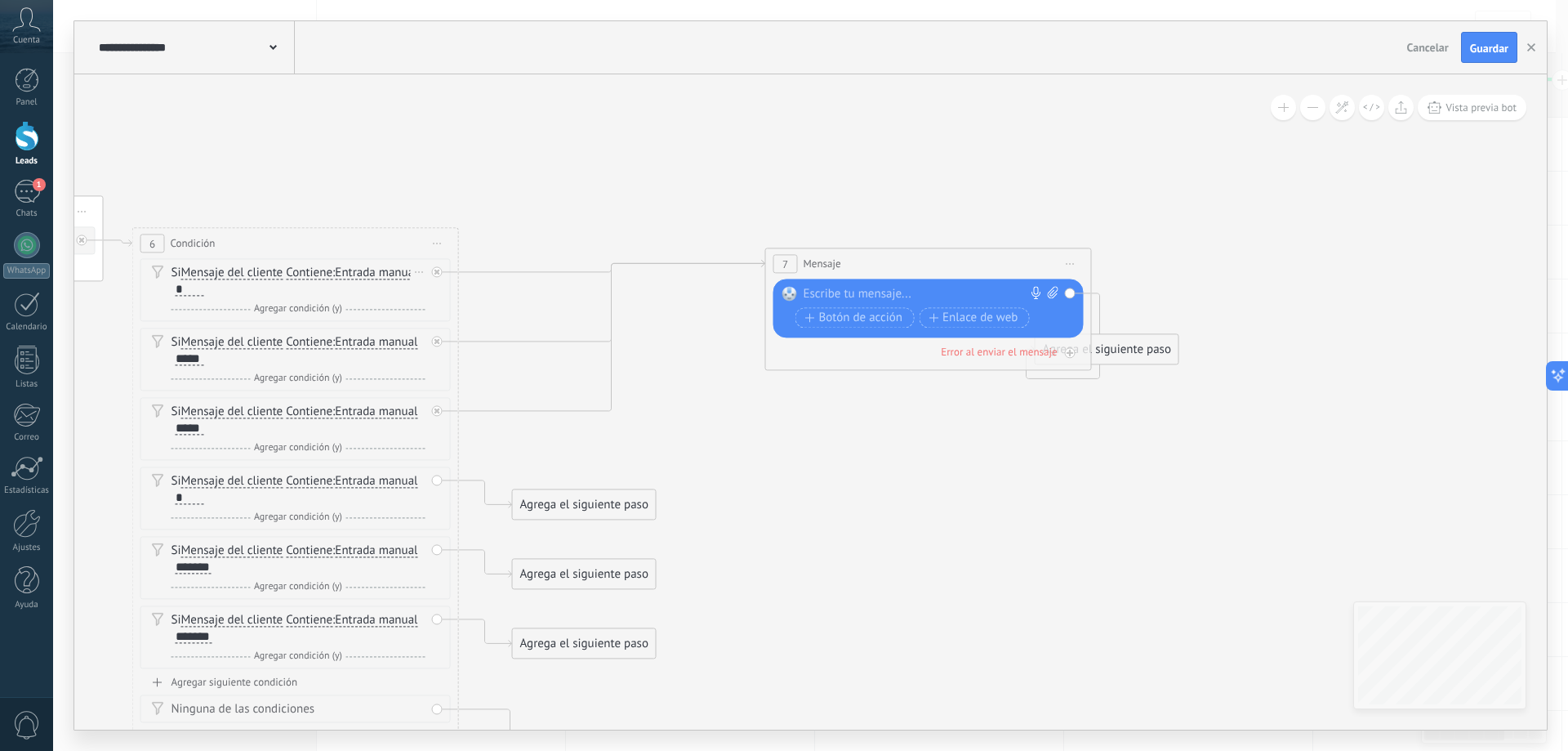 drag, startPoint x: 881, startPoint y: 232, endPoint x: 827, endPoint y: 281, distance: 72.91776 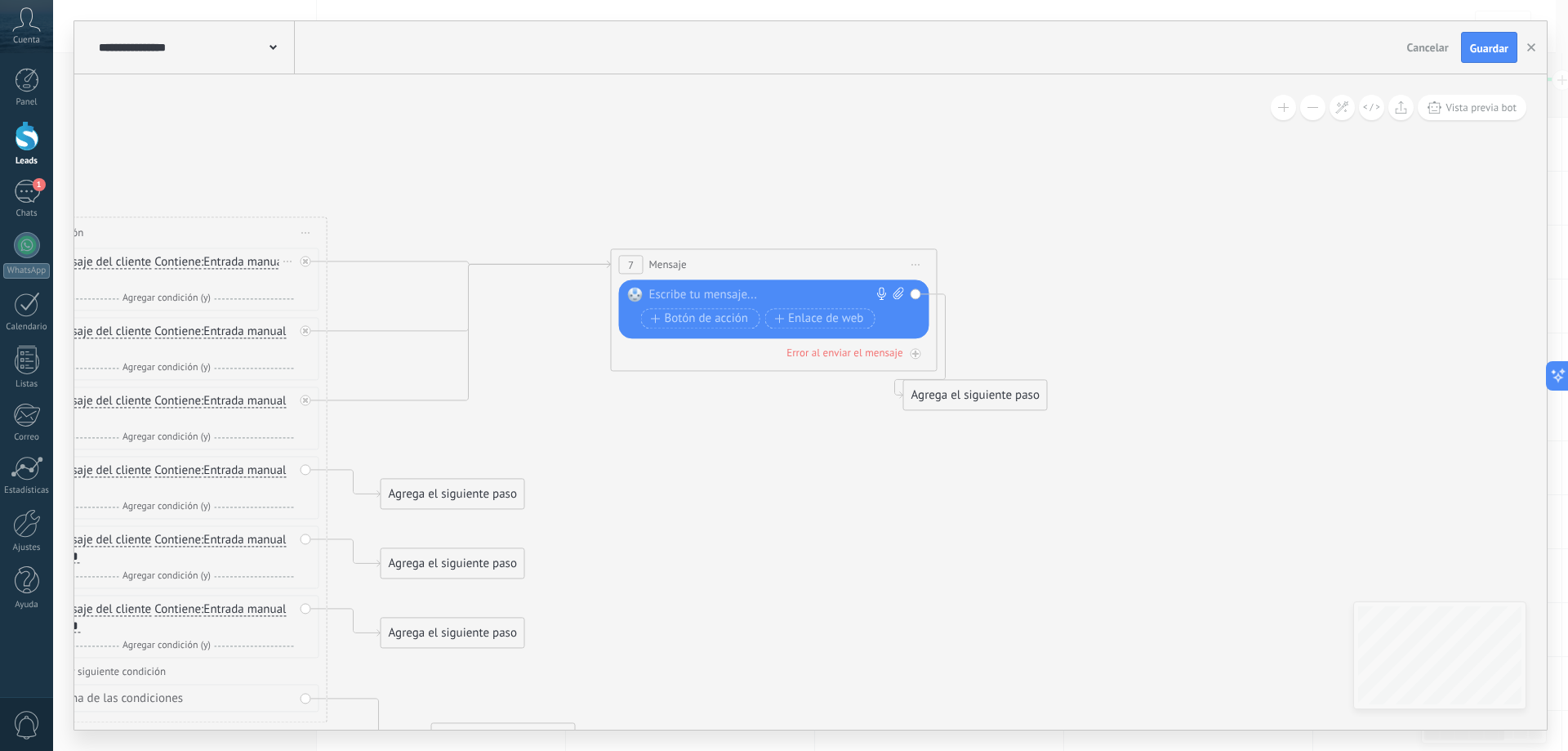 drag, startPoint x: 666, startPoint y: 391, endPoint x: 534, endPoint y: 380, distance: 132.45754 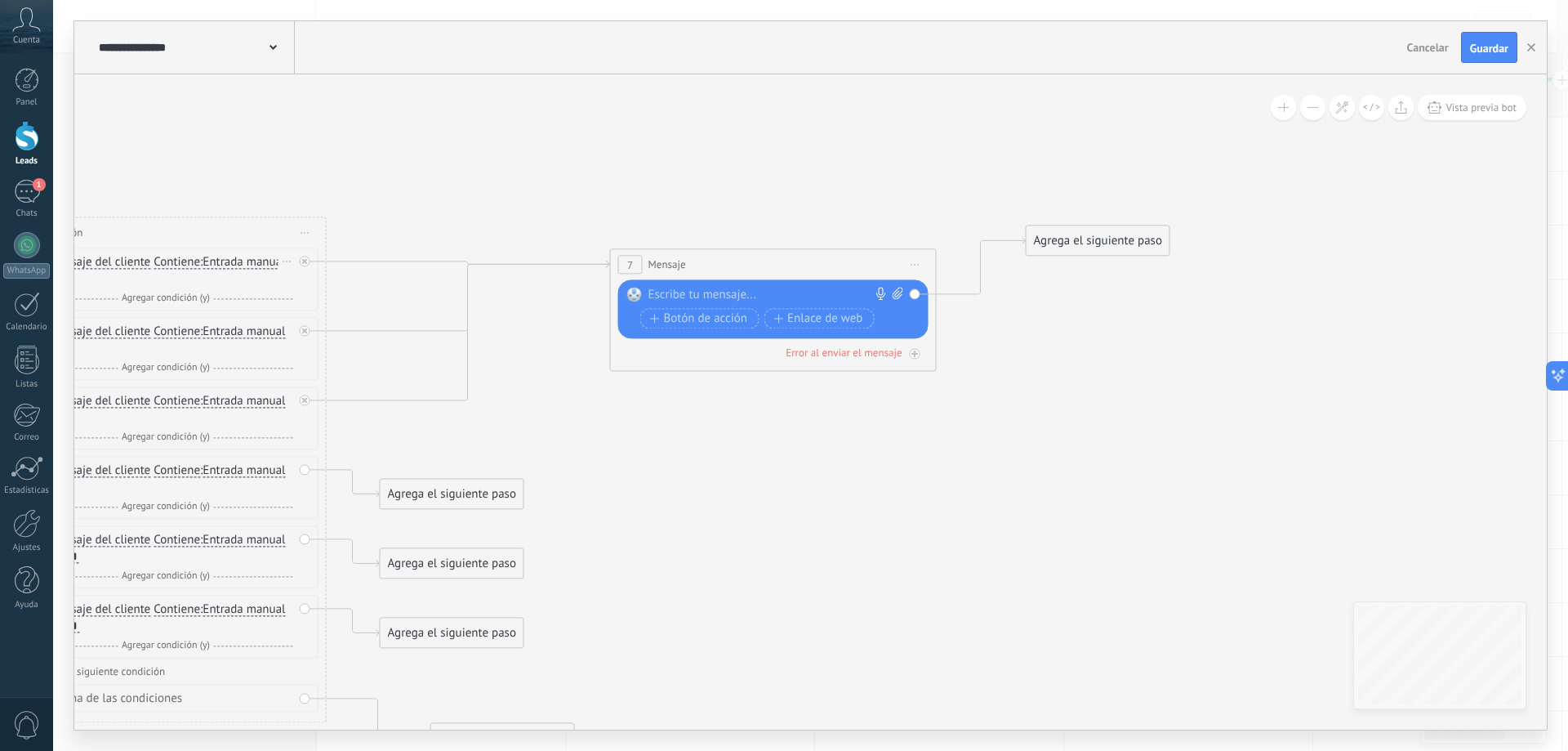 drag, startPoint x: 962, startPoint y: 395, endPoint x: 1085, endPoint y: 238, distance: 199.4442 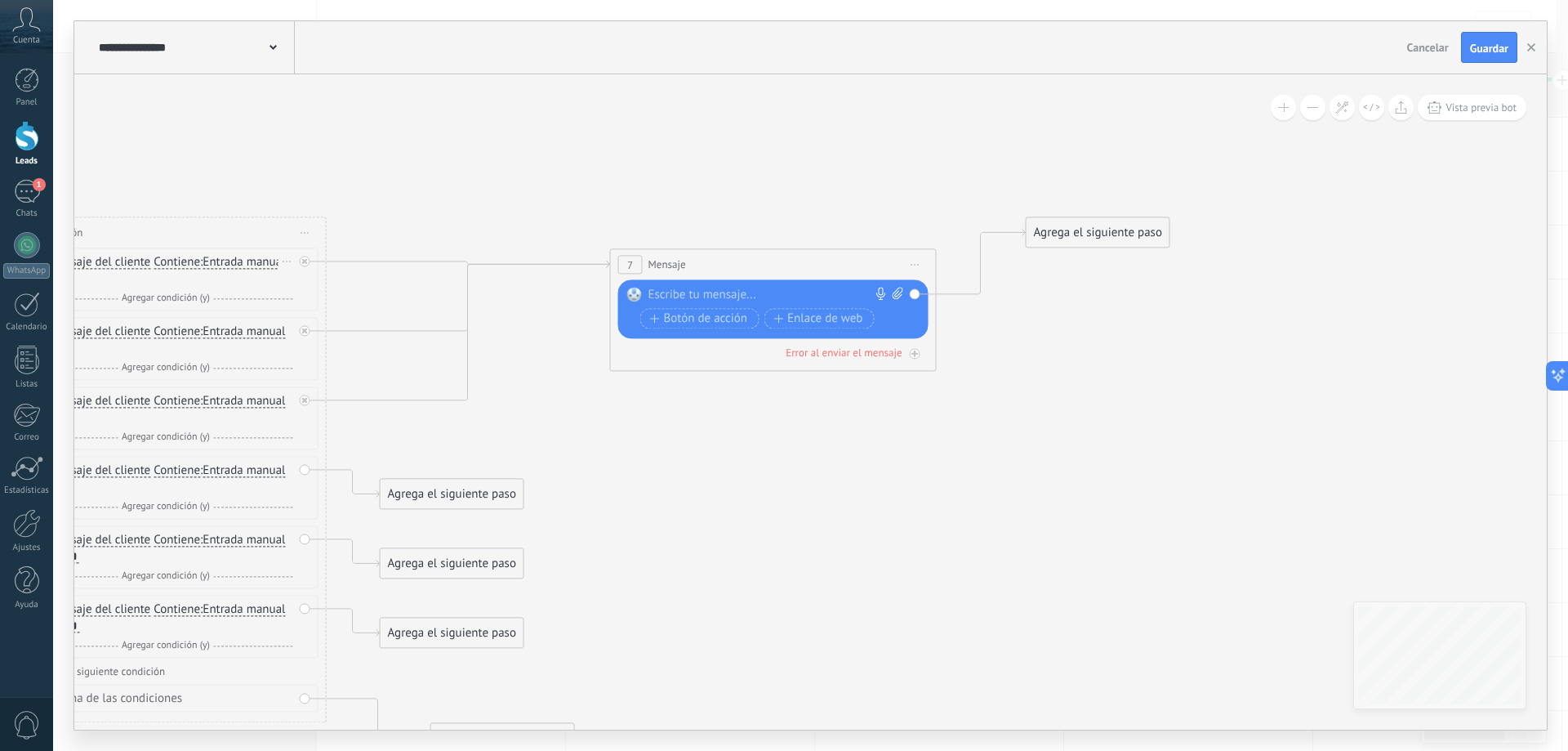 click on "Agrega el siguiente paso" at bounding box center (1098, 232) 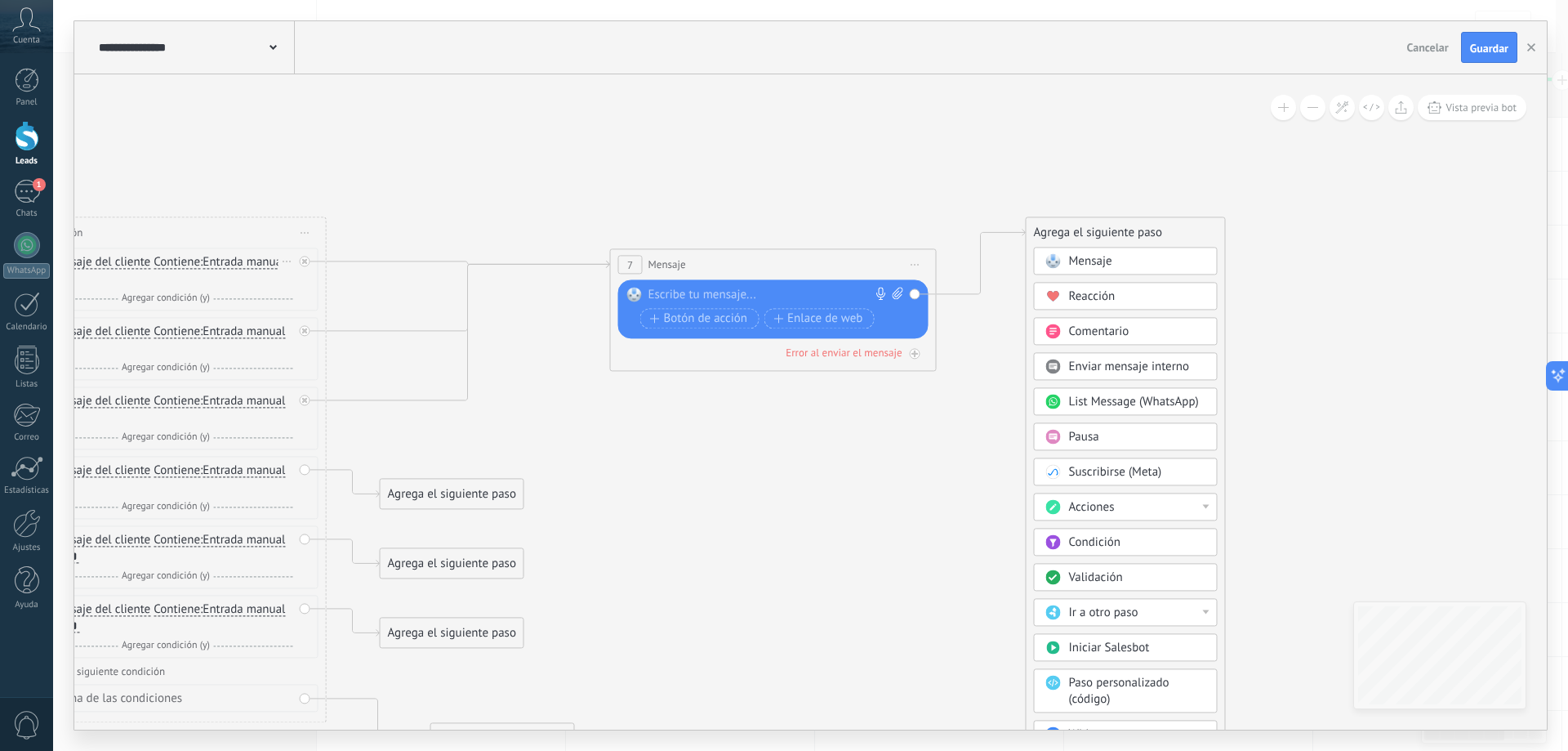 click on "Acciones" at bounding box center [1092, 507] 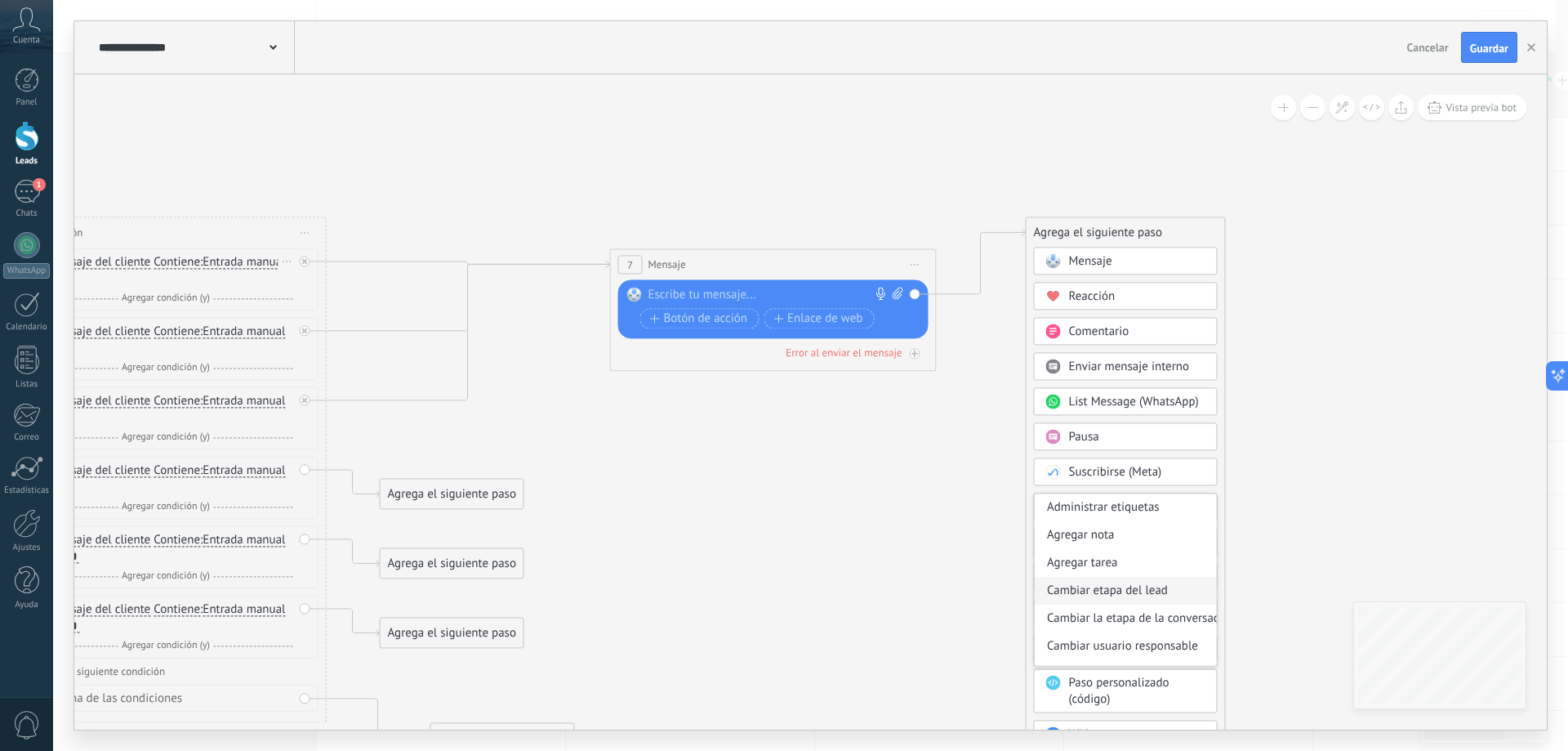 click on "Cambiar etapa del lead" at bounding box center (1125, 591) 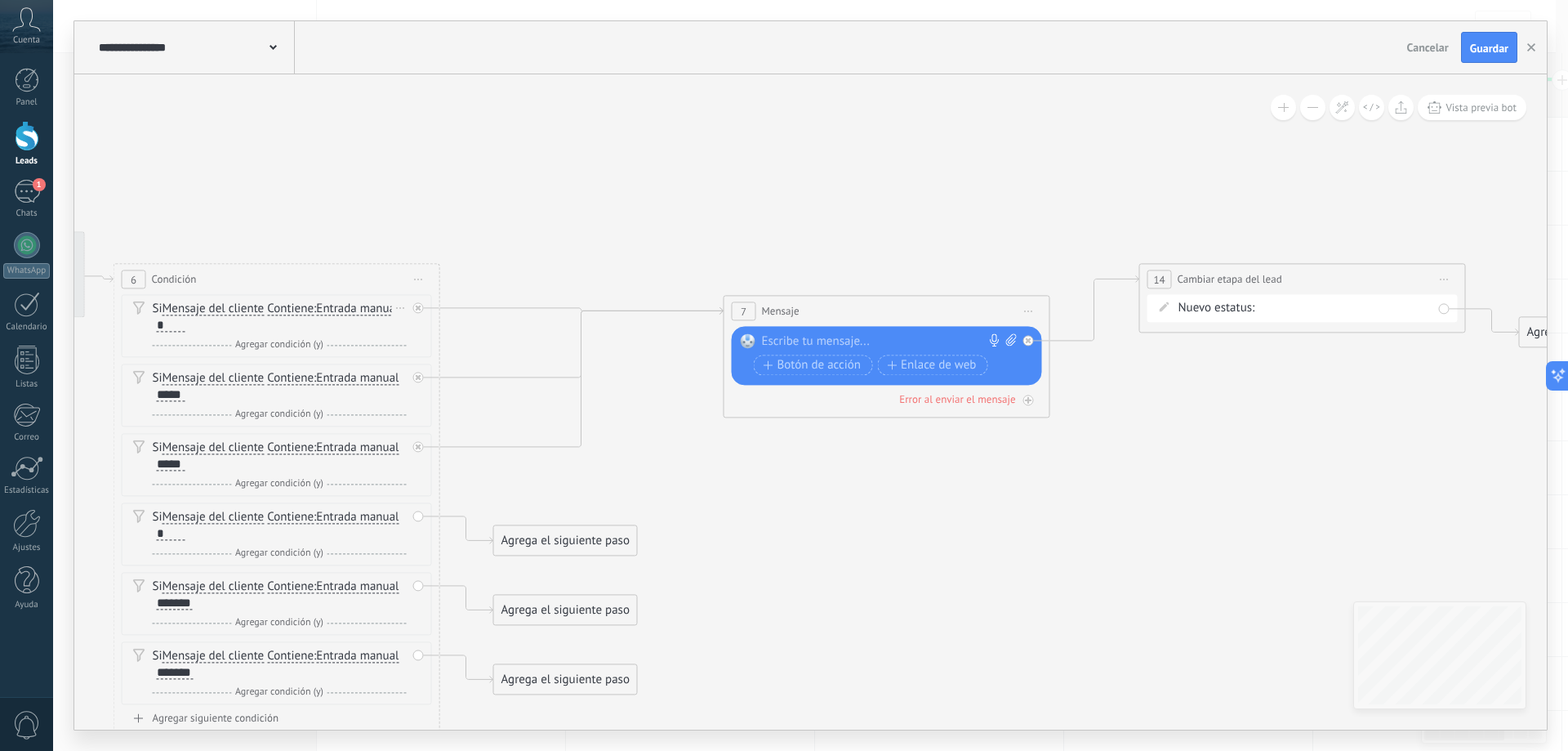 drag, startPoint x: 759, startPoint y: 366, endPoint x: 1258, endPoint y: 405, distance: 500.52173 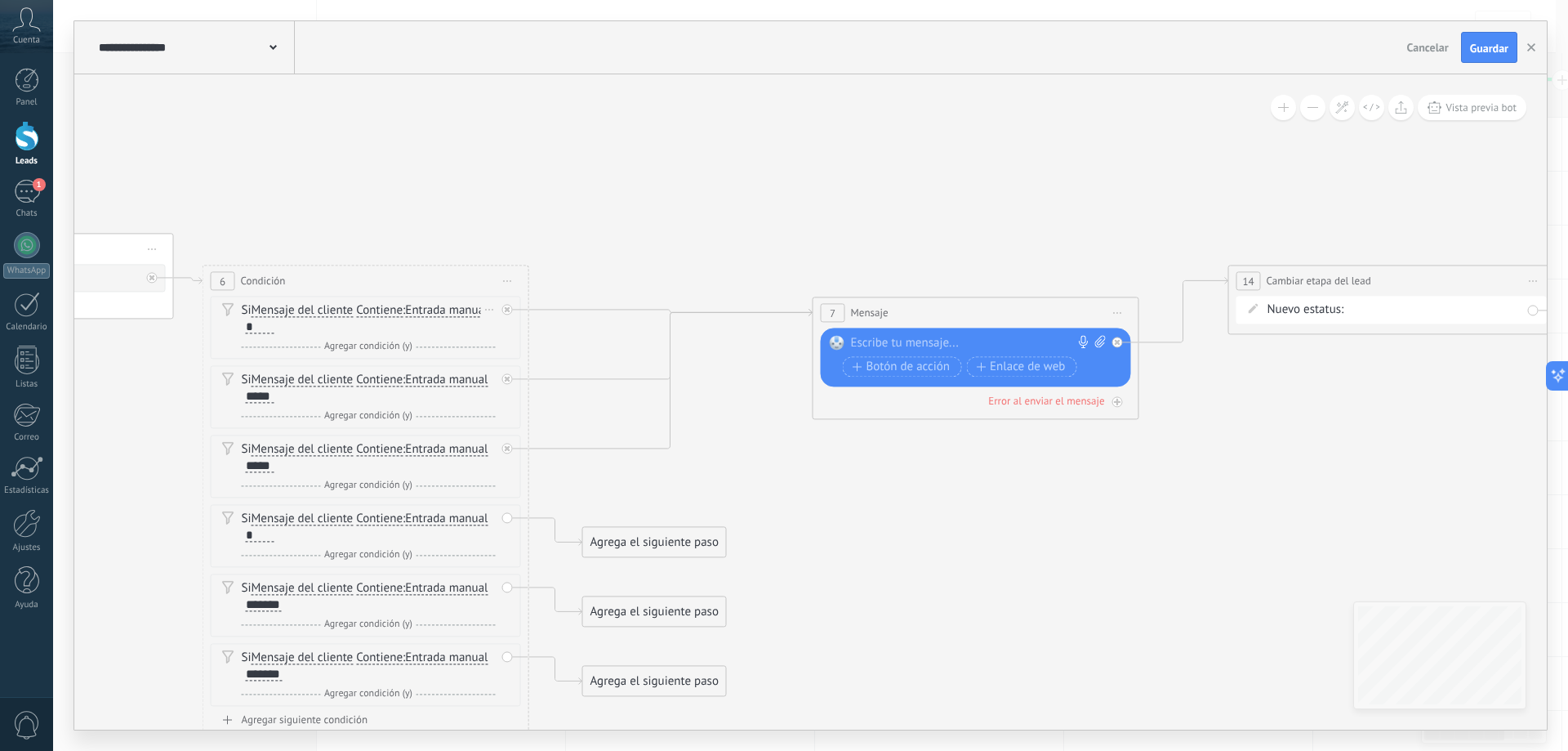 click on "Iniciar vista previa aquí
Cambiar nombre
Duplicar
Borrar" at bounding box center [1118, 312] 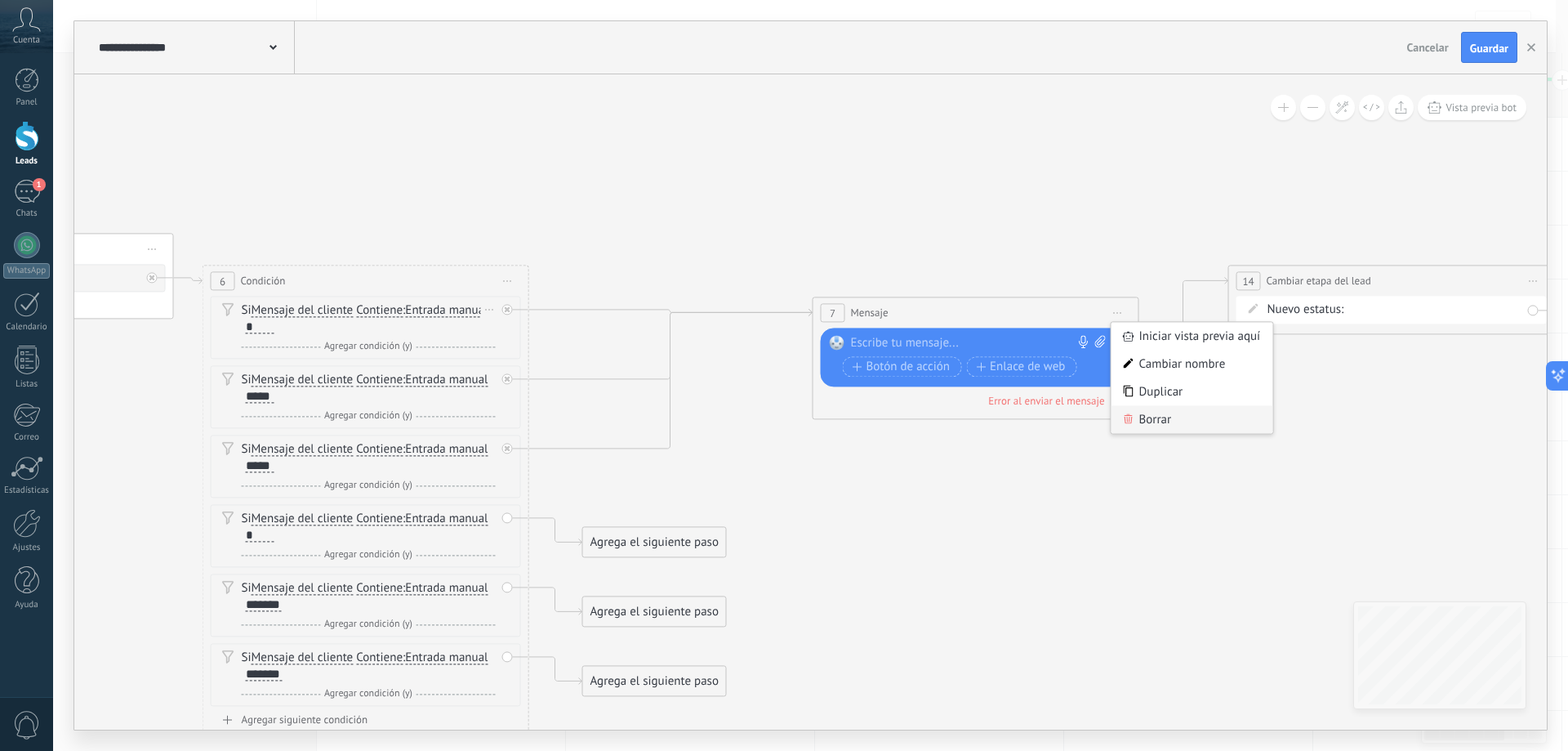 click on "Borrar" at bounding box center (1192, 419) 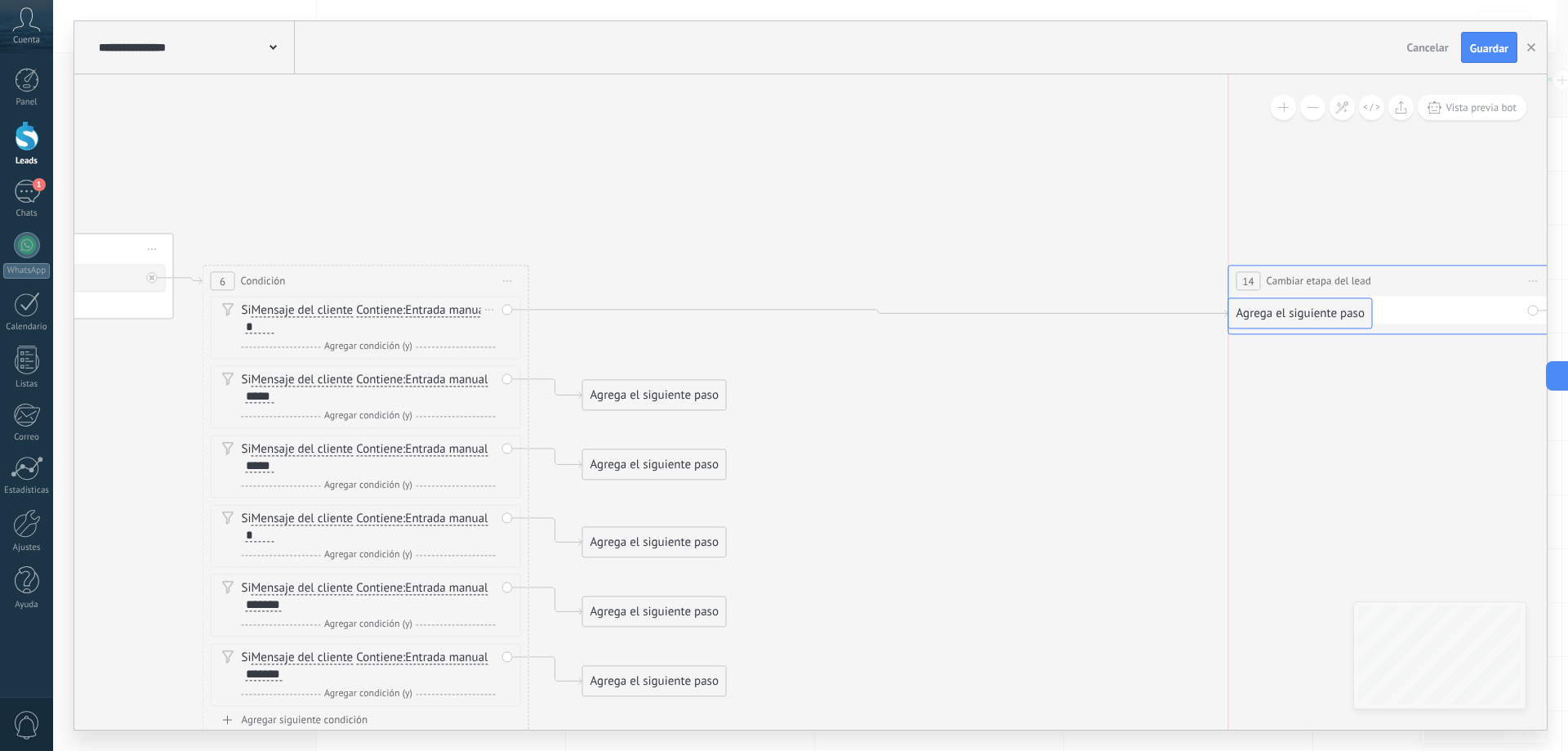 drag, startPoint x: 921, startPoint y: 340, endPoint x: 1208, endPoint y: 315, distance: 288.08679 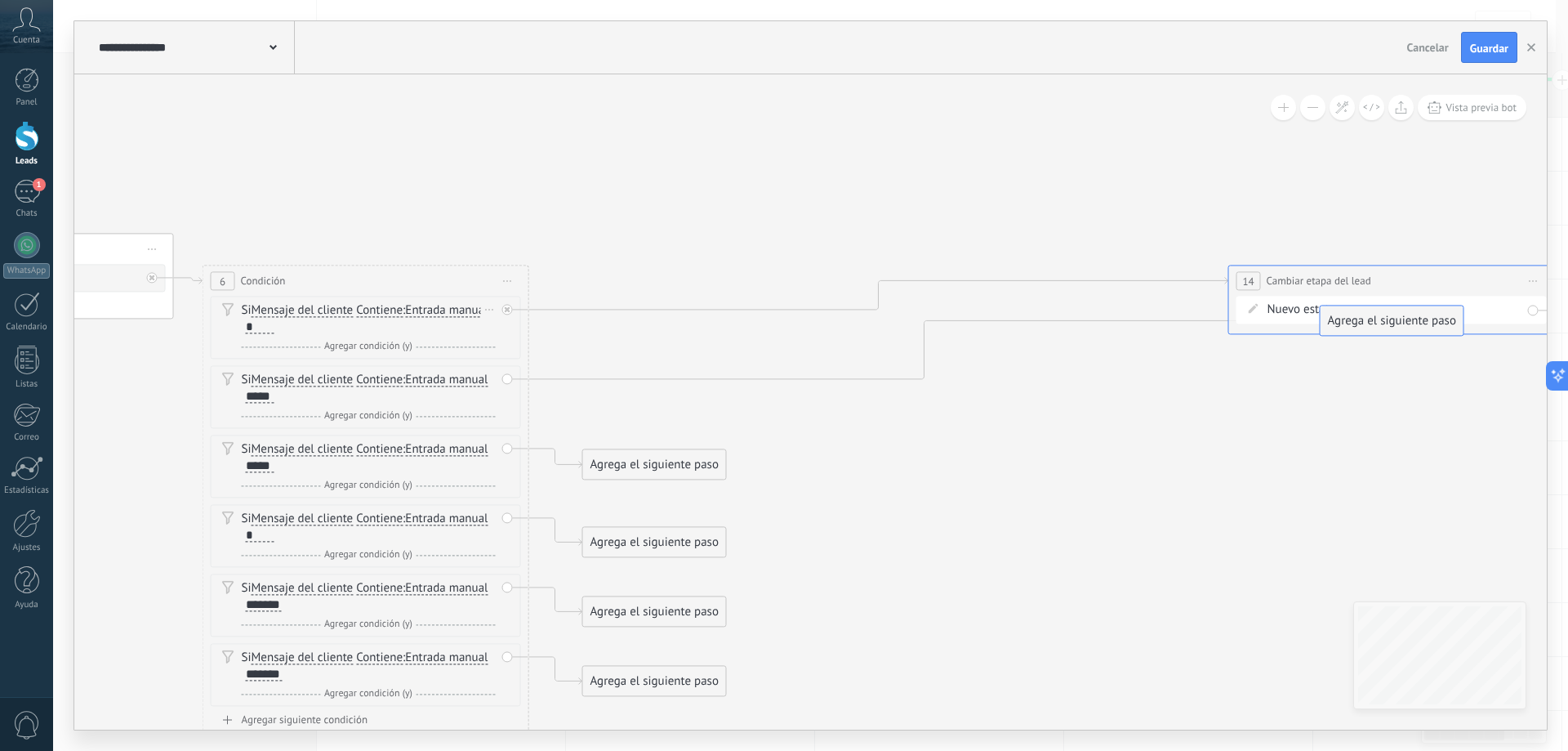 drag, startPoint x: 672, startPoint y: 387, endPoint x: 1394, endPoint y: 304, distance: 726.7551 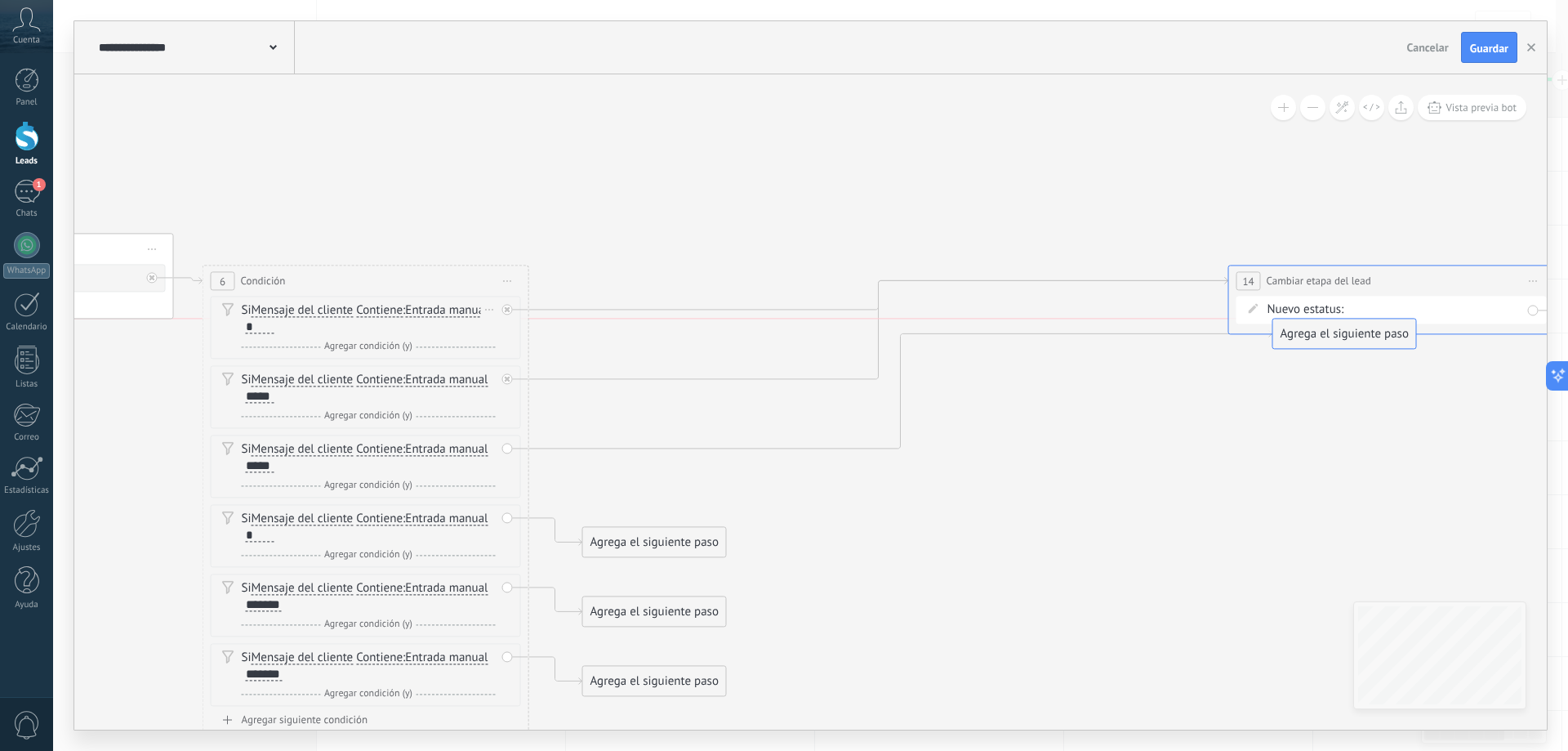 drag, startPoint x: 660, startPoint y: 463, endPoint x: 1355, endPoint y: 317, distance: 710.1697 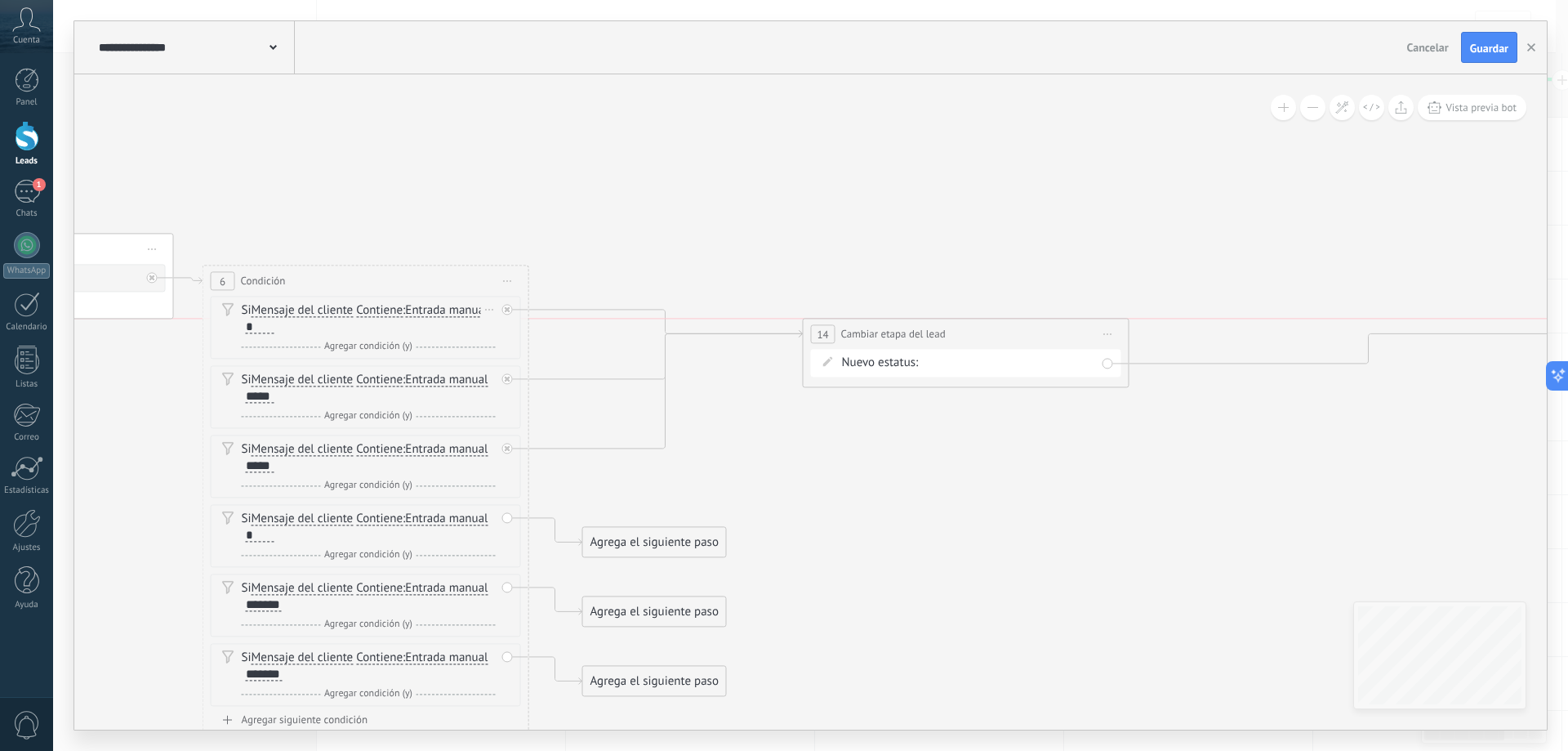 drag, startPoint x: 1350, startPoint y: 289, endPoint x: 902, endPoint y: 333, distance: 450.156 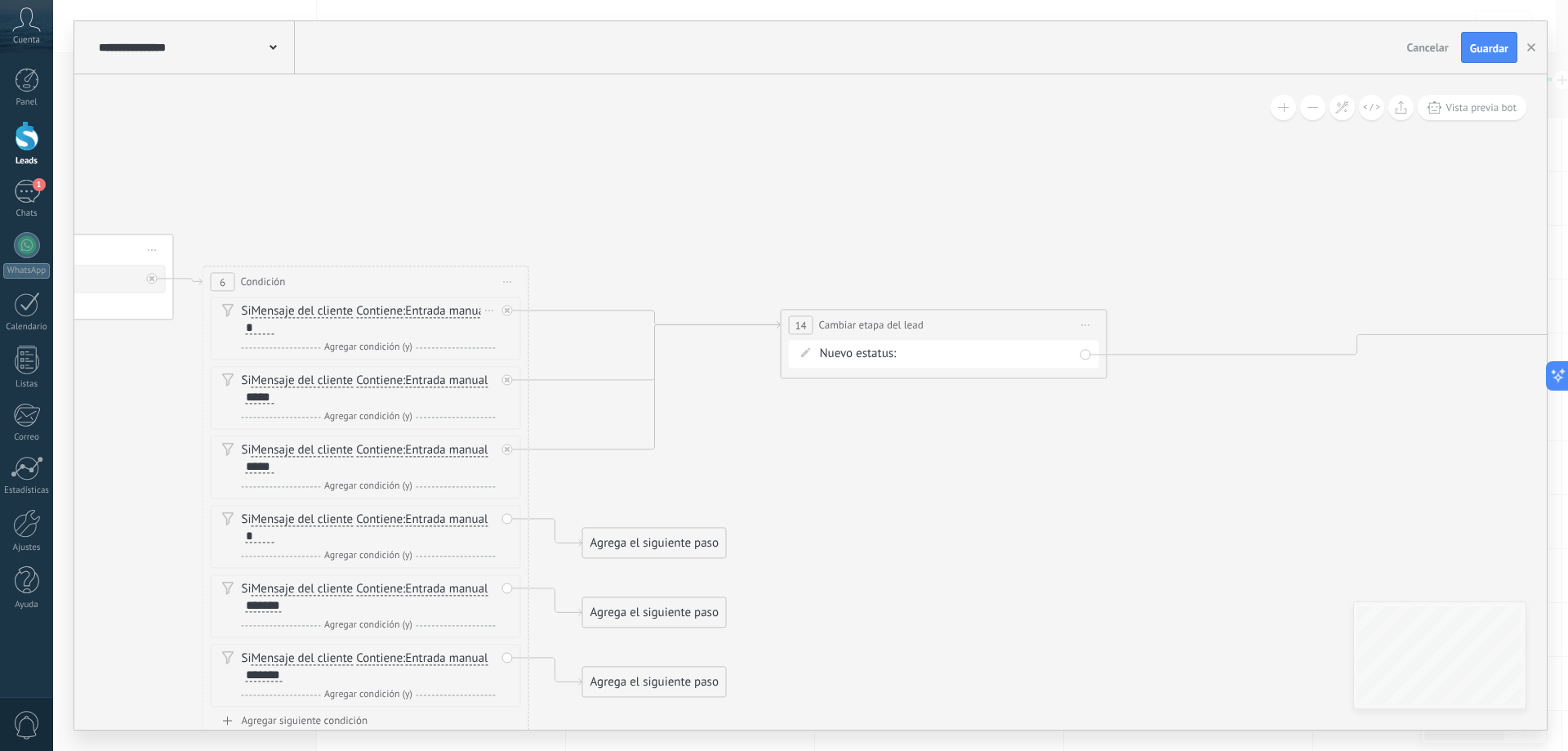 drag, startPoint x: 1095, startPoint y: 452, endPoint x: 865, endPoint y: 414, distance: 233.118 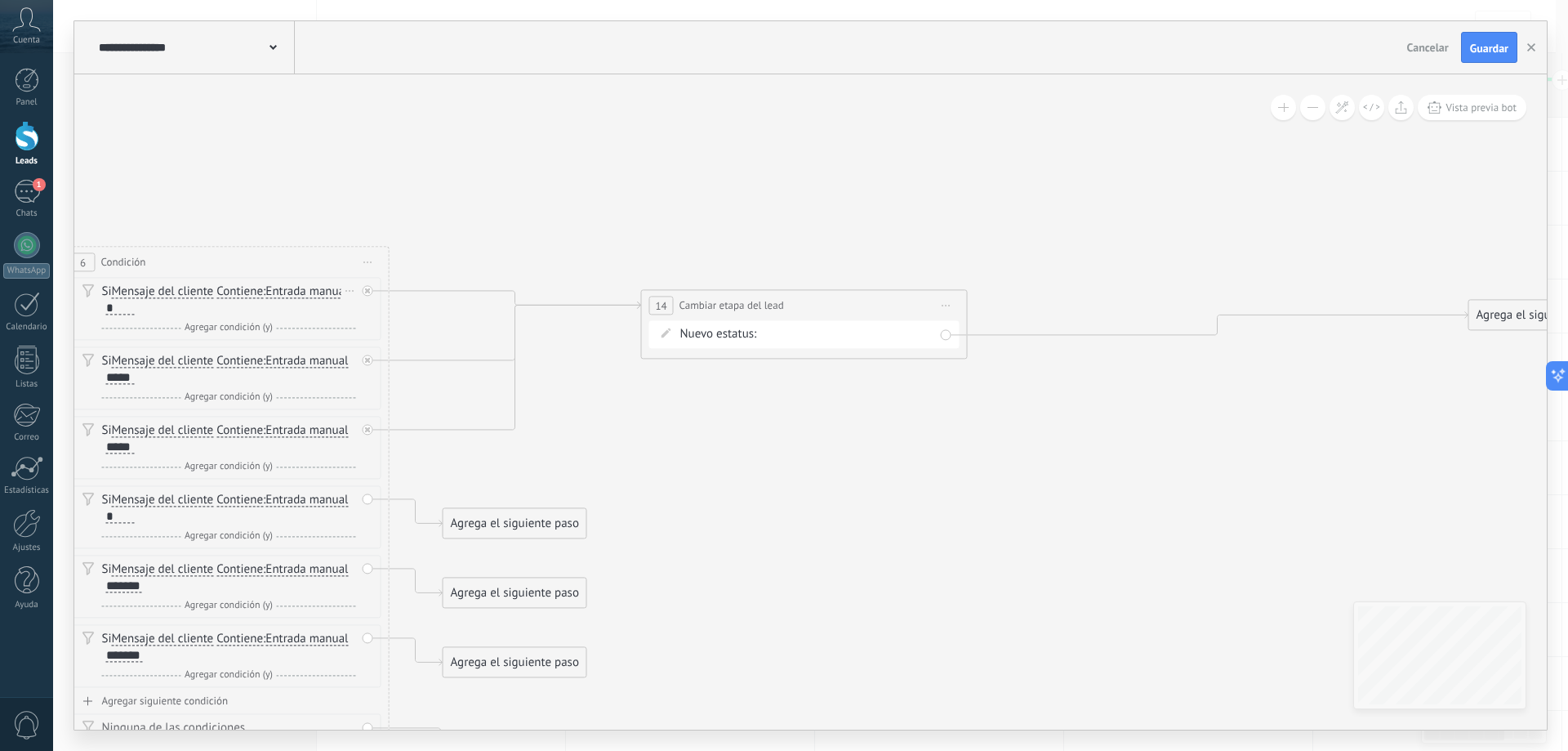 drag, startPoint x: 1333, startPoint y: 372, endPoint x: 1217, endPoint y: 372, distance: 116 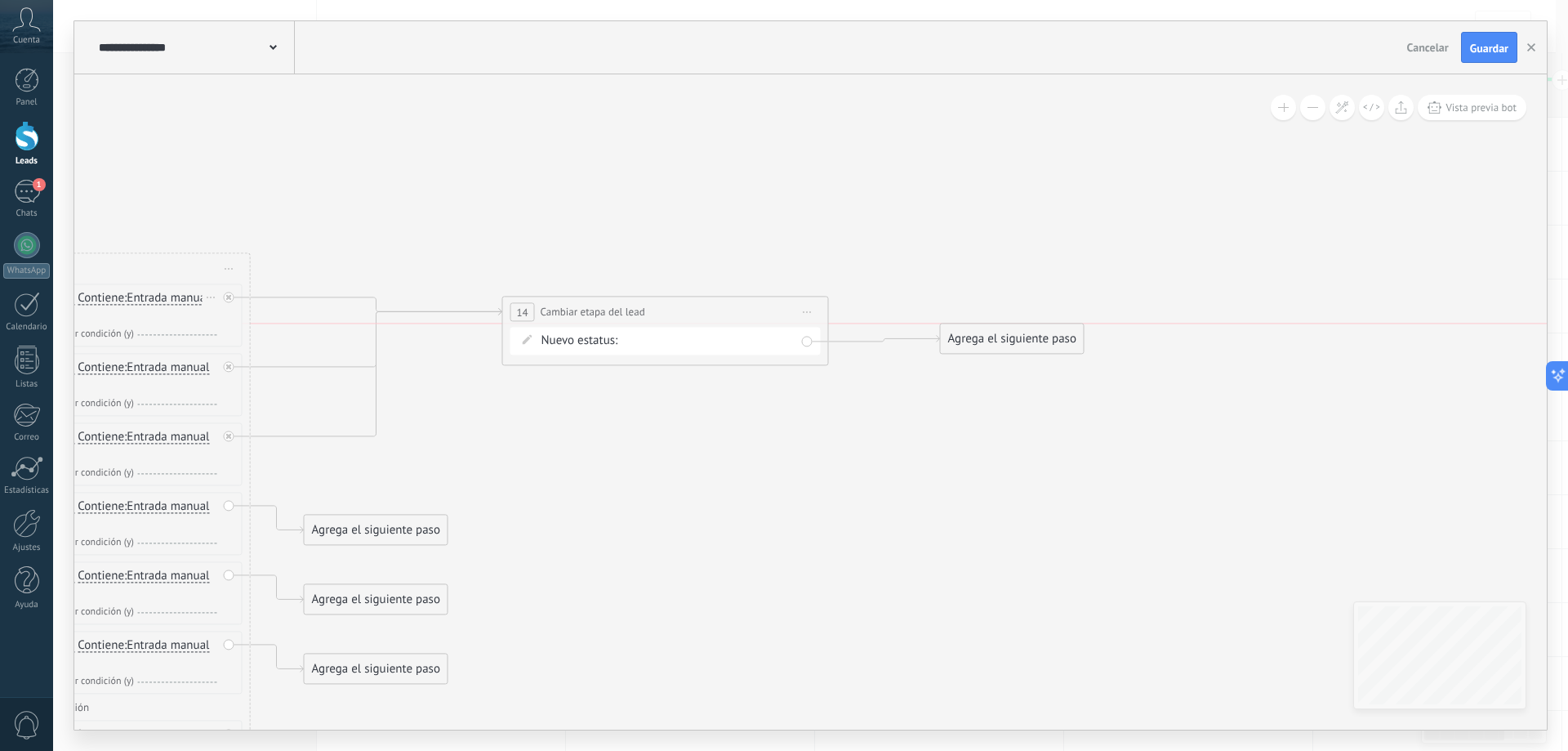 drag, startPoint x: 1412, startPoint y: 322, endPoint x: 1009, endPoint y: 355, distance: 404.3489 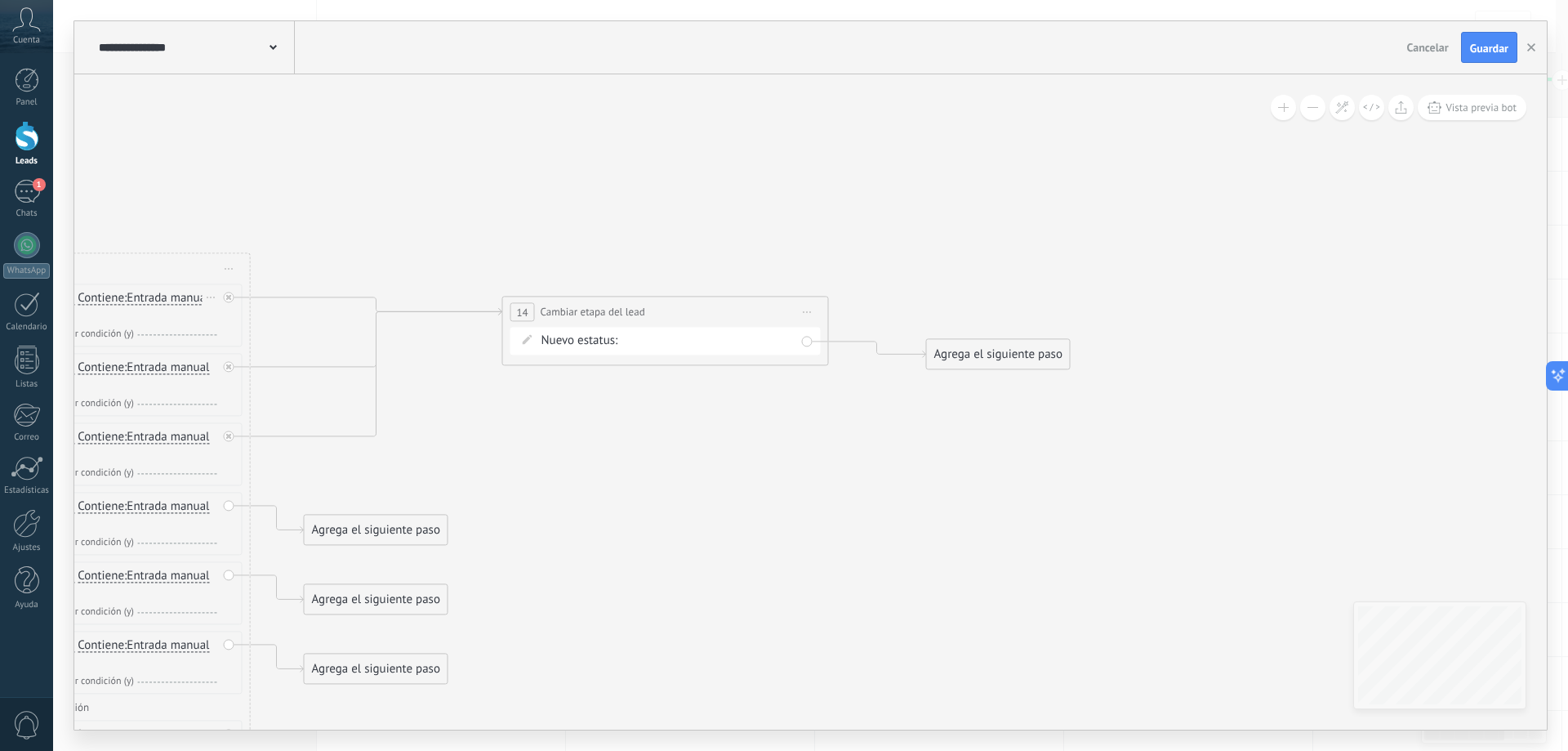 click on "Agrega el siguiente paso" at bounding box center (998, 354) 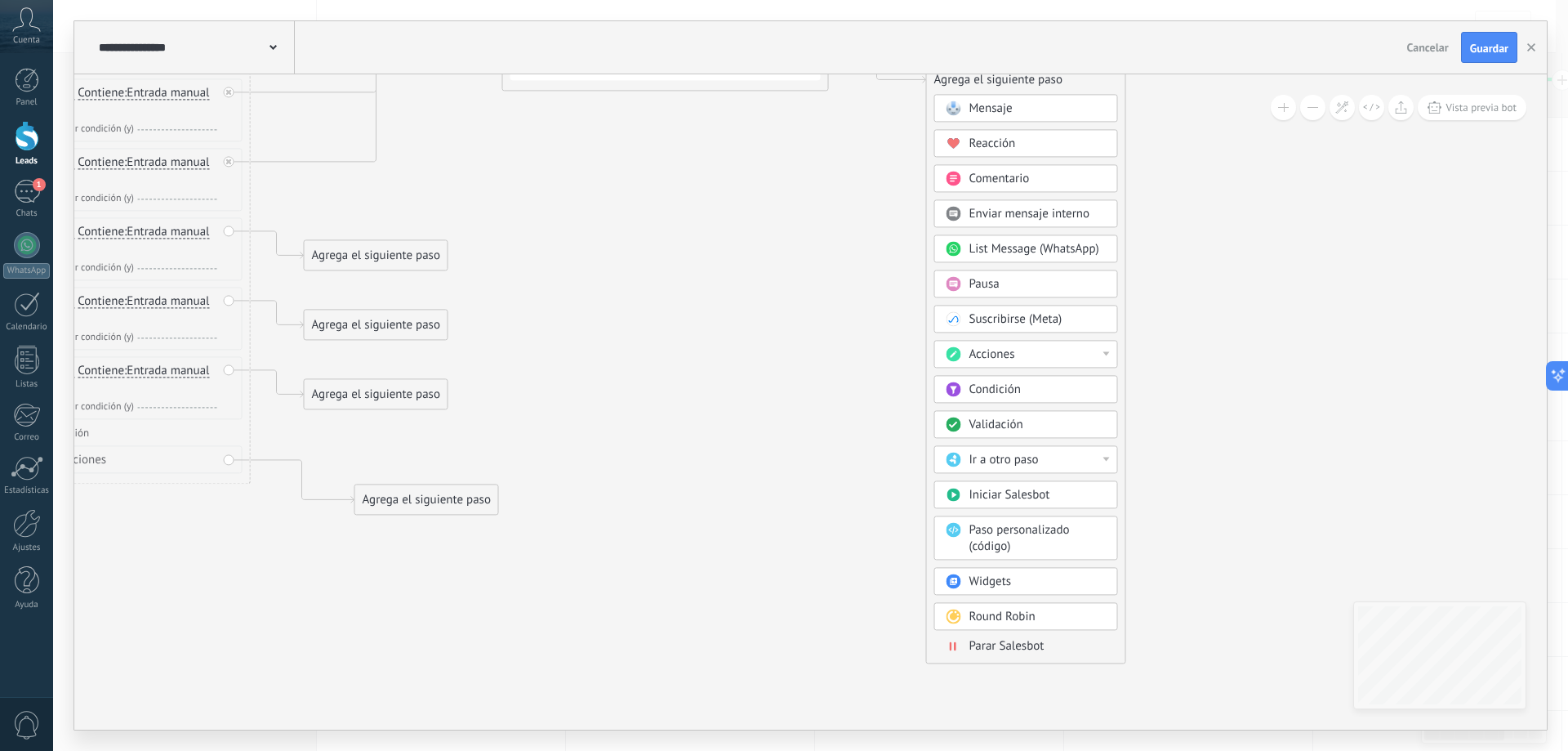 click on "Parar Salesbot" at bounding box center [1007, 646] 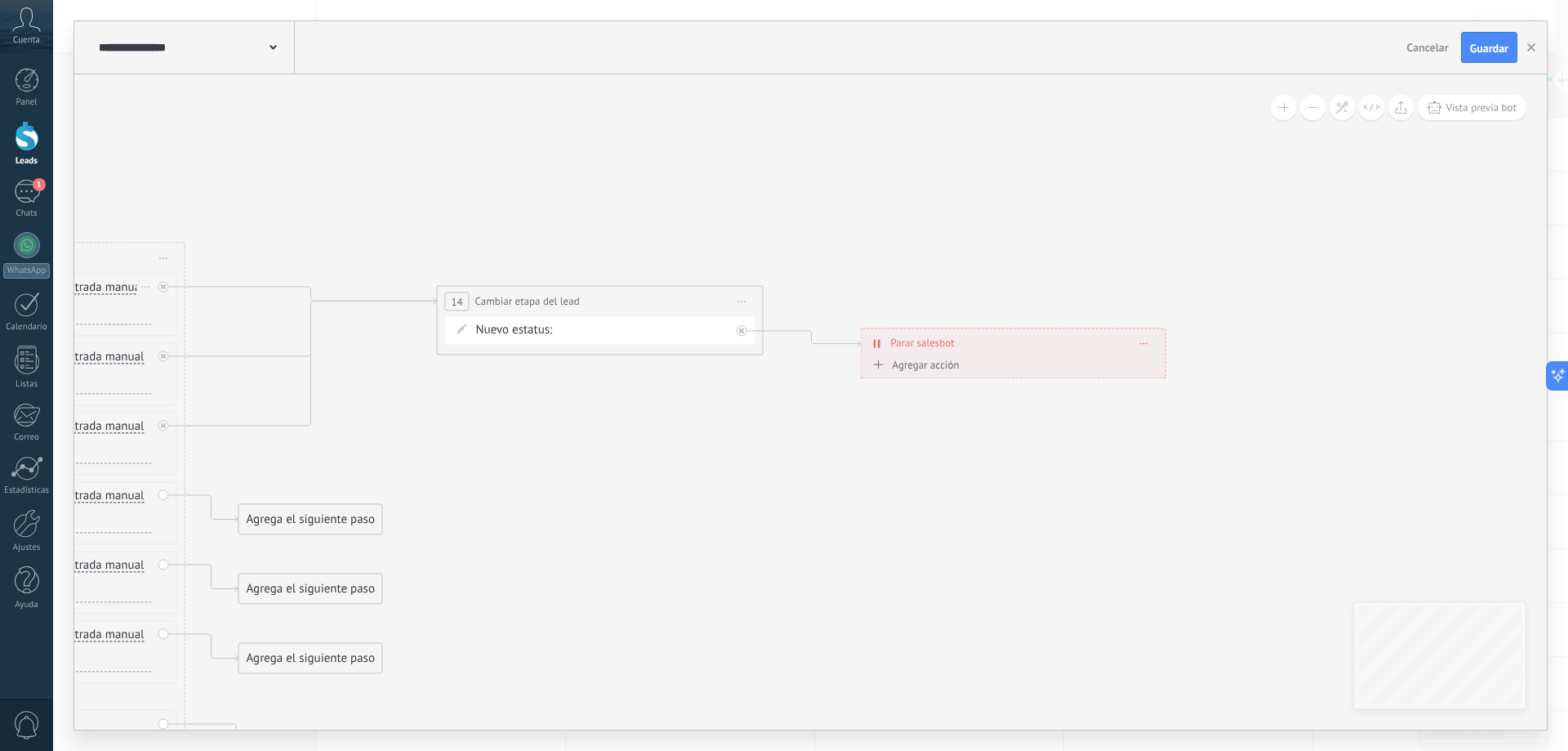 drag, startPoint x: 877, startPoint y: 494, endPoint x: 985, endPoint y: 624, distance: 169.00888 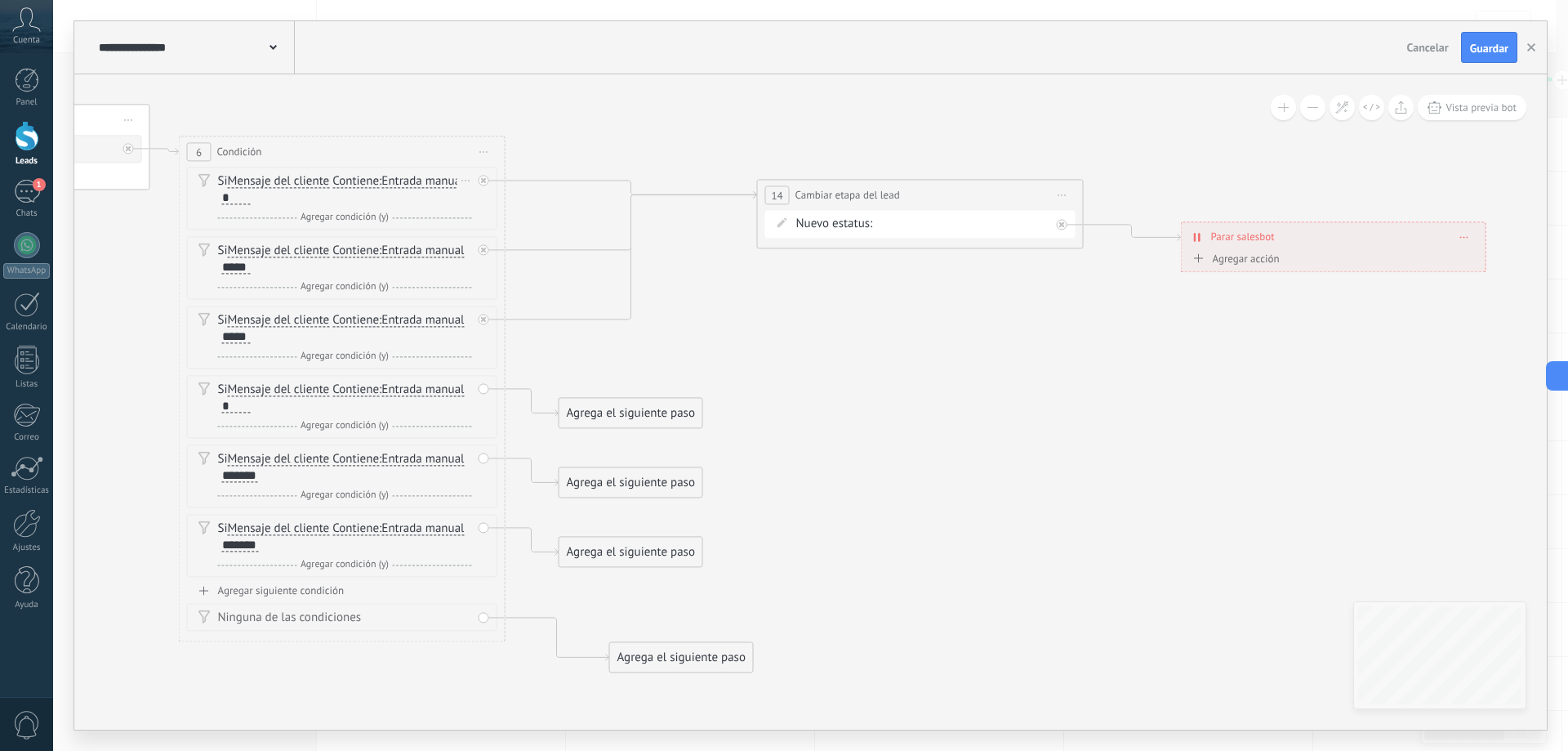 drag, startPoint x: 853, startPoint y: 463, endPoint x: 1165, endPoint y: 346, distance: 333.21615 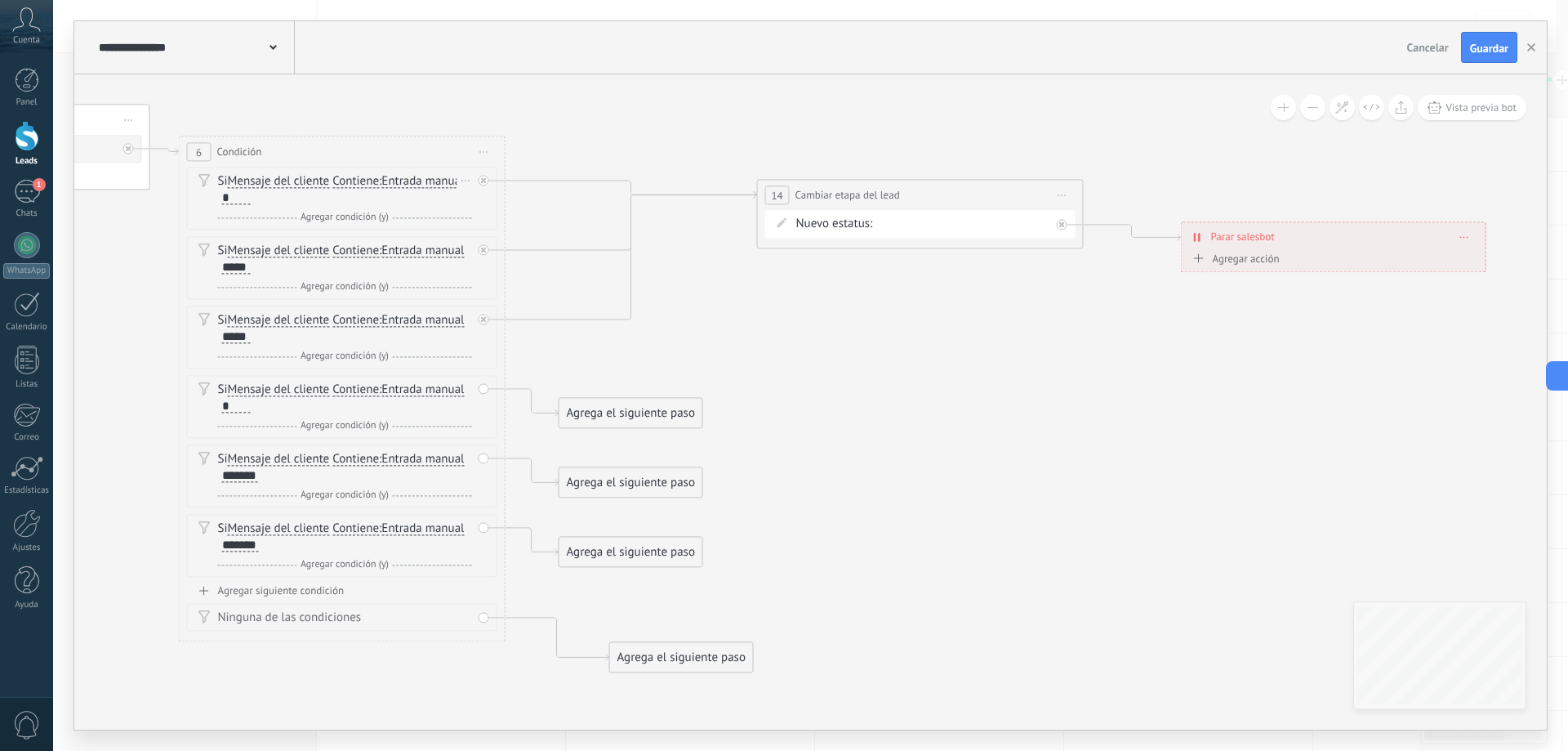 click 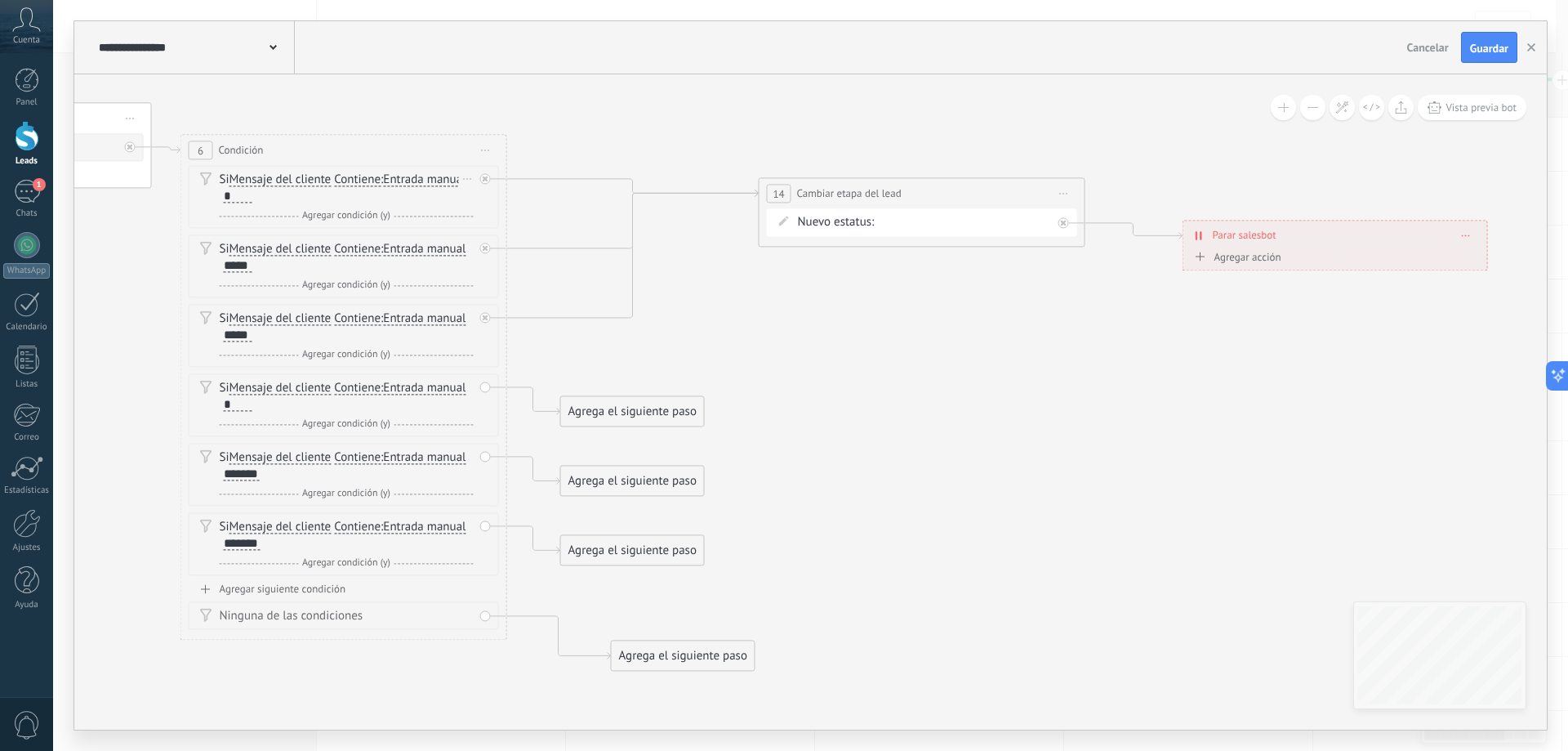click on "Iniciar vista previa aquí
Cambiar nombre
Duplicar
Borrar" at bounding box center (1064, 193) 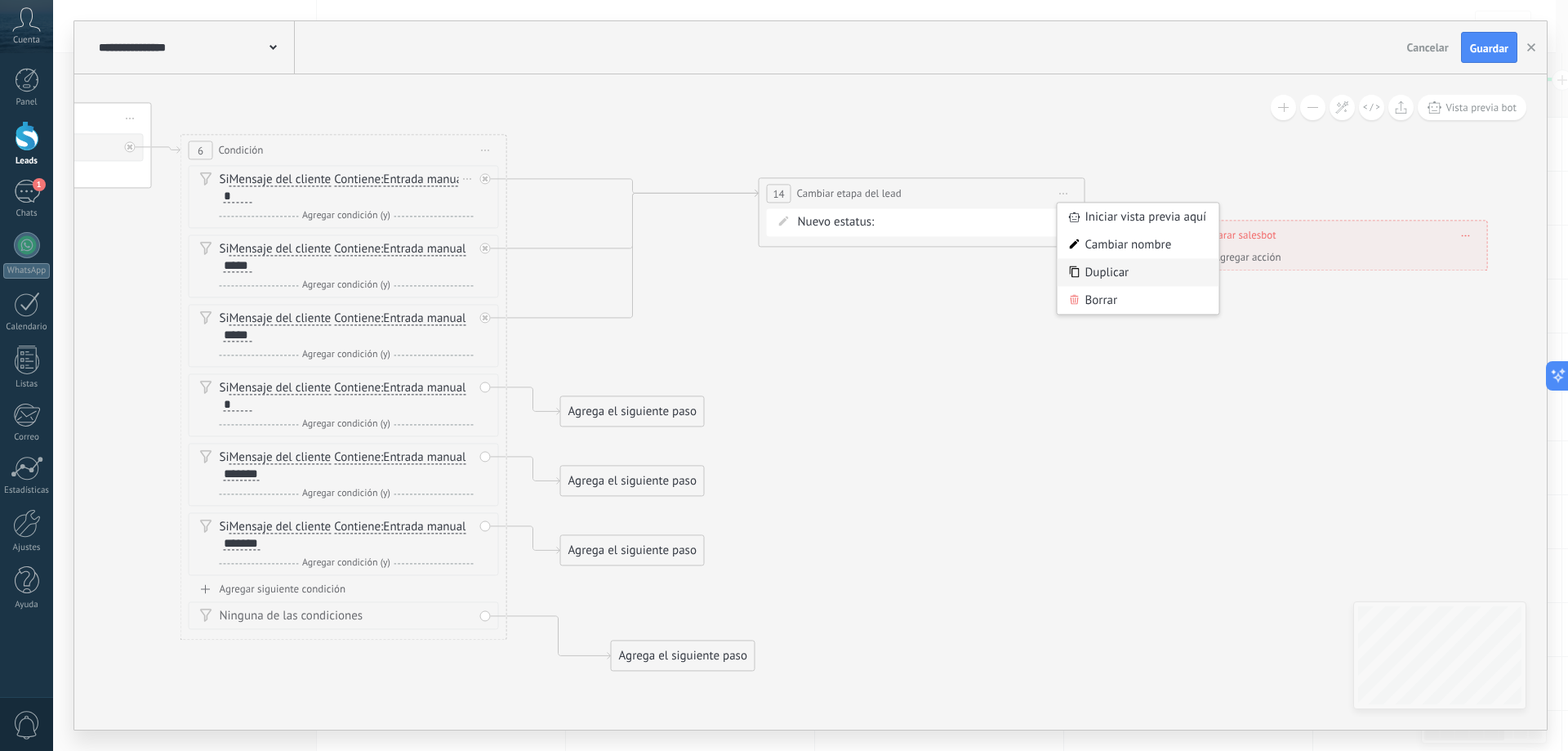 click on "Duplicar" at bounding box center (1138, 272) 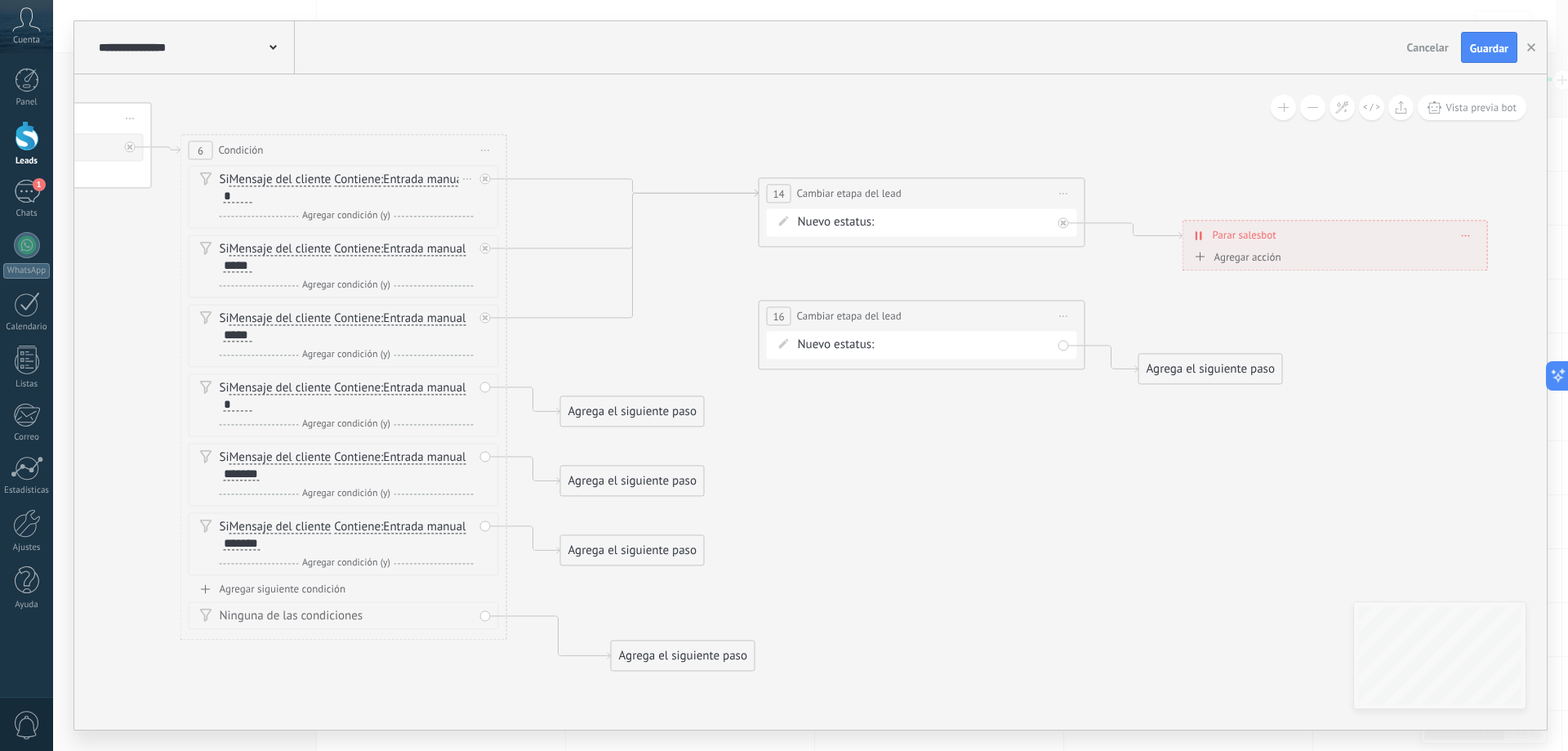 drag, startPoint x: 977, startPoint y: 436, endPoint x: 978, endPoint y: 351, distance: 85.00588 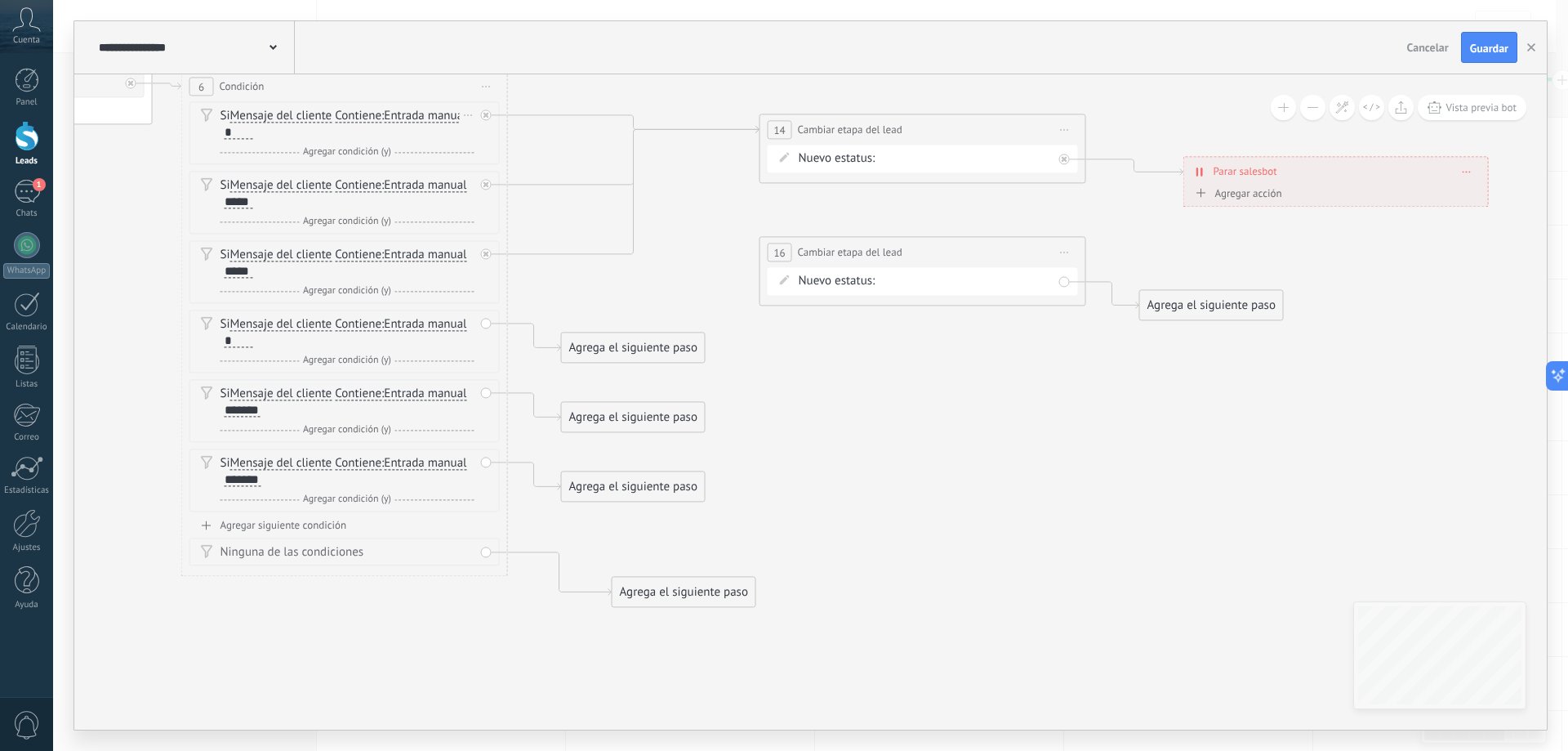 click on "seleccion de servicio servicio seleccionado entrevista pendiente socios aprobados socio no aprobado Logrado con éxito Venta Perdido" at bounding box center (0, 0) 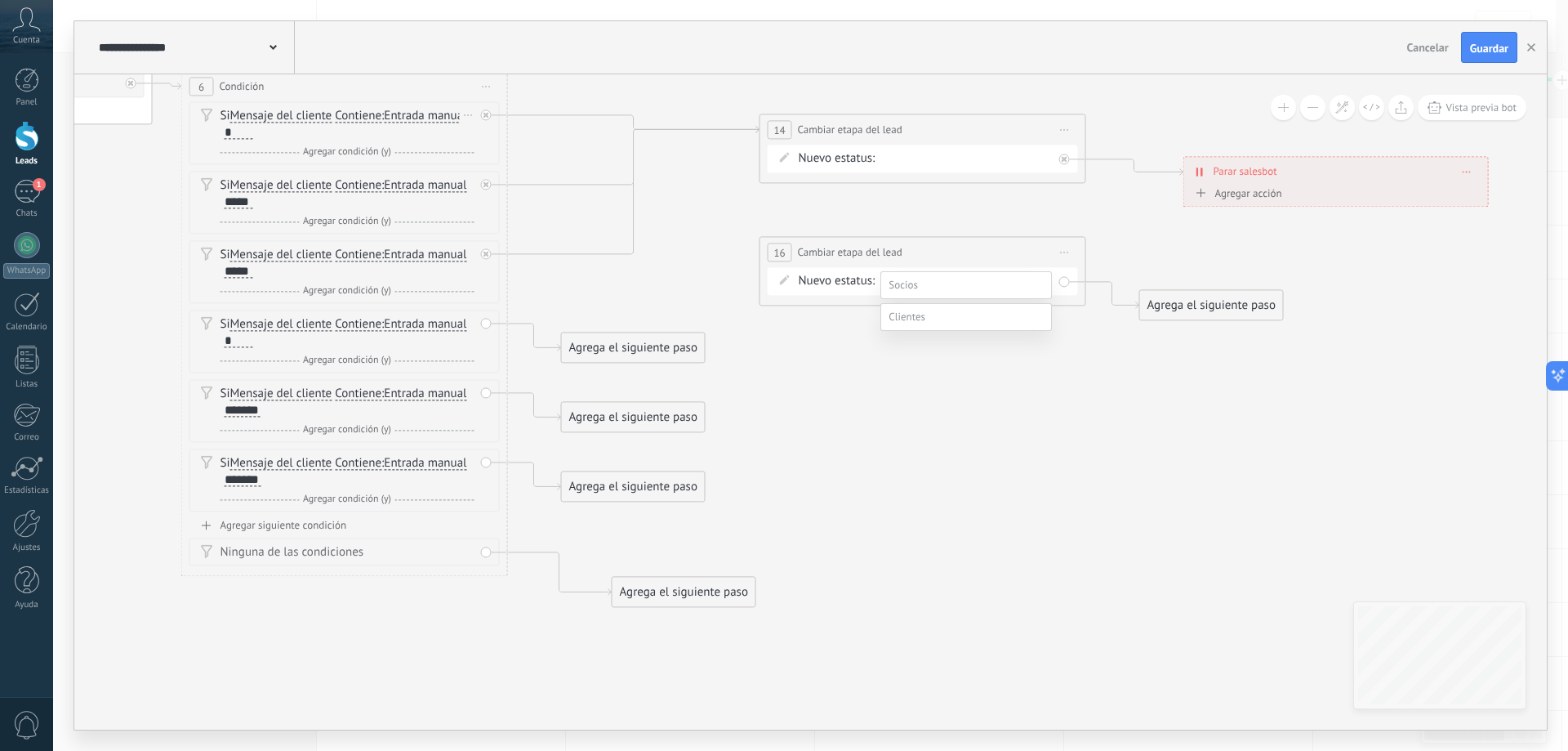click at bounding box center (906, 316) 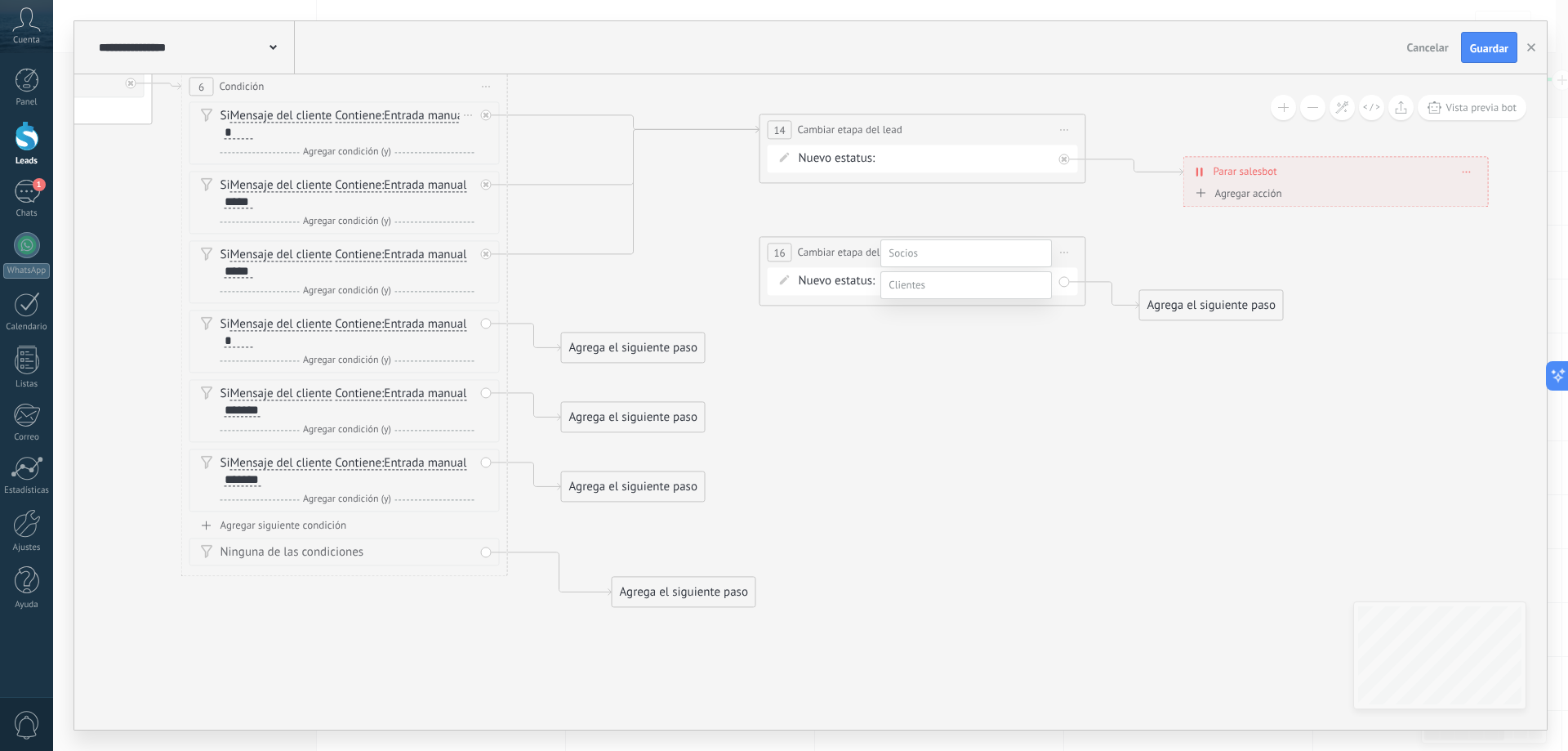 click on "Contacto inicial" at bounding box center [0, 0] 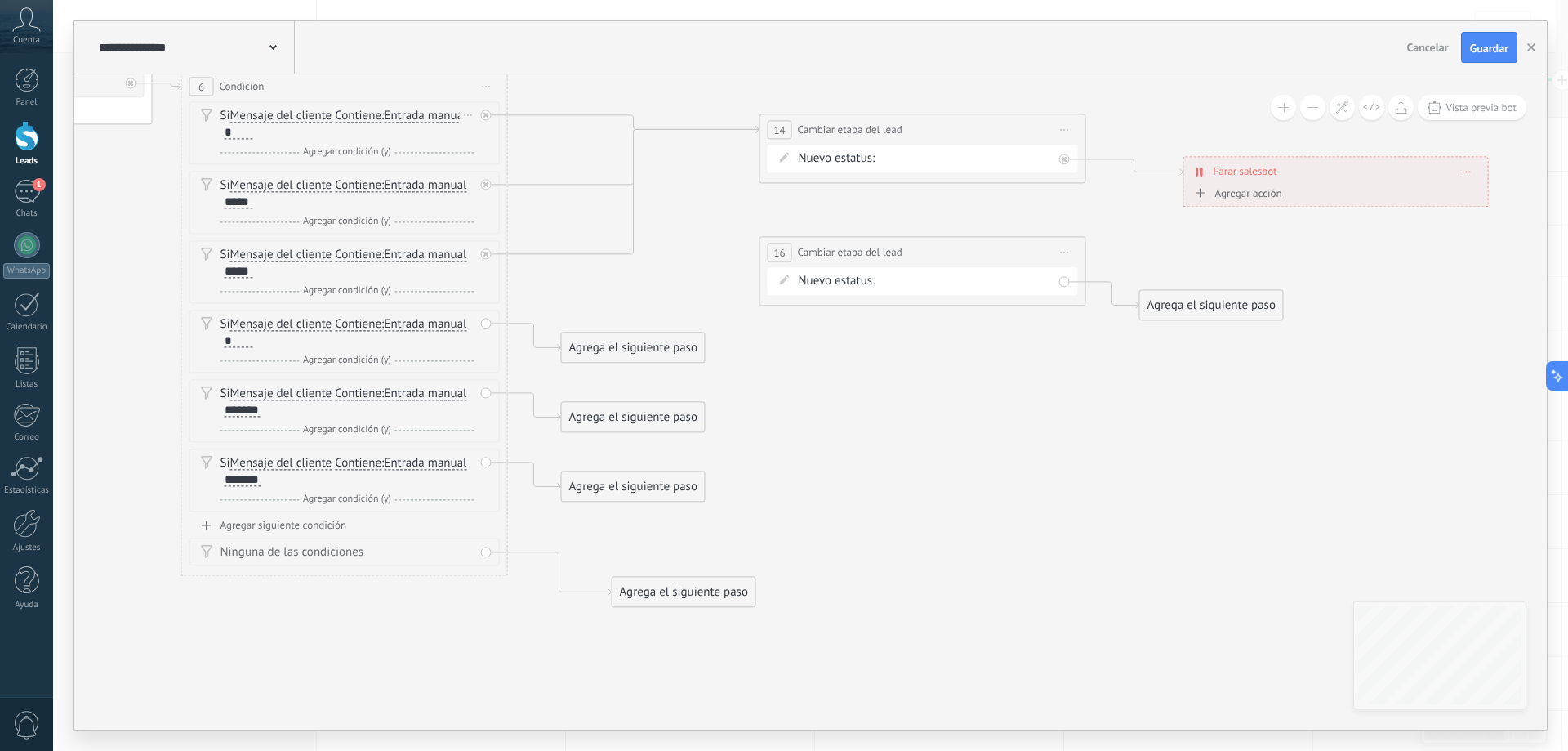 scroll, scrollTop: 0, scrollLeft: 0, axis: both 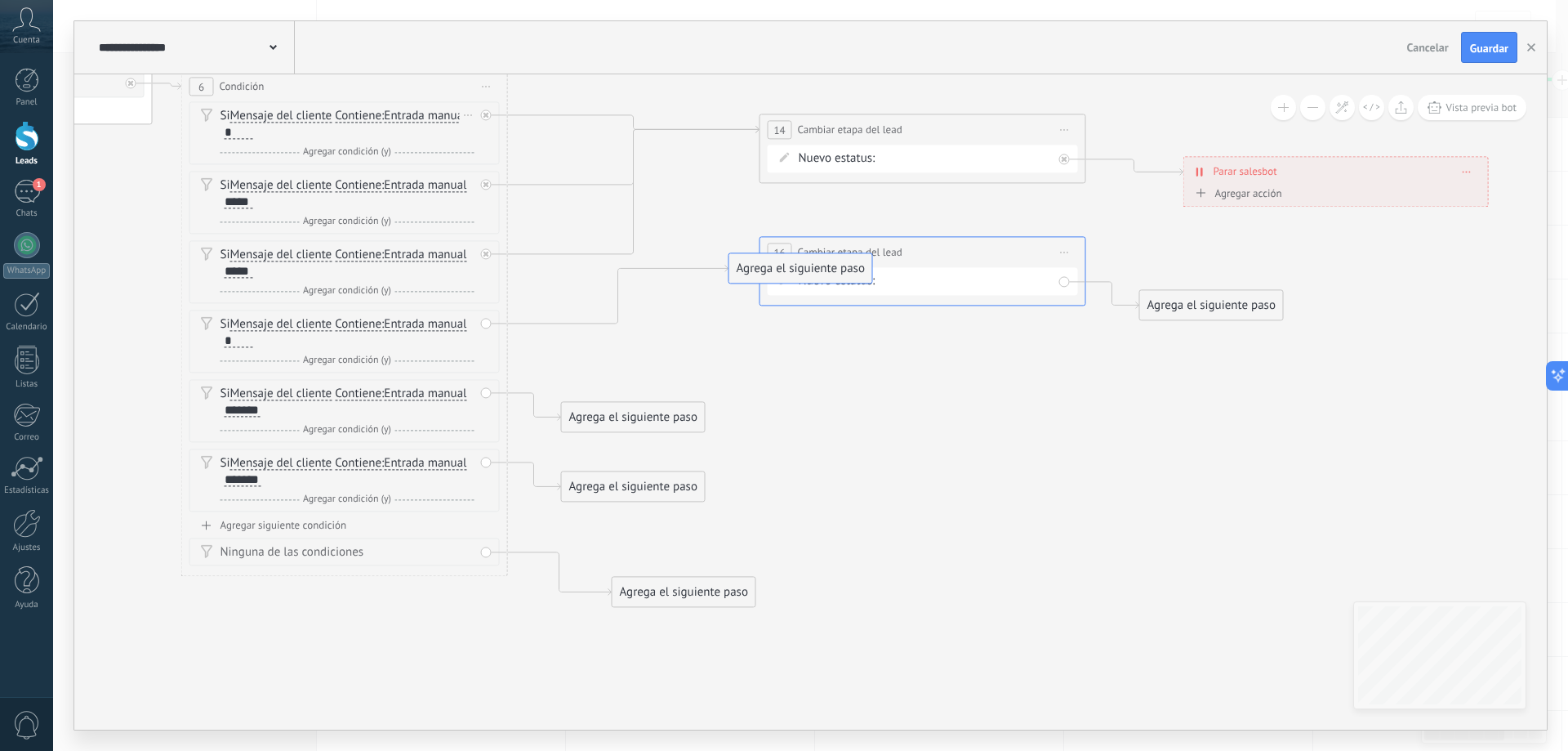 drag, startPoint x: 675, startPoint y: 345, endPoint x: 858, endPoint y: 274, distance: 196.2906 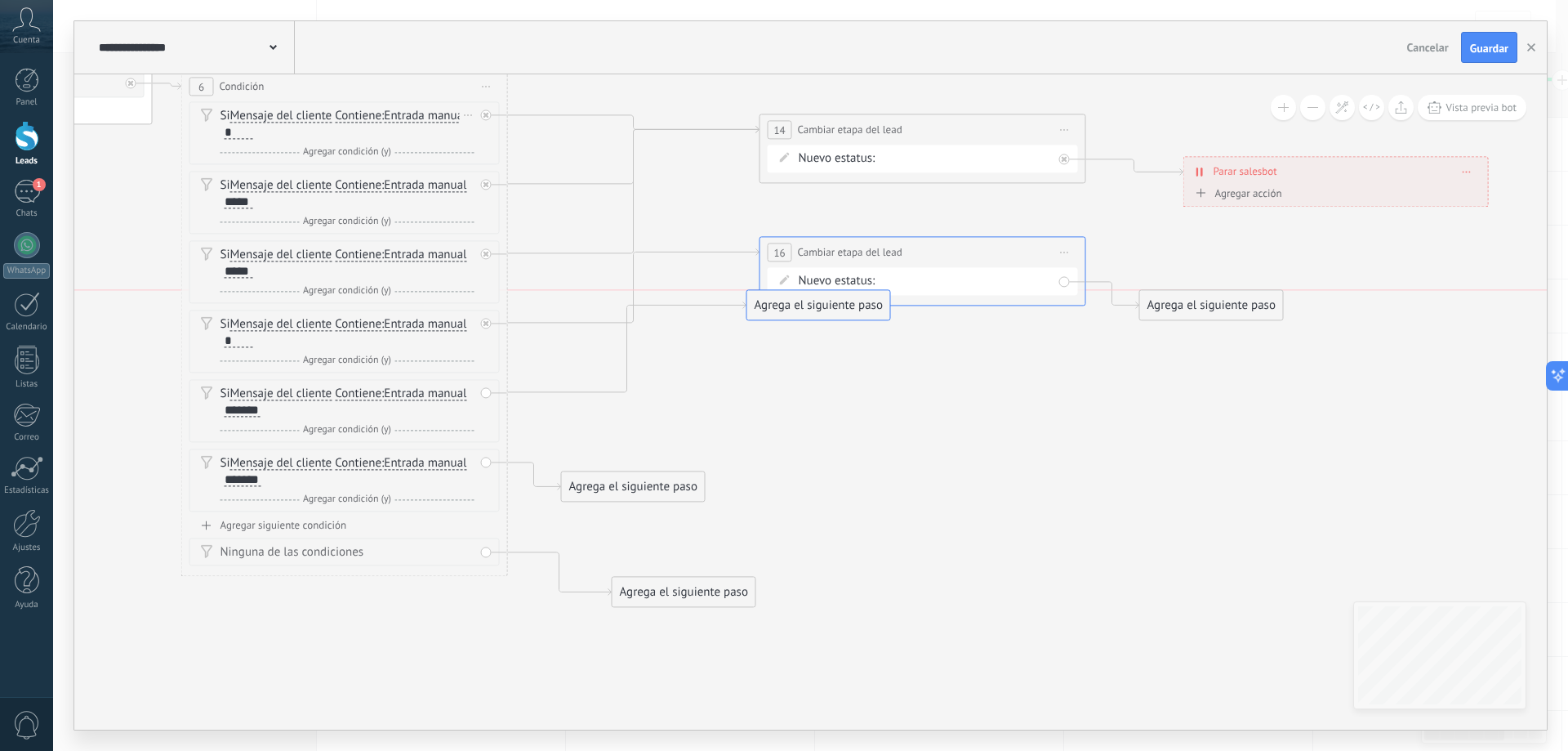 drag, startPoint x: 664, startPoint y: 418, endPoint x: 864, endPoint y: 285, distance: 240.1853 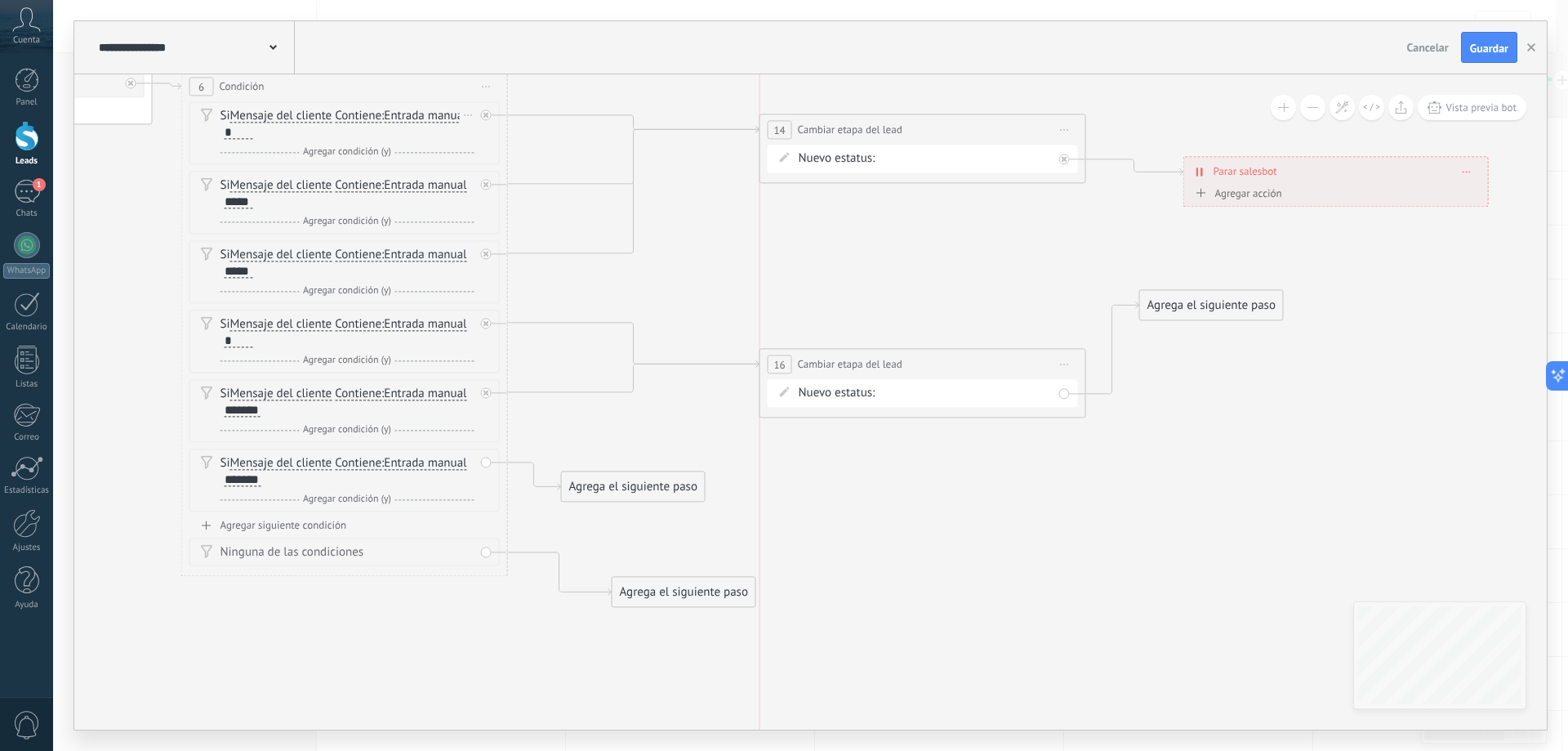 drag, startPoint x: 887, startPoint y: 249, endPoint x: 890, endPoint y: 361, distance: 112.04017 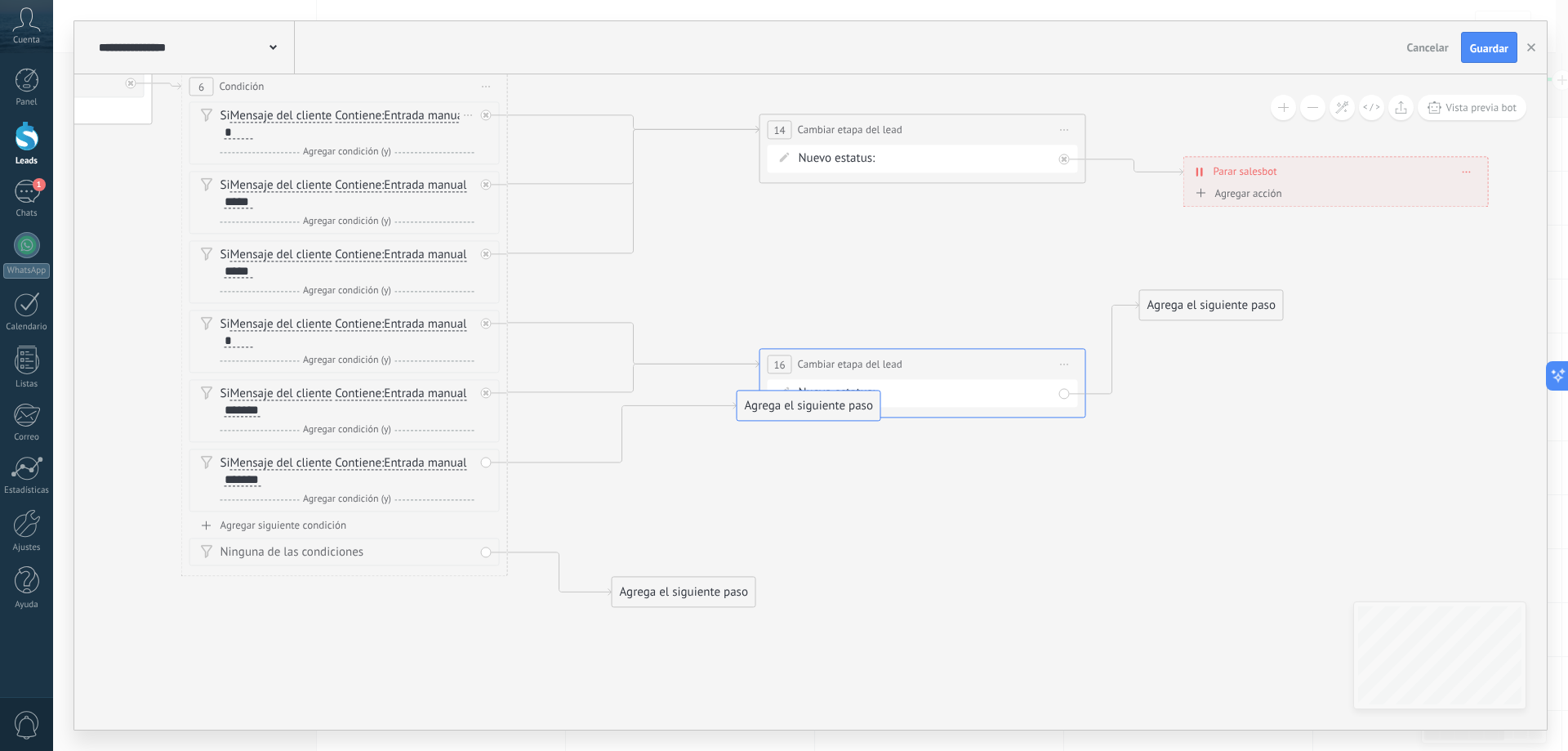 drag, startPoint x: 673, startPoint y: 489, endPoint x: 869, endPoint y: 399, distance: 215.67568 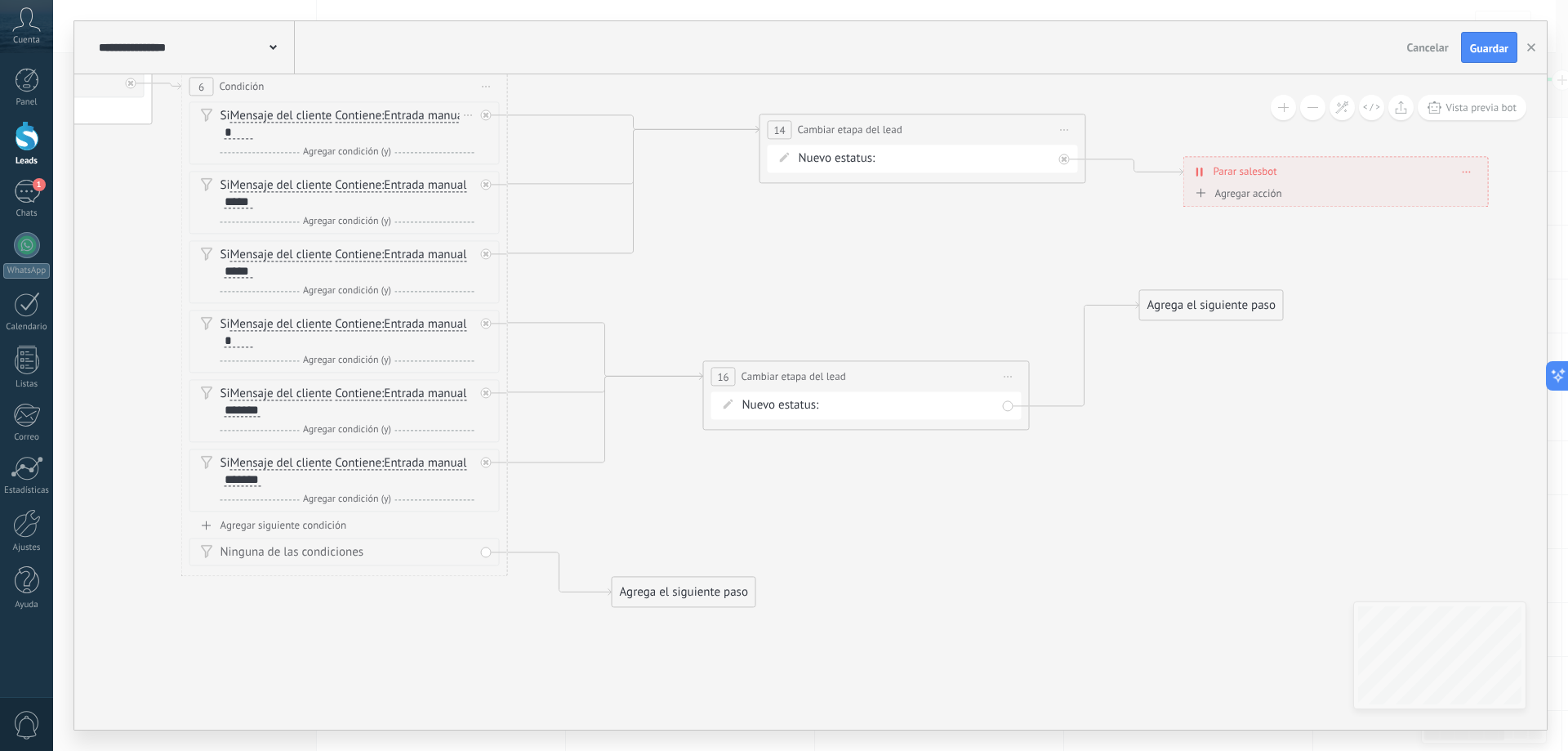 drag, startPoint x: 911, startPoint y: 362, endPoint x: 838, endPoint y: 373, distance: 73.82412 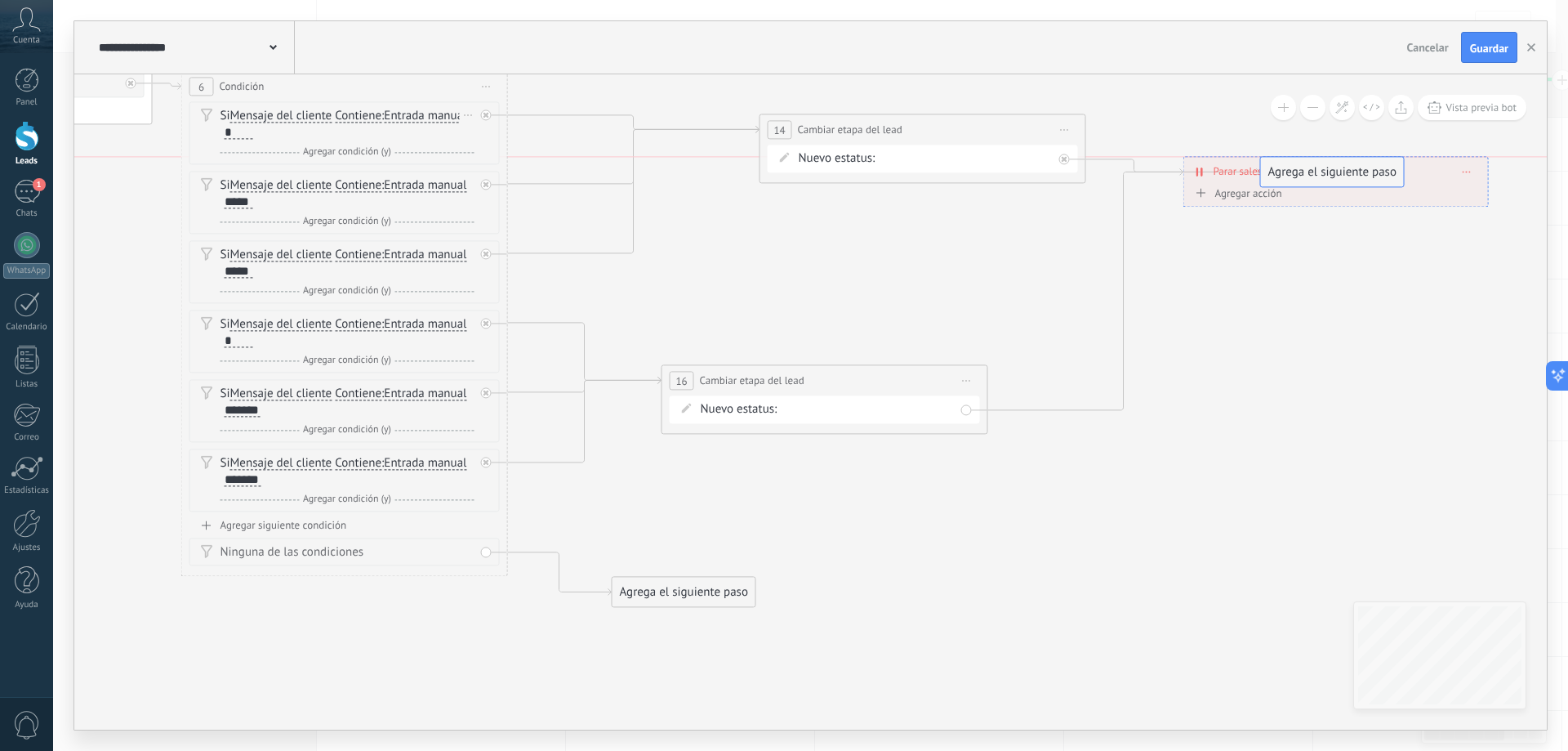 drag, startPoint x: 1195, startPoint y: 317, endPoint x: 1314, endPoint y: 195, distance: 170.42594 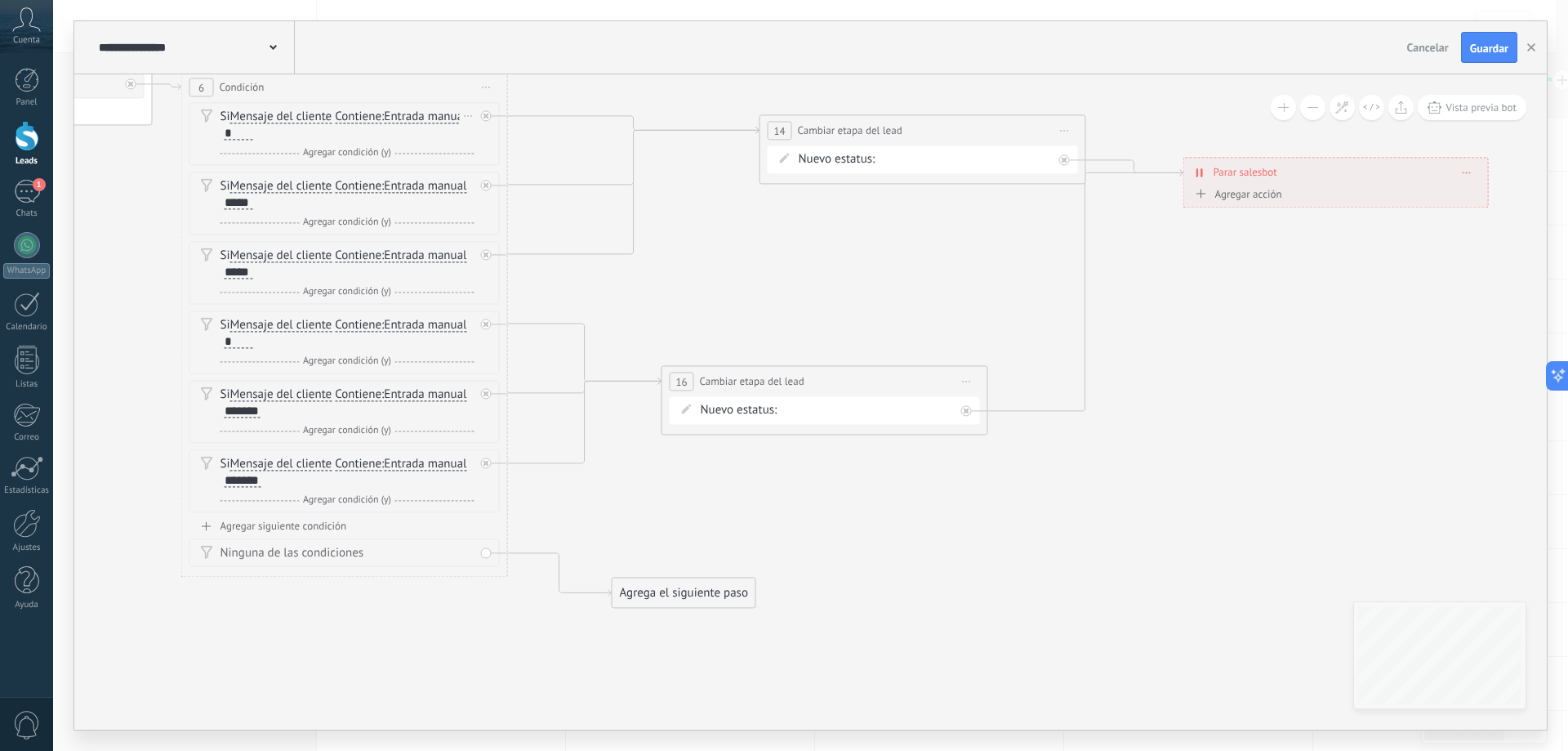 drag, startPoint x: 803, startPoint y: 489, endPoint x: 1041, endPoint y: 508, distance: 238.7572 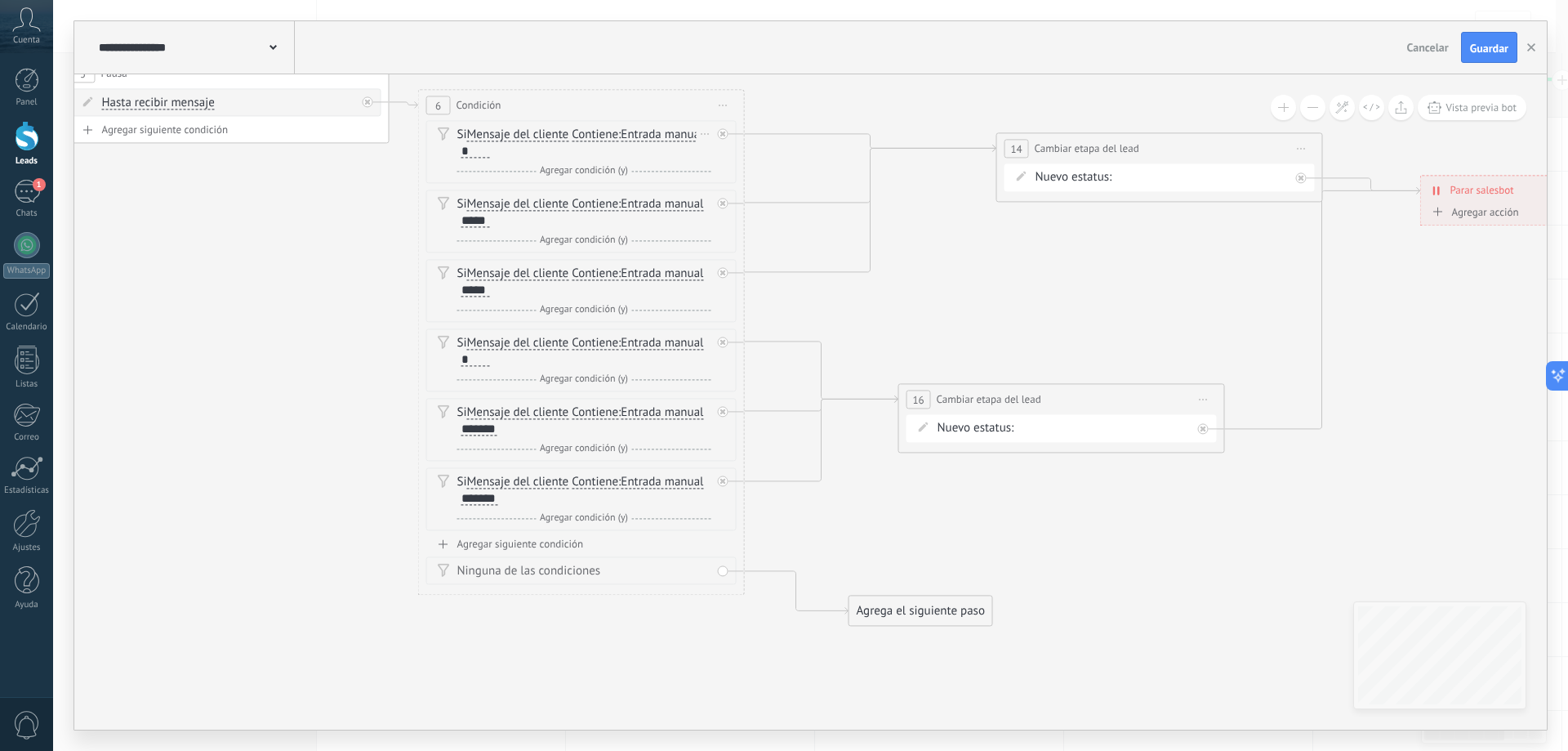 drag, startPoint x: 799, startPoint y: 414, endPoint x: 1056, endPoint y: 437, distance: 258.027 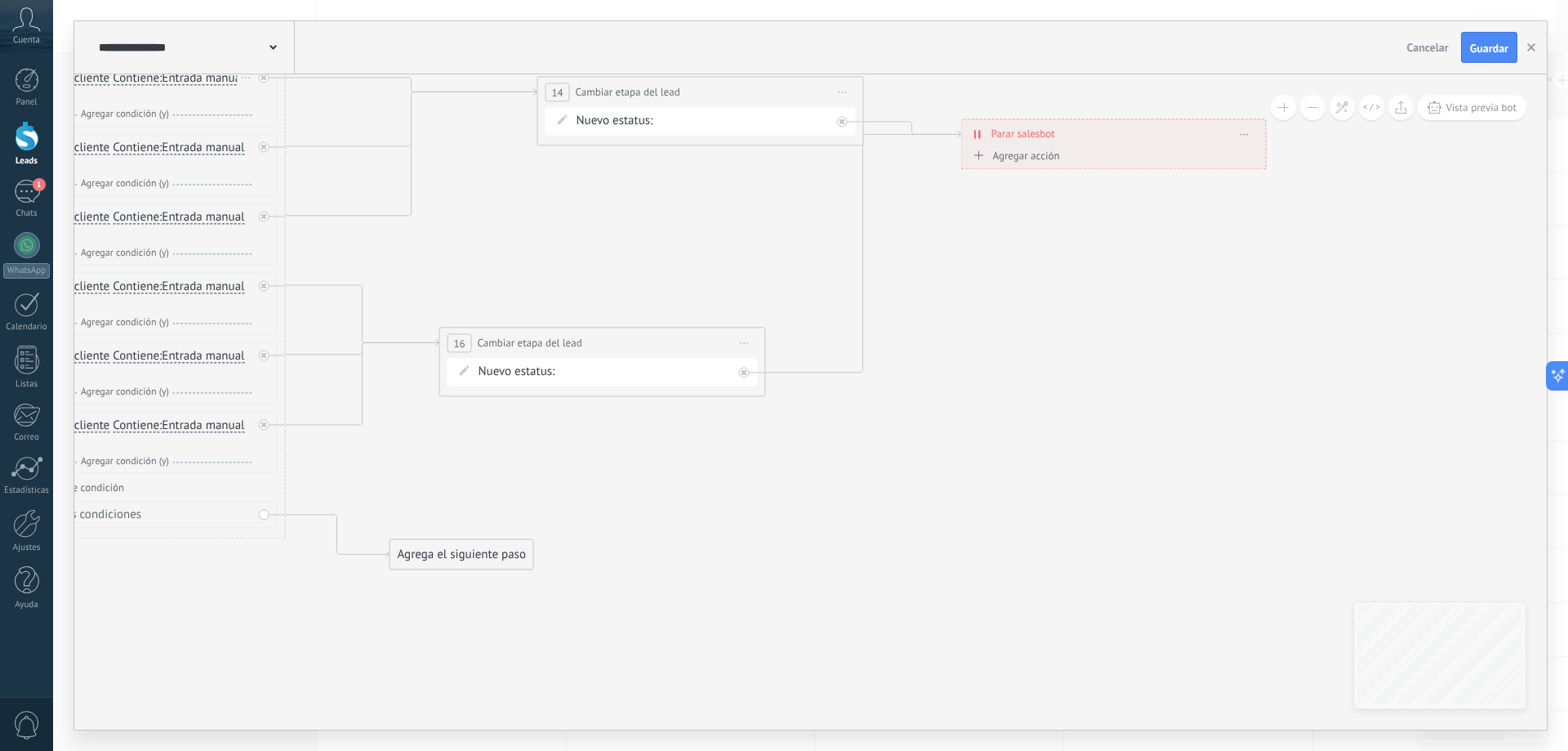 drag, startPoint x: 1157, startPoint y: 315, endPoint x: 698, endPoint y: 259, distance: 462.4035 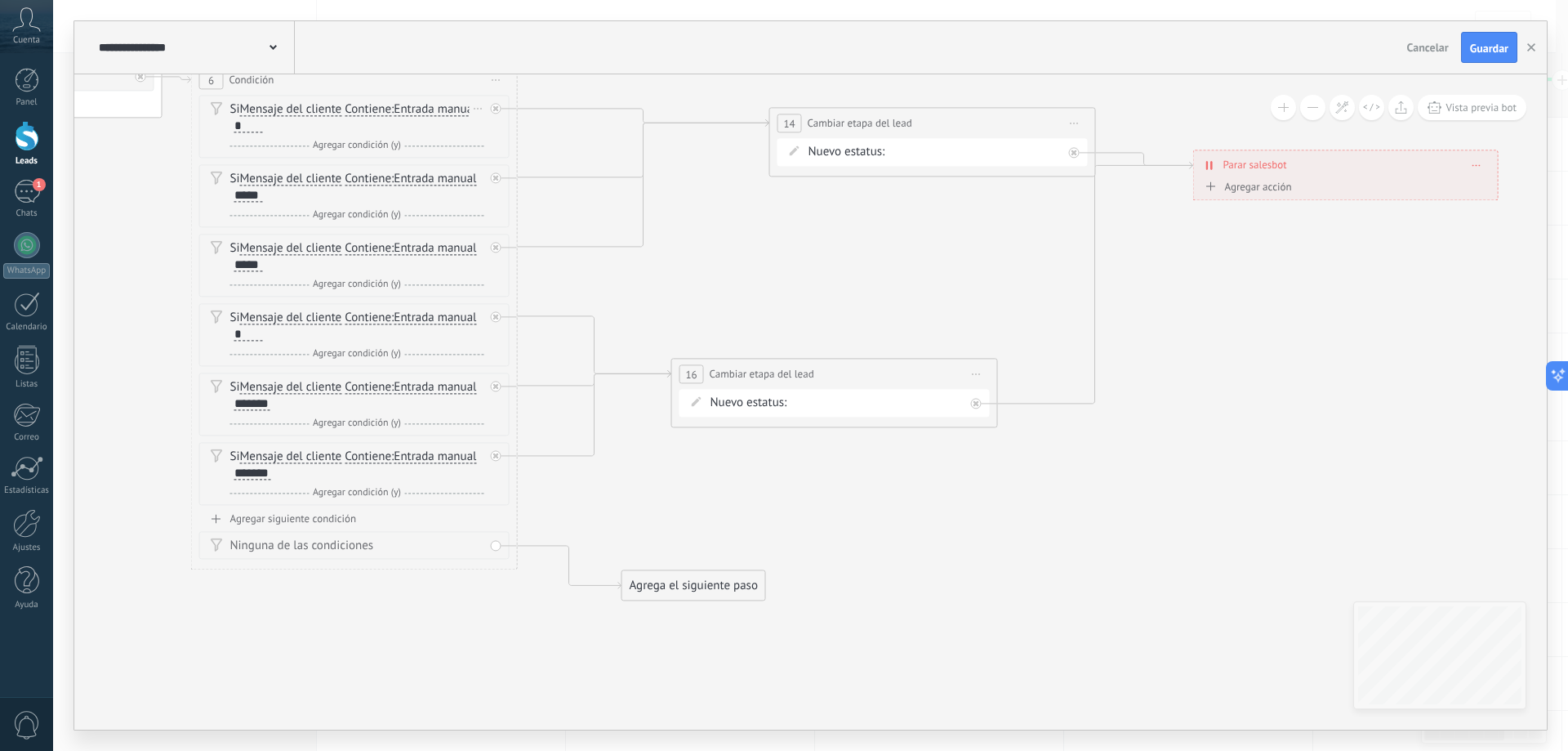 drag, startPoint x: 592, startPoint y: 534, endPoint x: 884, endPoint y: 508, distance: 293.1552 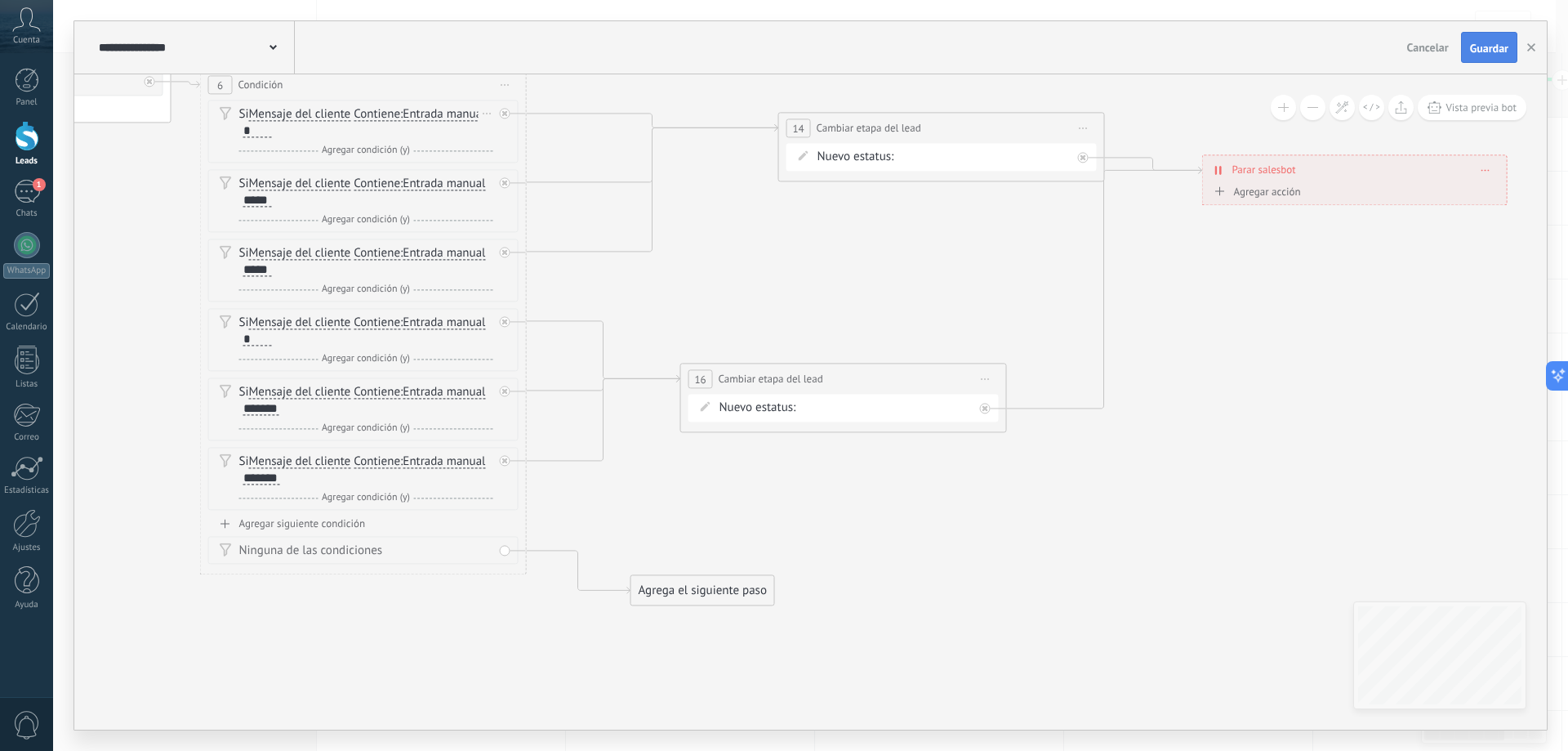 click on "Guardar" at bounding box center (1489, 47) 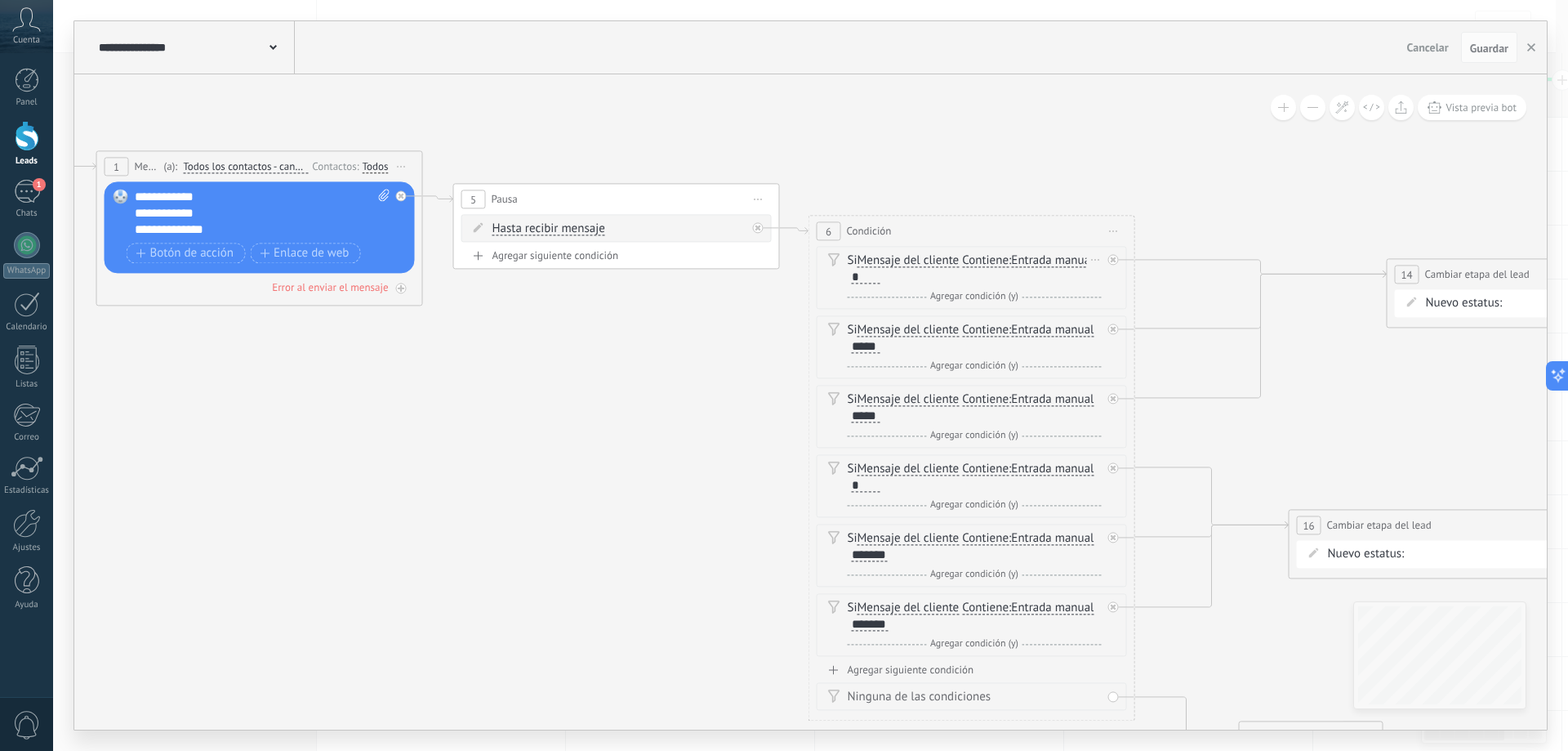 drag, startPoint x: 906, startPoint y: 261, endPoint x: 1536, endPoint y: 418, distance: 649.26805 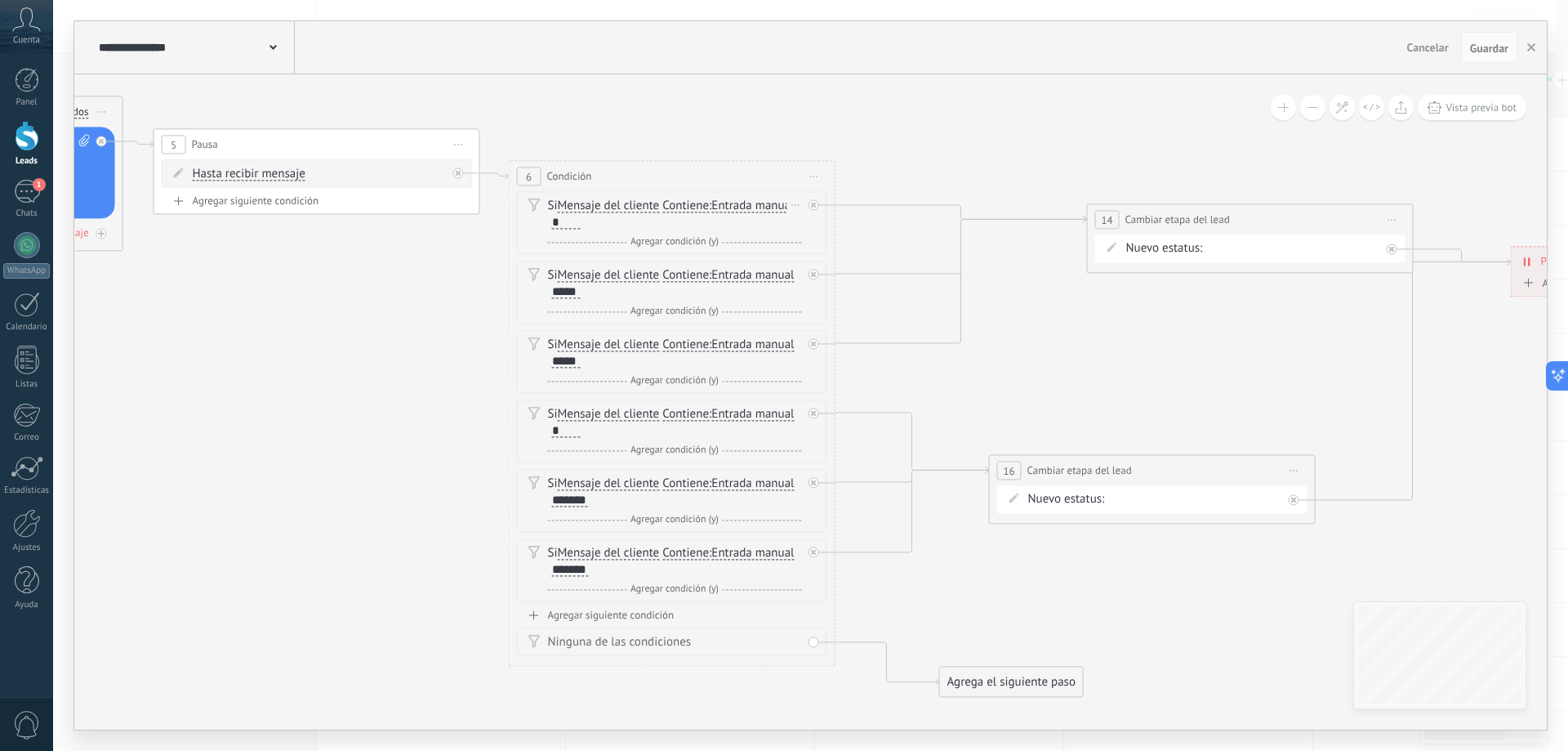 drag, startPoint x: 568, startPoint y: 411, endPoint x: 247, endPoint y: 345, distance: 327.71482 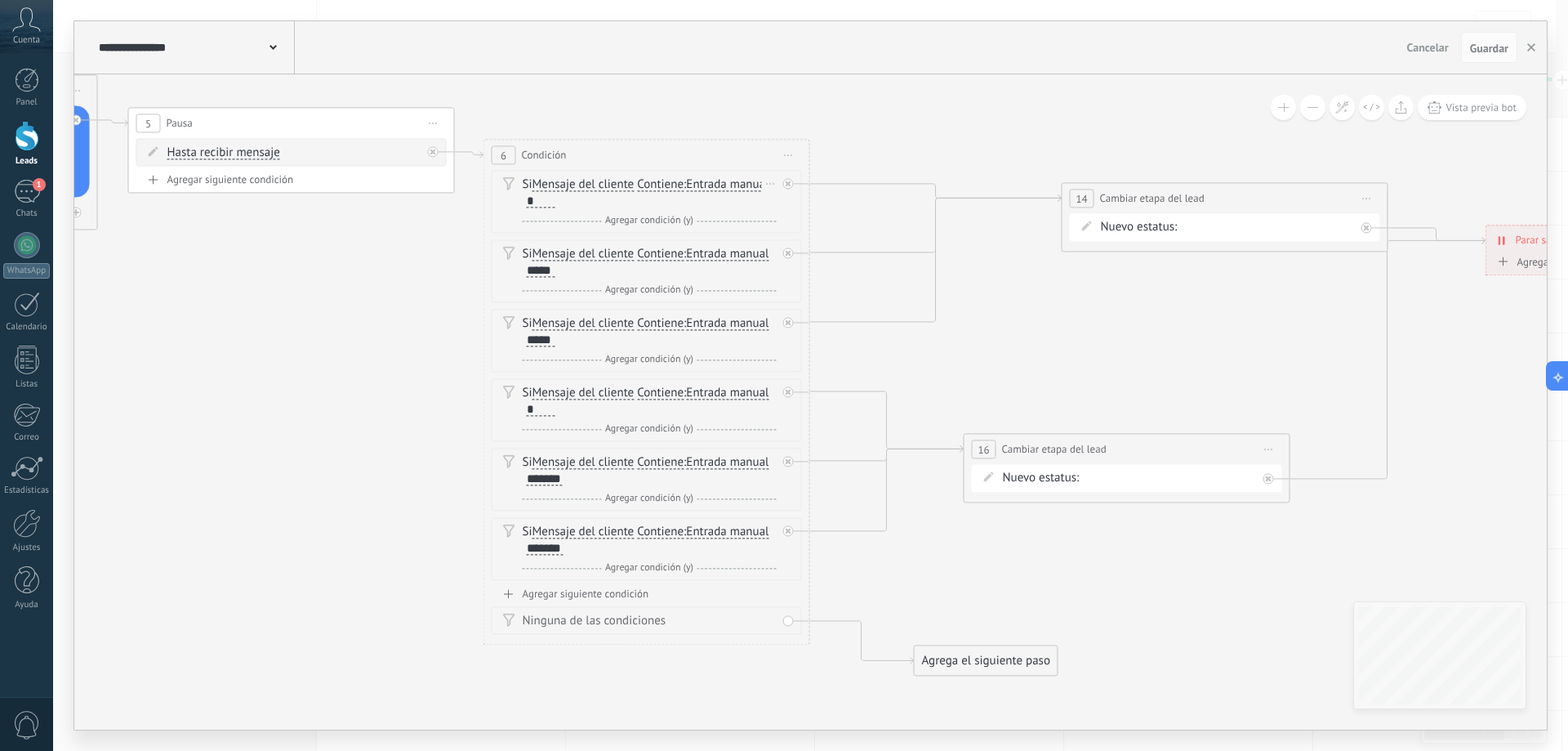 drag, startPoint x: 1226, startPoint y: 603, endPoint x: 1046, endPoint y: 491, distance: 212 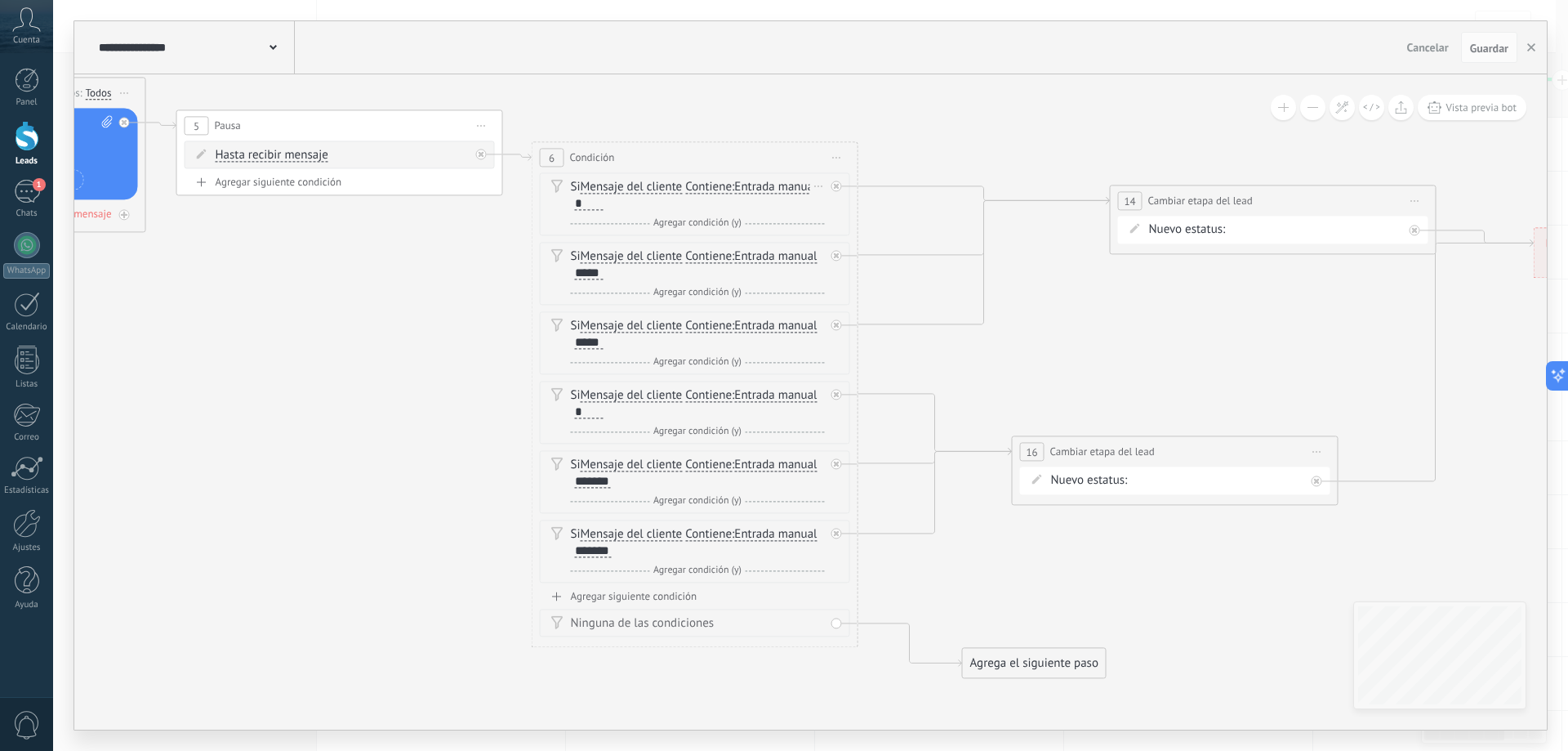 drag, startPoint x: 832, startPoint y: 379, endPoint x: 1013, endPoint y: 436, distance: 189.76301 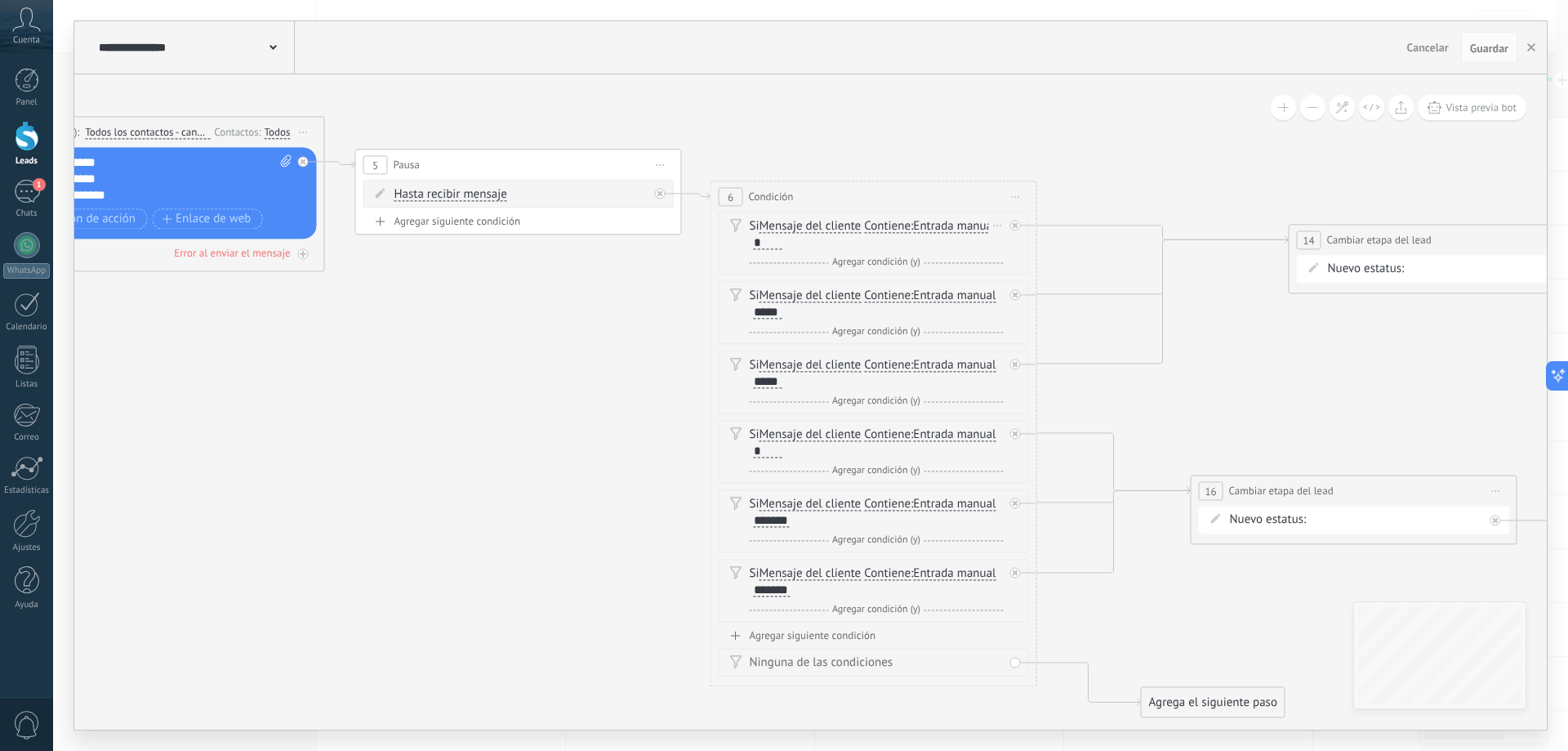 drag, startPoint x: 303, startPoint y: 326, endPoint x: 255, endPoint y: 293, distance: 58.24946 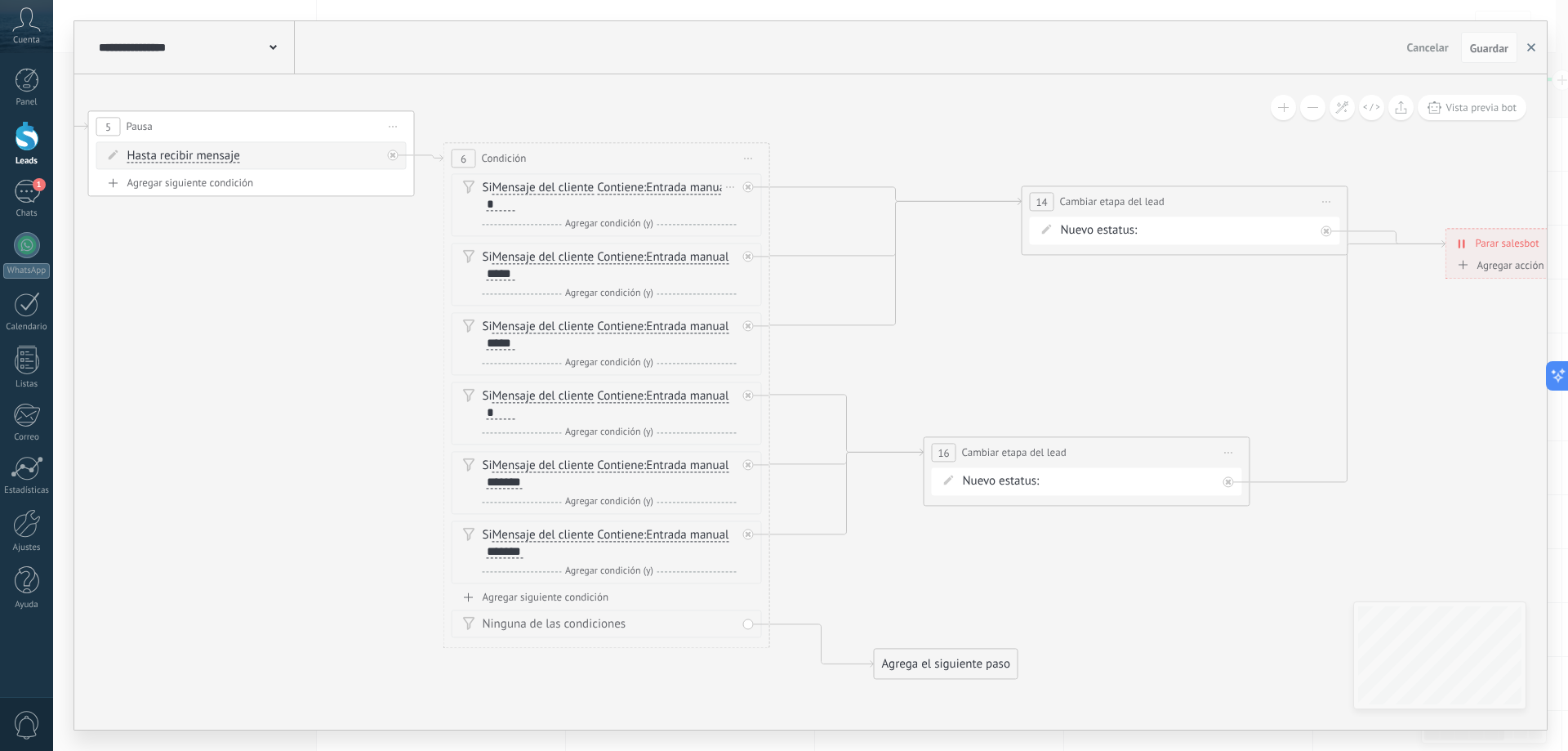 click at bounding box center (1531, 47) 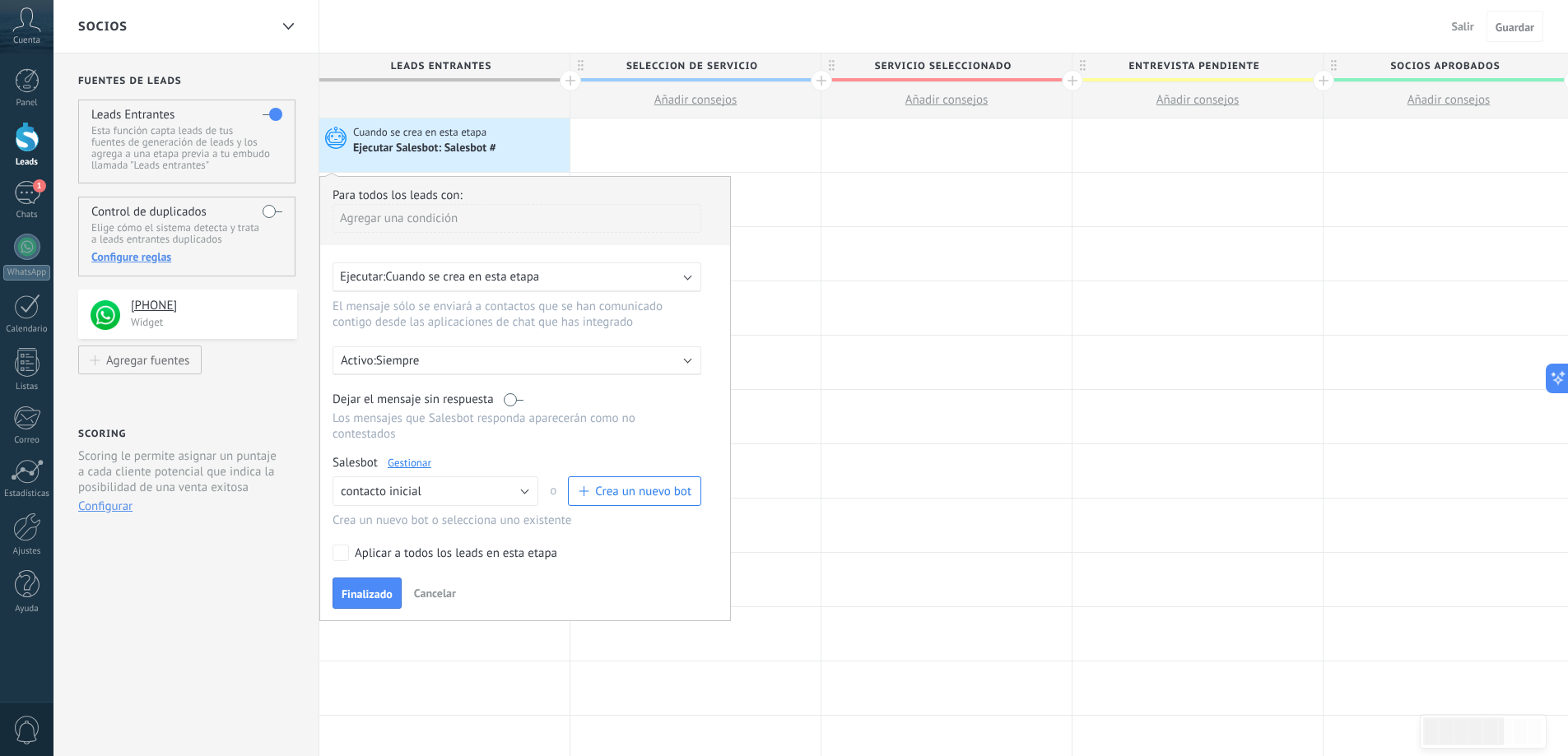 click on "Finalizado" at bounding box center (367, 594) 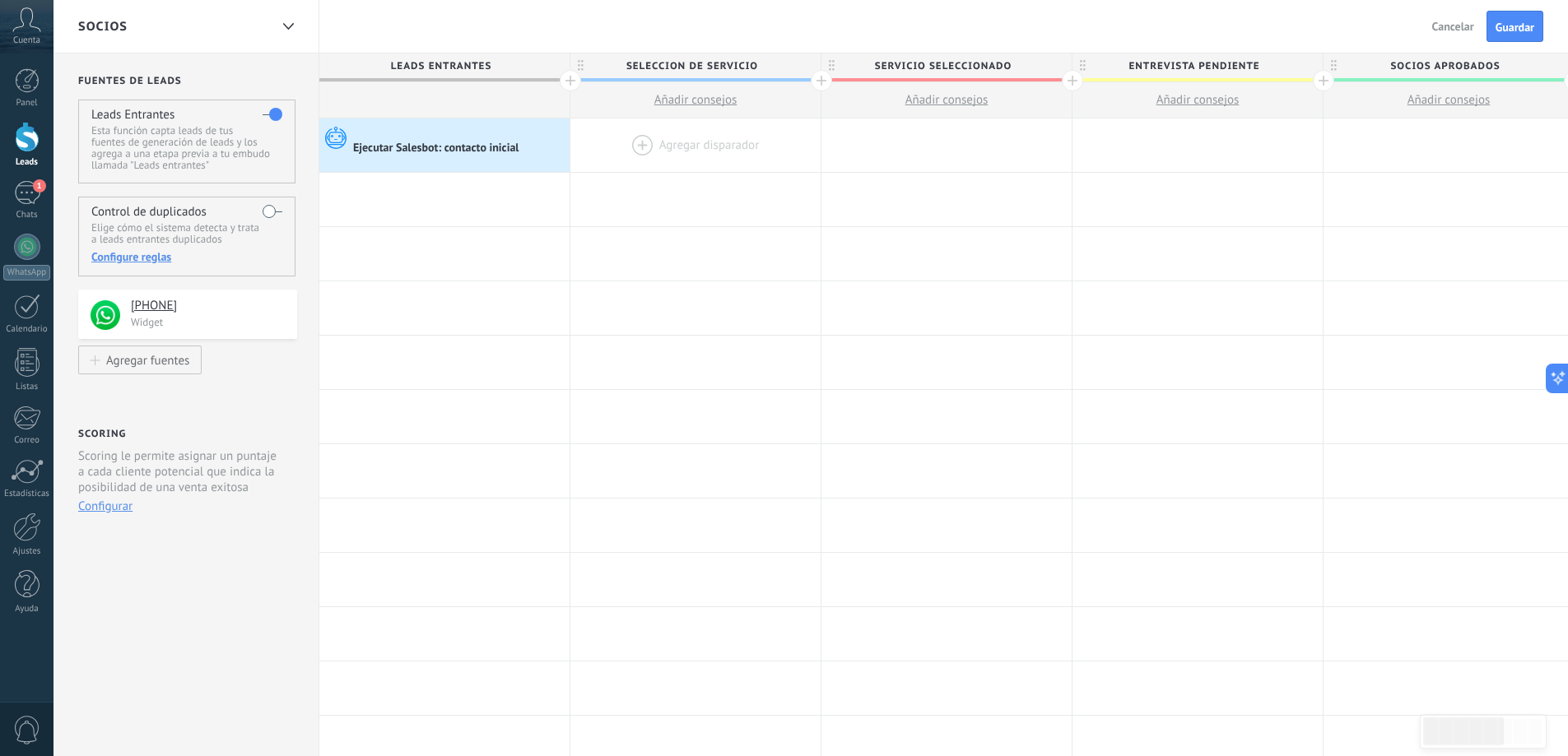 click at bounding box center [696, 145] 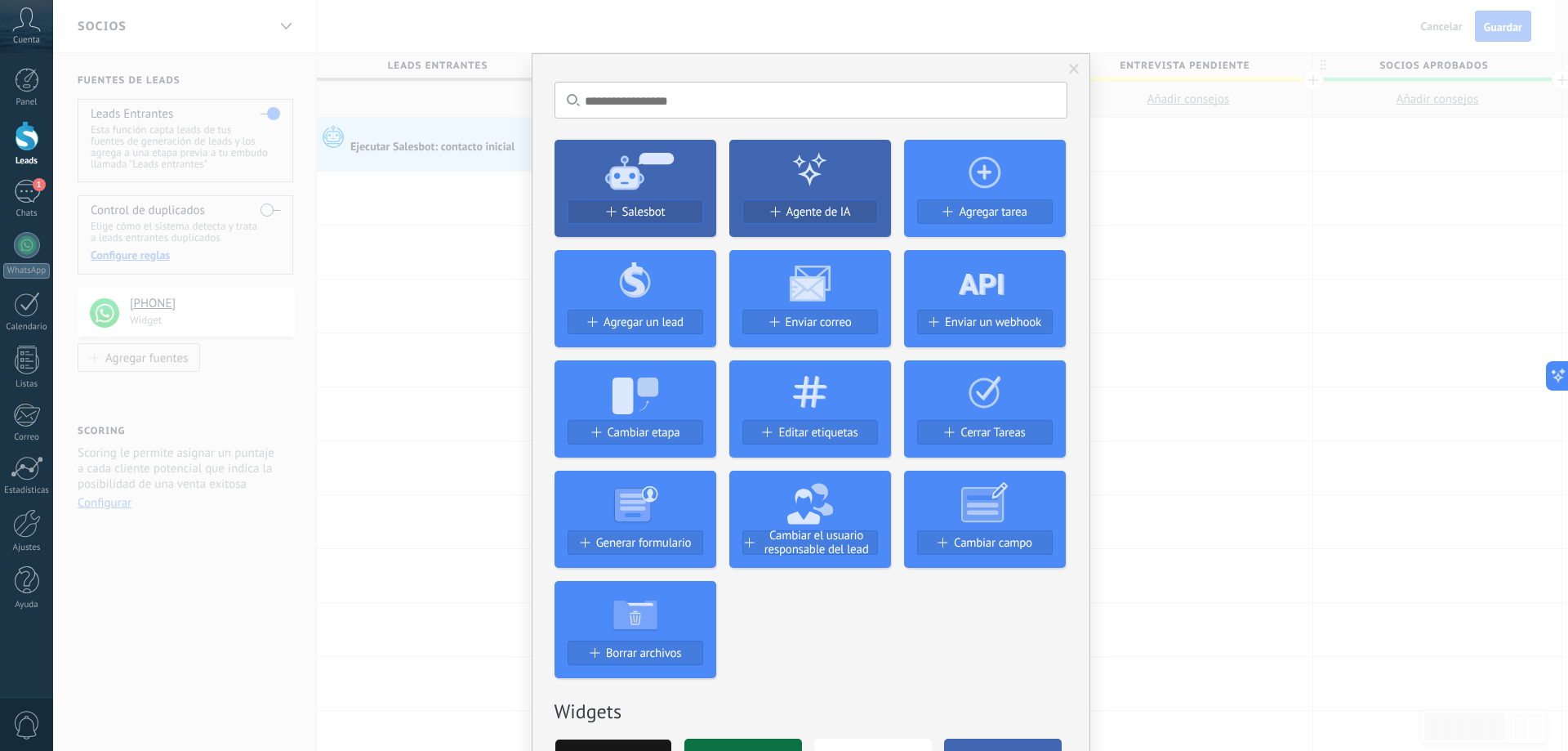 click on "No hay resultados Salesbot Agente de IA Agregar tarea Agregar un lead Enviar correo Enviar un webhook Cambiar etapa Editar etiquetas Cerrar Tareas Generar formulario Cambiar el usuario responsable del lead Cambiar campo Borrar archivos Widgets Google Analytics Connect your Google Analytics account and create custom Google Analytics Instalar AdWords Conecte su cuenta publicitaria y configure la publicidad en Google Autorizar Meta Conversions API Sincroniza tu cuenta Meta para mejorar tus anuncios Conectar Facebook Conecte este módulo y use la publicidad en Facebook Conectar Creditor por CatCode Control de pagos parciales en un lead Instalar Chatter - WA+ChatGPT via Komanda F5 Integración de WhatsApp, Telegram, Avito & VK Instalar Documentos de Google por AMOGURU Documentos de Google por AMOGURU Instalar Distribución Inteligente por AMOGURU Distribución inteligente de leads de amoGURU Instalar Bloque de cambio de estado de AMOGURU Mover leads solo a etapas configuradas. Instalar Whatsapp de YouMessages Zoom" at bounding box center (810, 375) 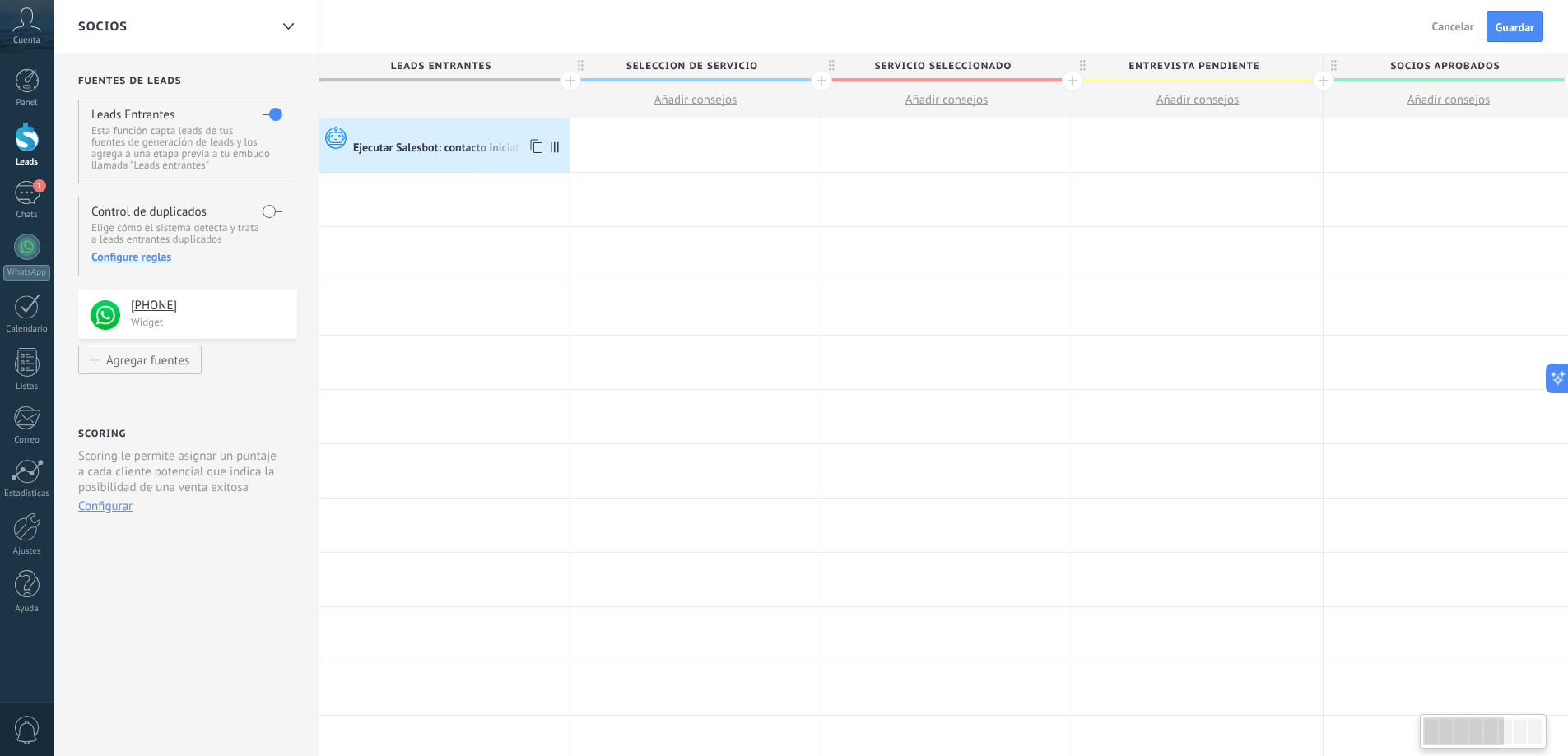 click at bounding box center (459, 132) 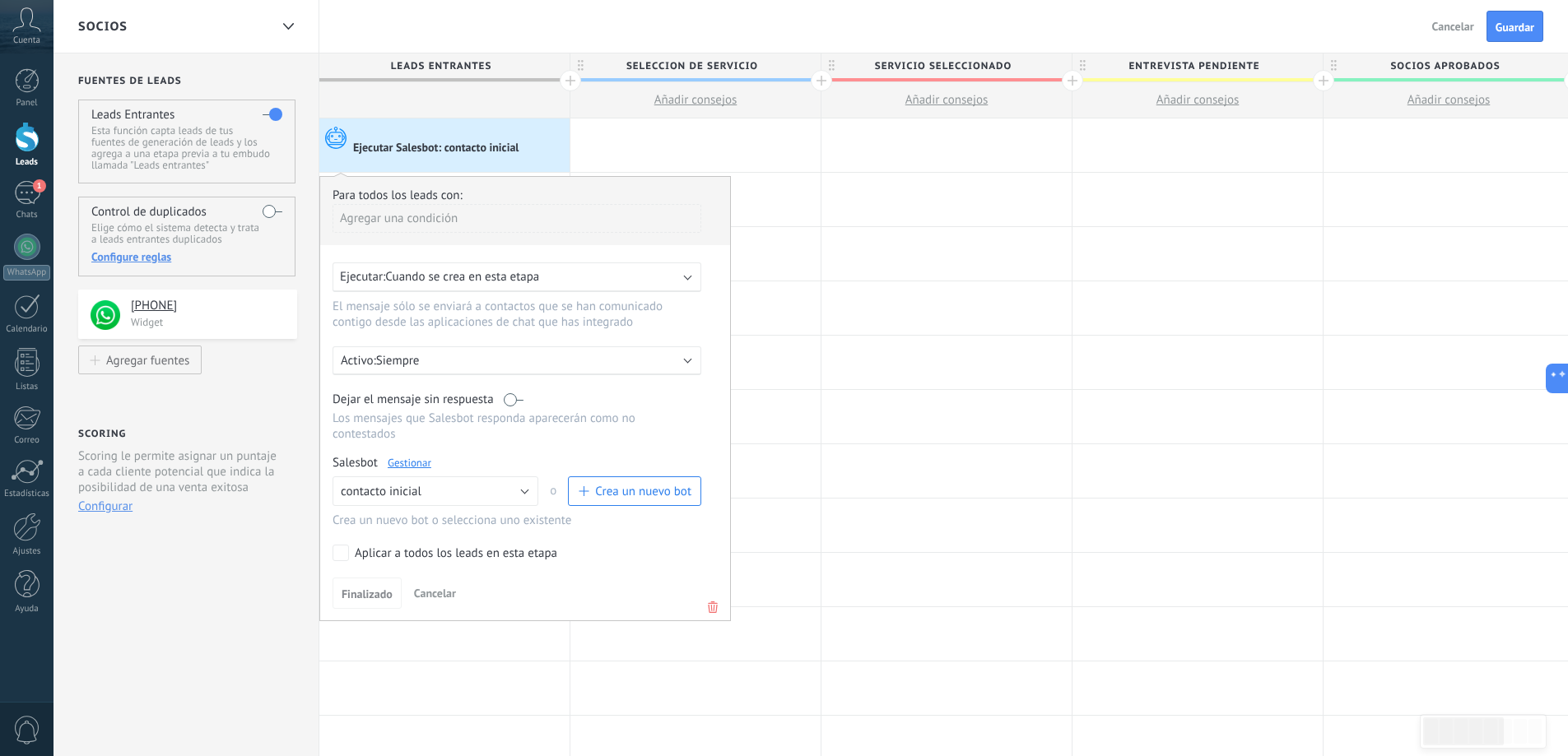 click on "Gestionar" at bounding box center [409, 462] 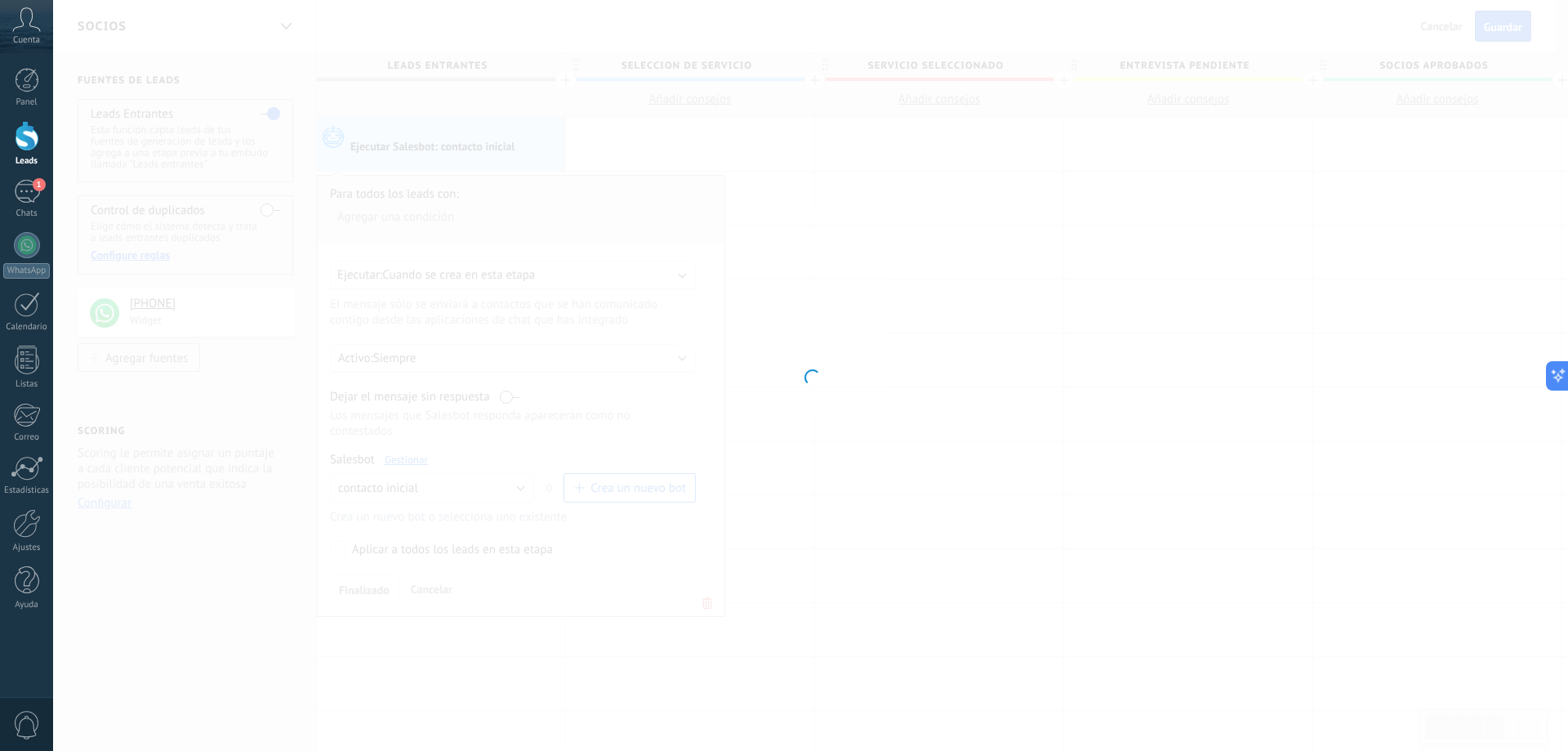 type on "**********" 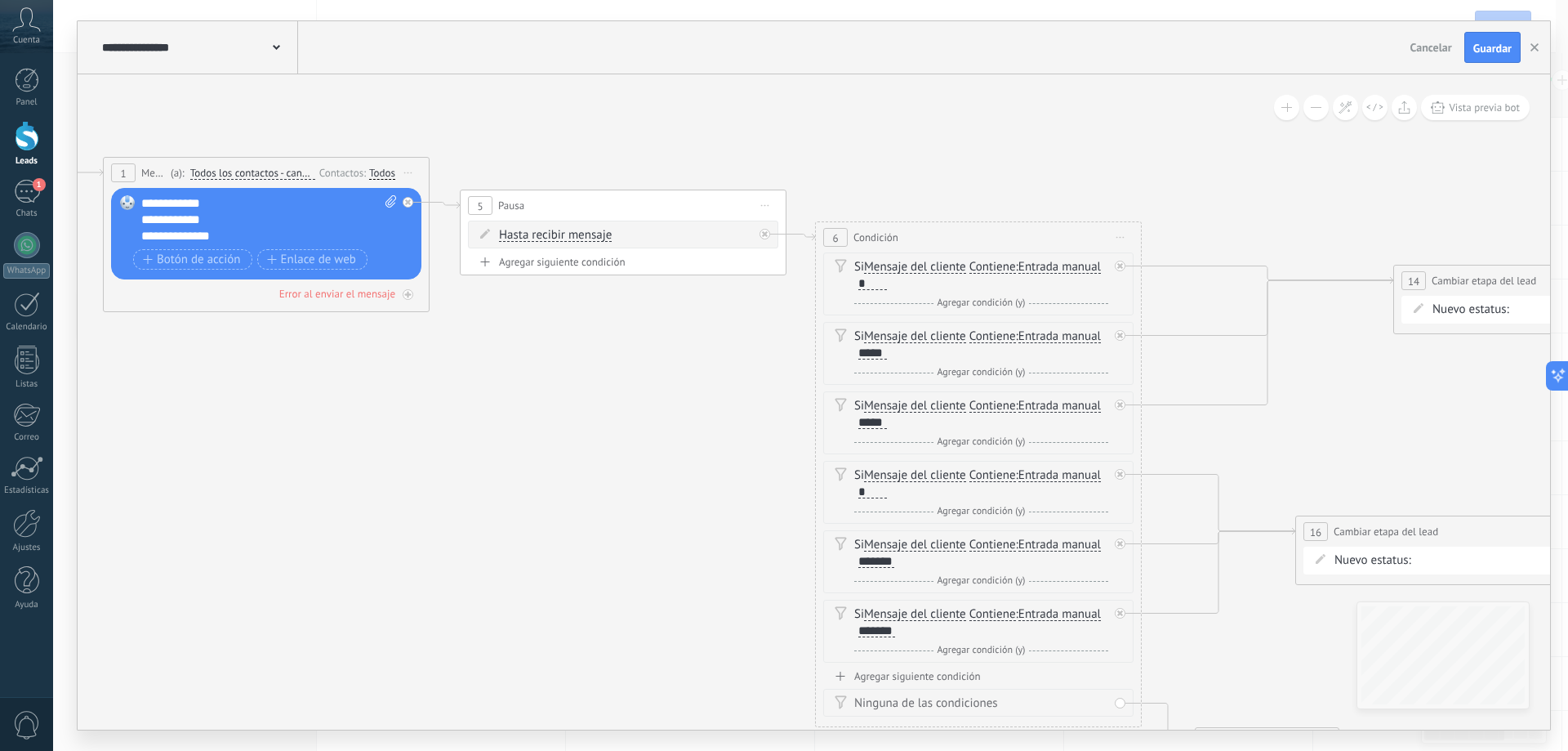 drag, startPoint x: 920, startPoint y: 535, endPoint x: 596, endPoint y: 508, distance: 325.12305 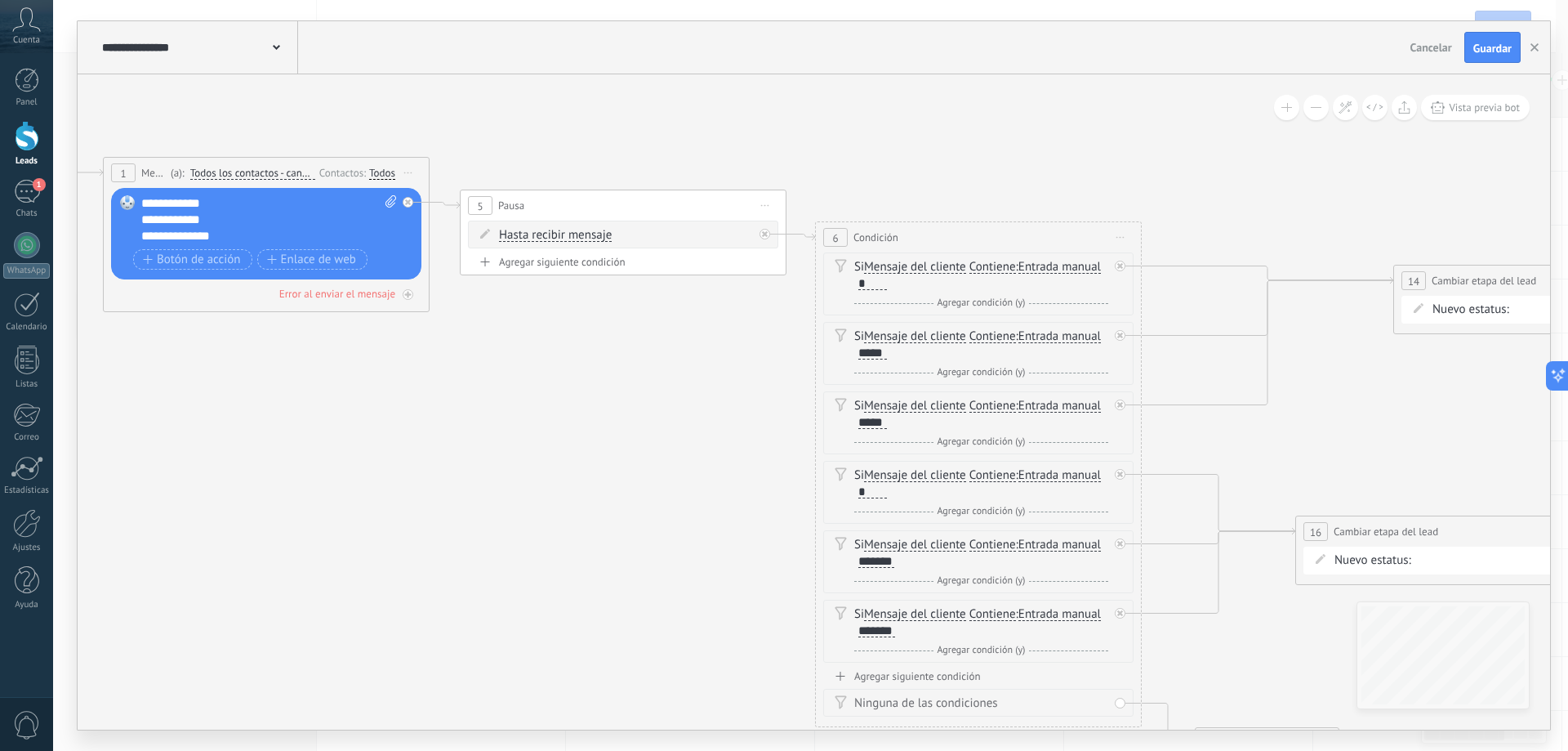 click 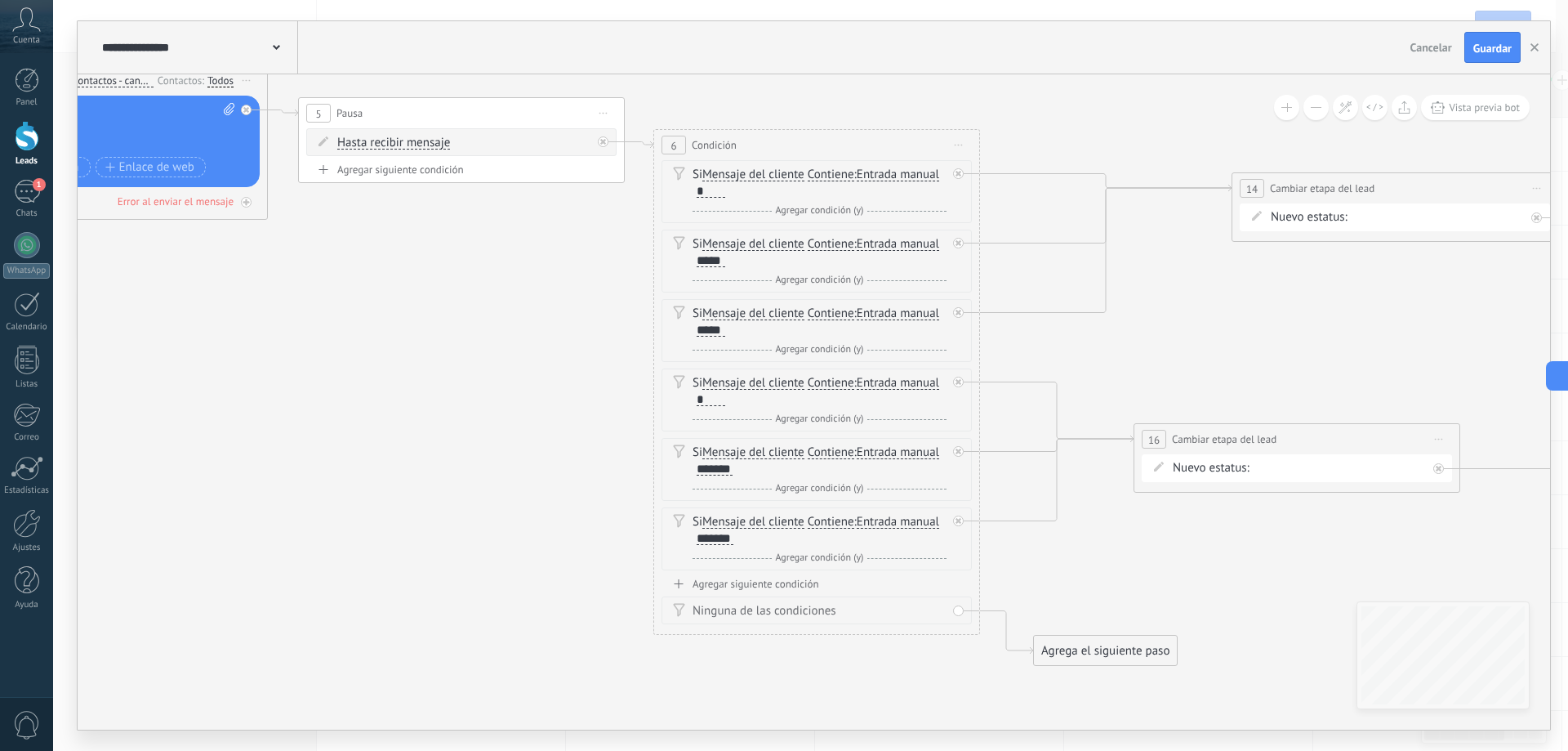 drag, startPoint x: 724, startPoint y: 506, endPoint x: 521, endPoint y: 391, distance: 233.31095 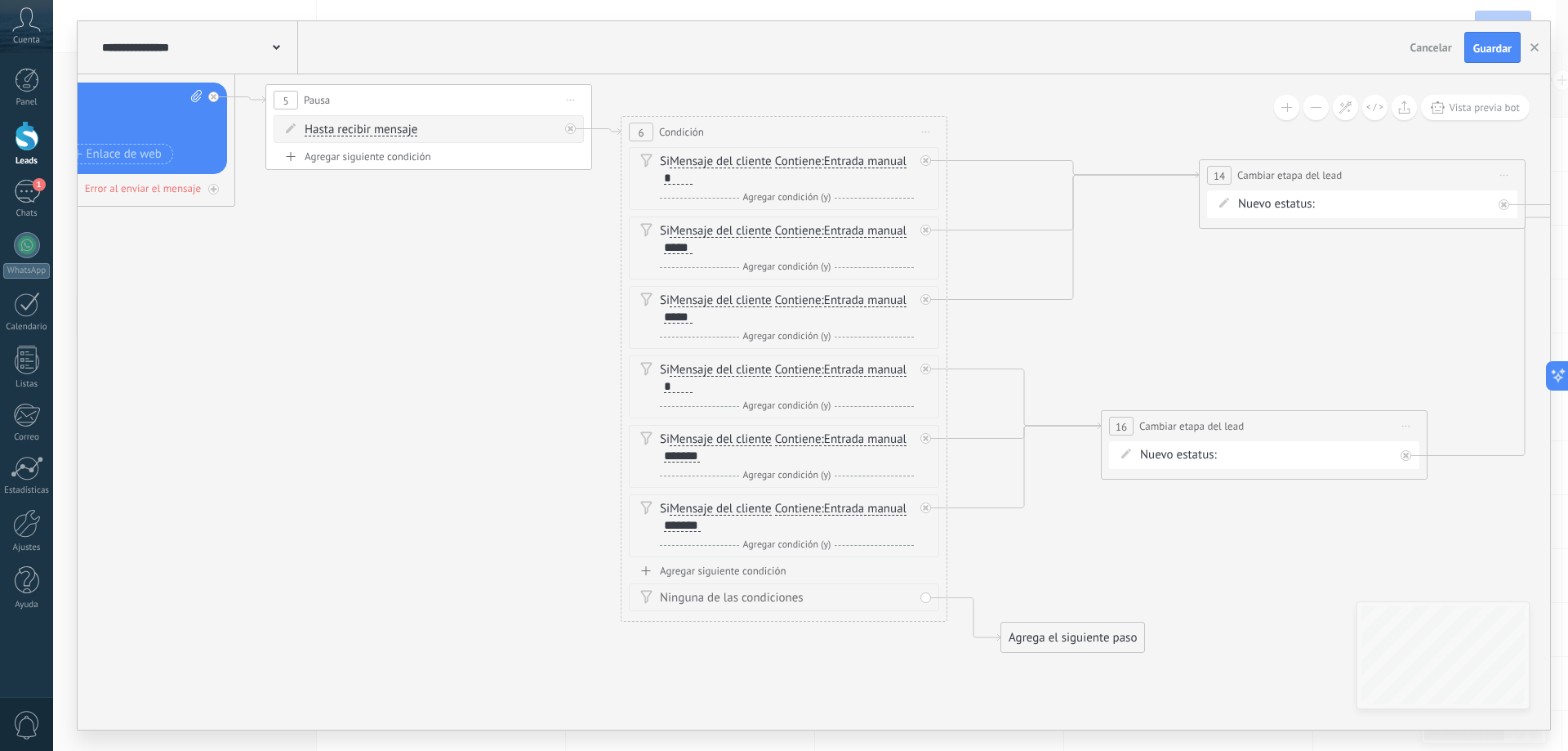 drag, startPoint x: 394, startPoint y: 281, endPoint x: 440, endPoint y: 284, distance: 46.09772 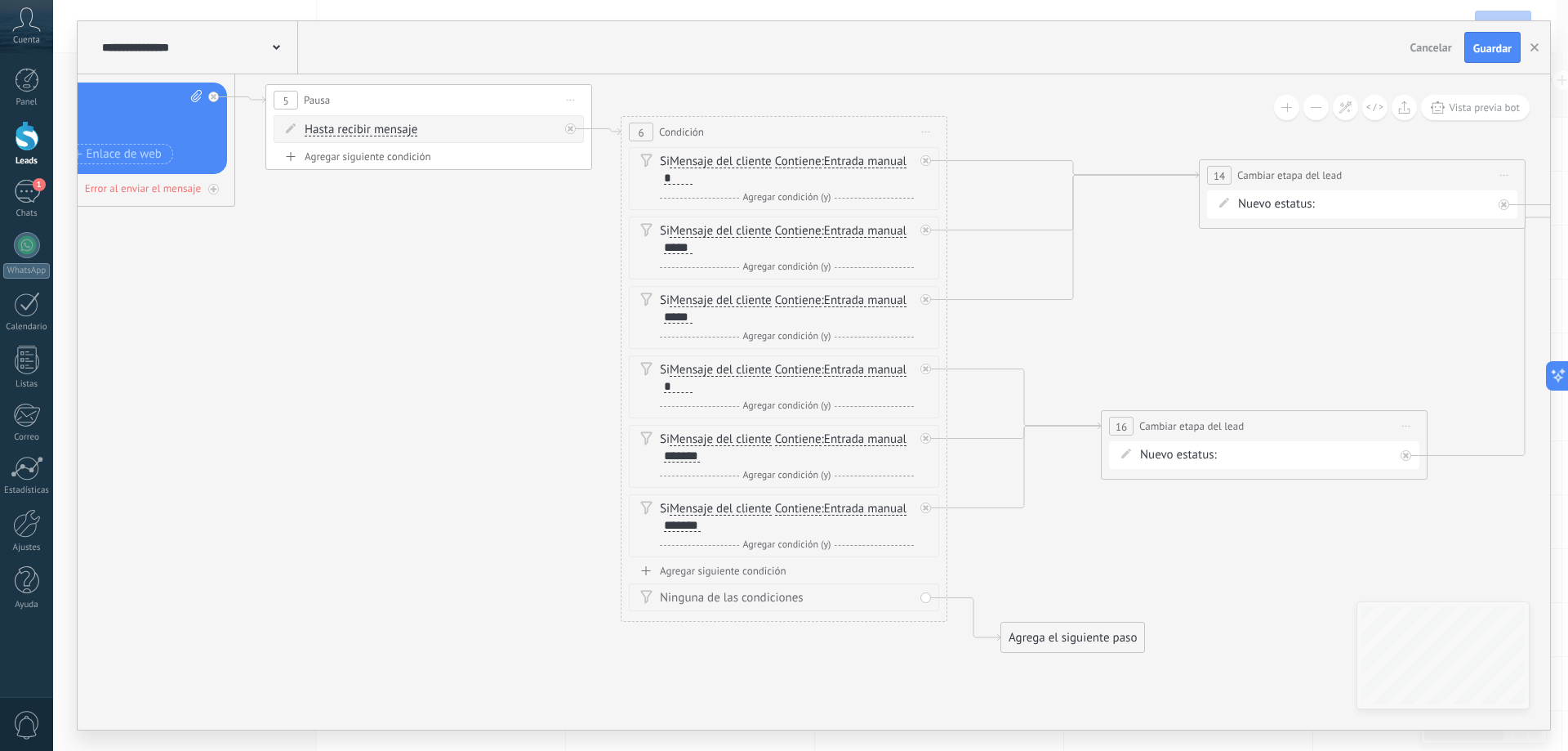 click 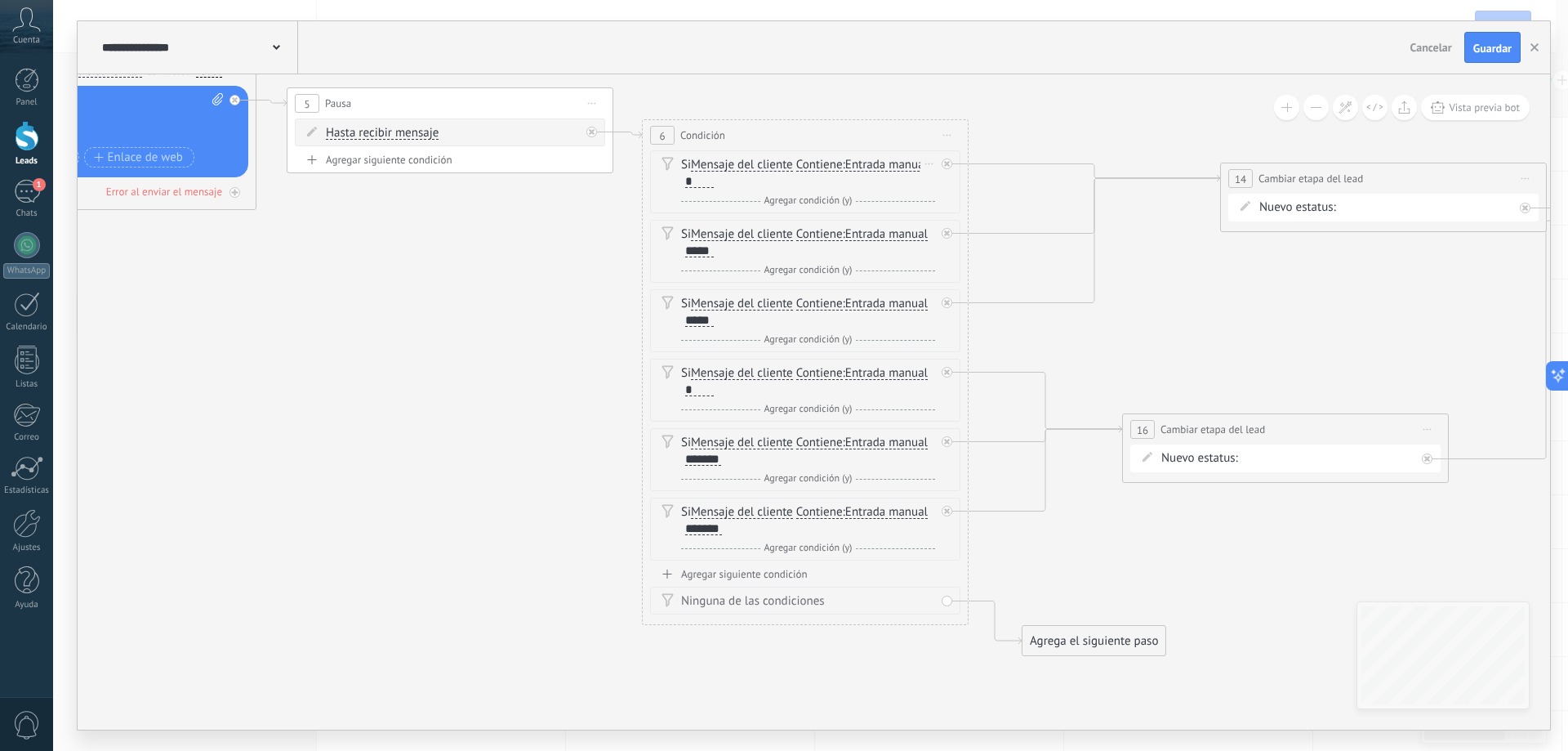 click on "*" at bounding box center (699, 181) 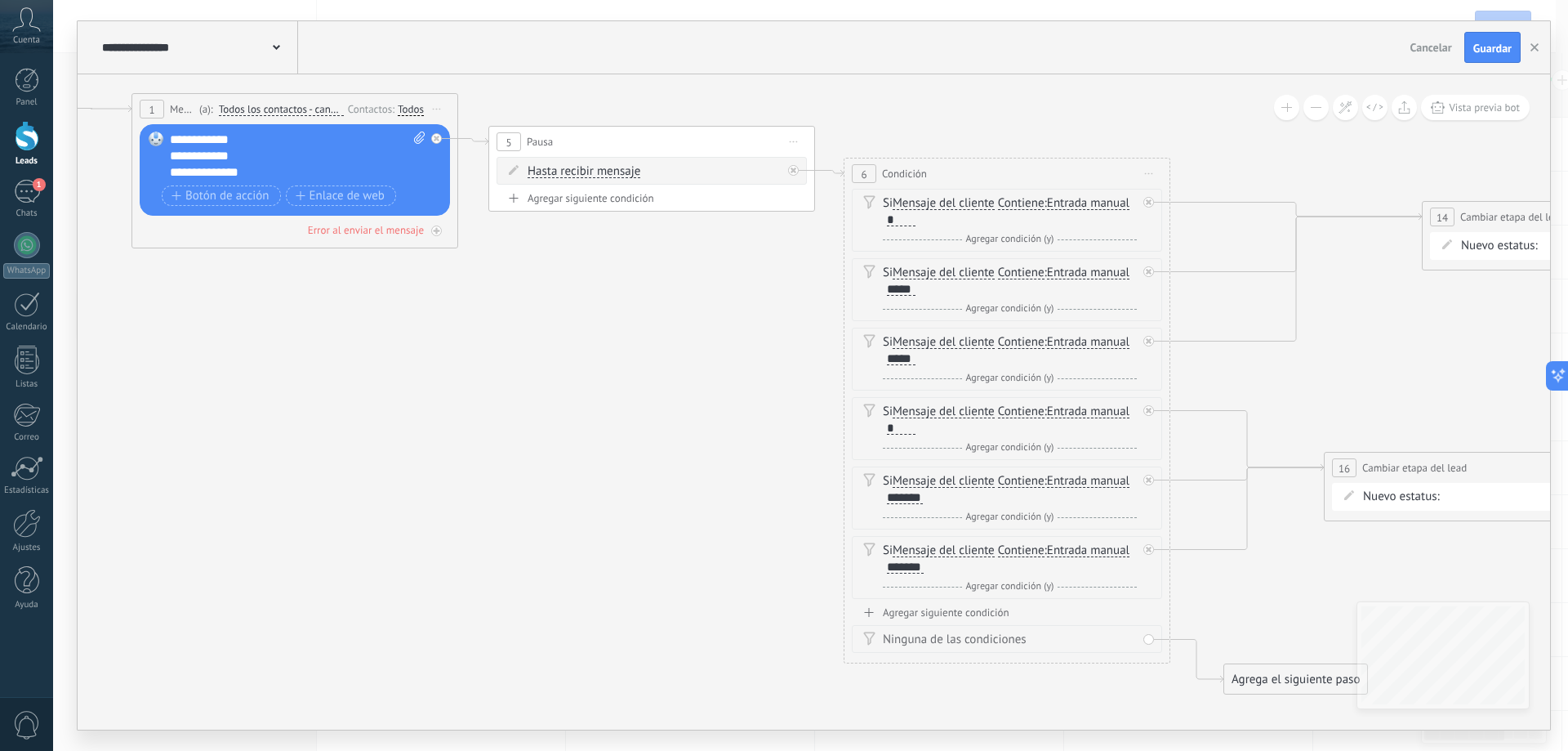 drag, startPoint x: 581, startPoint y: 302, endPoint x: 661, endPoint y: 312, distance: 80.622577 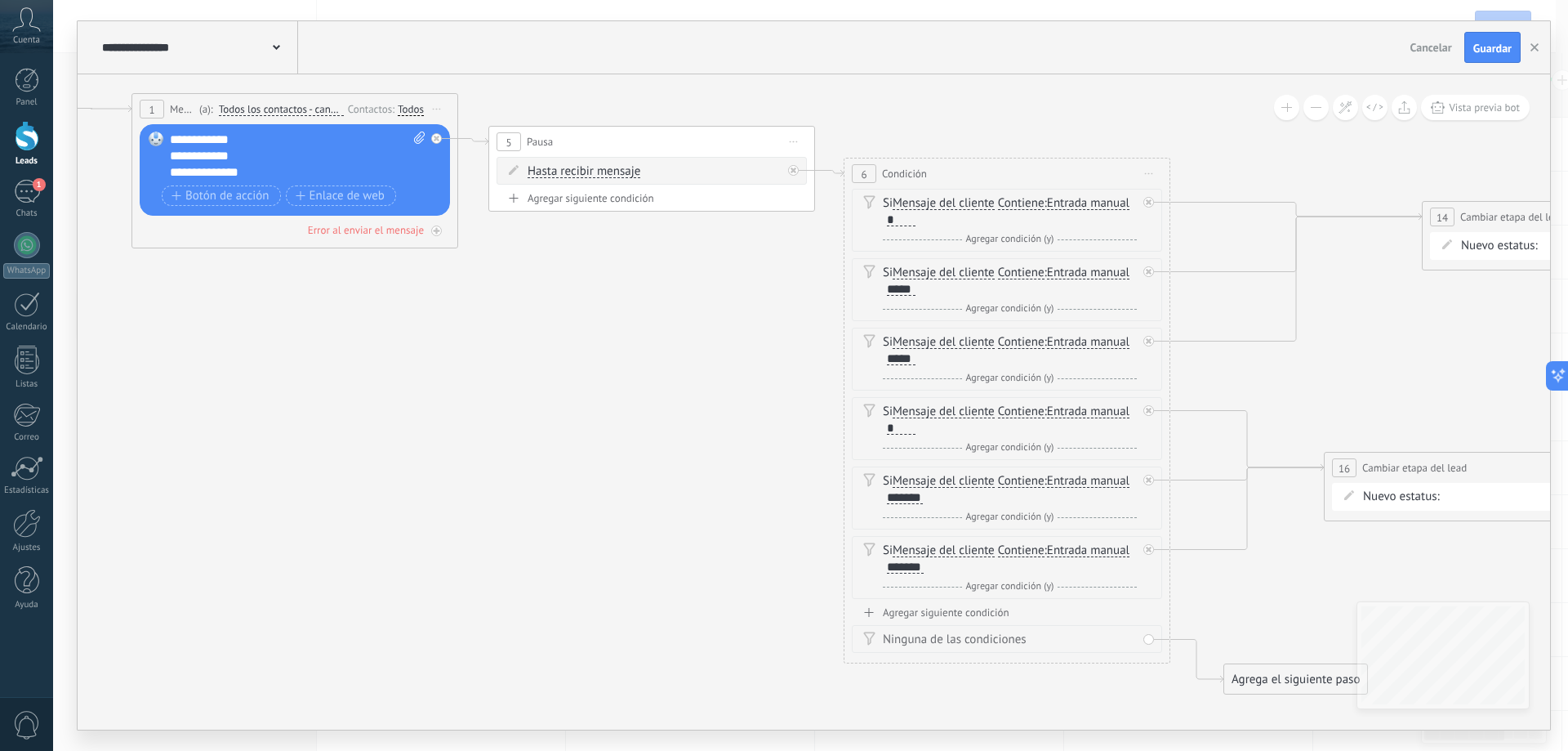click 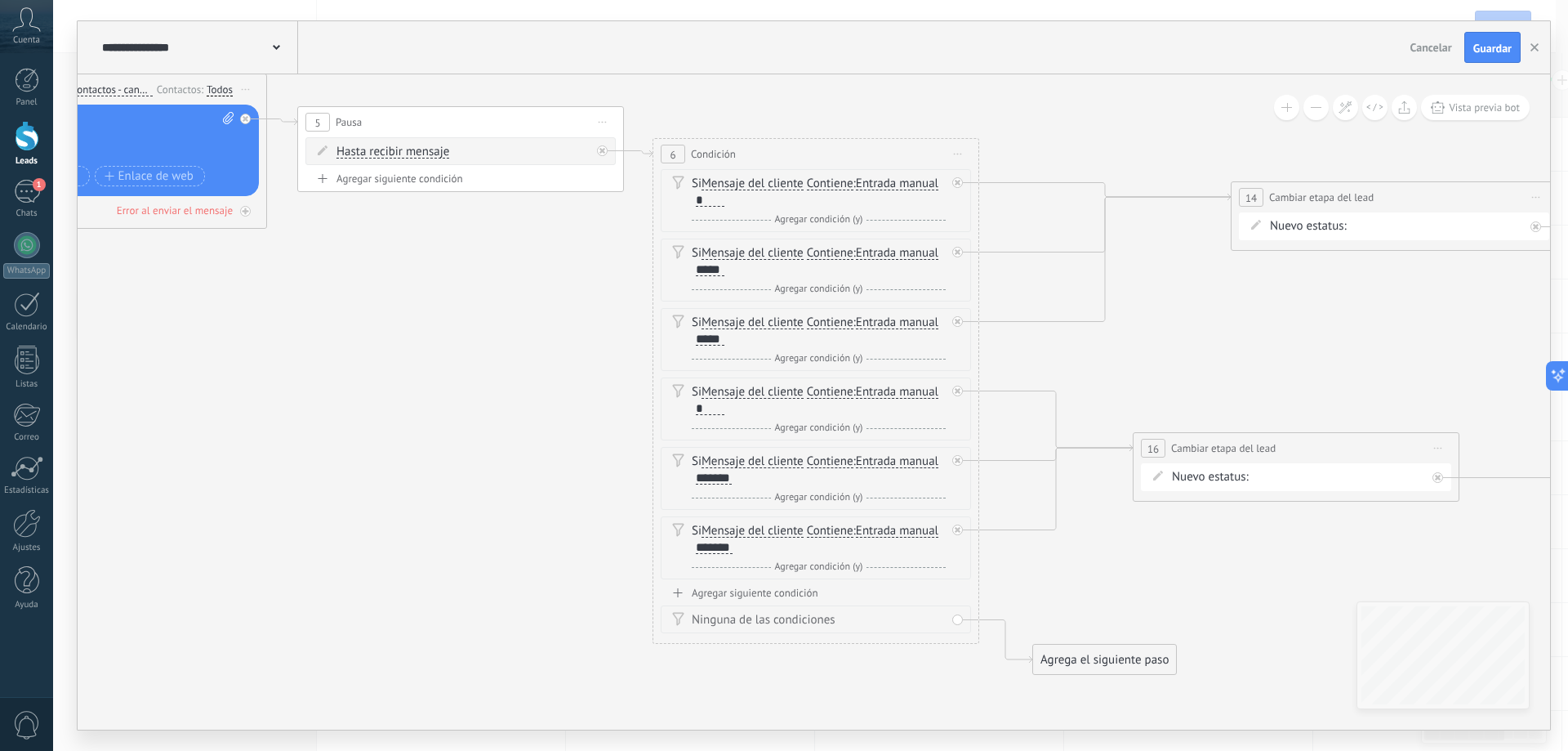drag, startPoint x: 823, startPoint y: 391, endPoint x: 627, endPoint y: 371, distance: 197.01777 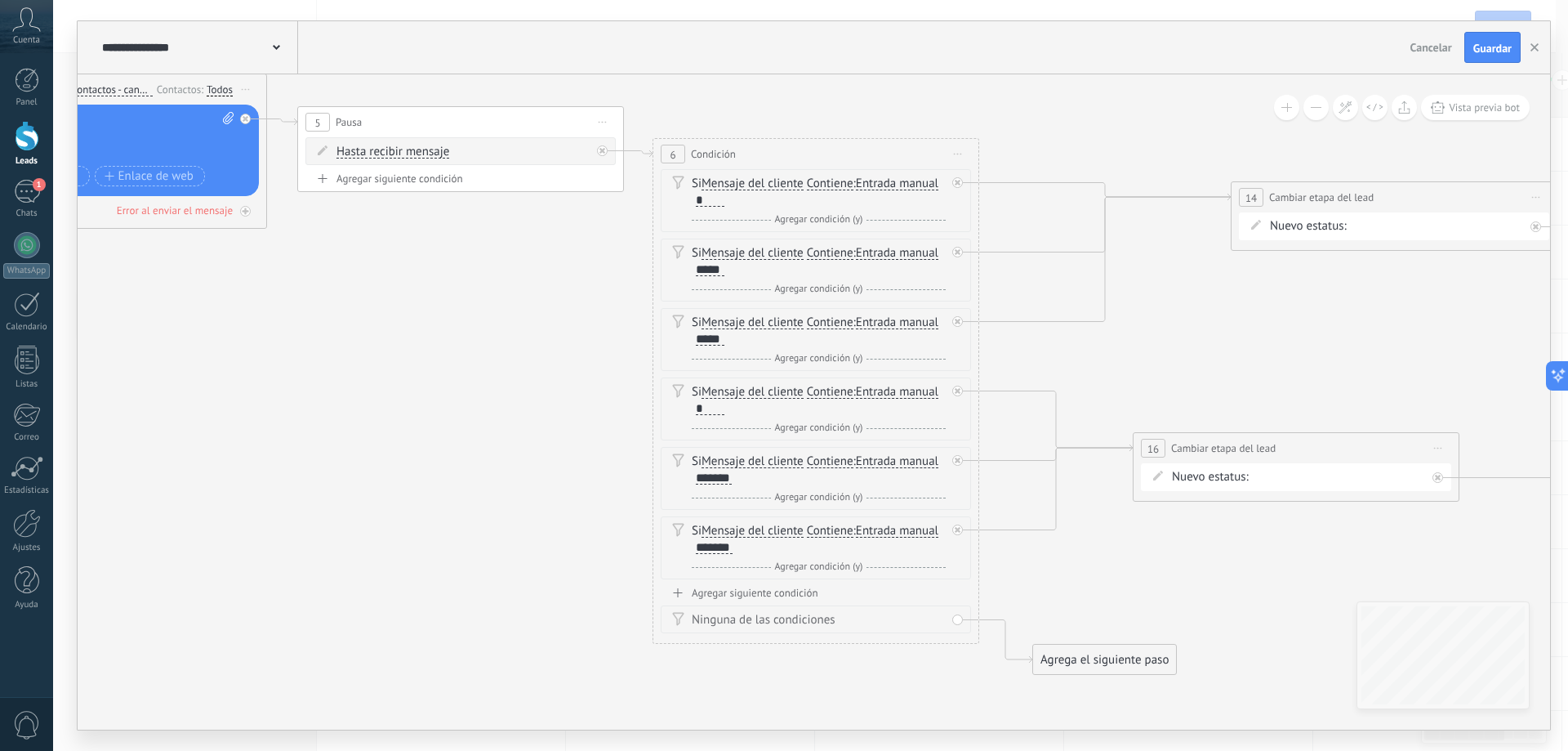click 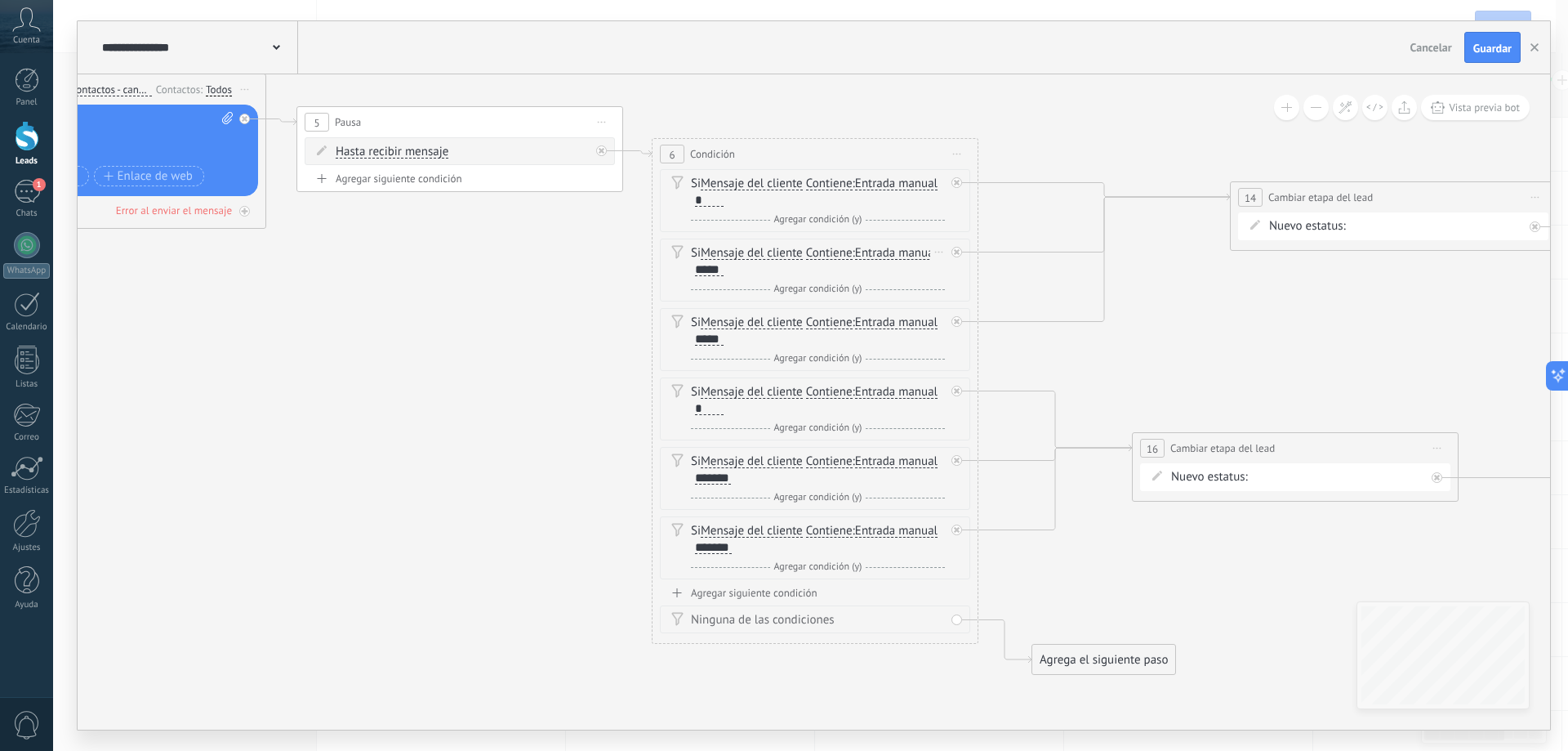 drag, startPoint x: 724, startPoint y: 271, endPoint x: 693, endPoint y: 274, distance: 31.14482 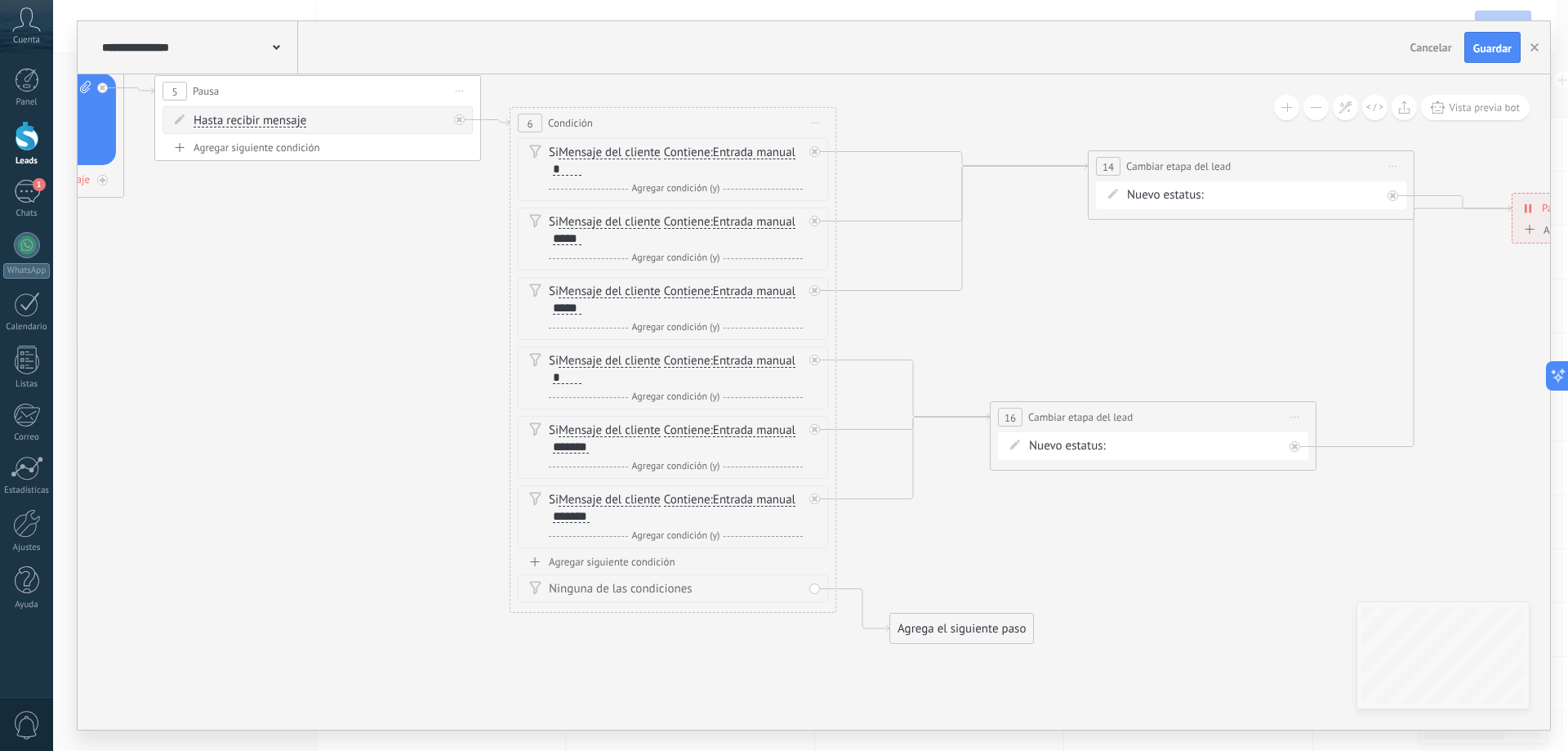 drag, startPoint x: 1219, startPoint y: 329, endPoint x: 1077, endPoint y: 297, distance: 145.56098 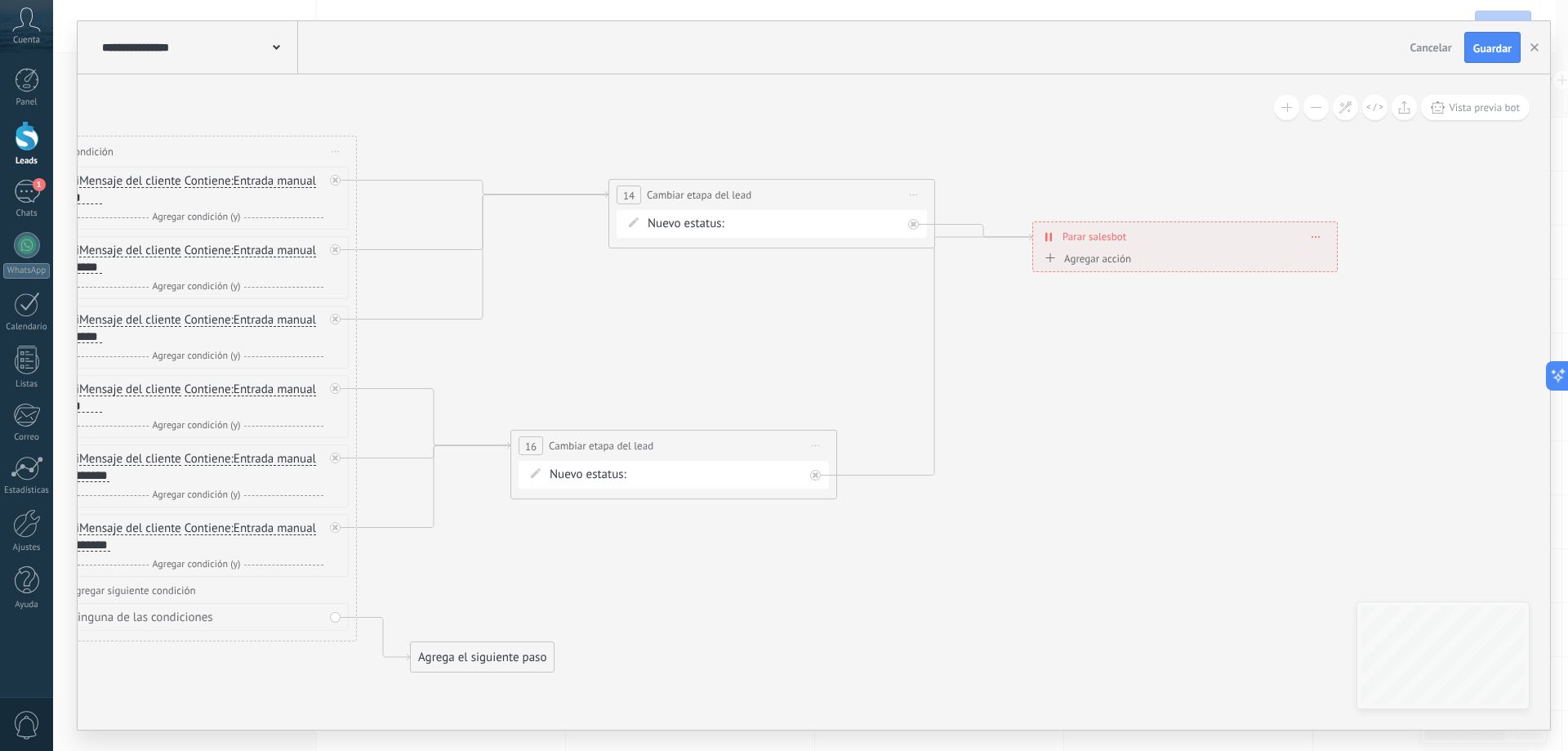 drag, startPoint x: 1312, startPoint y: 339, endPoint x: 832, endPoint y: 369, distance: 480.9366 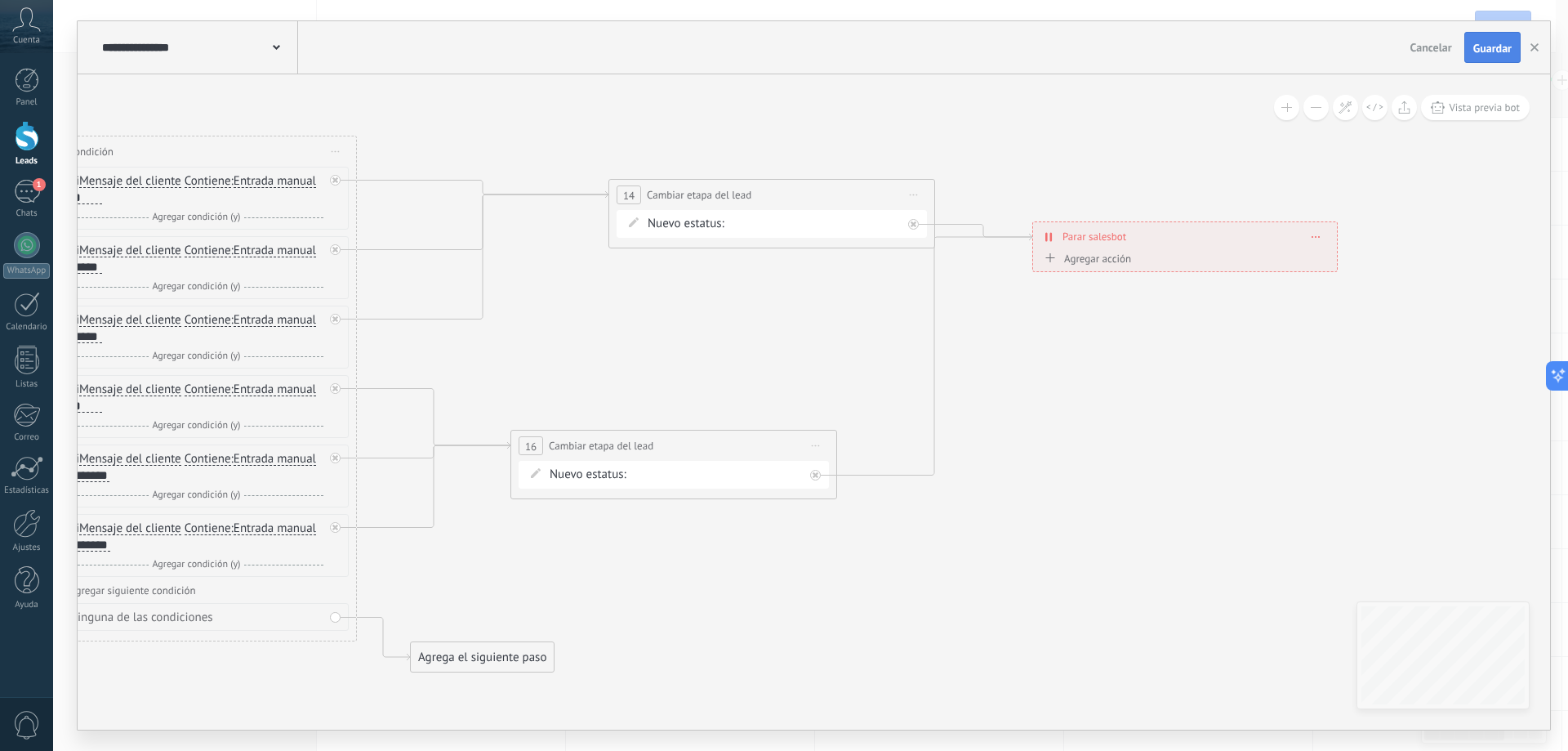 click on "Guardar" at bounding box center [1492, 48] 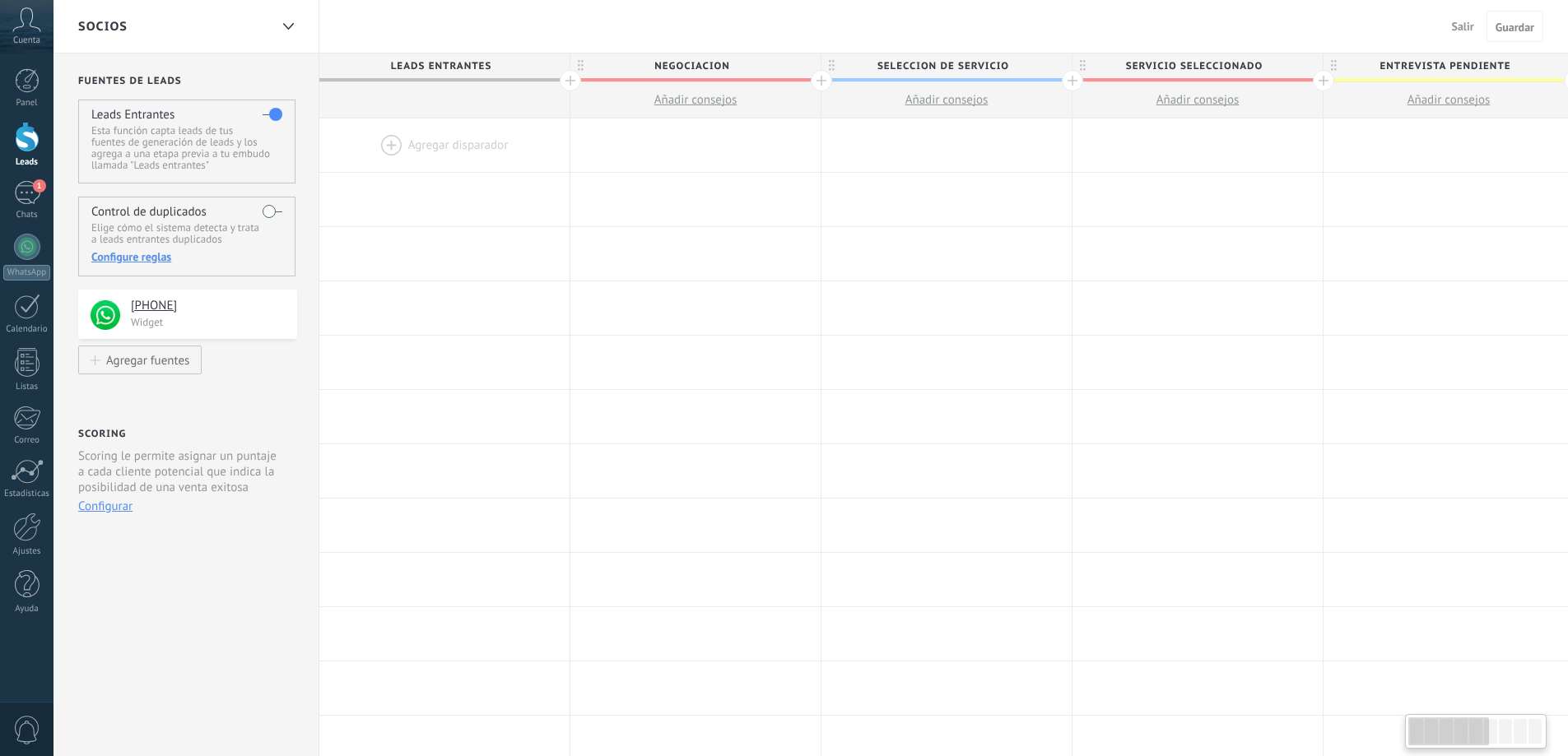scroll, scrollTop: 0, scrollLeft: 0, axis: both 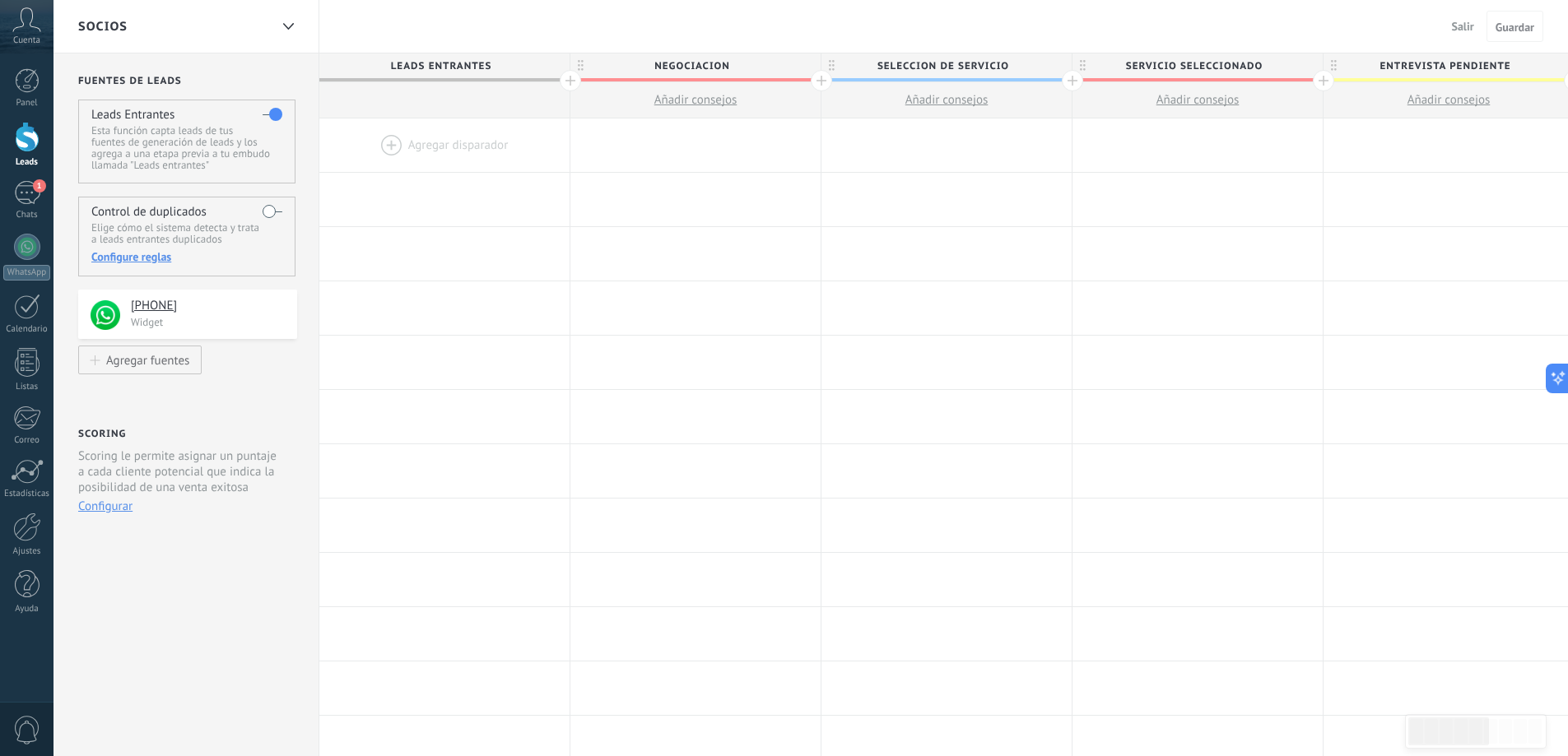 click at bounding box center (444, 145) 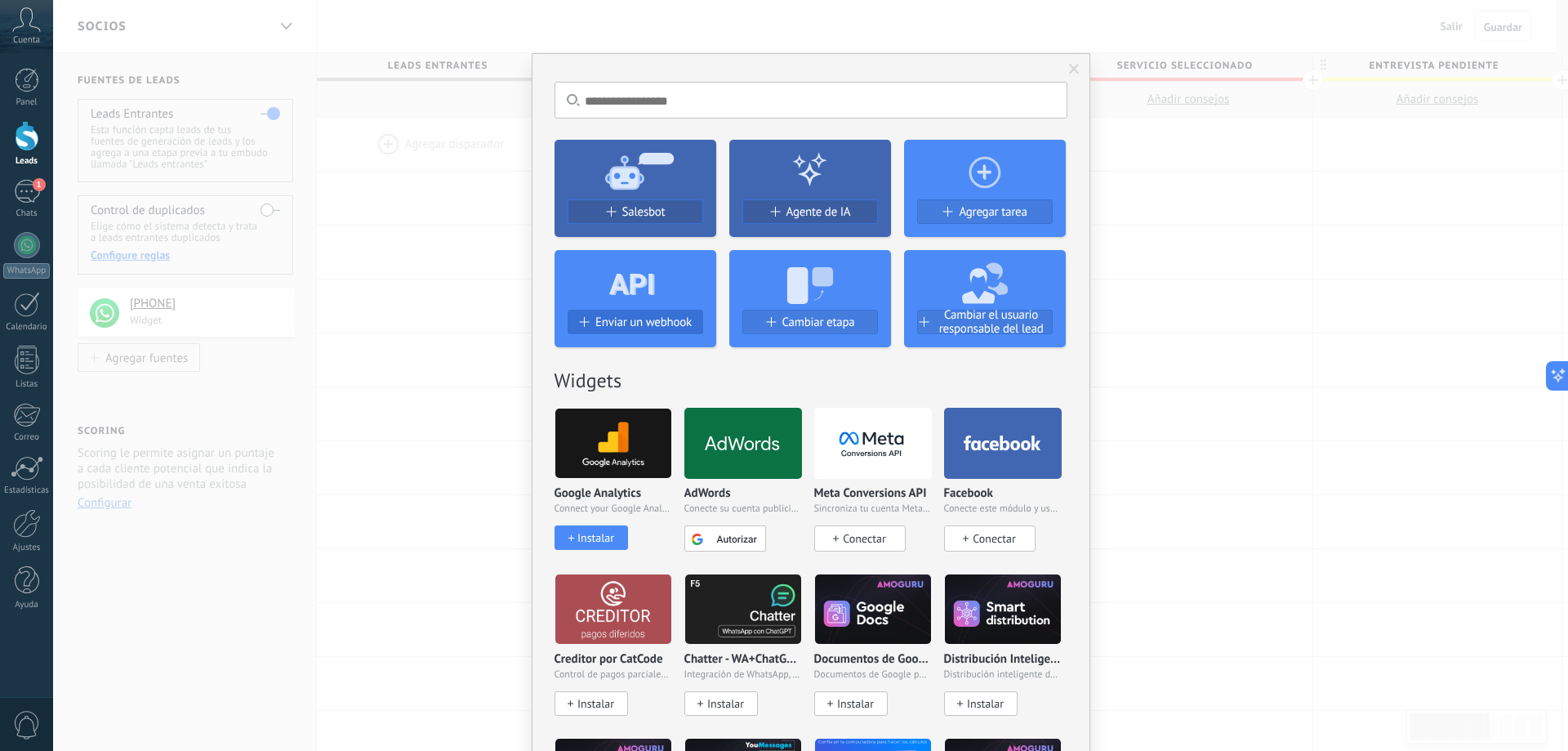 click on "Enviar un webhook" at bounding box center (644, 322) 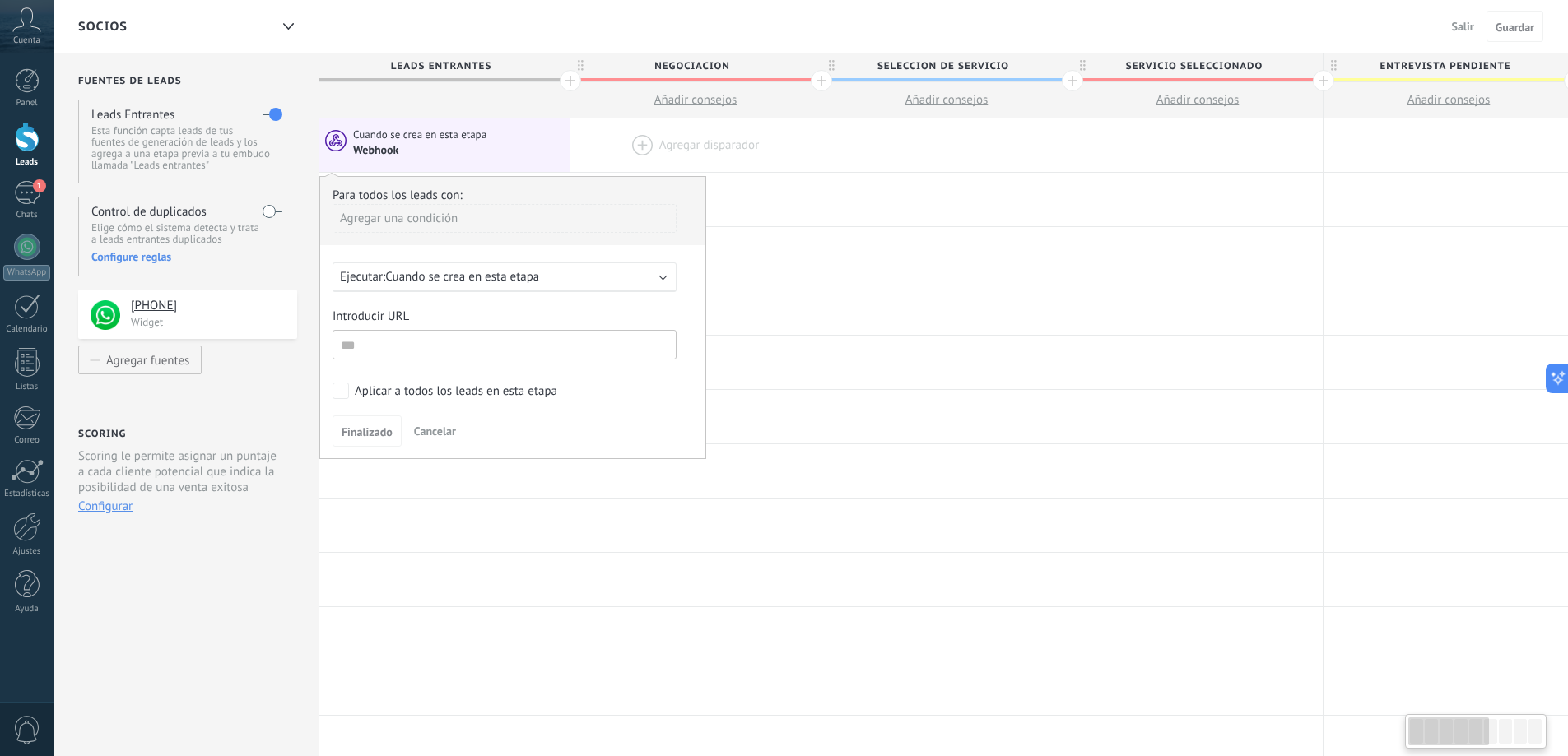 click at bounding box center [696, 145] 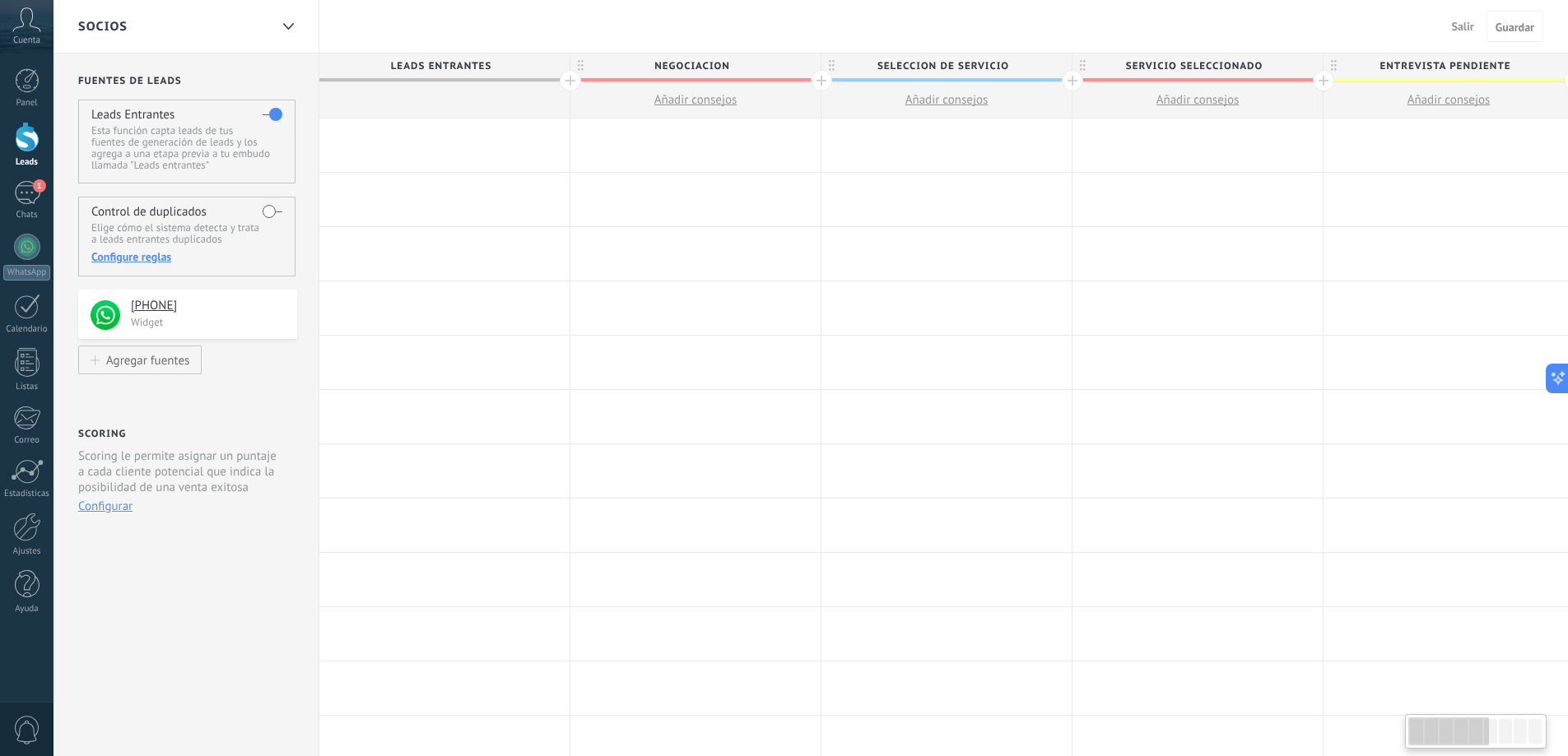 click at bounding box center [444, 145] 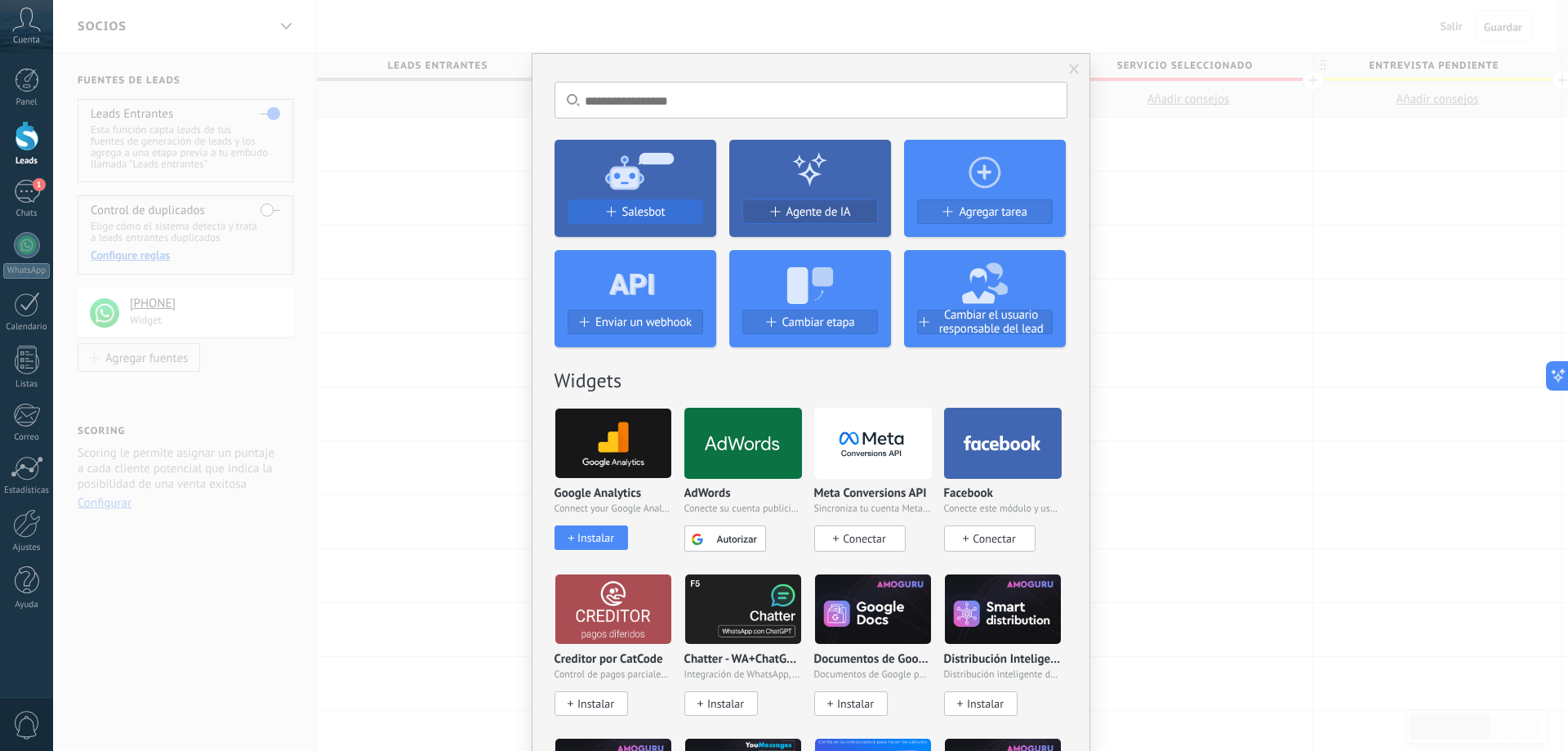 click on "Salesbot" at bounding box center [644, 212] 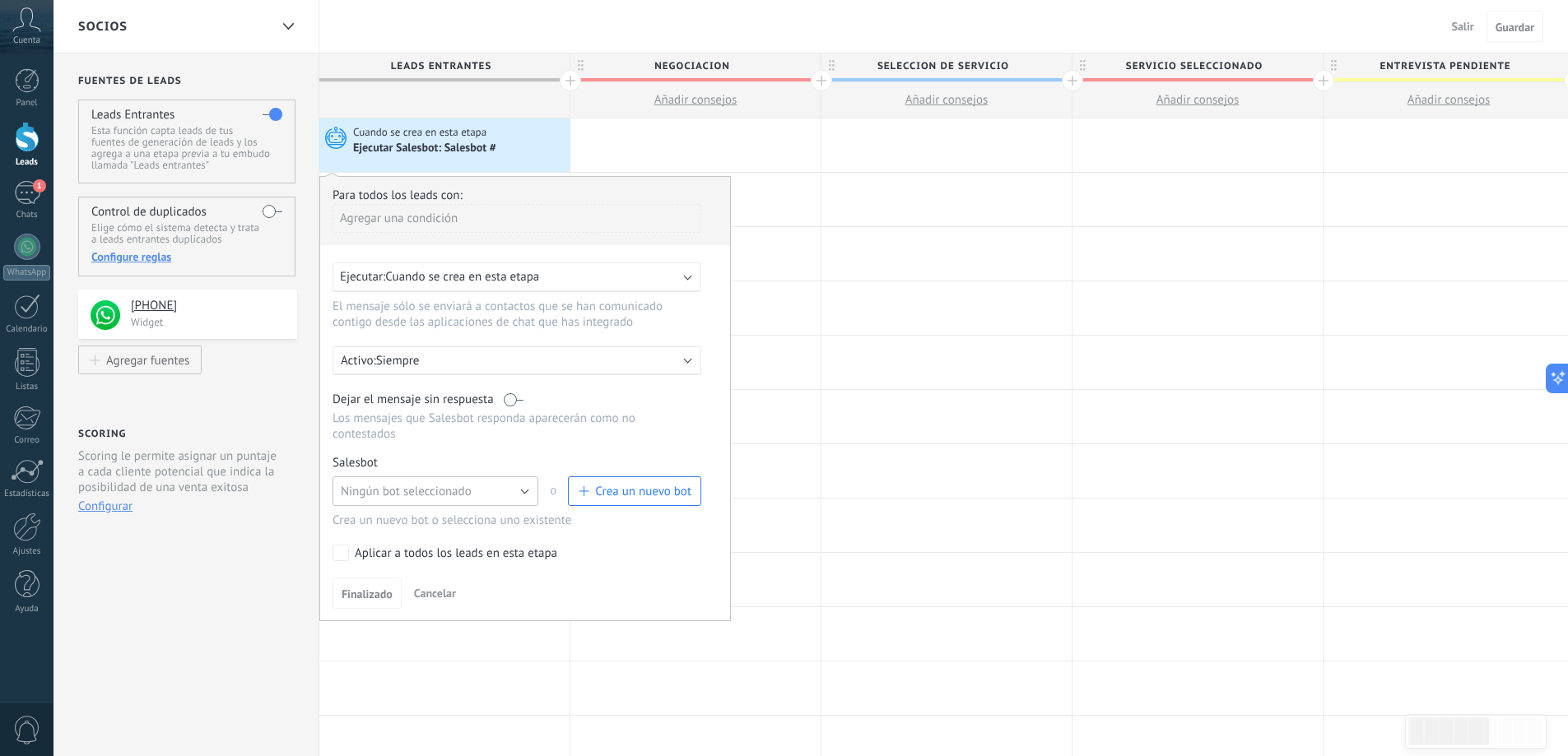 click on "Ningún bot seleccionado" at bounding box center (435, 491) 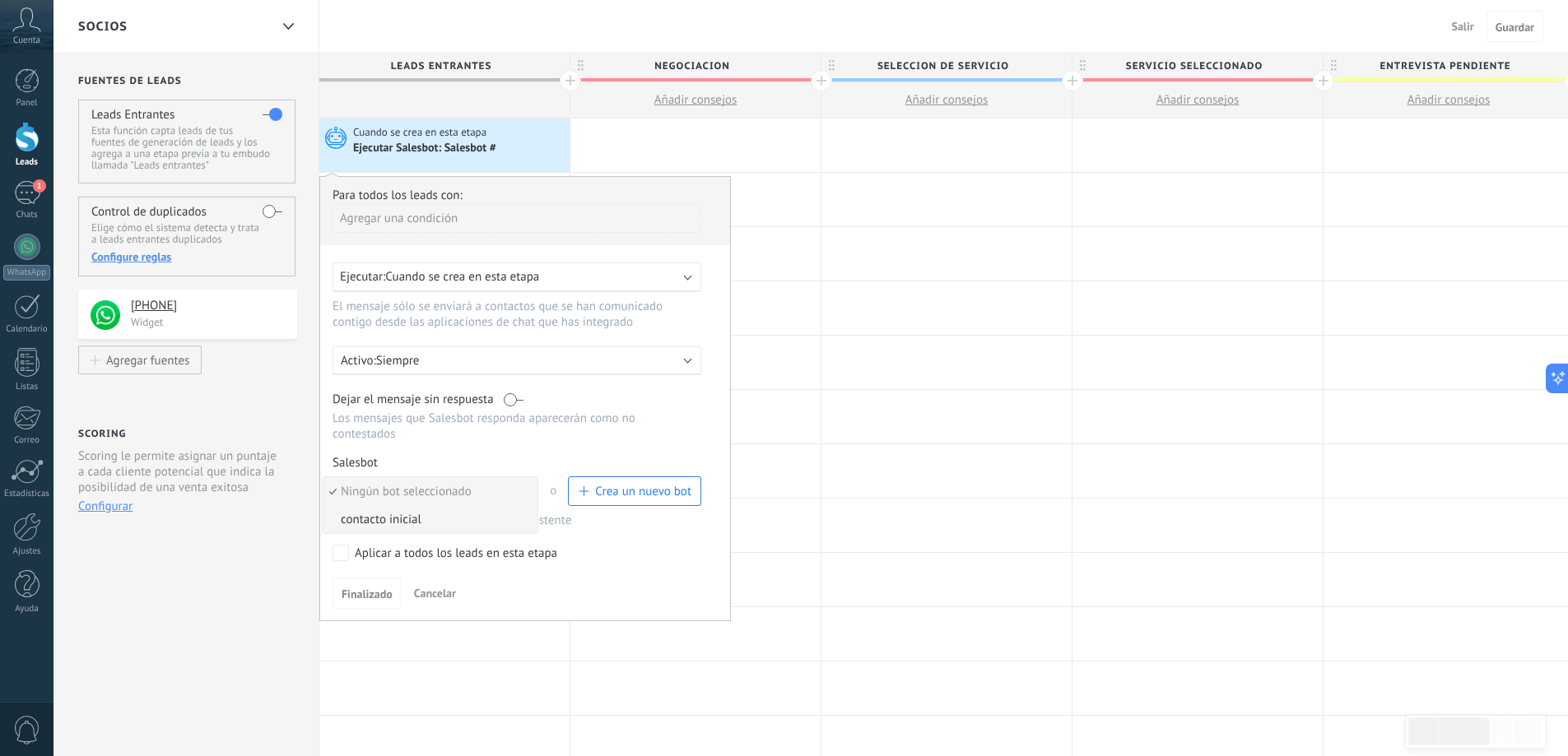click on "contacto inicial" at bounding box center (427, 519) 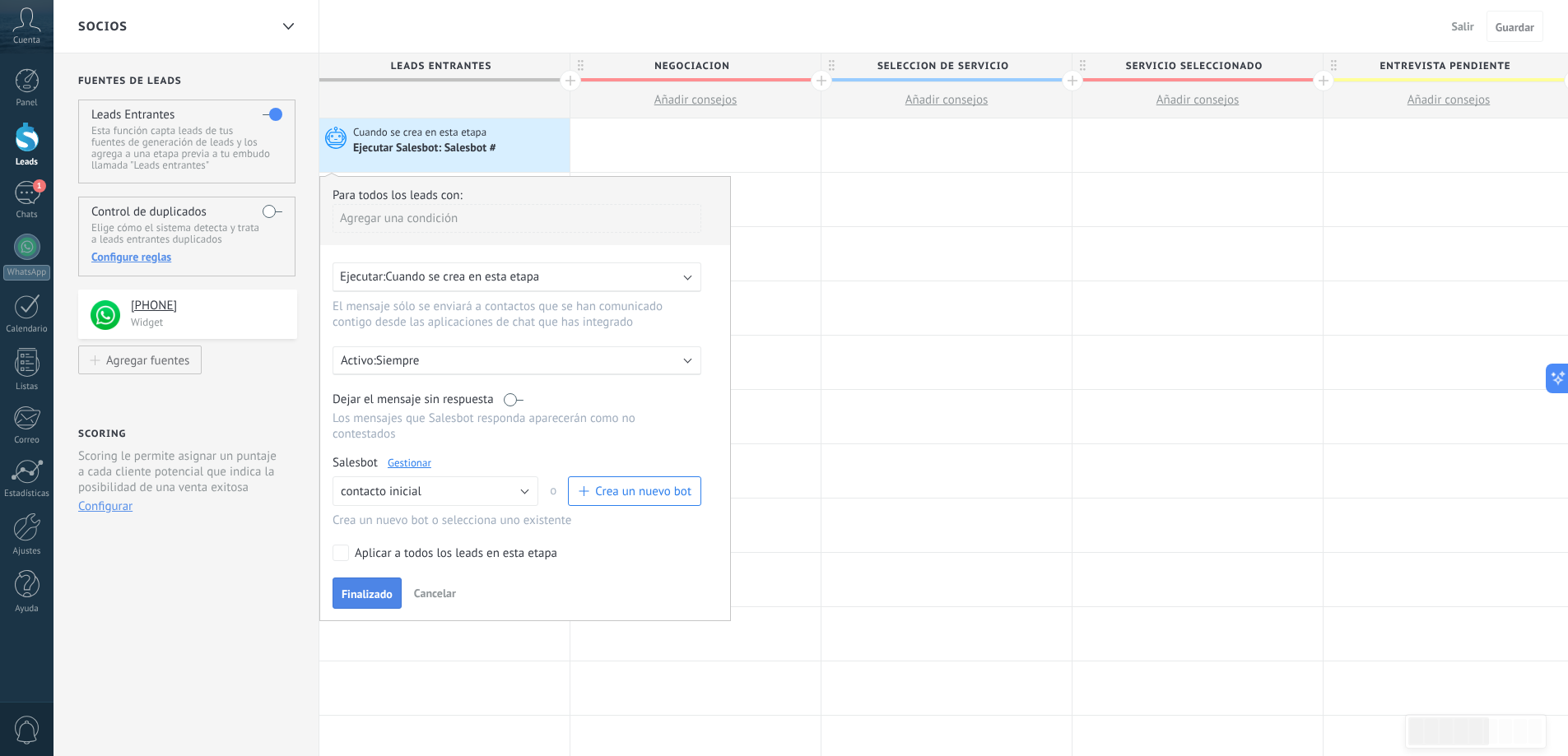 click on "Finalizado" at bounding box center (367, 594) 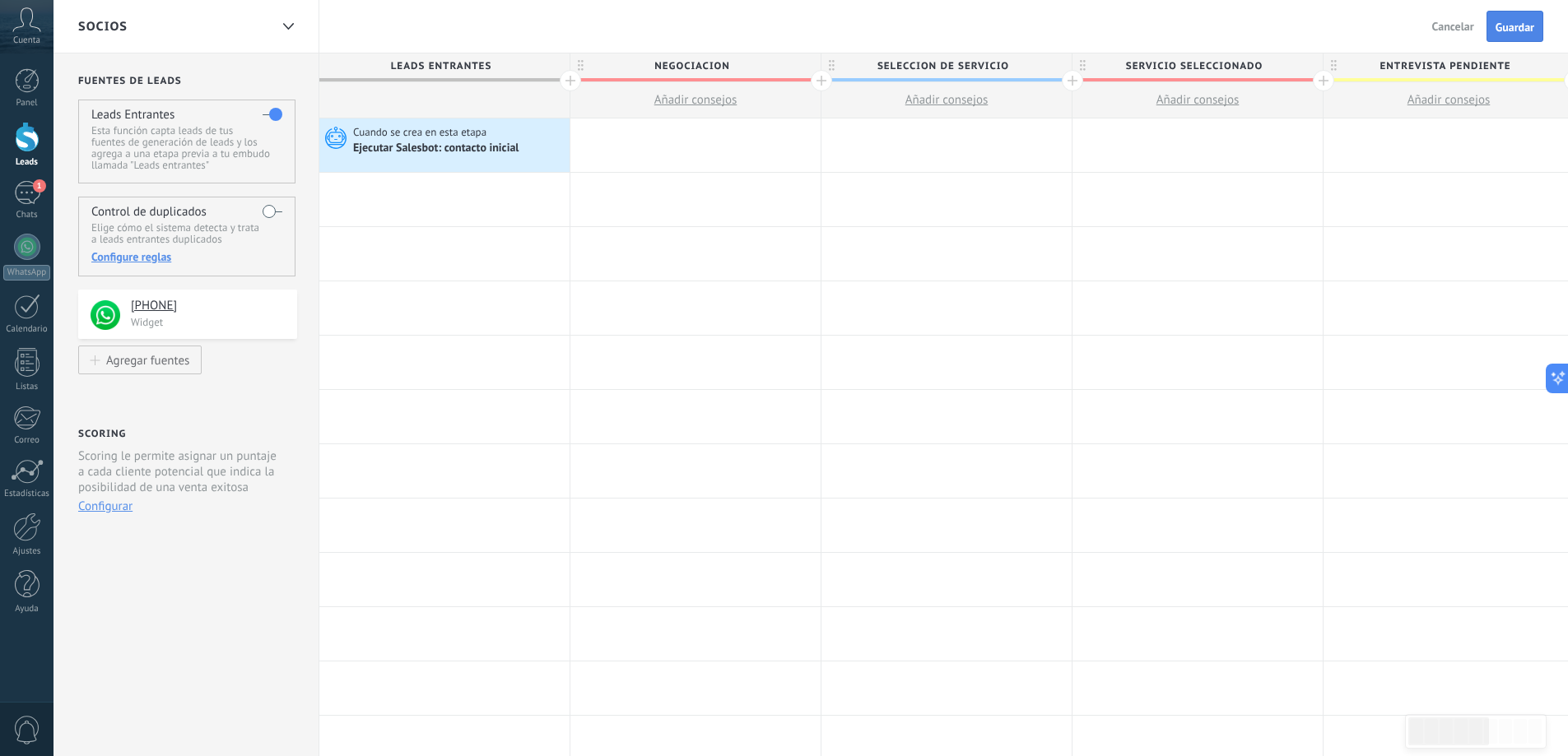 click on "Guardar" at bounding box center [1514, 26] 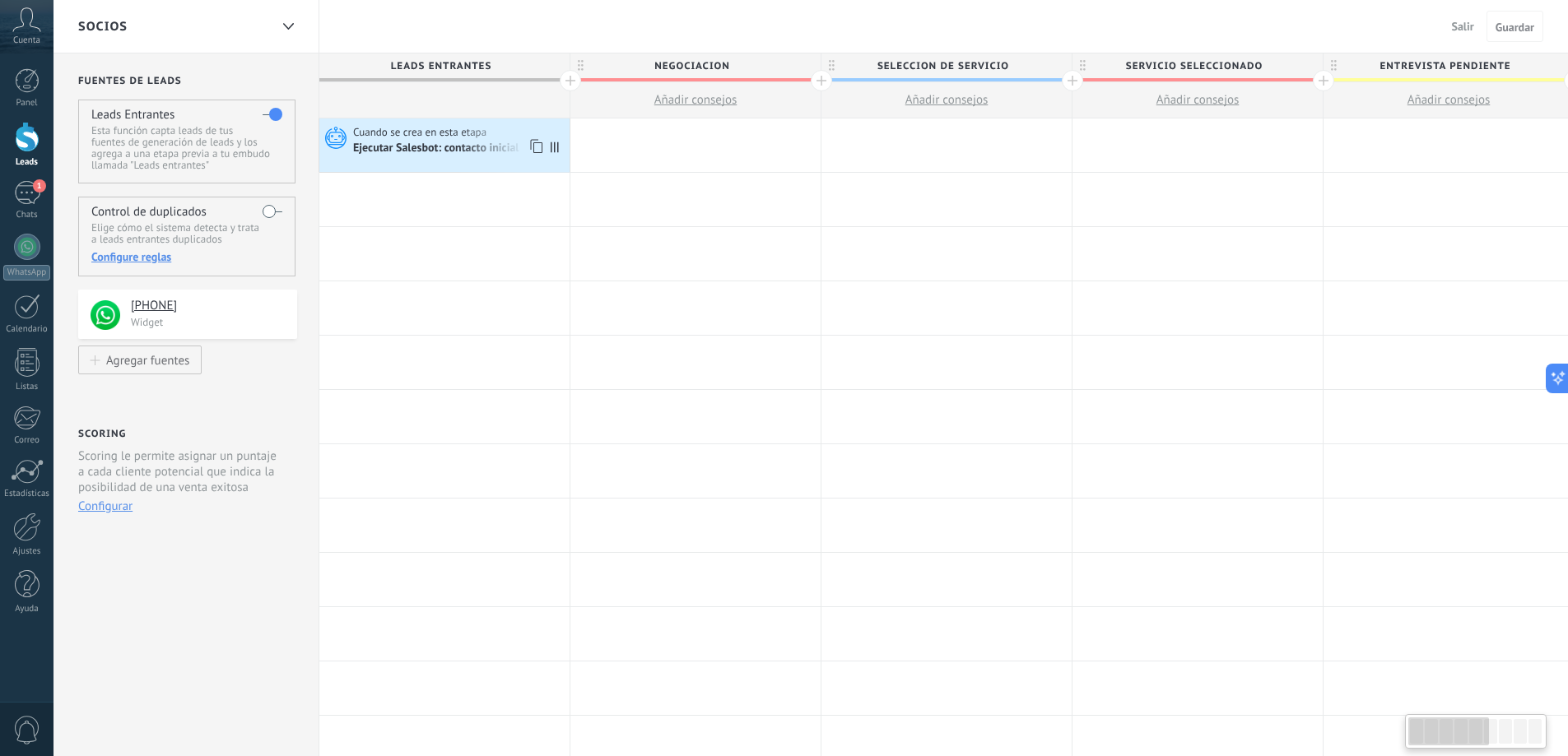 click on "Ejecutar Salesbot: contacto inicial" at bounding box center (437, 149) 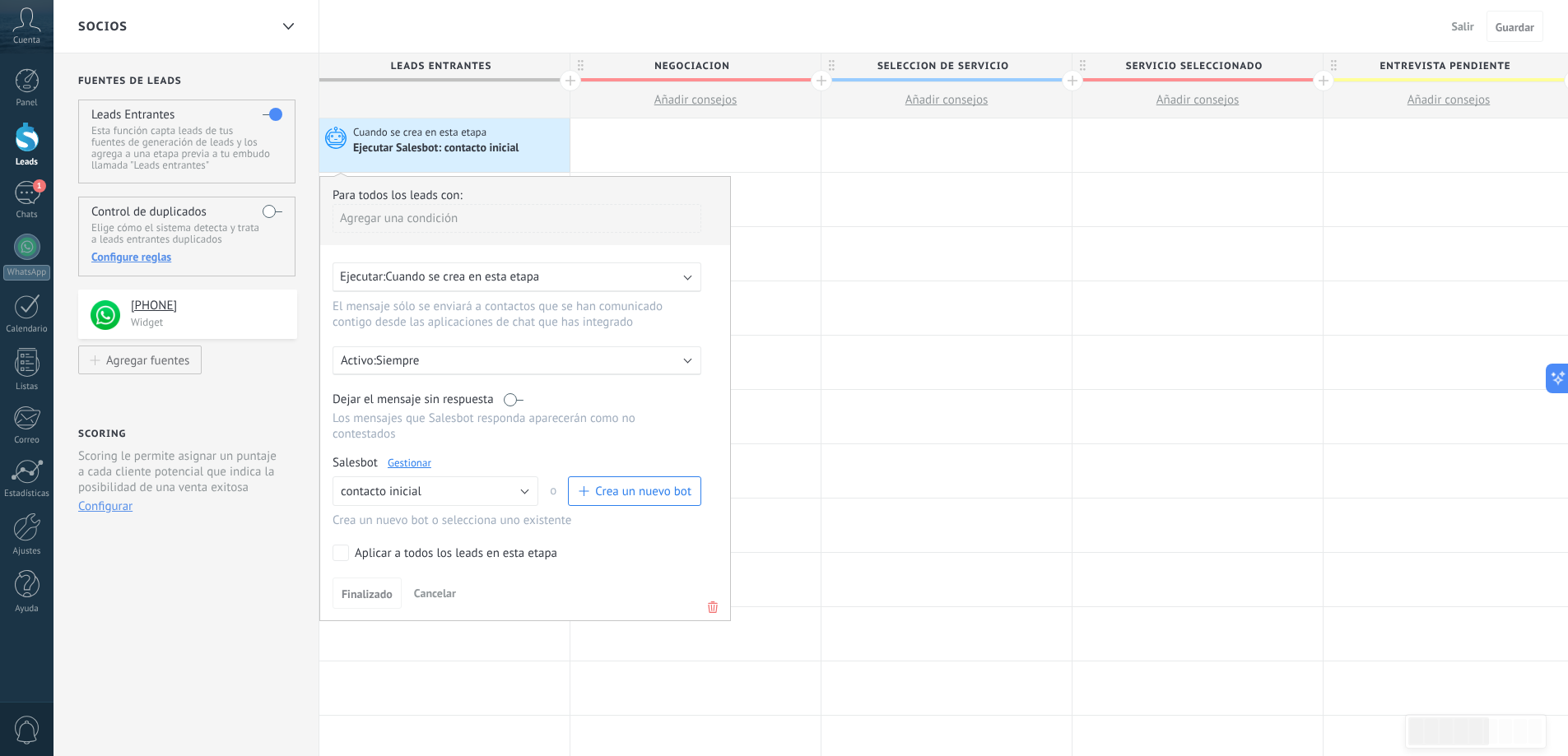 click on "Gestionar" at bounding box center [409, 462] 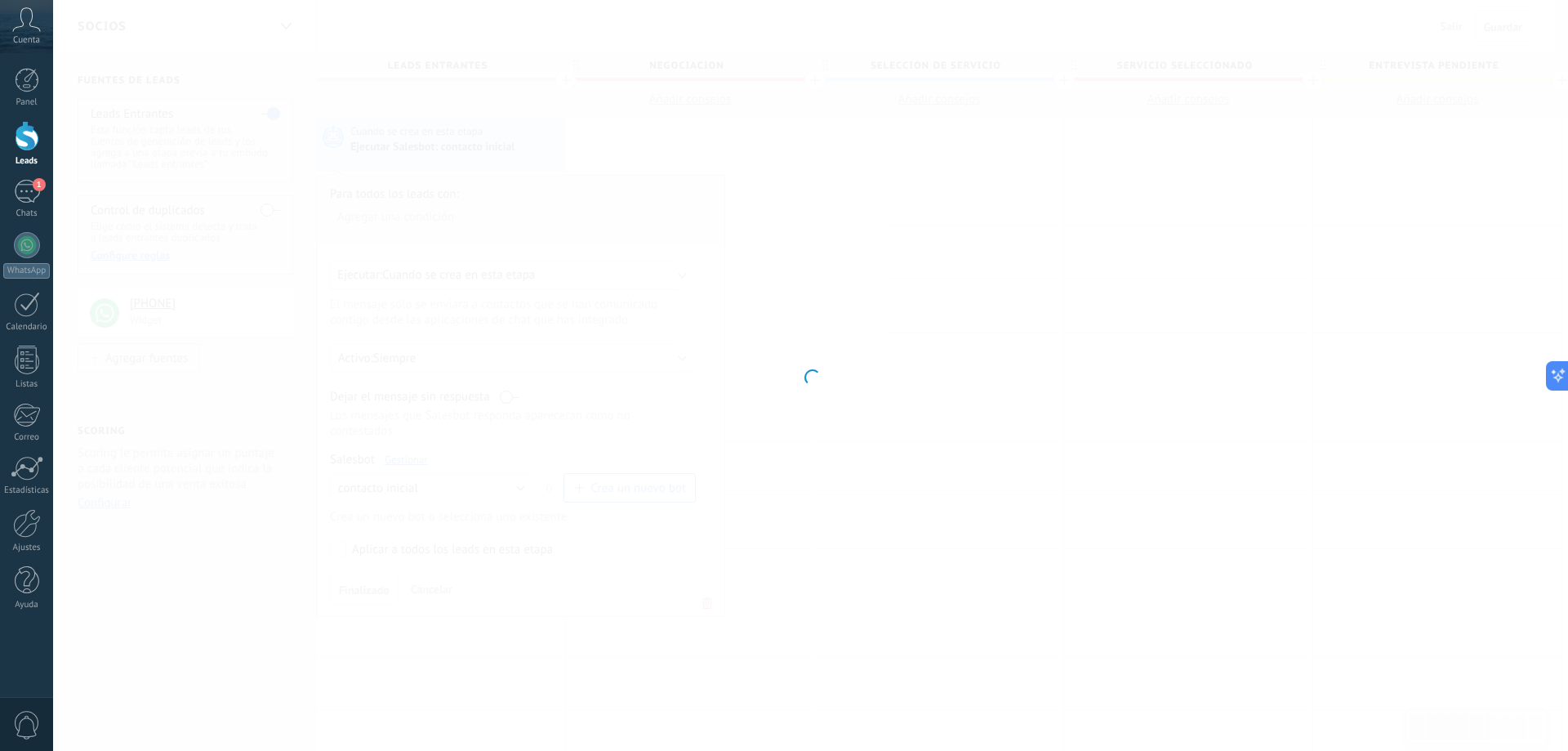 type on "**********" 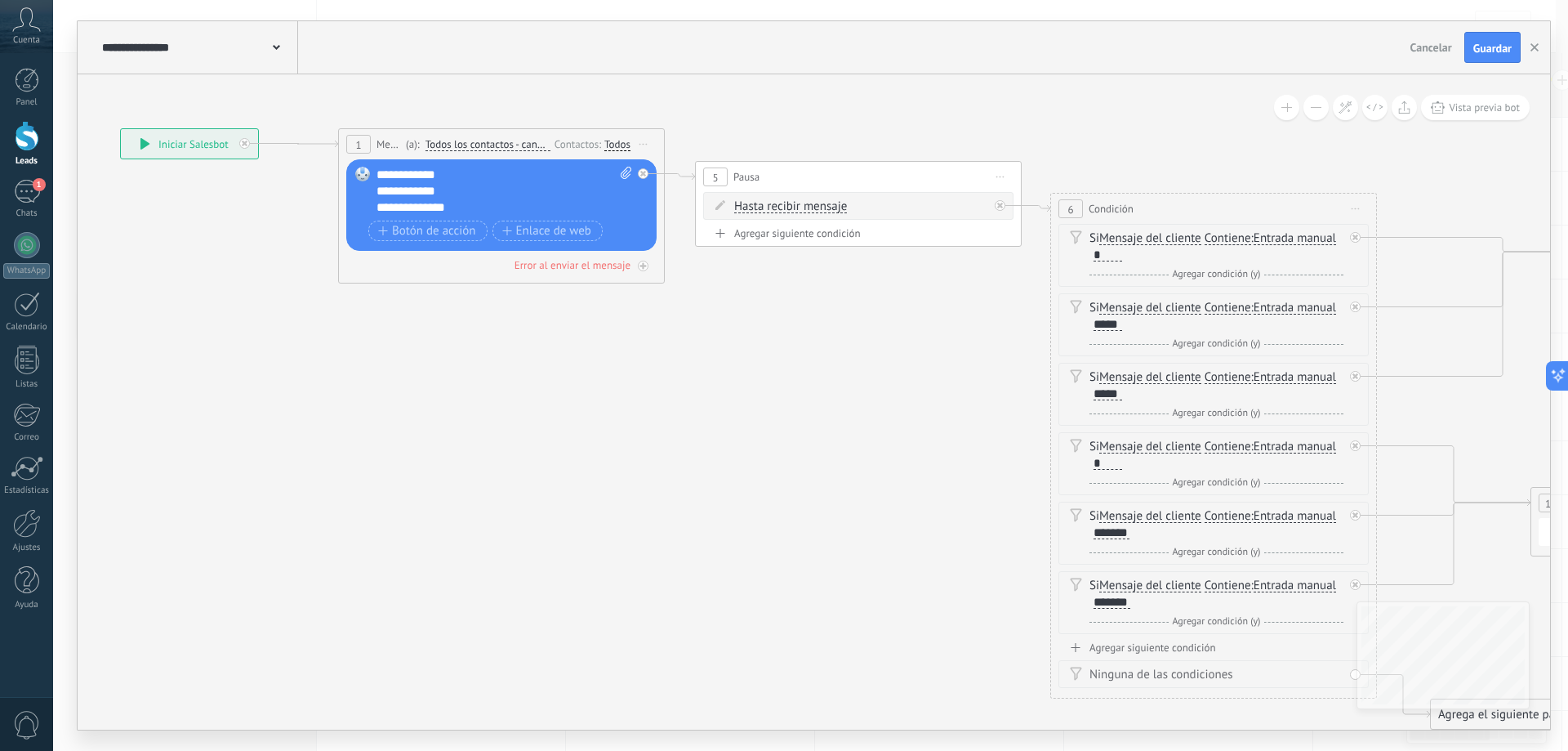 drag, startPoint x: 849, startPoint y: 373, endPoint x: 259, endPoint y: 231, distance: 606.84759 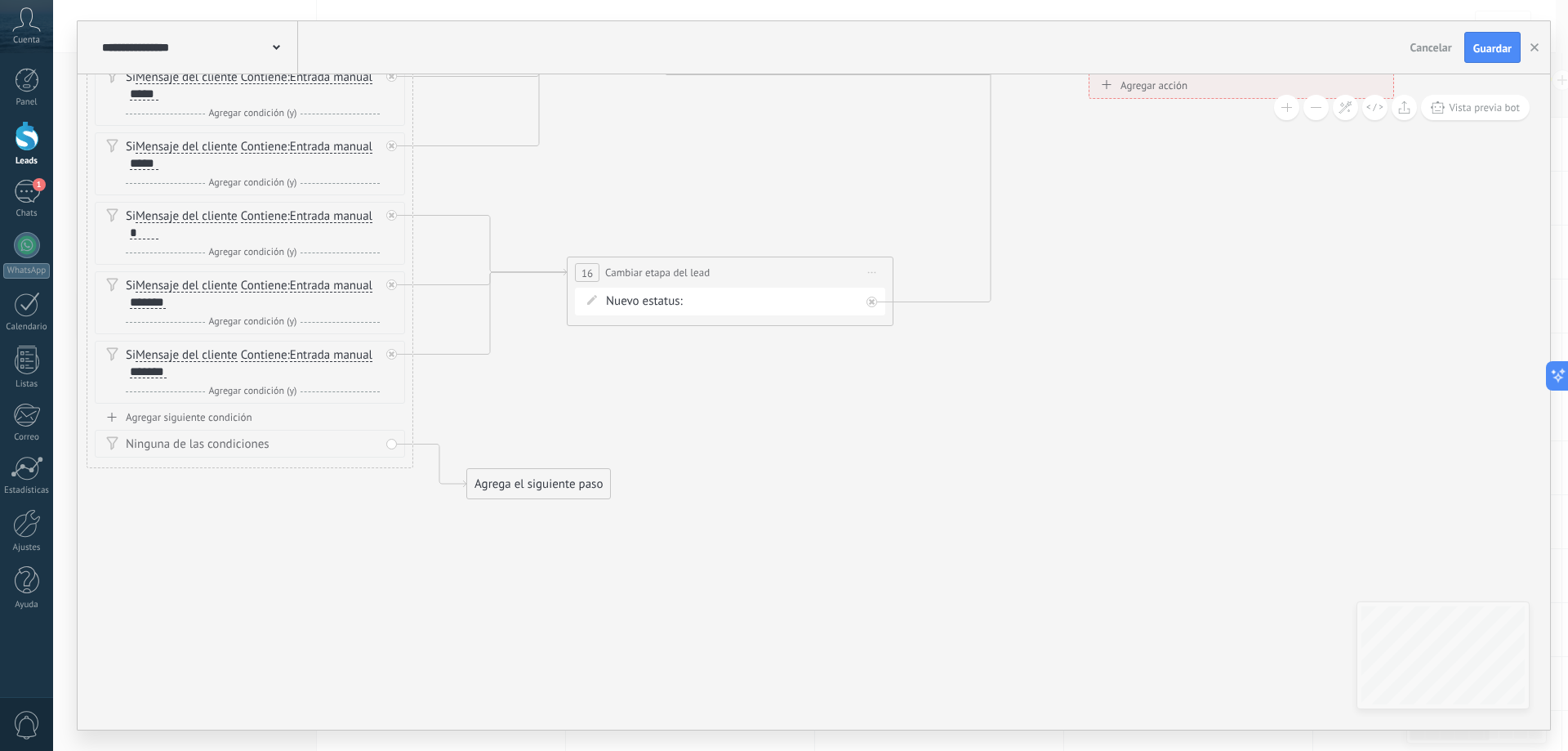drag, startPoint x: 1066, startPoint y: 486, endPoint x: 622, endPoint y: 378, distance: 456.94639 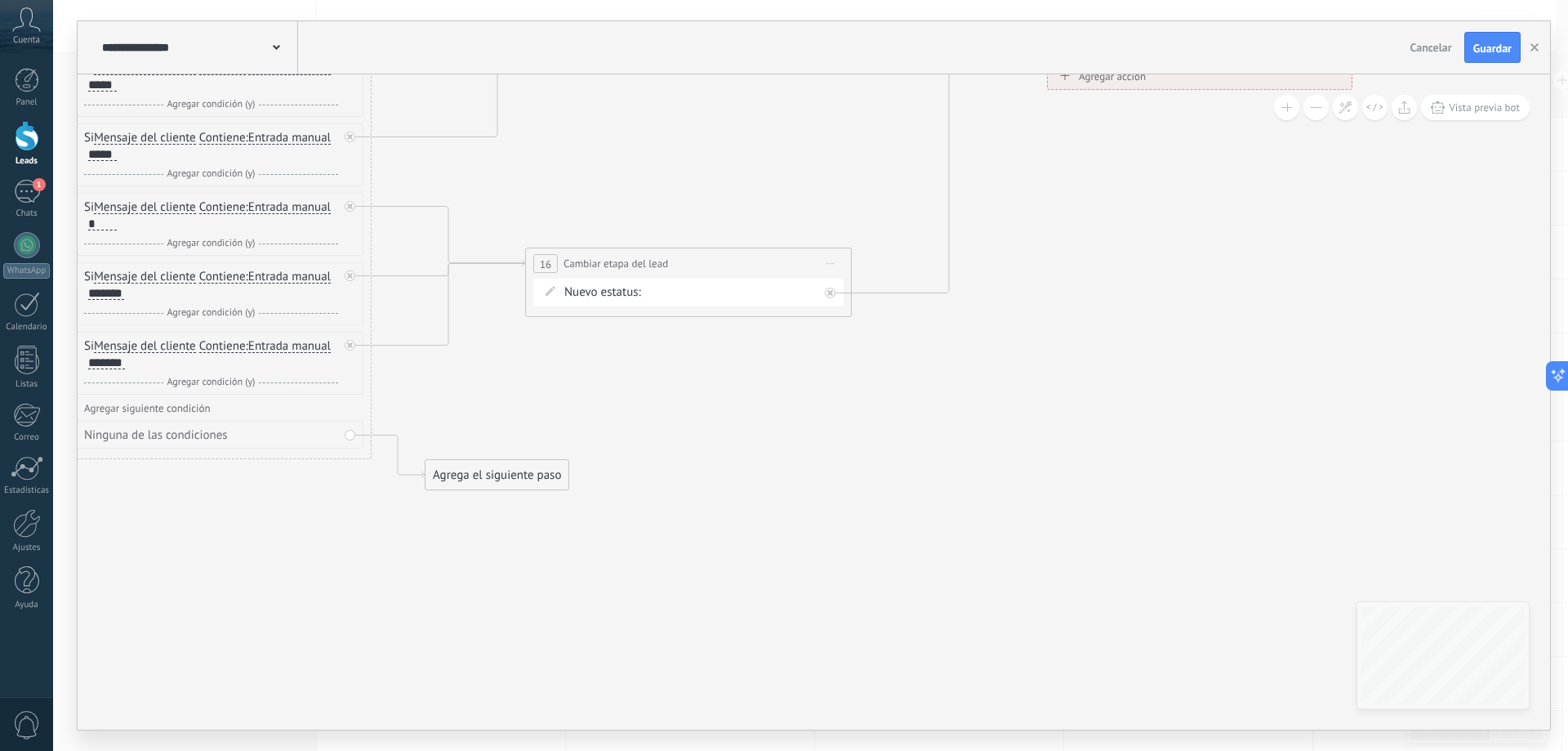 click 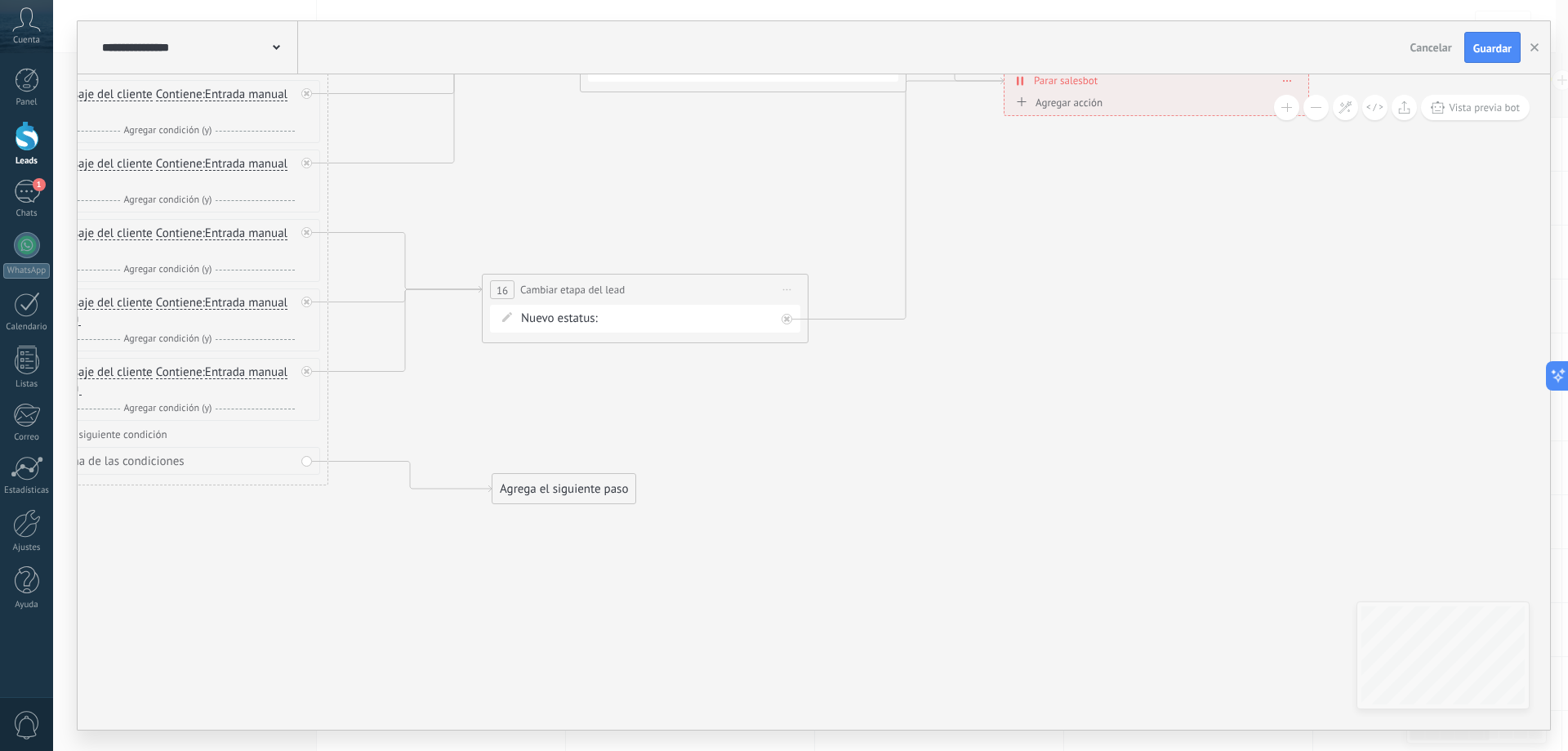 click on "Agrega el siguiente paso" at bounding box center (564, 489) 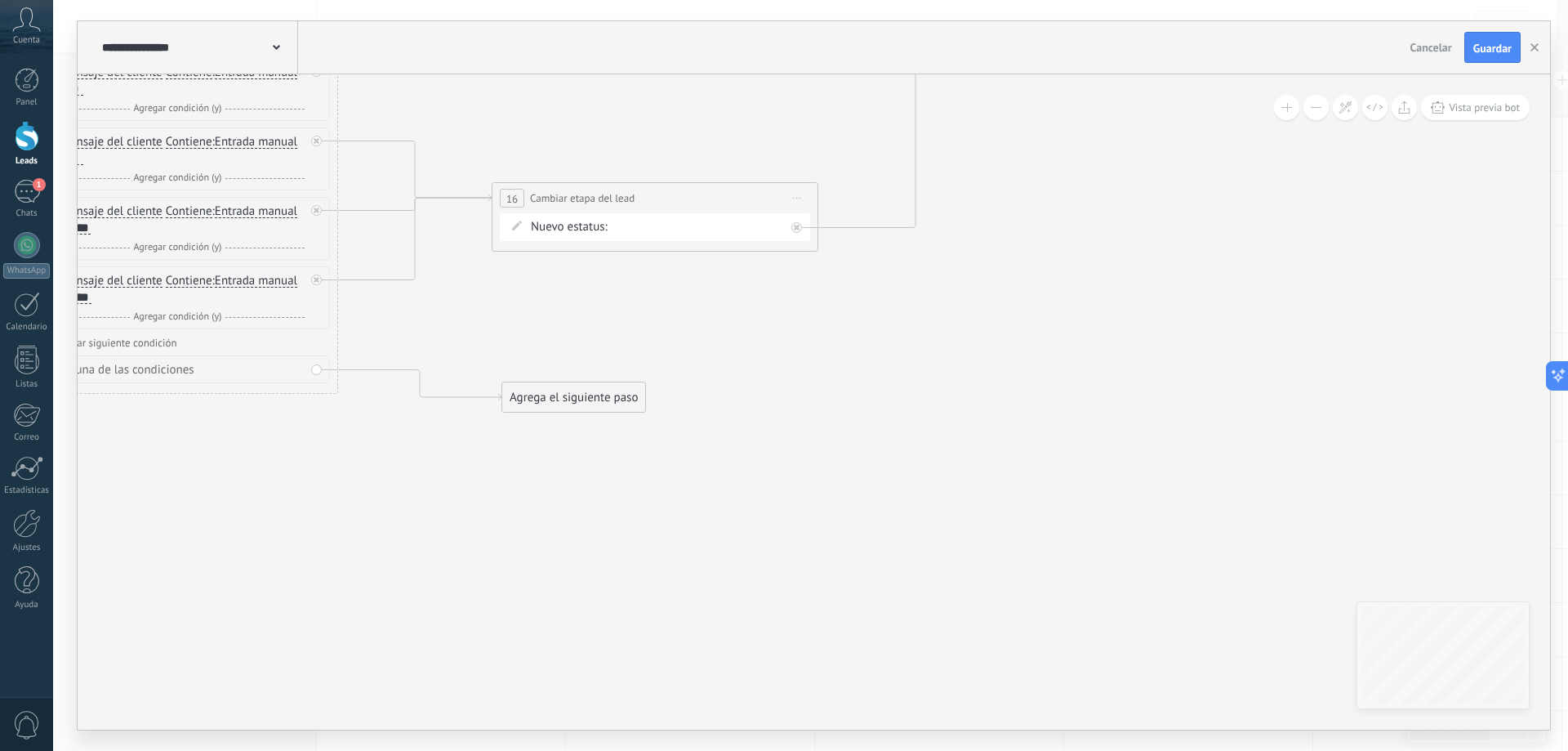 drag, startPoint x: 874, startPoint y: 439, endPoint x: 884, endPoint y: 347, distance: 92.54188 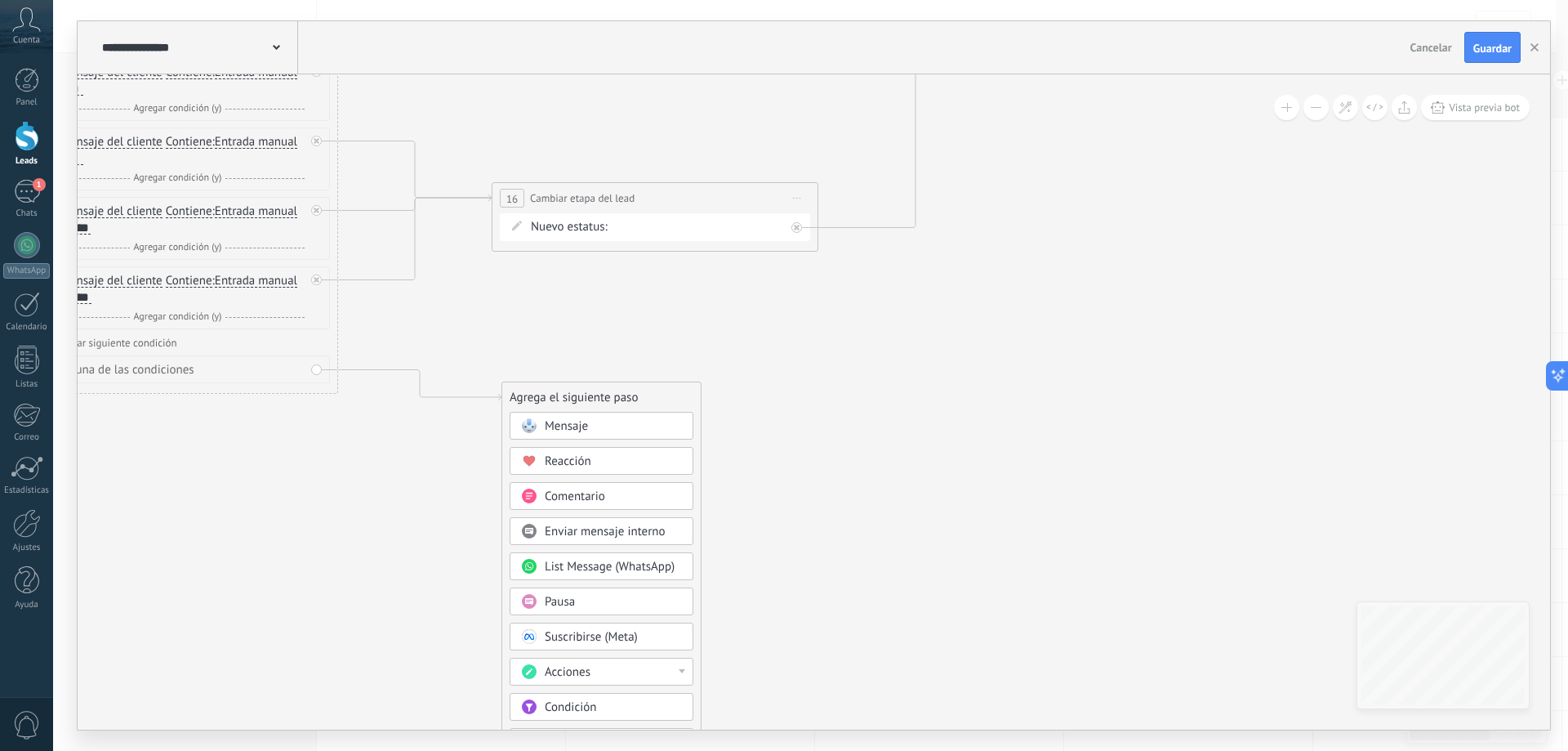 click on "Acciones" at bounding box center (613, 673) 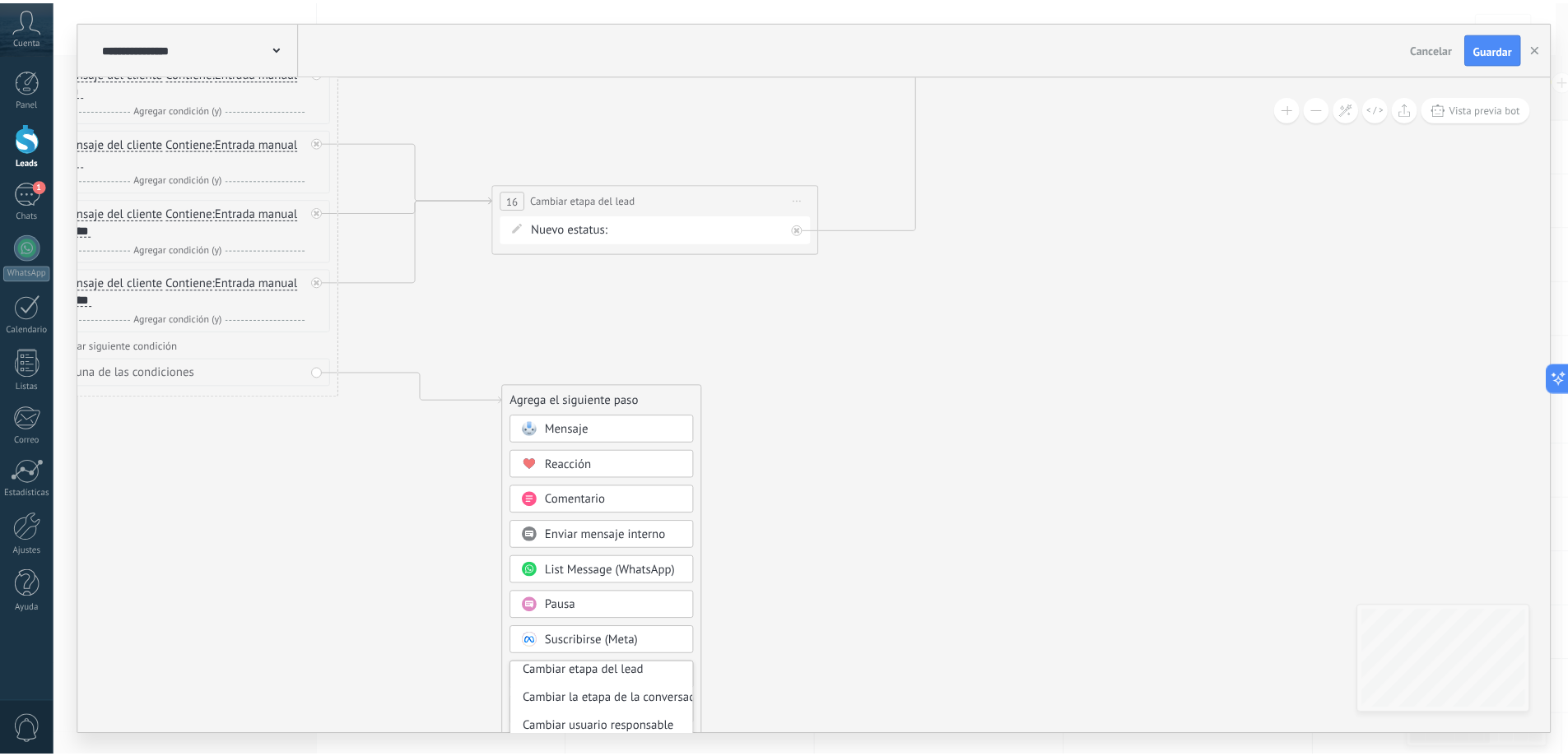 scroll, scrollTop: 82, scrollLeft: 0, axis: vertical 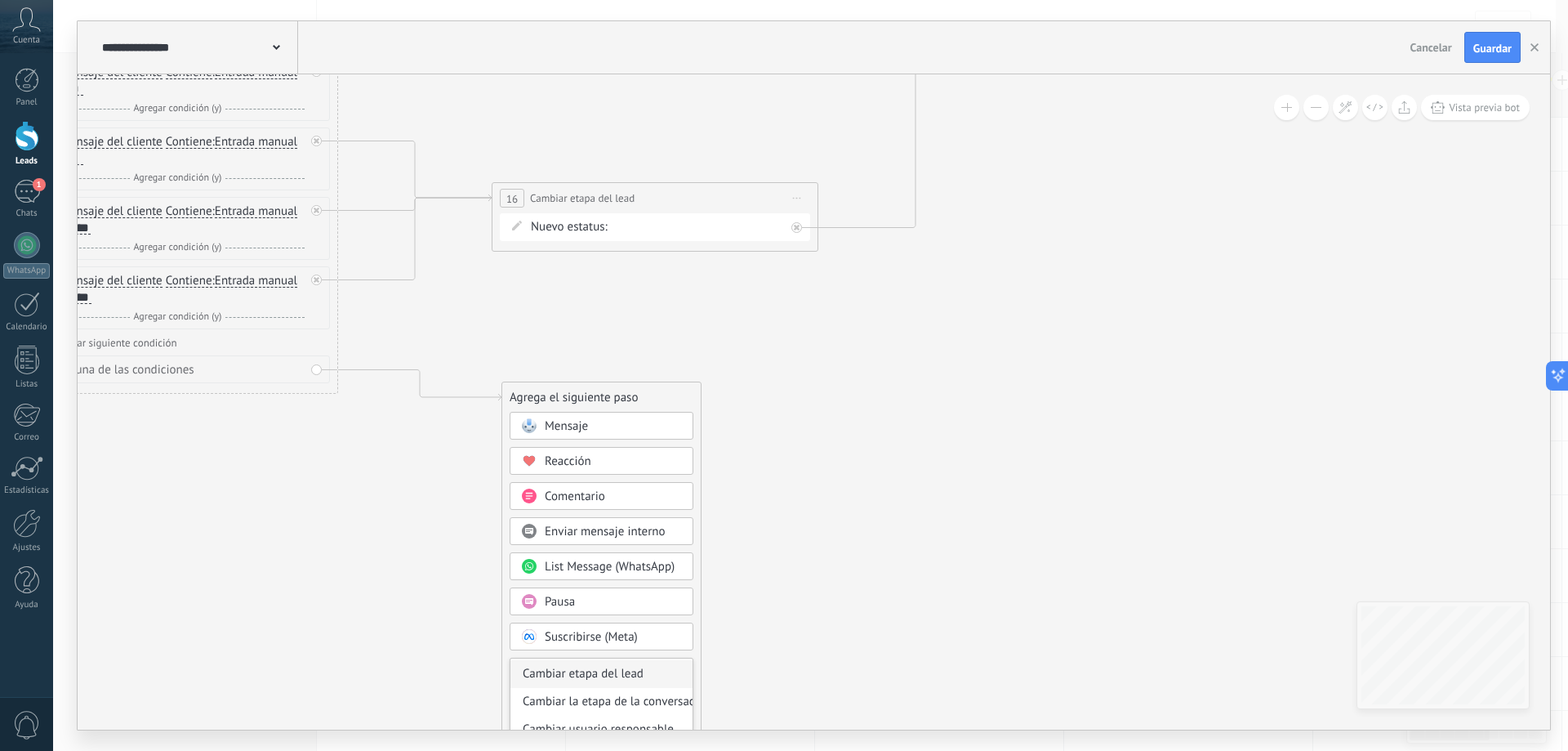 click on "Cambiar etapa del lead" at bounding box center (601, 674) 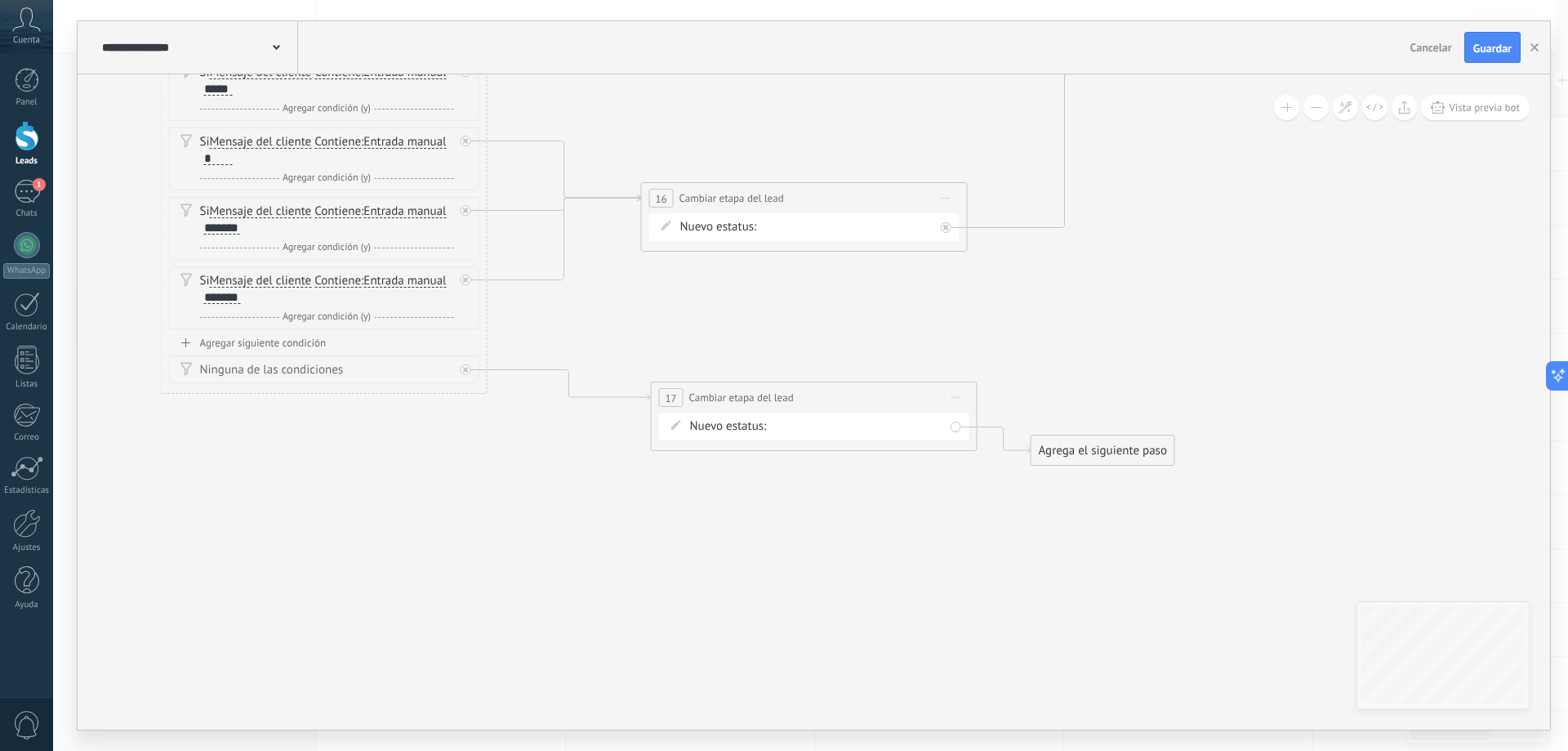 drag, startPoint x: 947, startPoint y: 565, endPoint x: 742, endPoint y: 587, distance: 206.17711 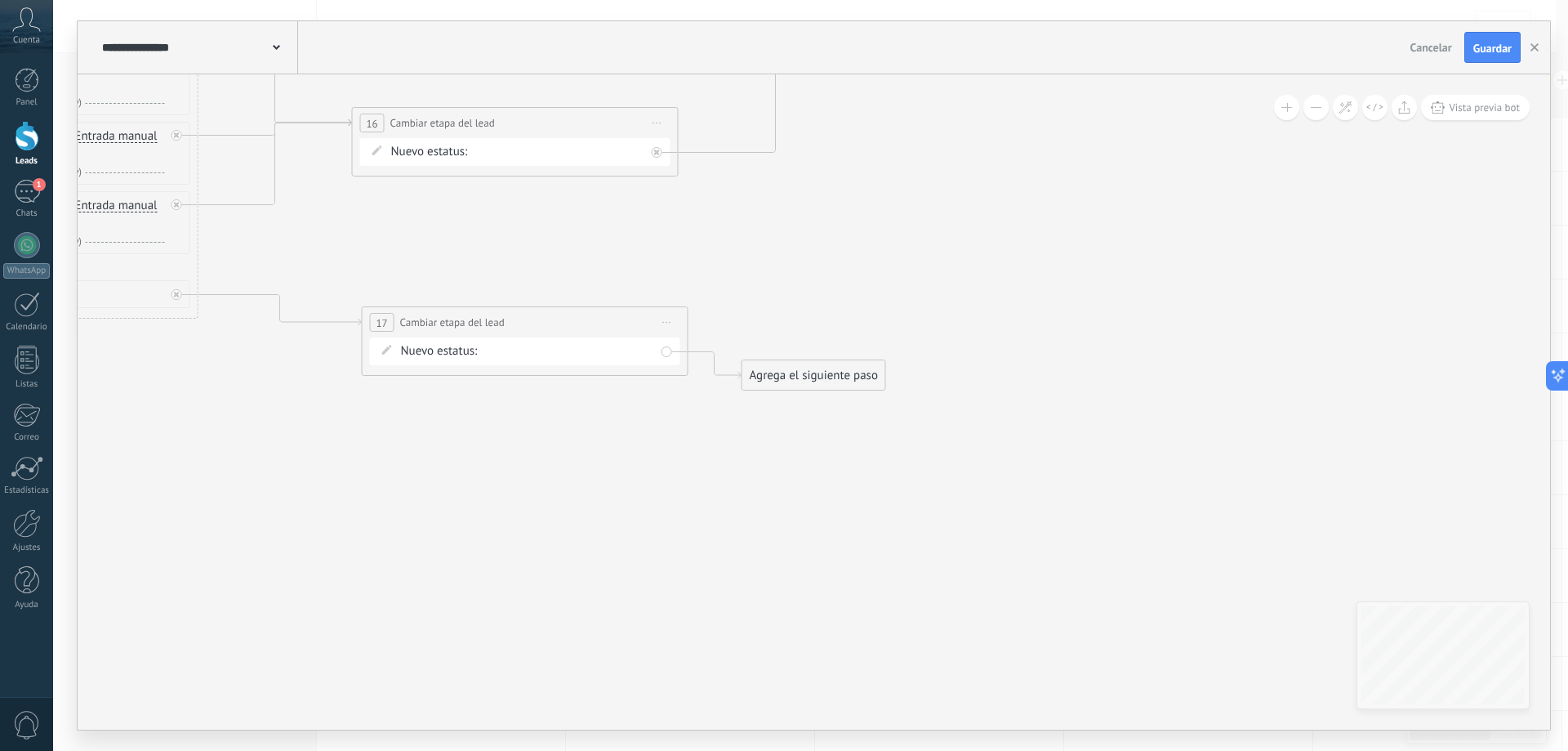 drag, startPoint x: 826, startPoint y: 443, endPoint x: 780, endPoint y: 451, distance: 46.69047 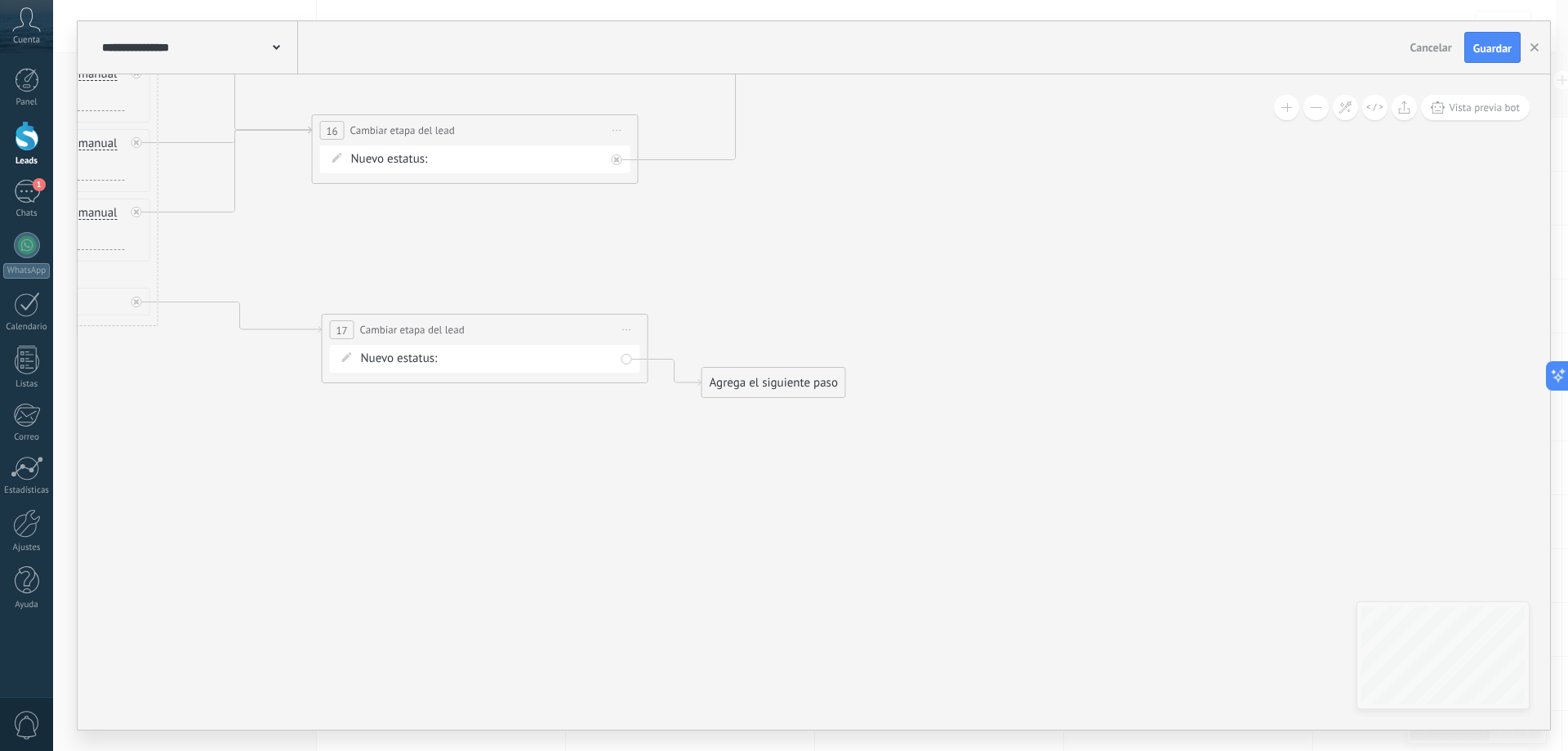 click on "Agrega el siguiente paso" at bounding box center (773, 382) 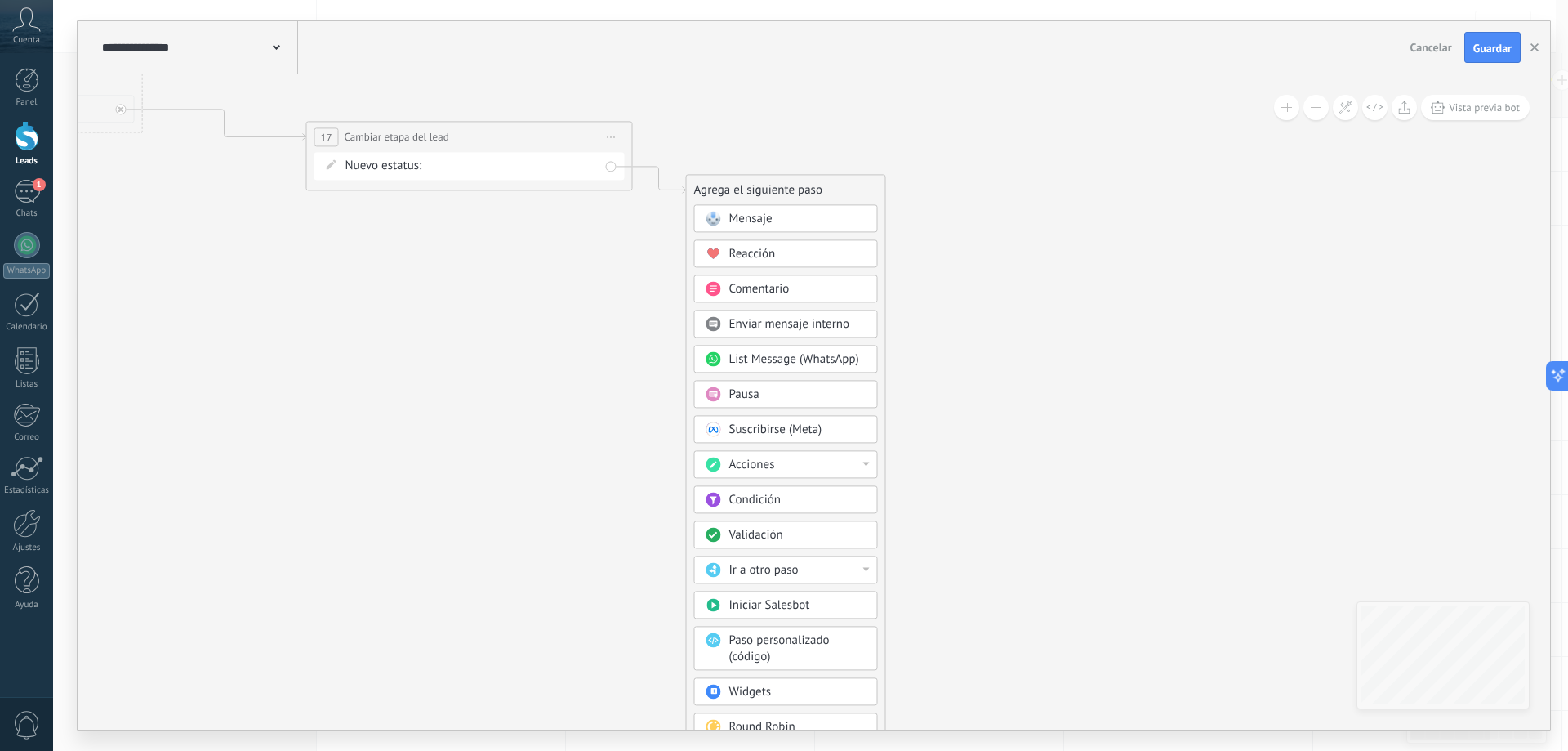 drag, startPoint x: 1062, startPoint y: 590, endPoint x: 1031, endPoint y: 369, distance: 223.1636 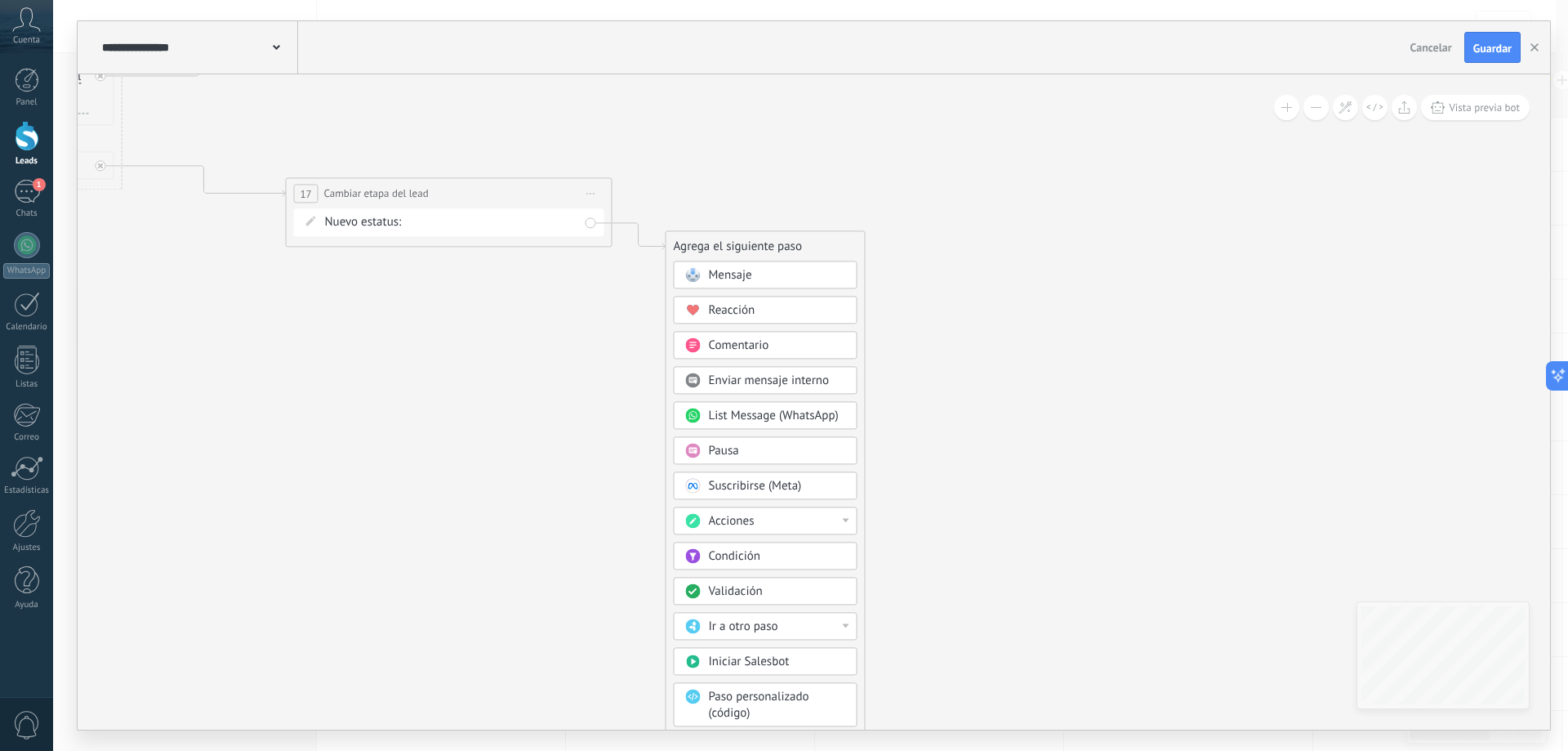 drag, startPoint x: 1139, startPoint y: 106, endPoint x: 1115, endPoint y: 186, distance: 83.52245 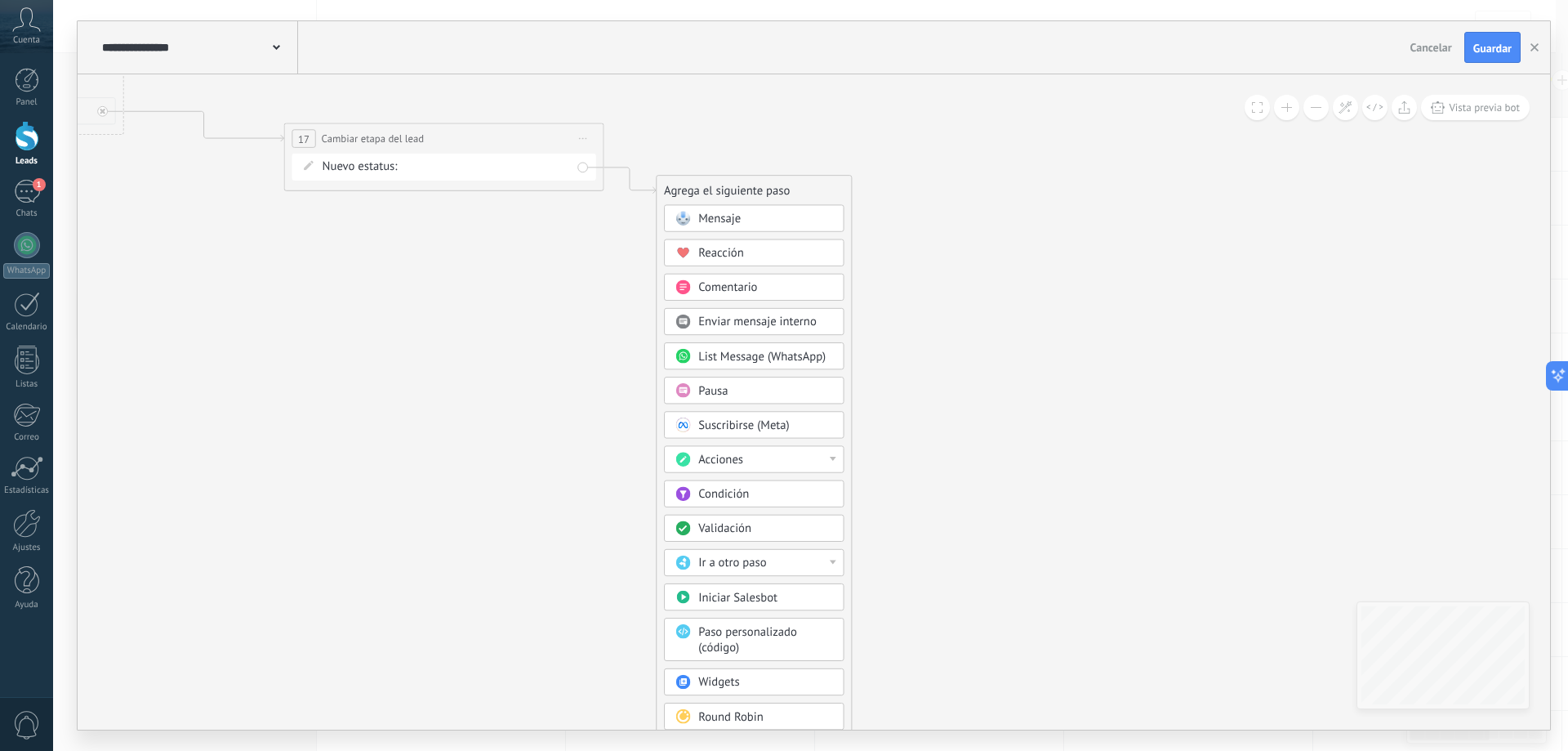 drag, startPoint x: 991, startPoint y: 468, endPoint x: 1008, endPoint y: 374, distance: 95.52487 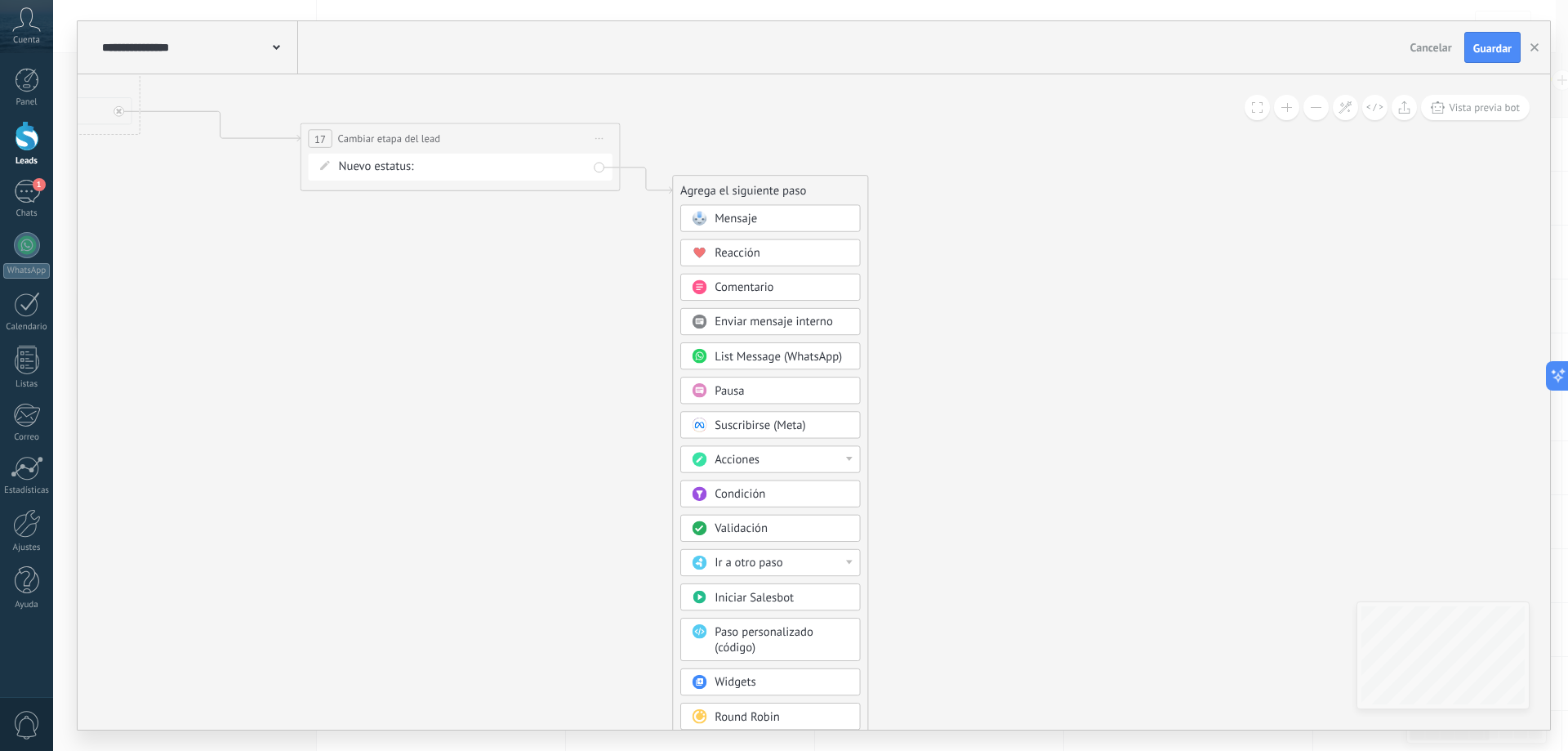 click 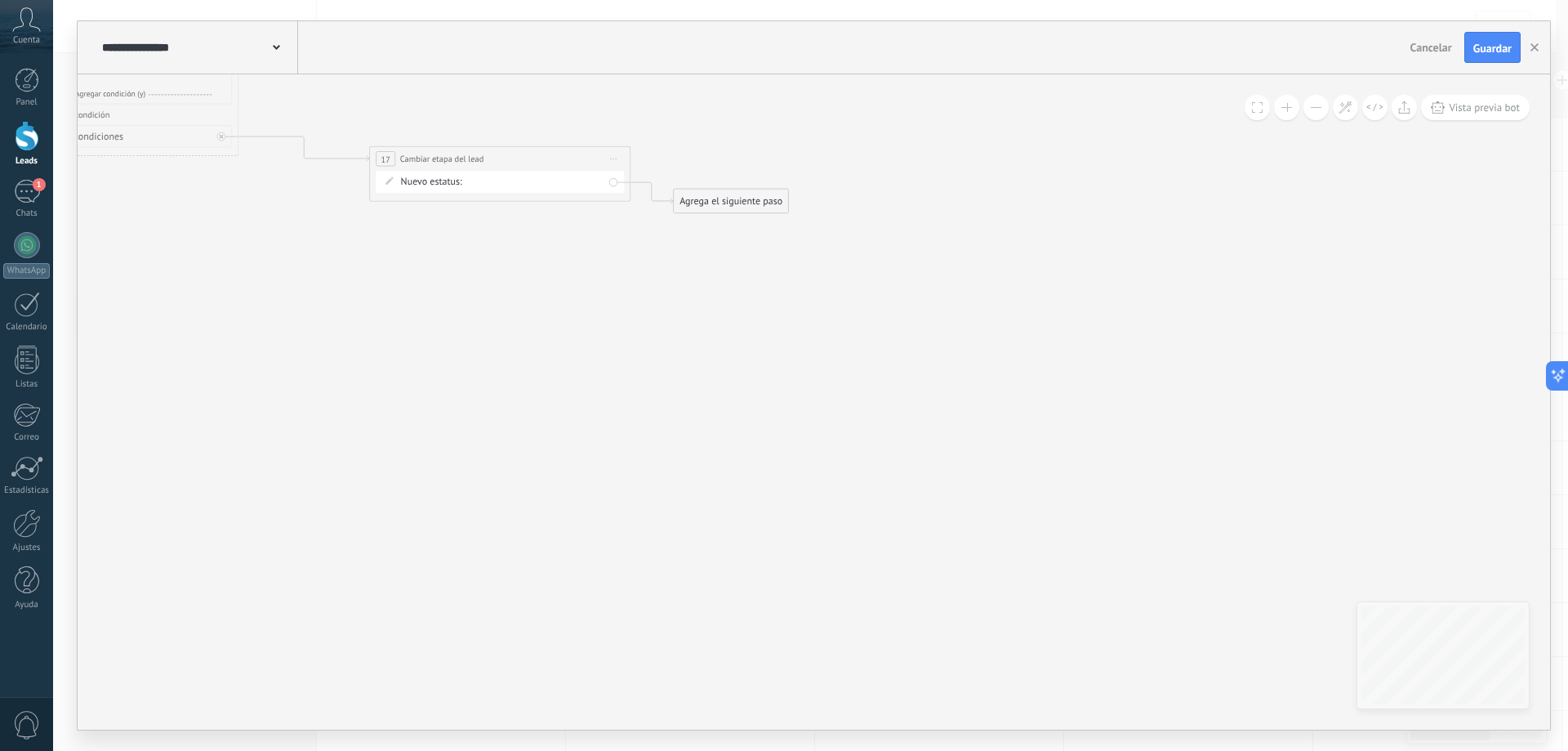 click on "Agrega el siguiente paso" at bounding box center (731, 201) 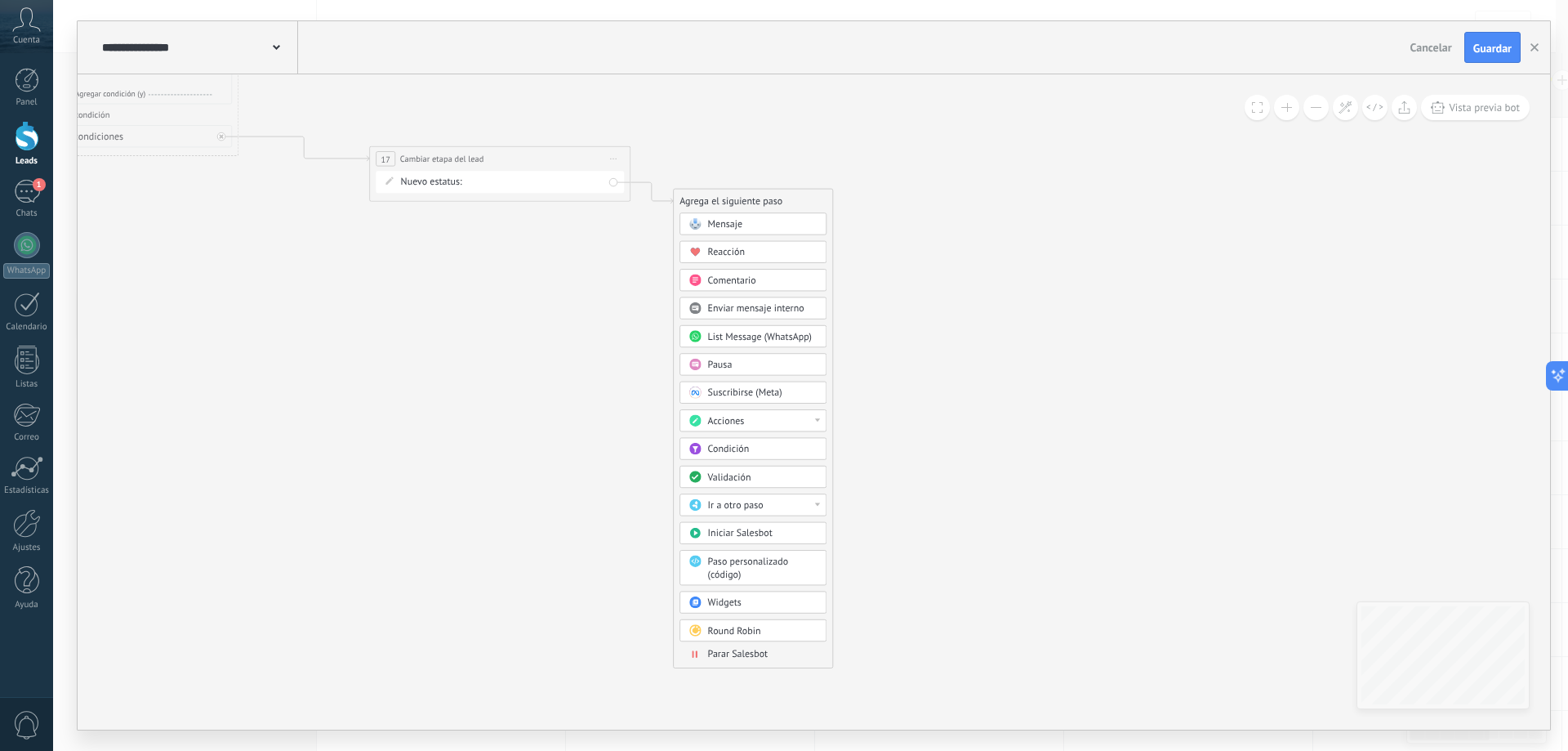 click on "Parar Salesbot" at bounding box center (738, 654) 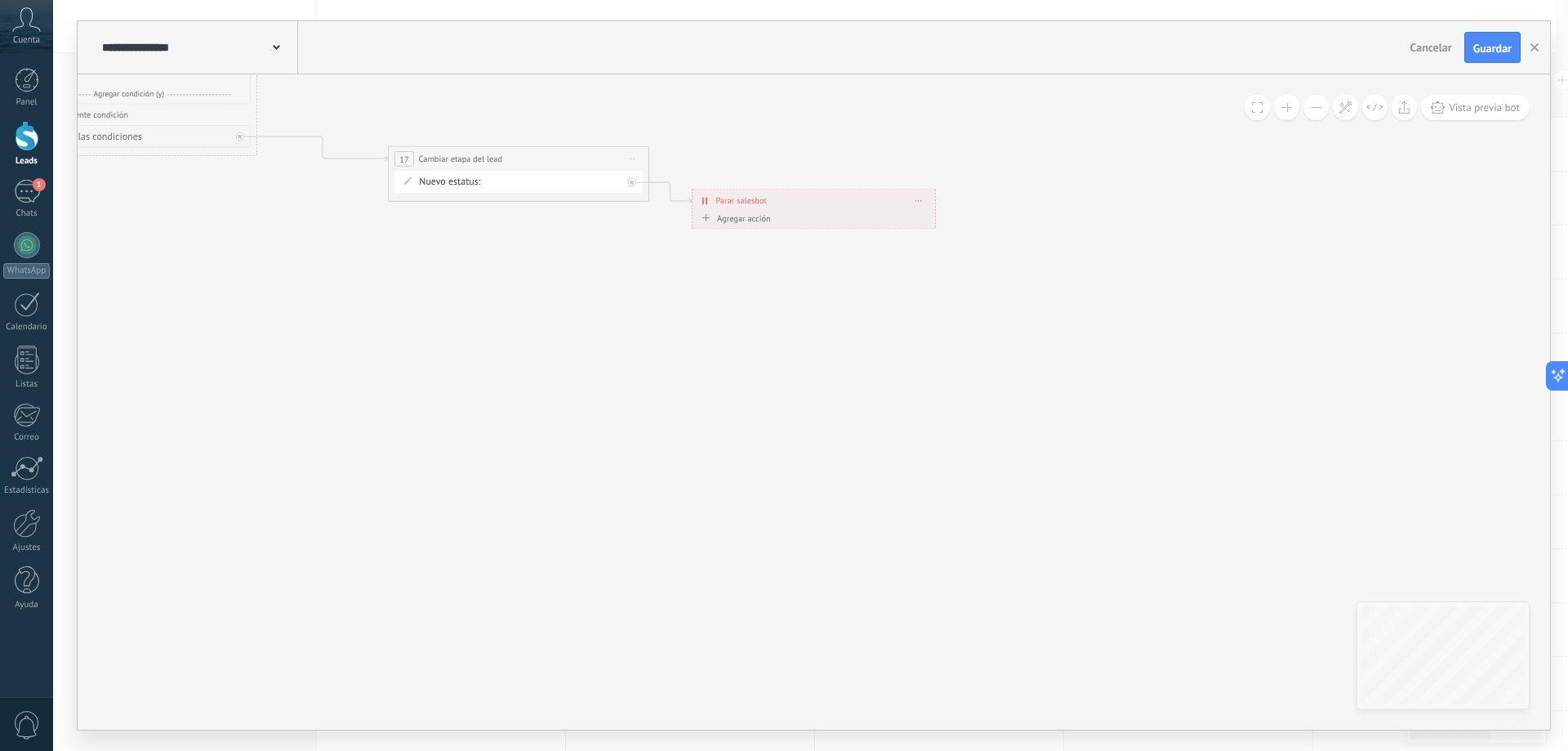 drag, startPoint x: 577, startPoint y: 392, endPoint x: 713, endPoint y: 660, distance: 300.53286 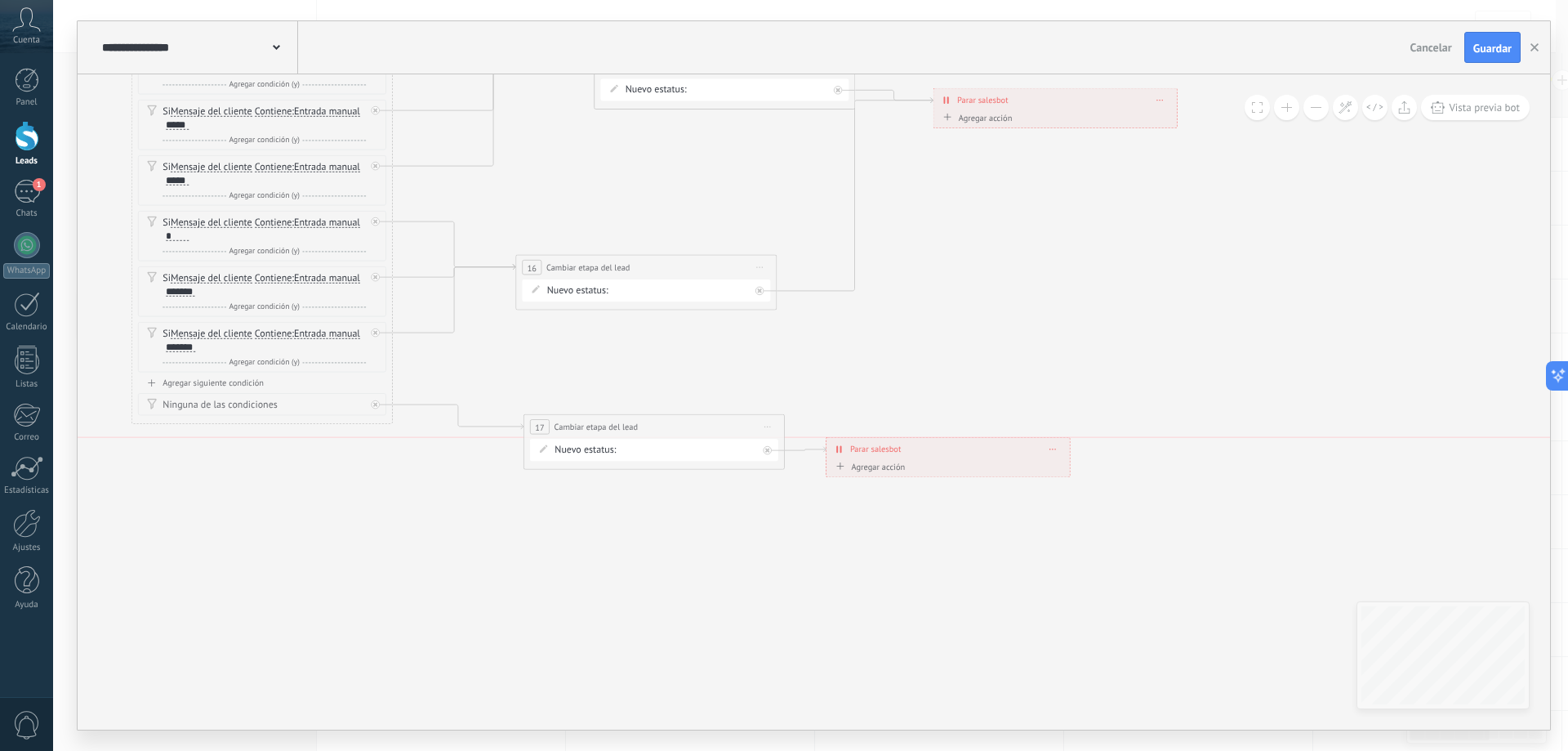 drag, startPoint x: 906, startPoint y: 467, endPoint x: 906, endPoint y: 451, distance: 16 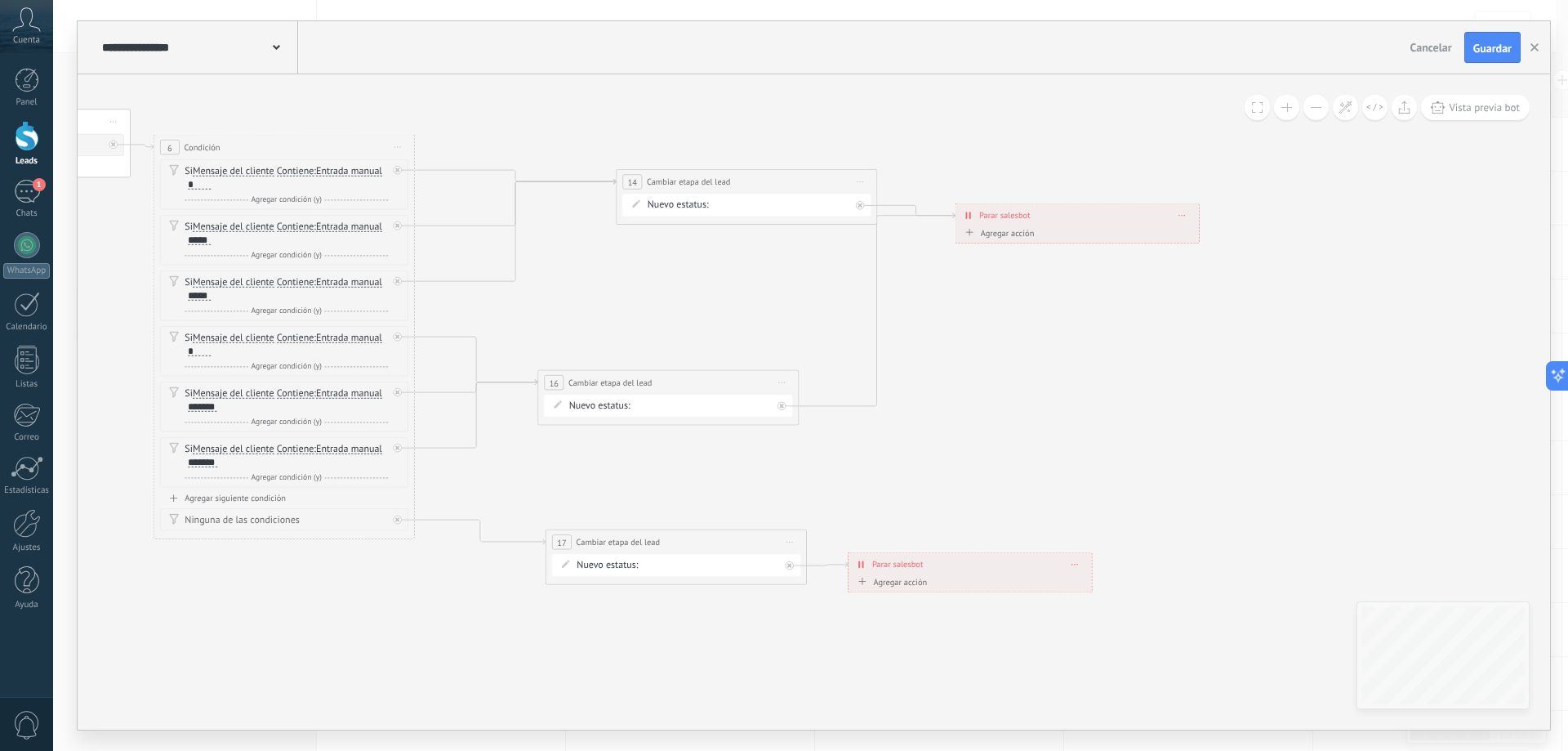drag, startPoint x: 875, startPoint y: 311, endPoint x: 898, endPoint y: 427, distance: 118.25819 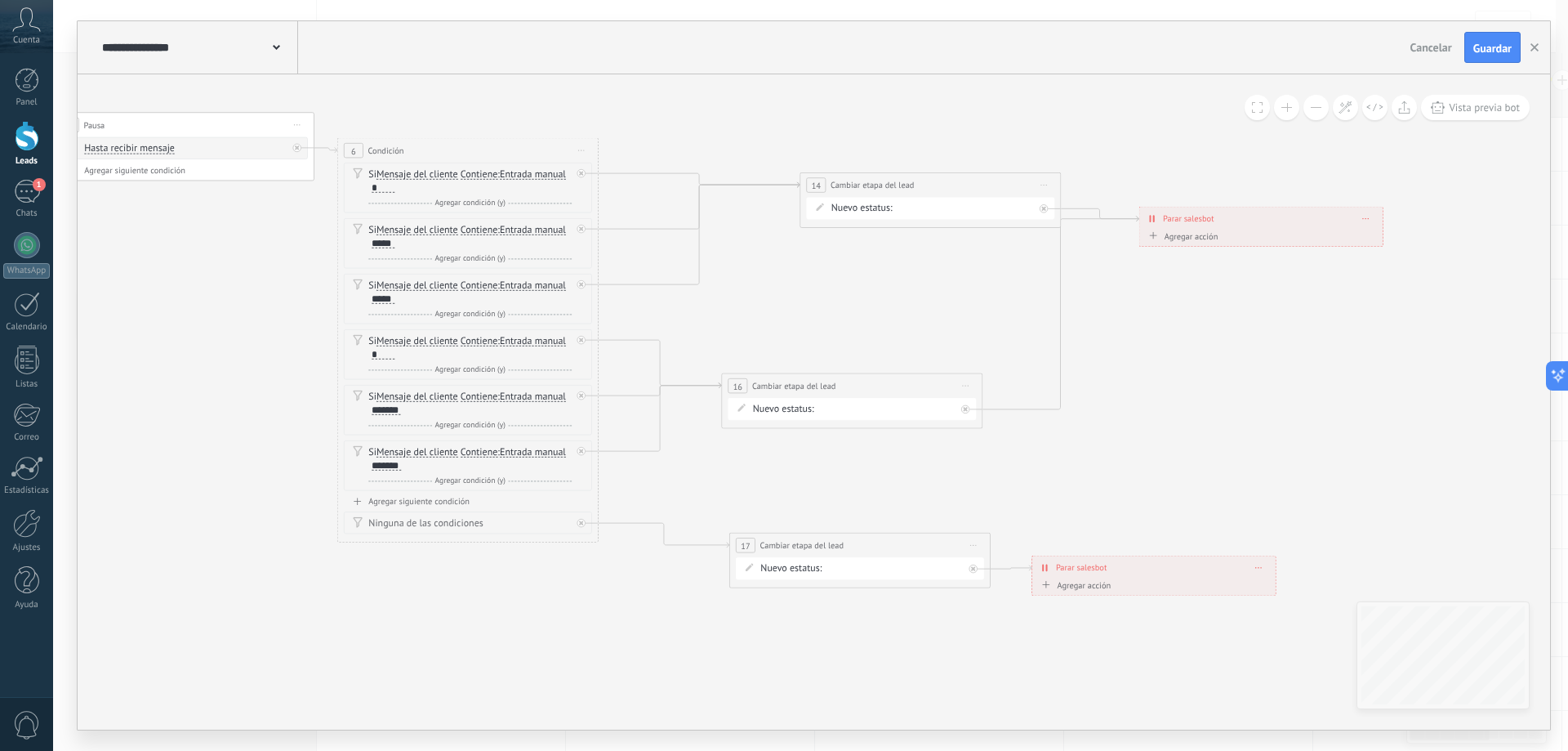 drag, startPoint x: 542, startPoint y: 498, endPoint x: 726, endPoint y: 501, distance: 184.02445 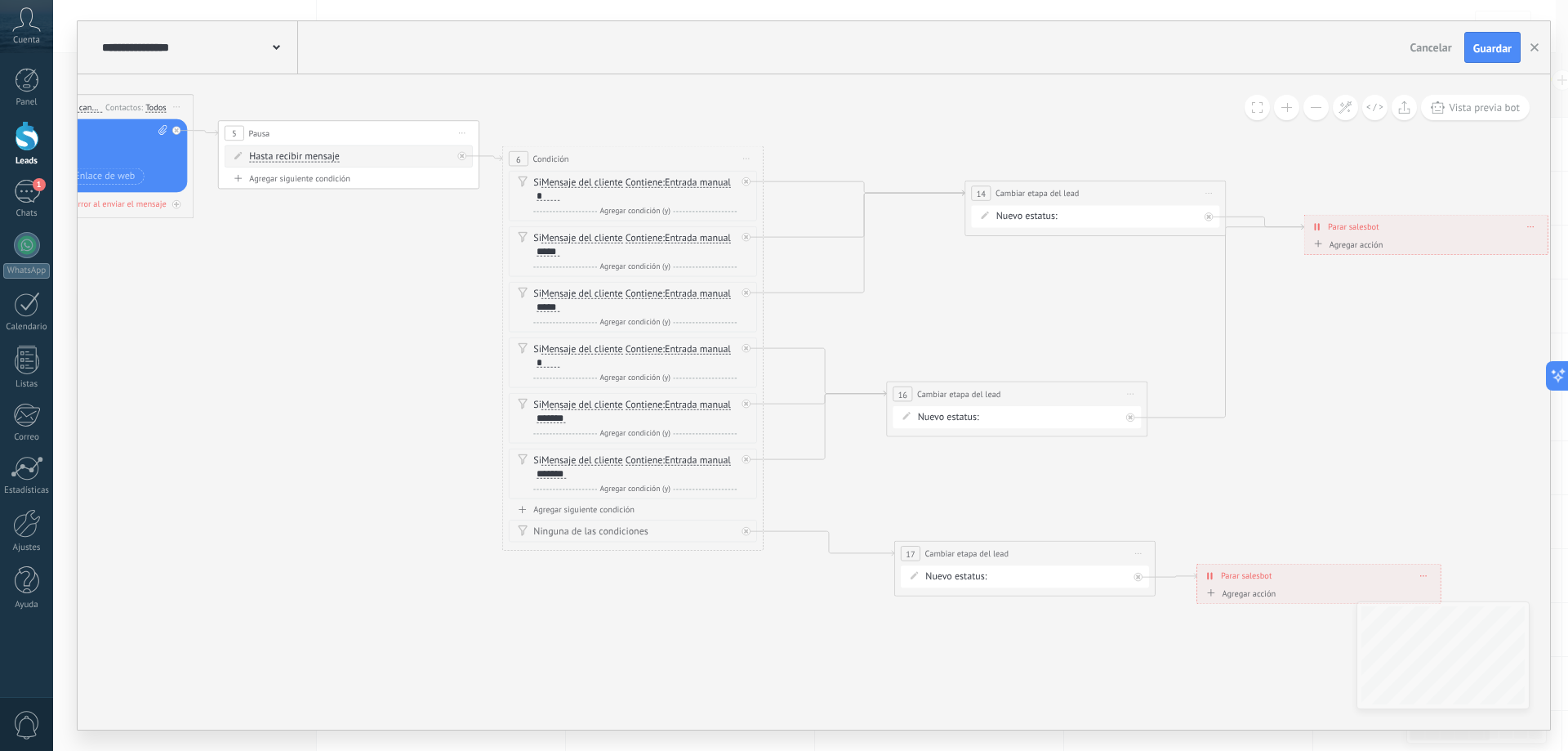 drag, startPoint x: 223, startPoint y: 485, endPoint x: 340, endPoint y: 487, distance: 117.01709 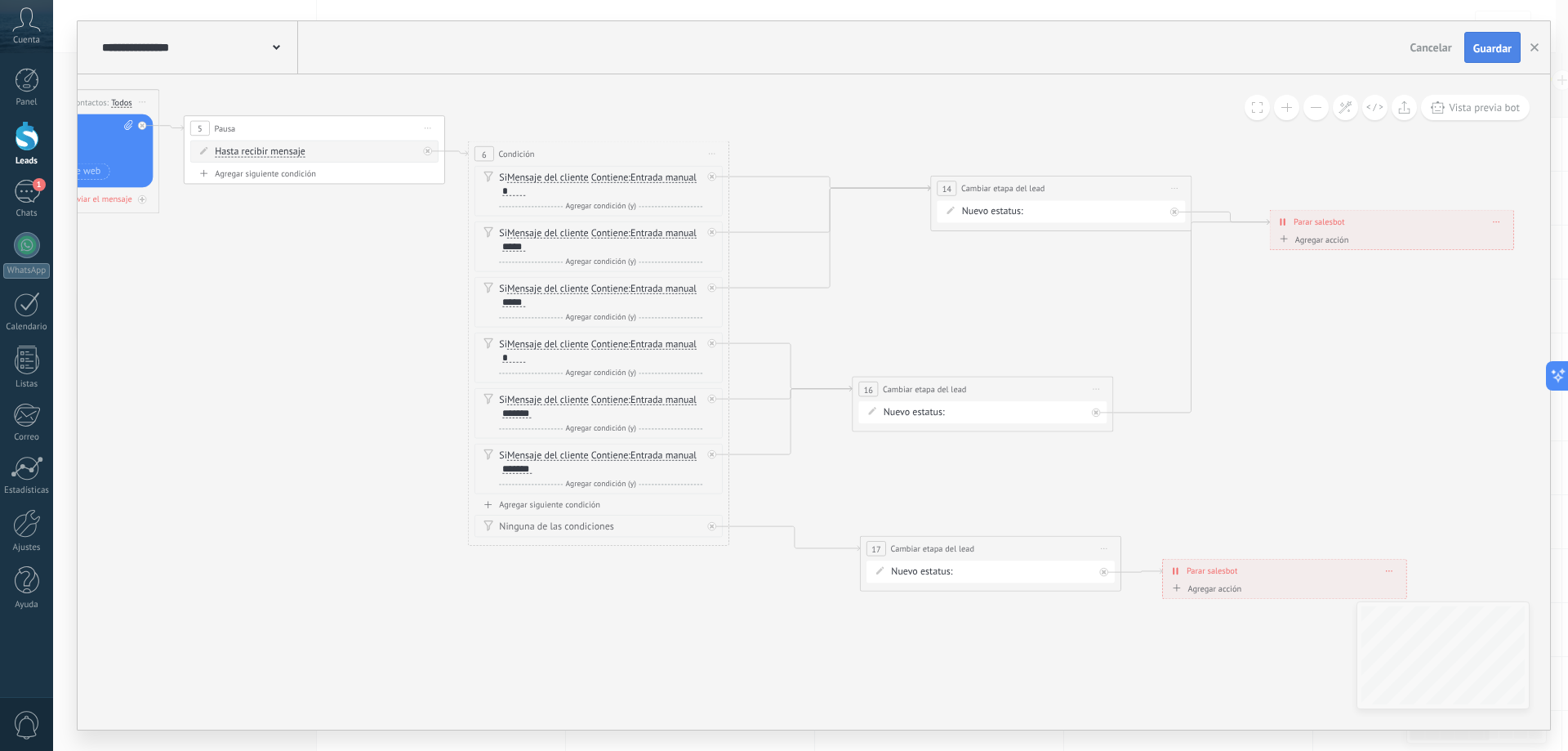 click on "Guardar" at bounding box center [1492, 47] 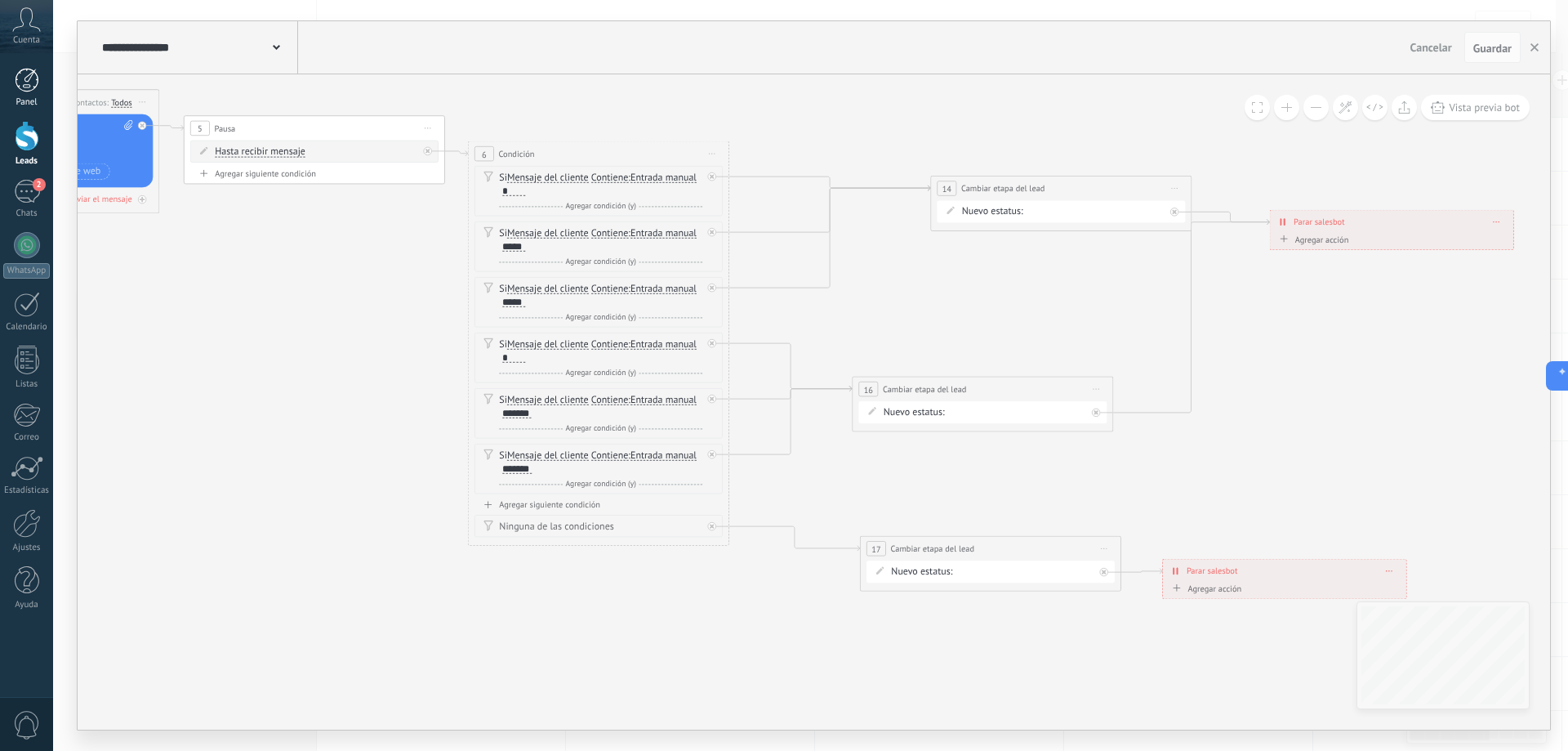 click at bounding box center [27, 80] 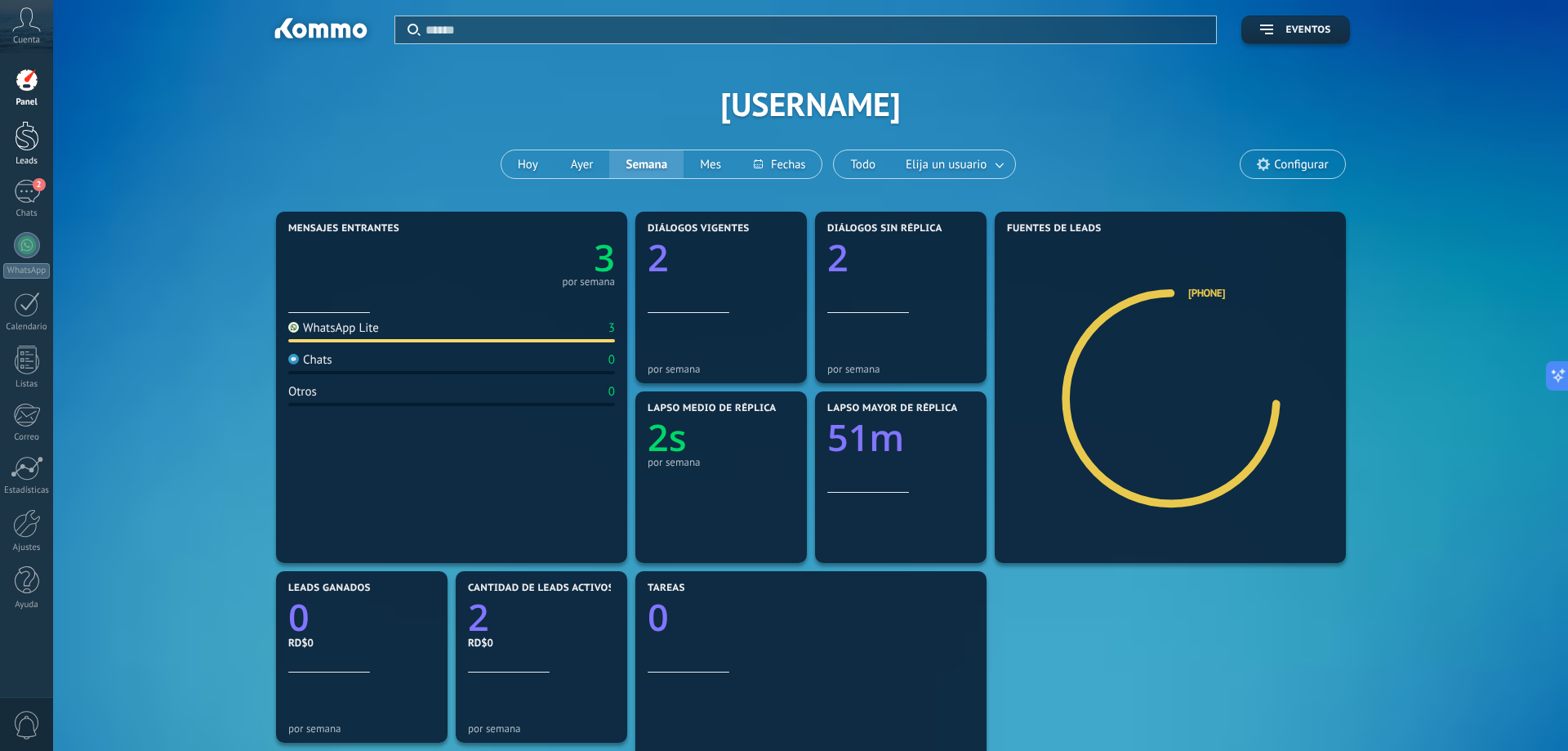 click at bounding box center [27, 136] 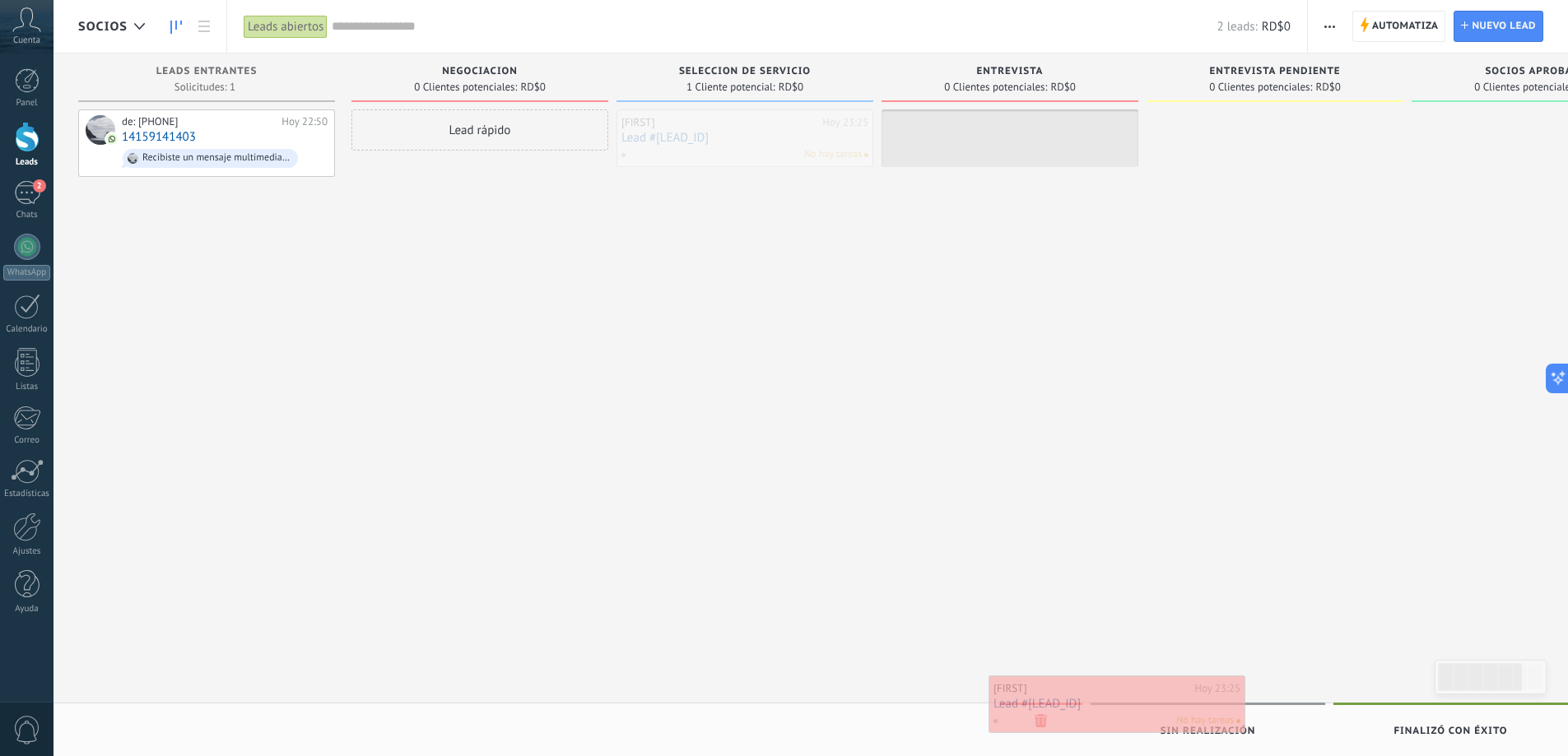 drag, startPoint x: 657, startPoint y: 151, endPoint x: 1029, endPoint y: 717, distance: 677.3035 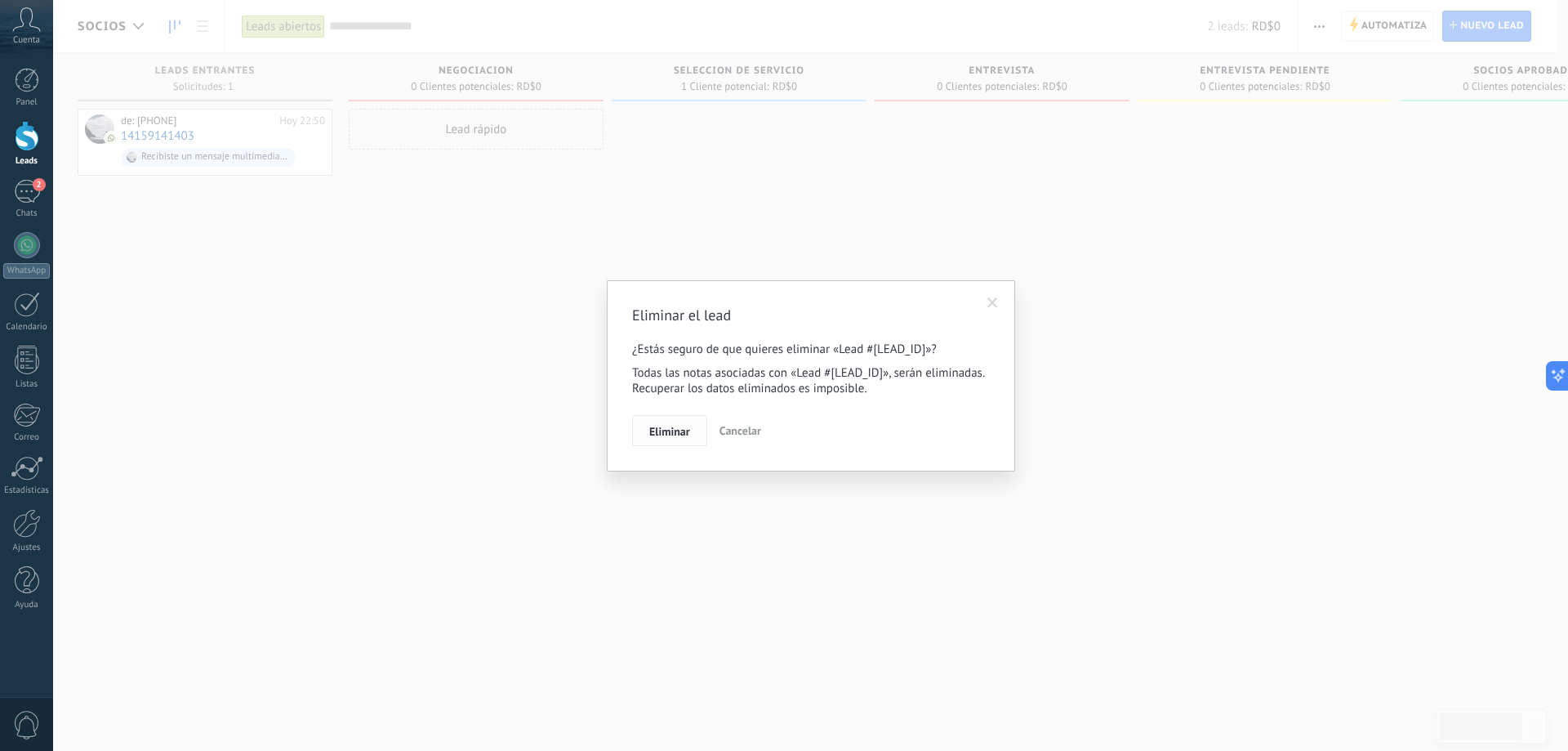 click on "Eliminar" at bounding box center (670, 431) 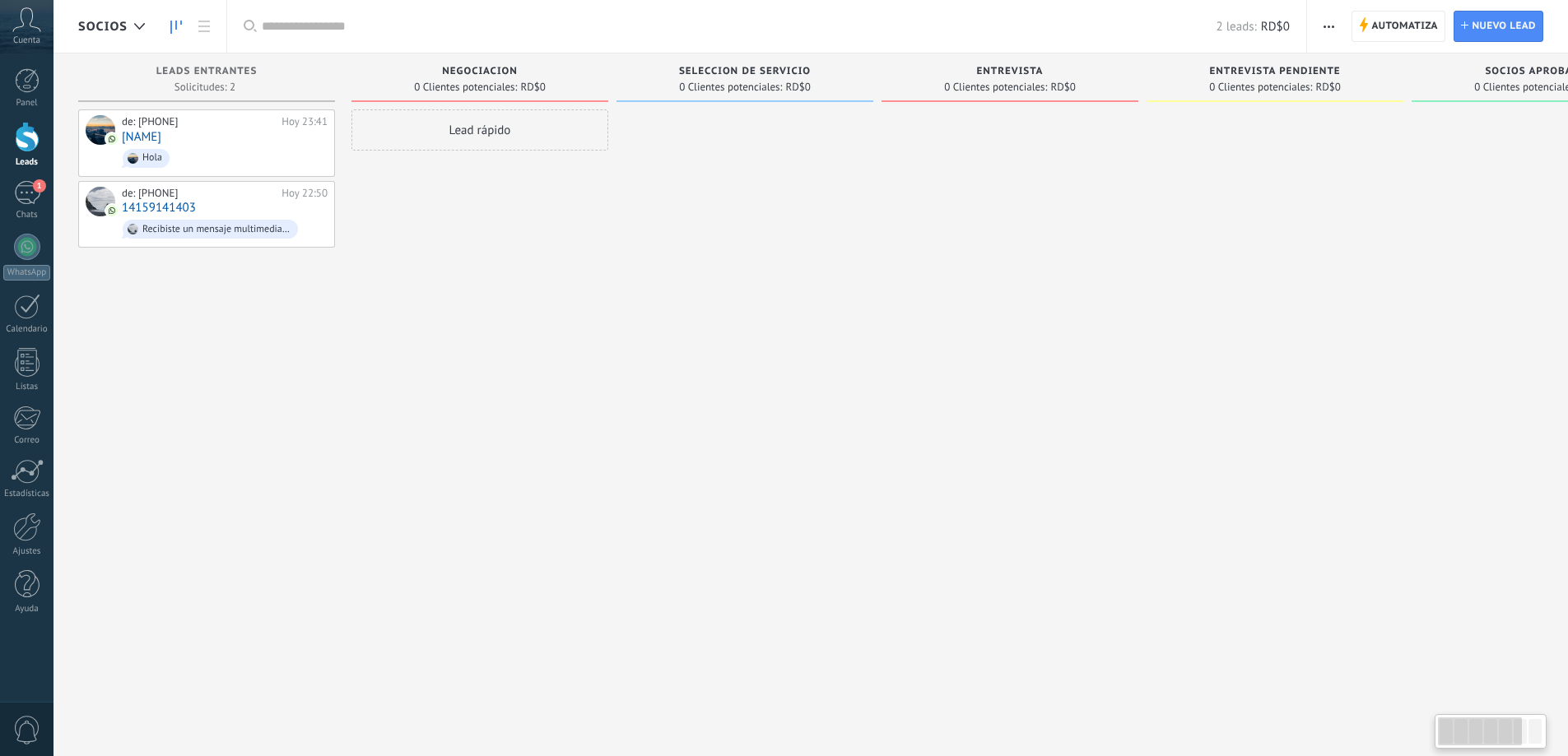 scroll, scrollTop: 0, scrollLeft: 0, axis: both 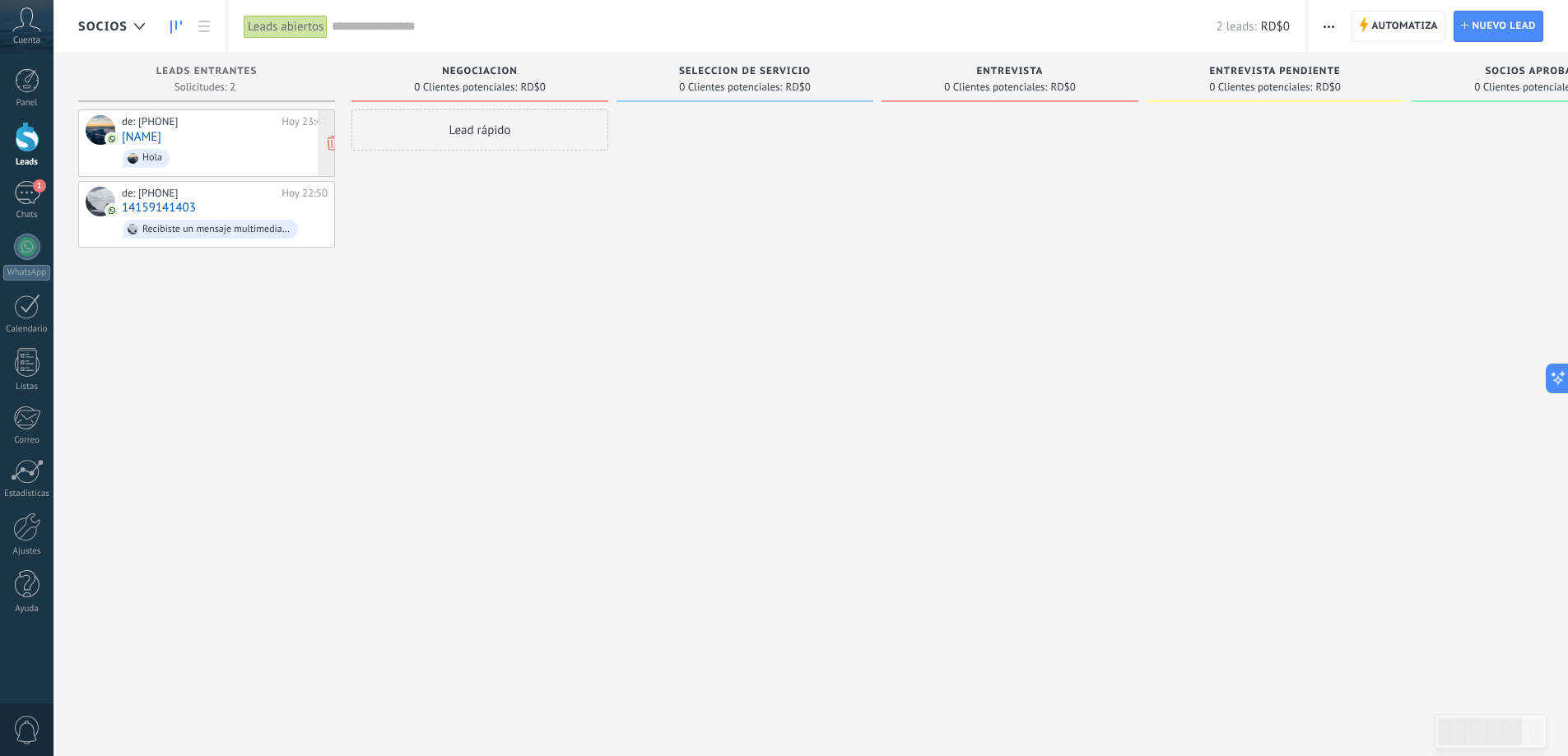 click on "Anthony" at bounding box center (142, 137) 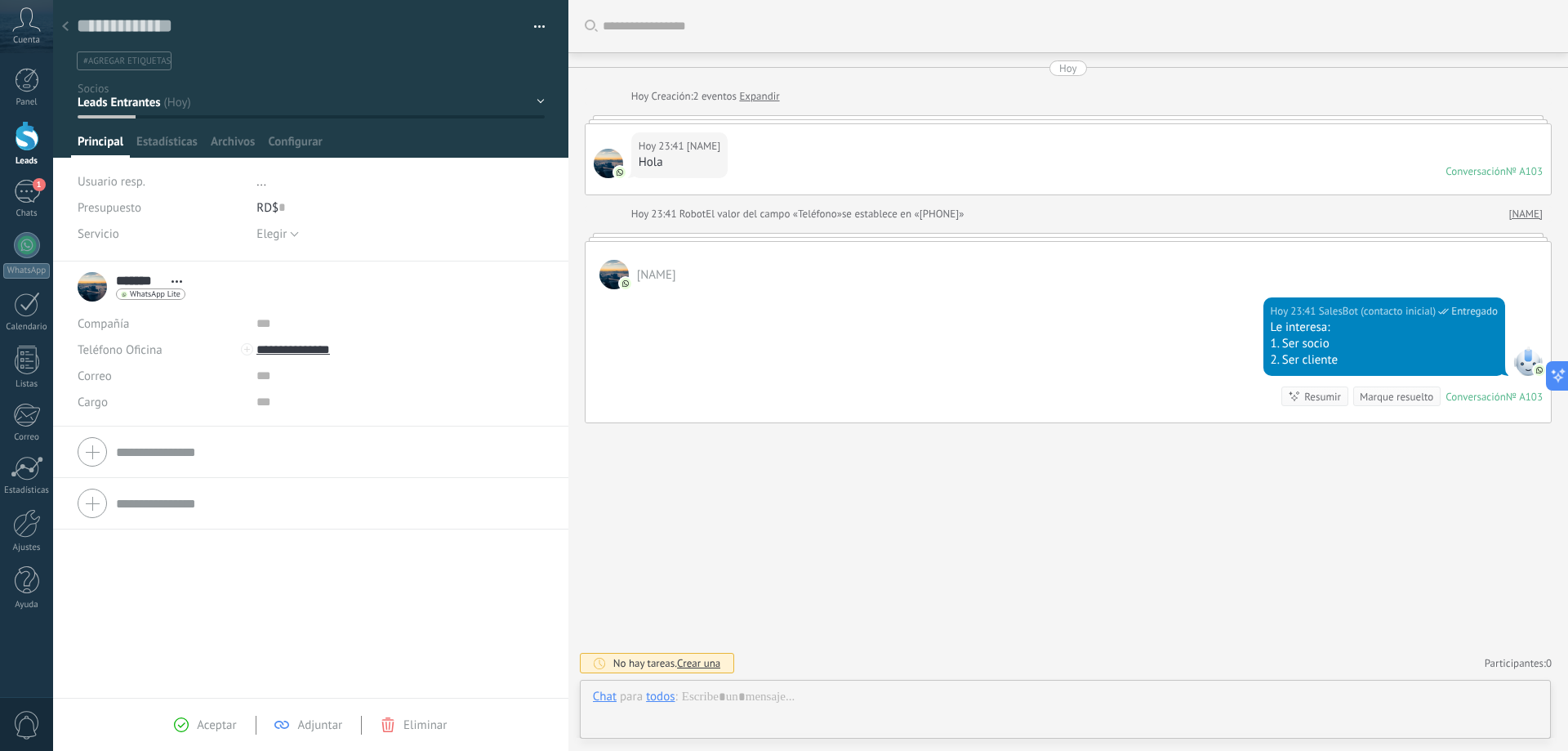 scroll, scrollTop: 25, scrollLeft: 0, axis: vertical 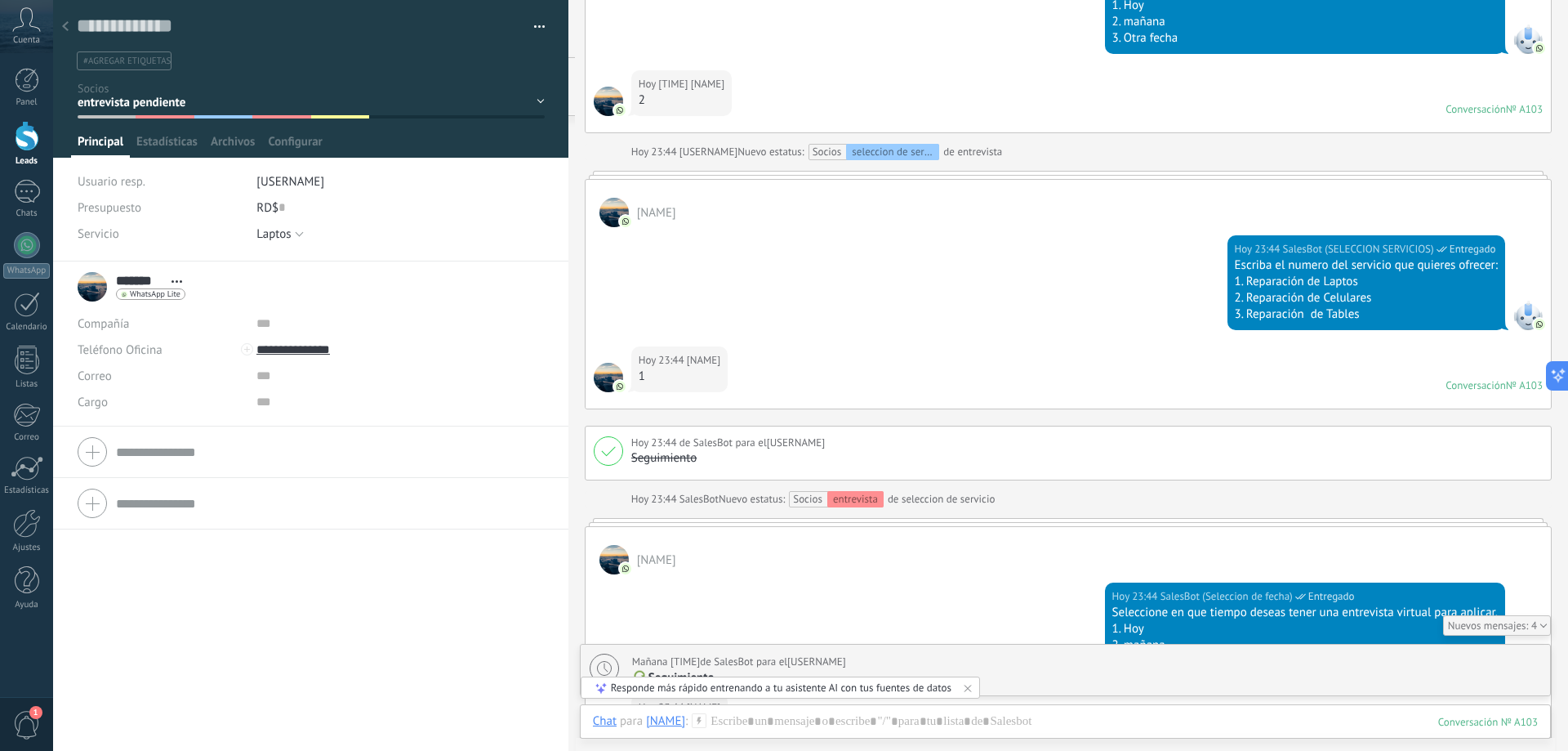 click on "1" at bounding box center [26, 724] 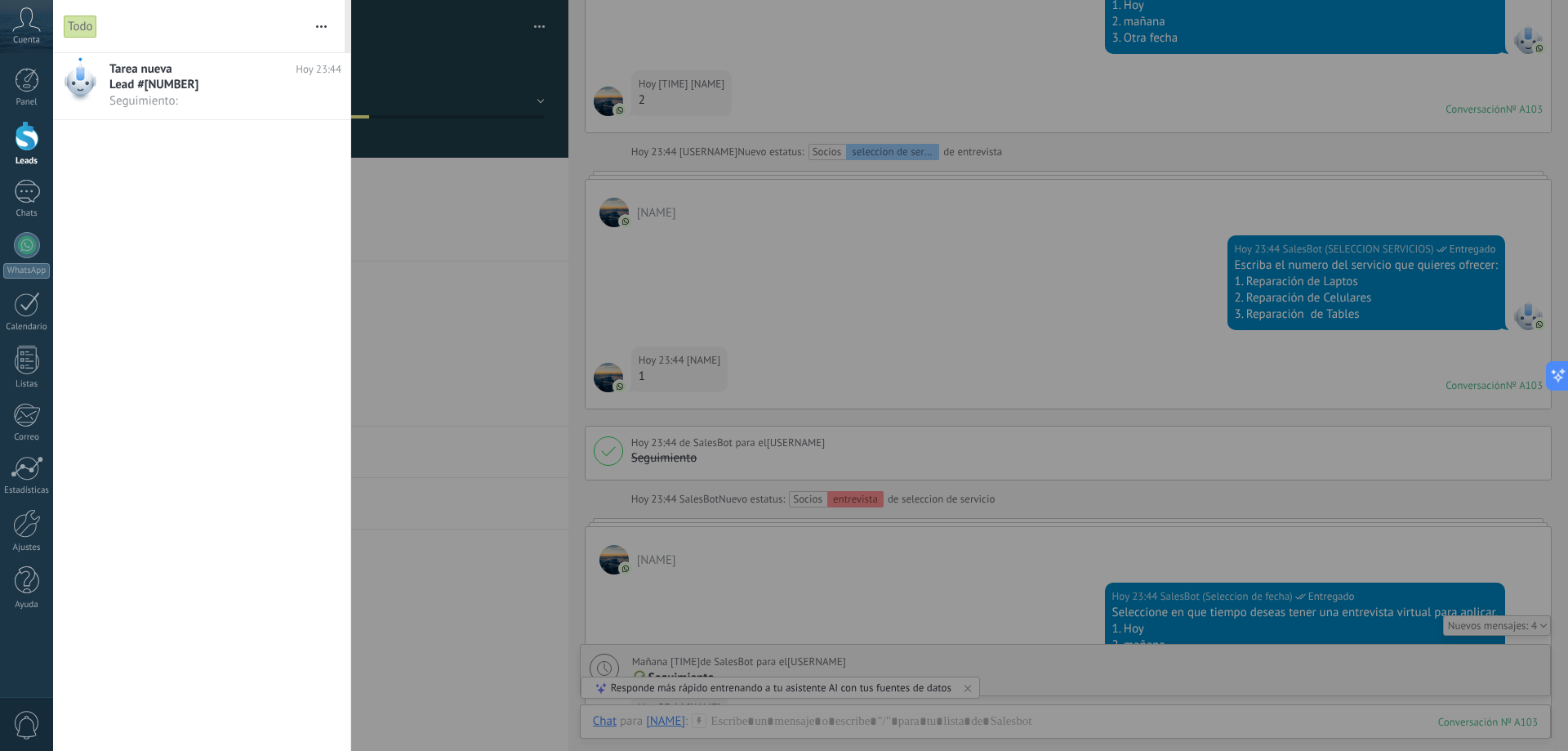 click at bounding box center (784, 375) 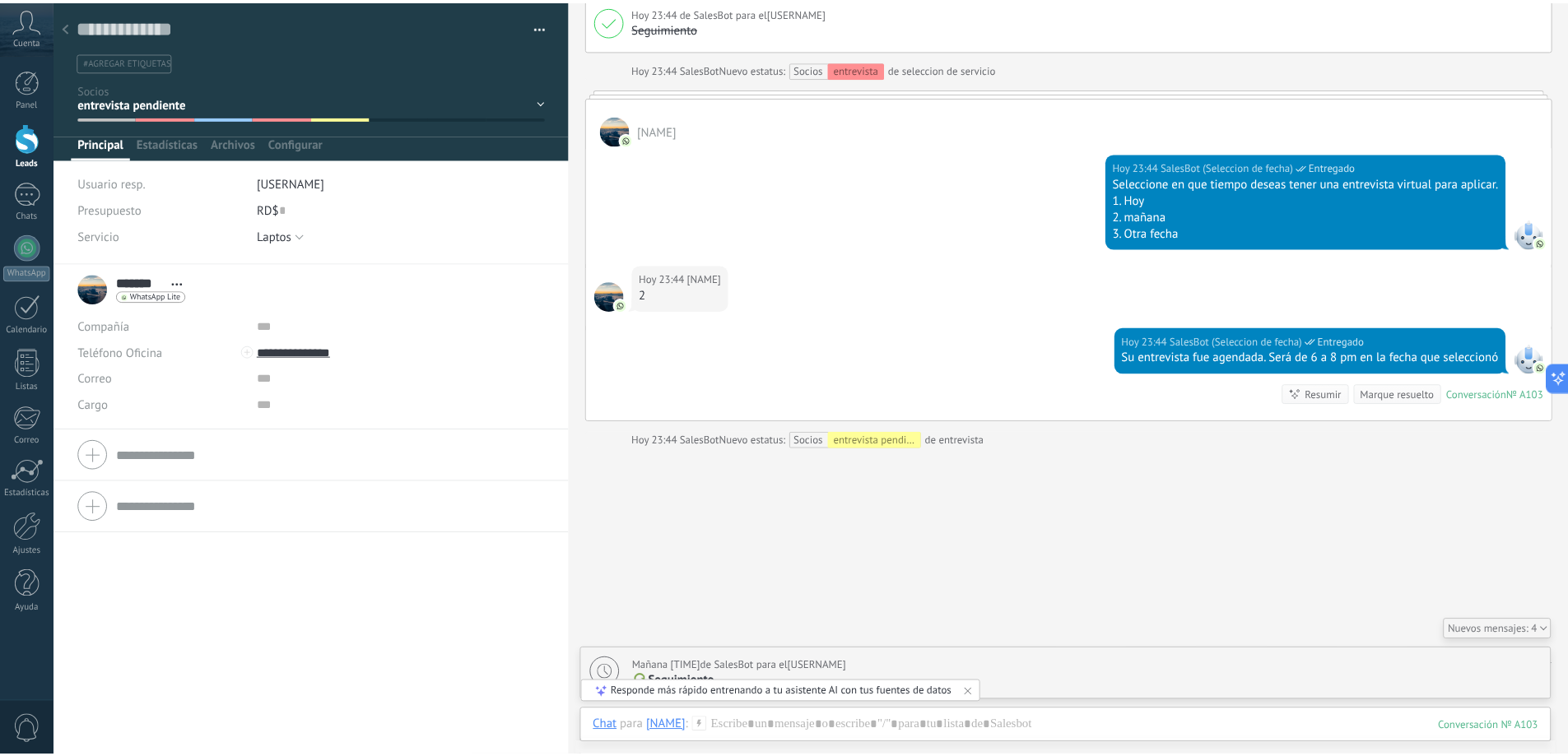 scroll, scrollTop: 1407, scrollLeft: 0, axis: vertical 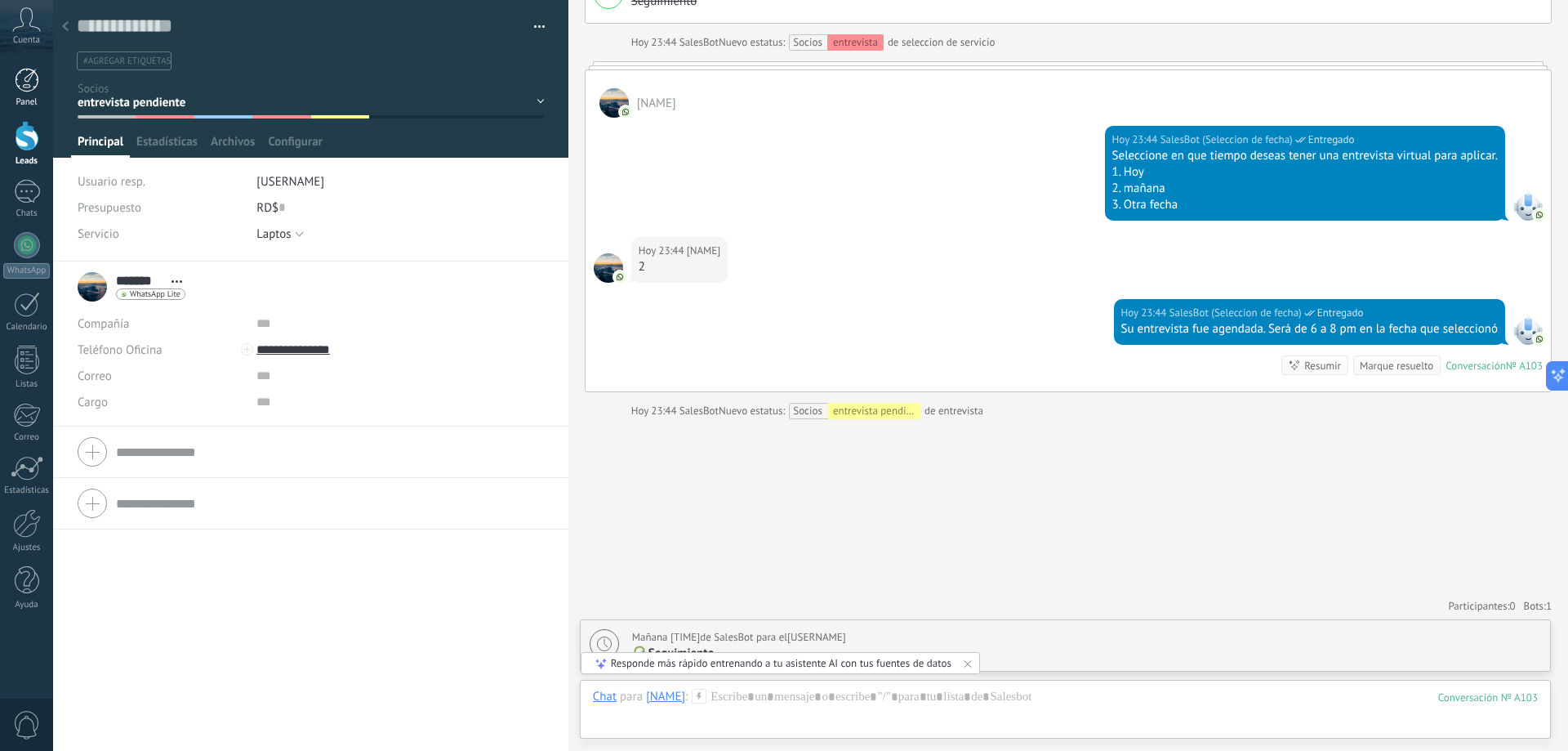 click on "Panel" at bounding box center [26, 87] 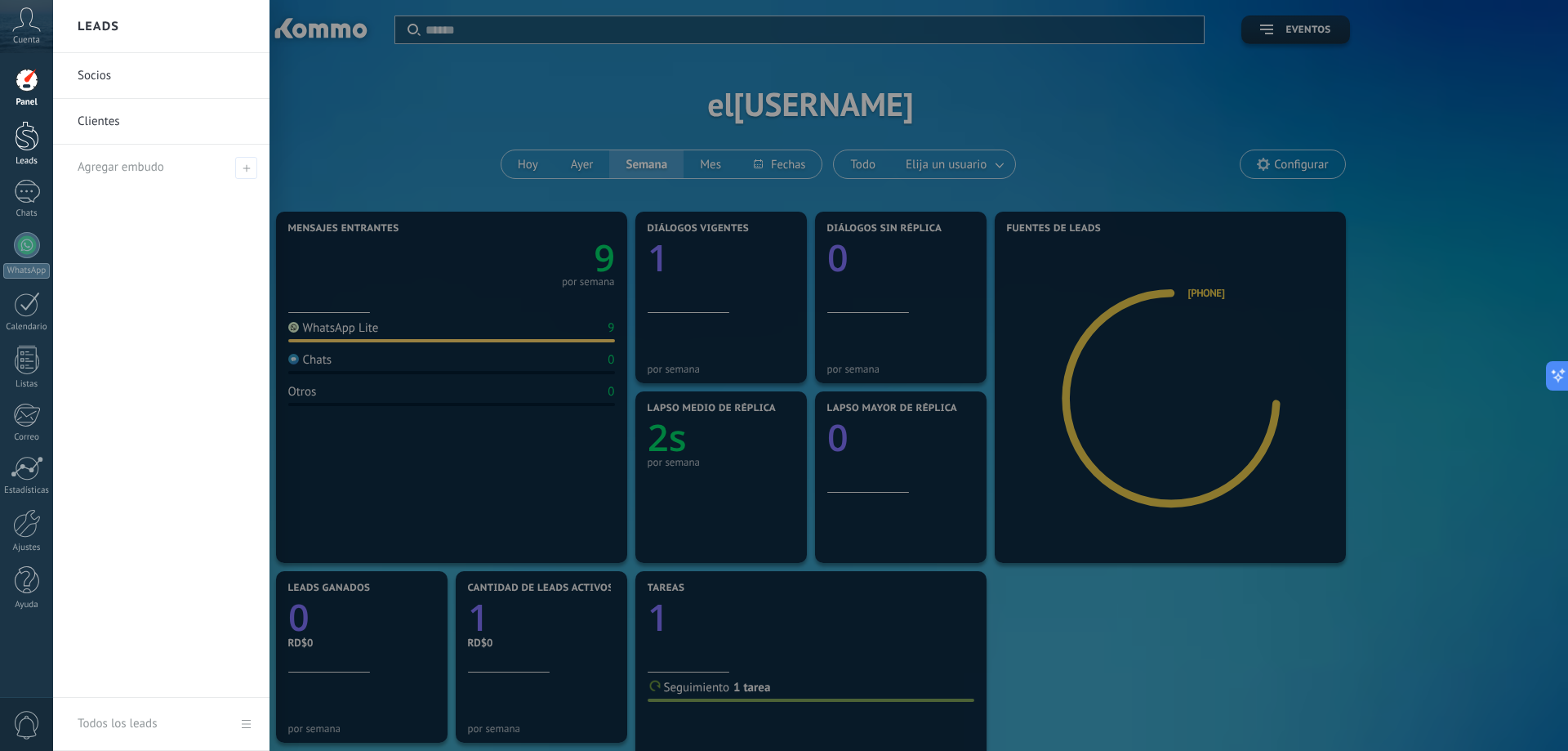 click on "Leads" at bounding box center [27, 161] 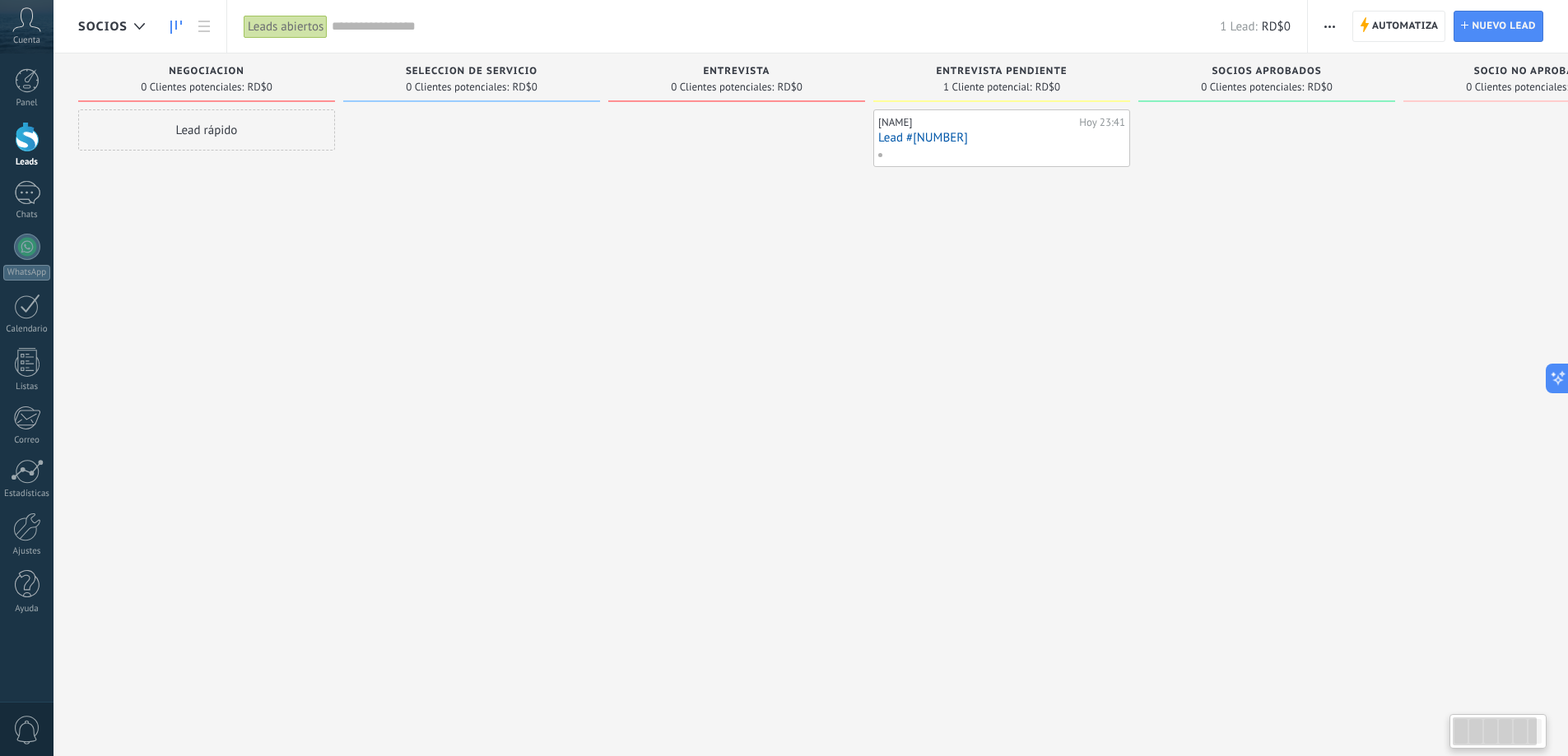 click on "Socios" at bounding box center [103, 26] 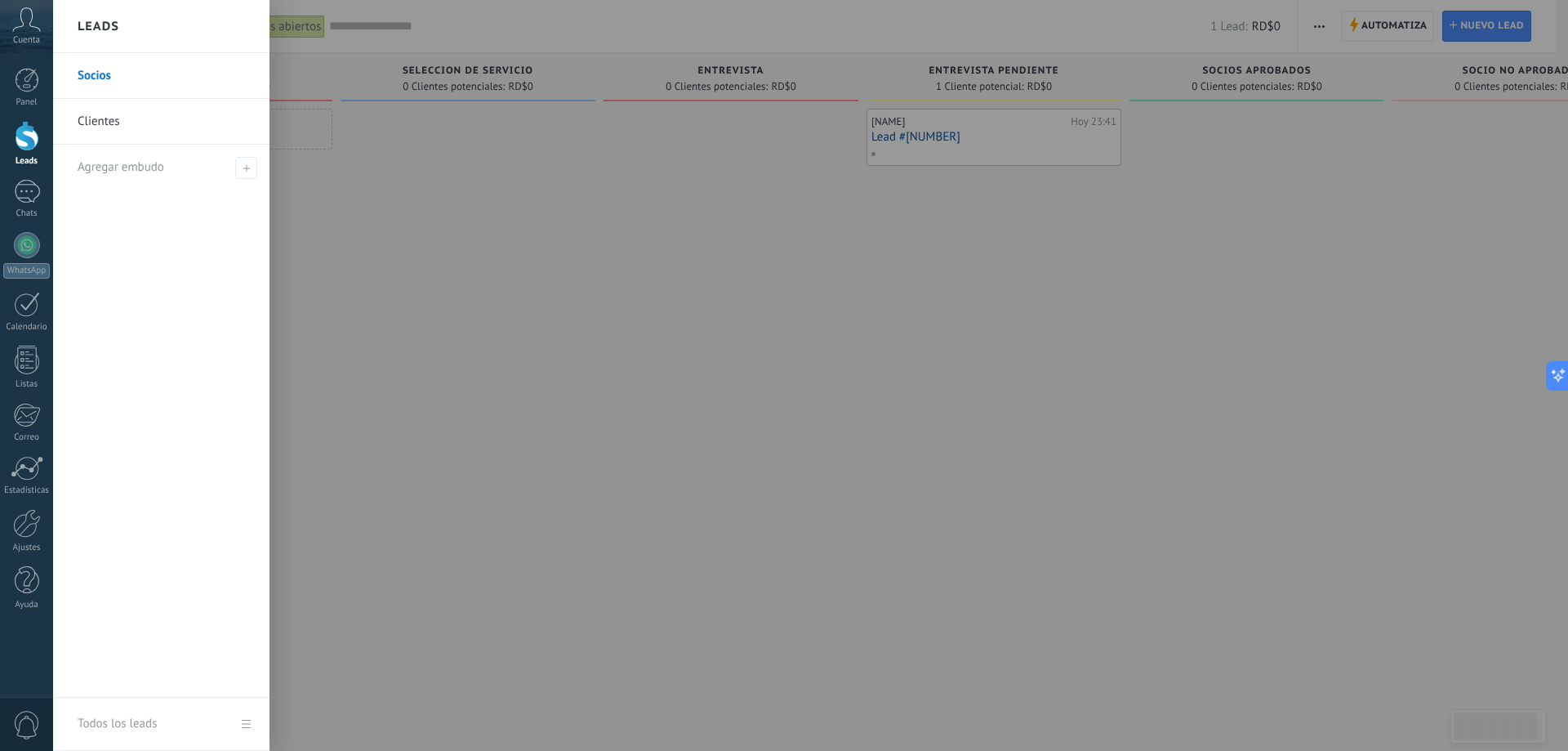 click on "Clientes" at bounding box center [165, 122] 